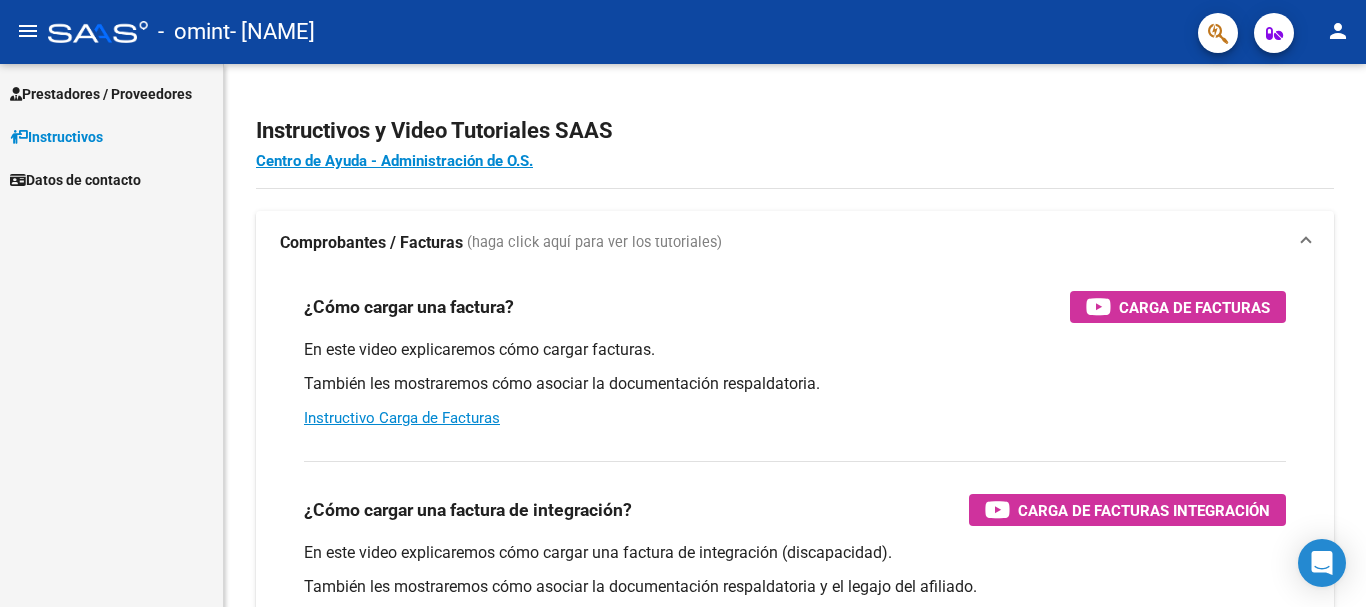 scroll, scrollTop: 0, scrollLeft: 0, axis: both 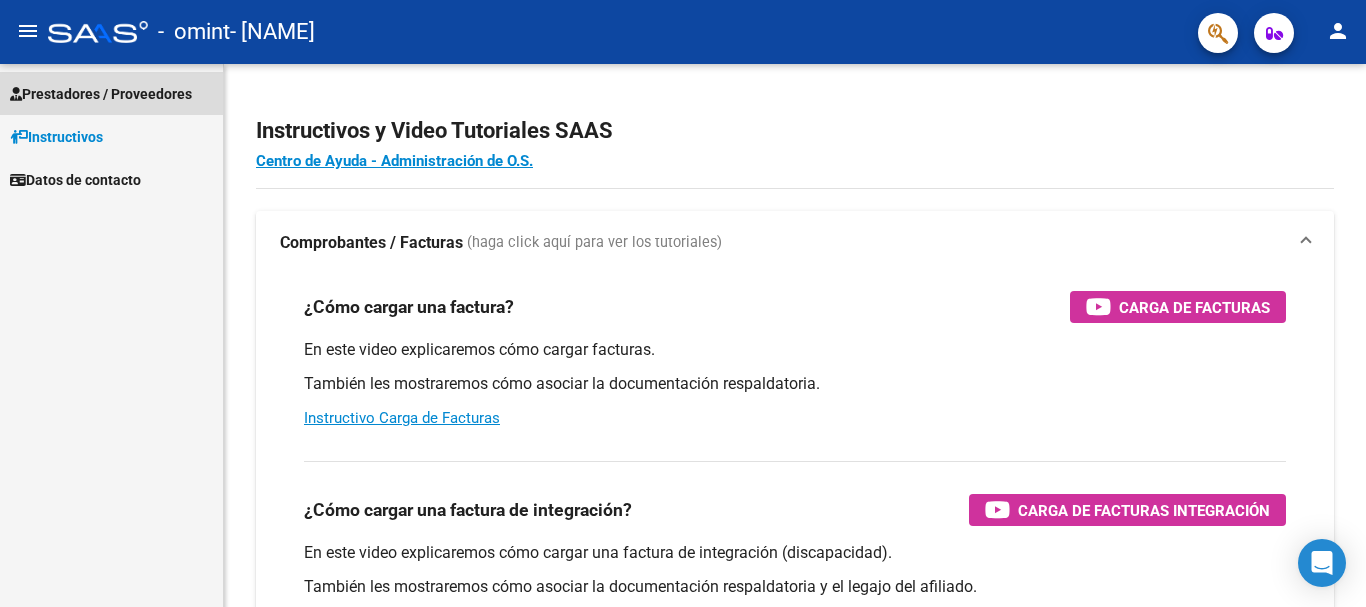 click on "Prestadores / Proveedores" at bounding box center [101, 94] 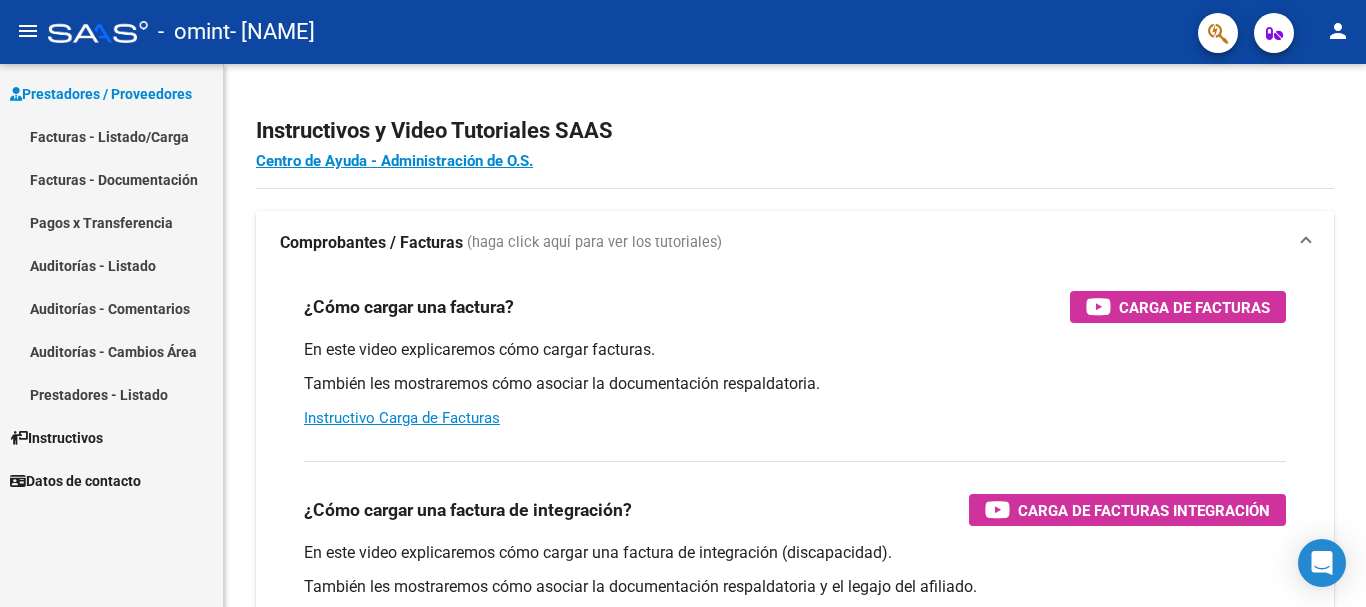 click on "Facturas - Listado/Carga" at bounding box center [111, 136] 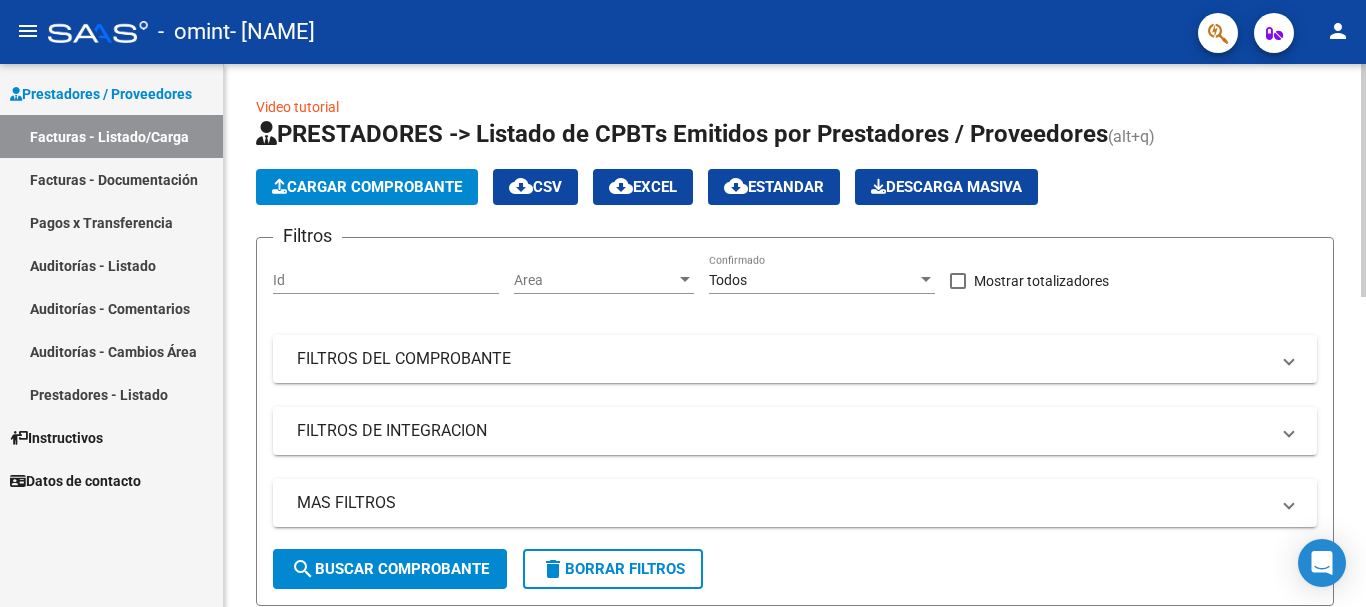 click on "Cargar Comprobante" 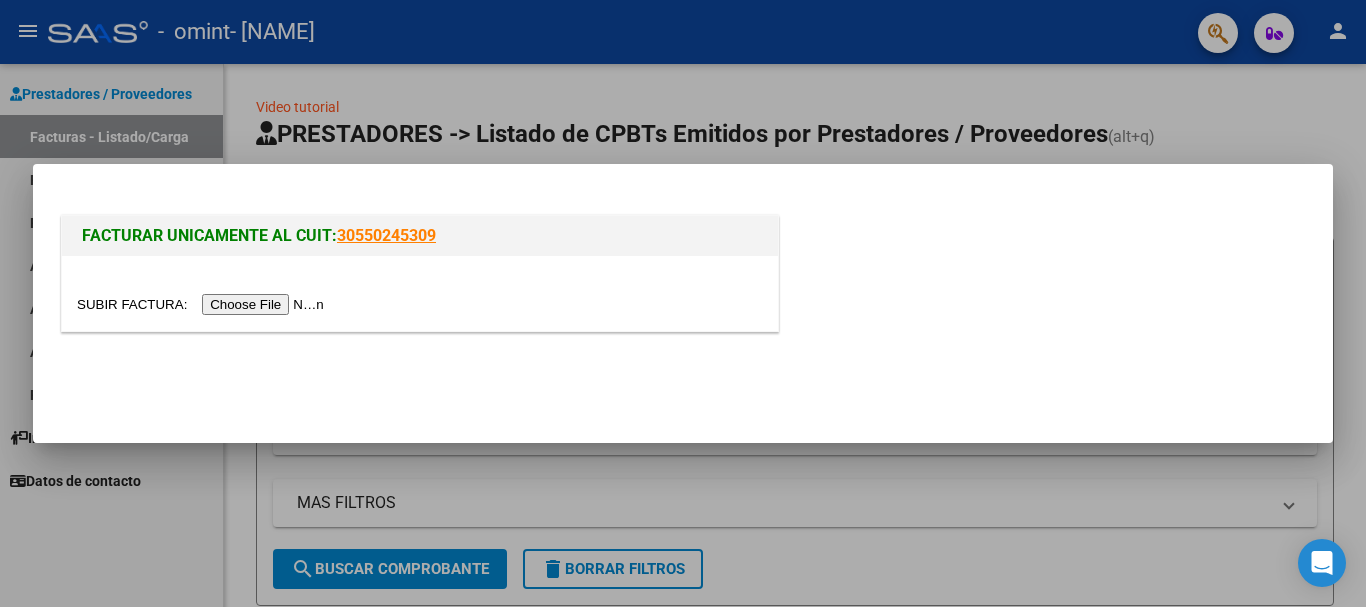 click at bounding box center [203, 304] 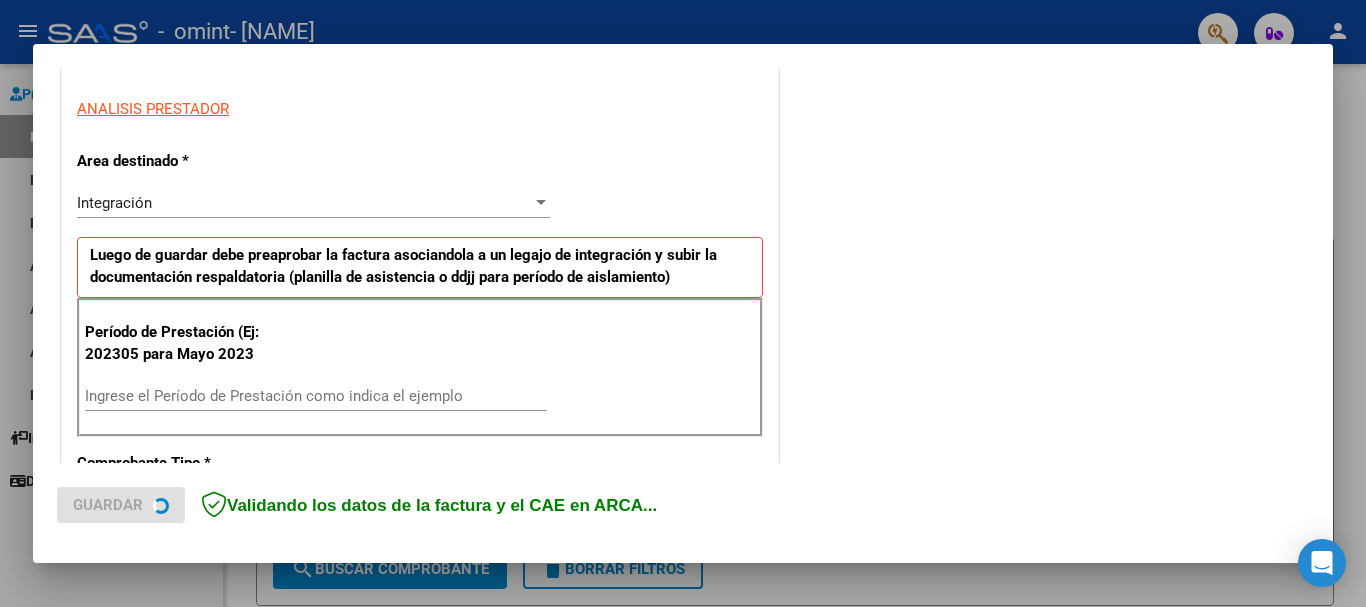 scroll, scrollTop: 500, scrollLeft: 0, axis: vertical 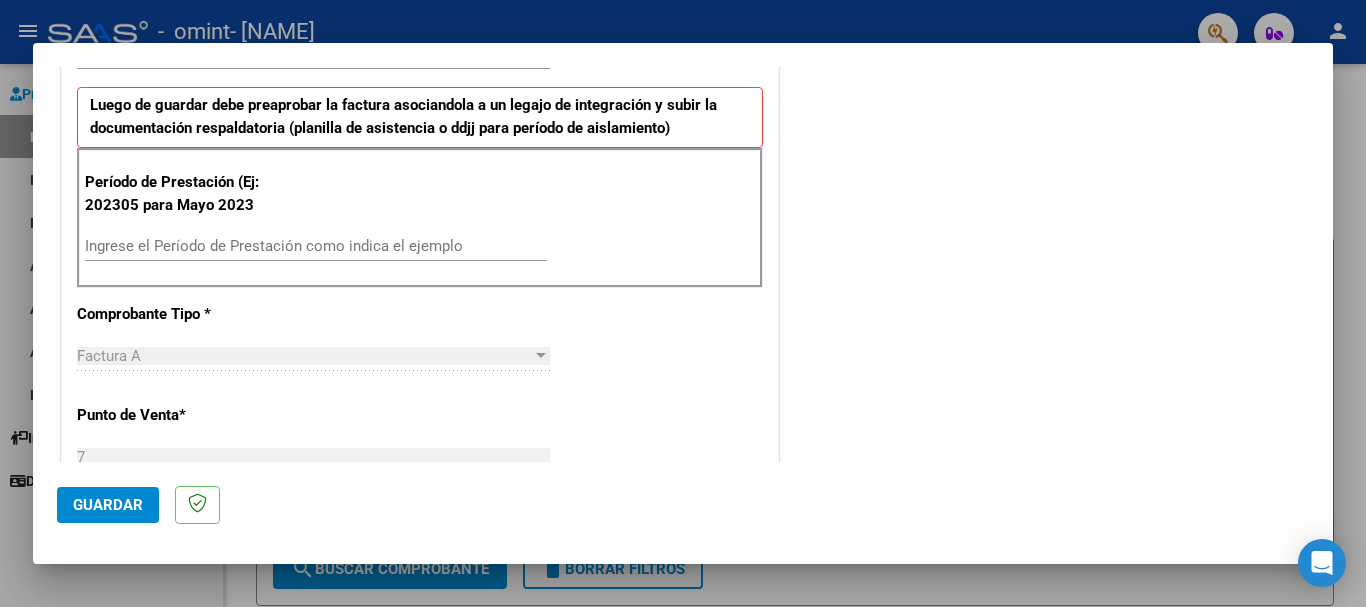 click on "Ingrese el Período de Prestación como indica el ejemplo" at bounding box center (316, 246) 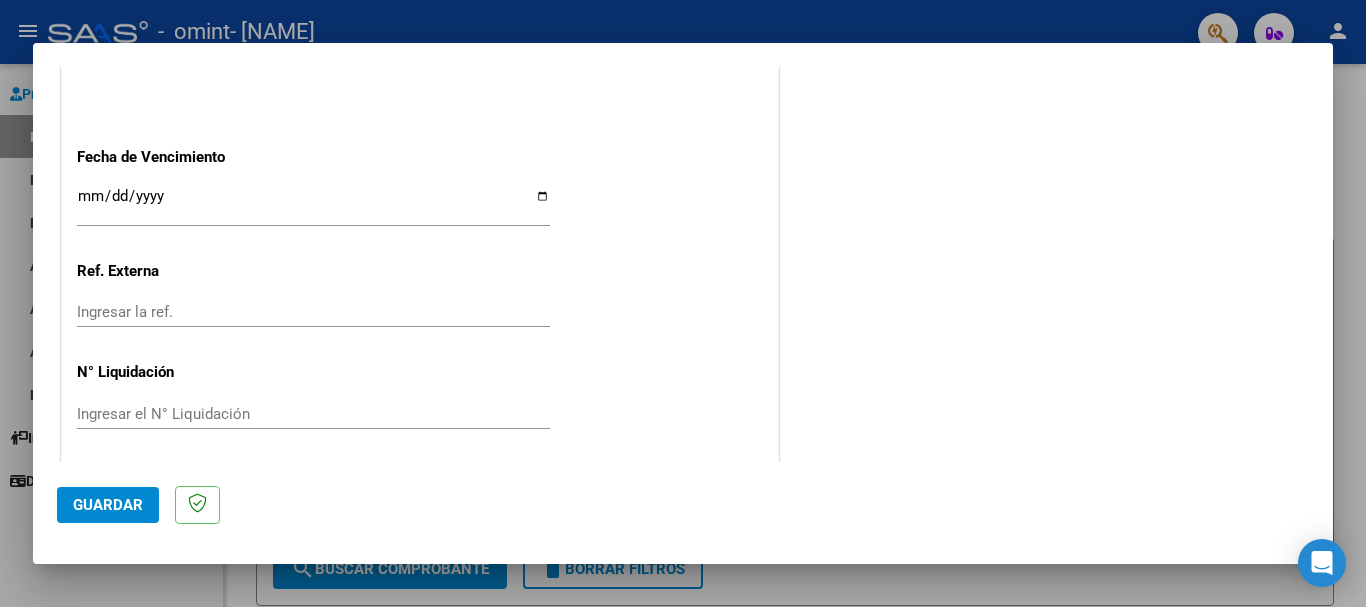 scroll, scrollTop: 1327, scrollLeft: 0, axis: vertical 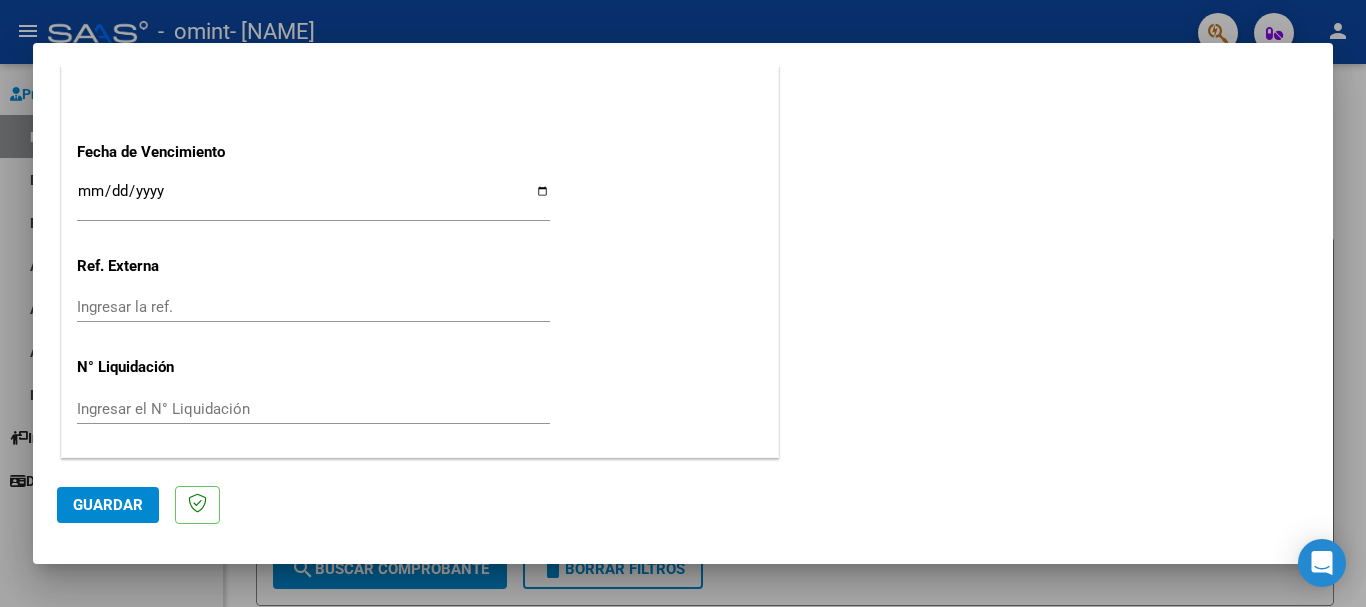 type on "202507" 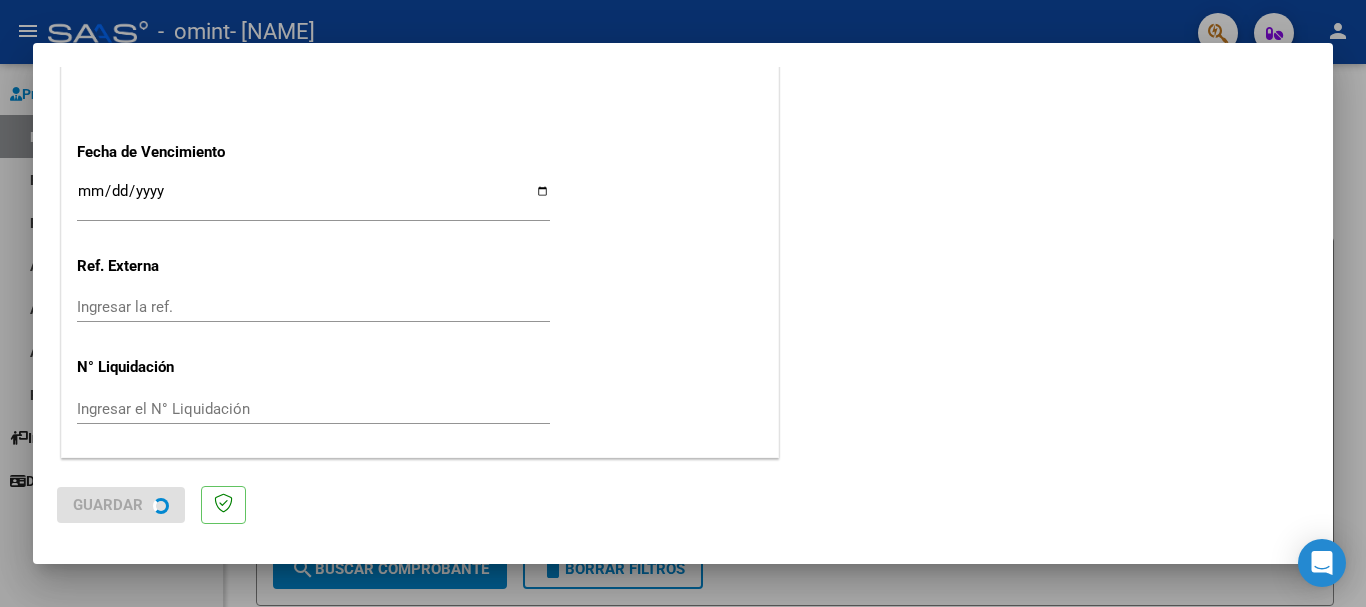 scroll, scrollTop: 0, scrollLeft: 0, axis: both 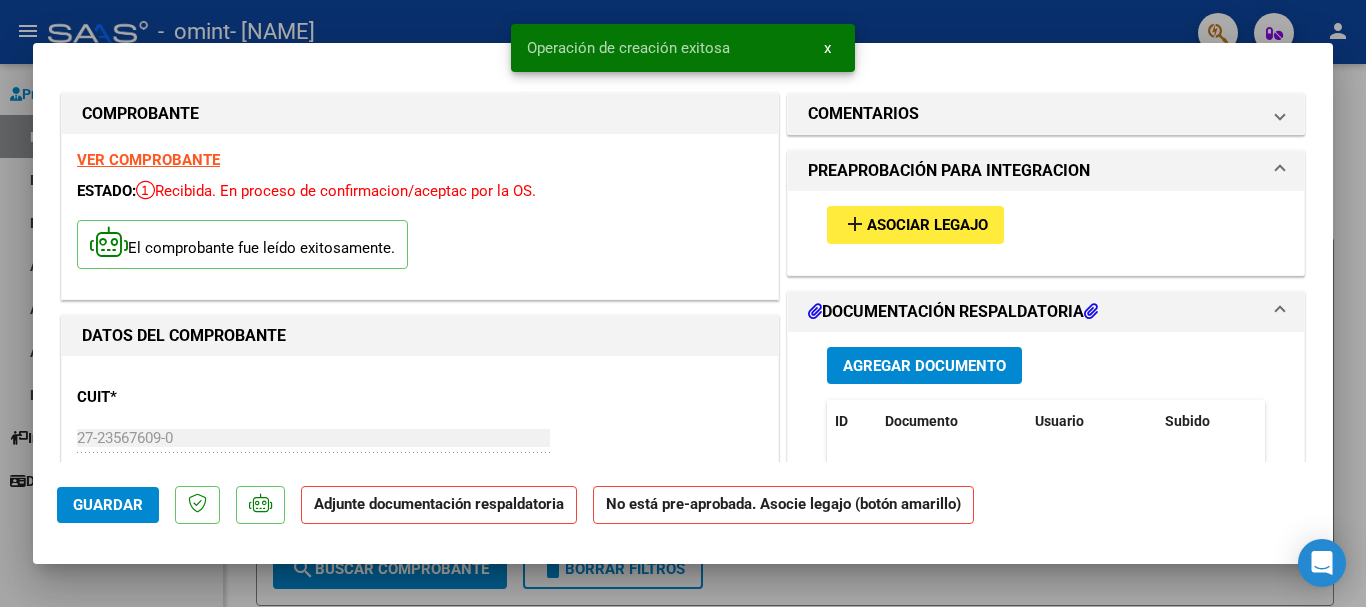 click on "Asociar Legajo" at bounding box center (927, 226) 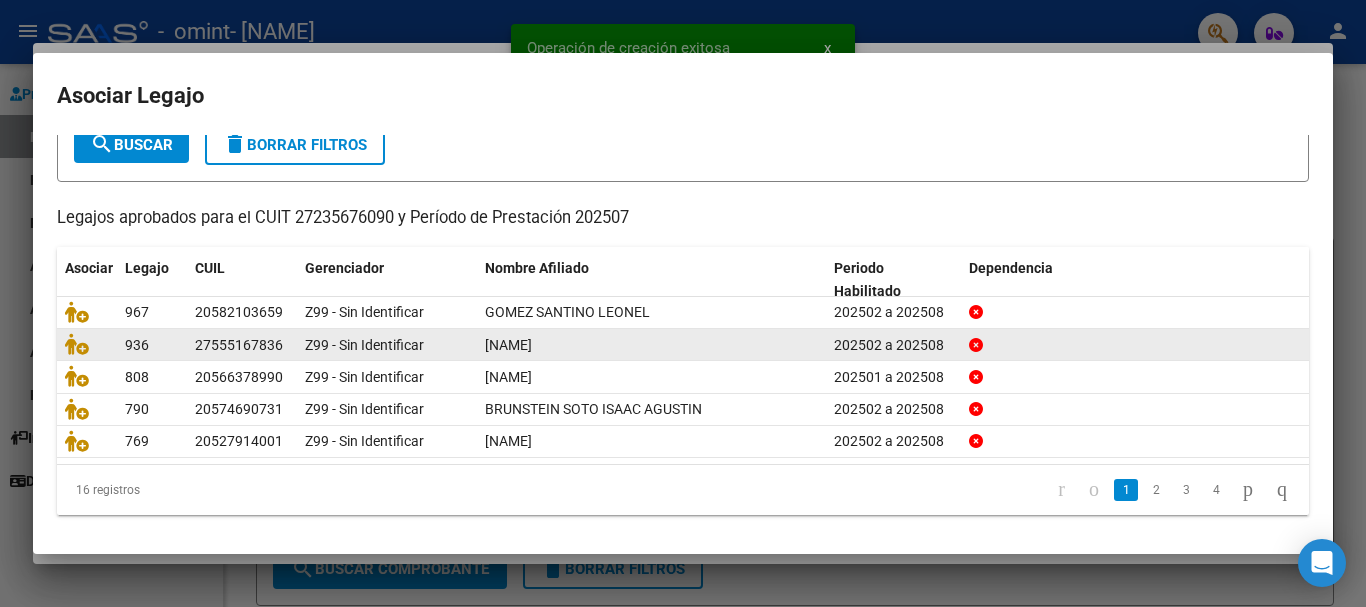 scroll, scrollTop: 131, scrollLeft: 0, axis: vertical 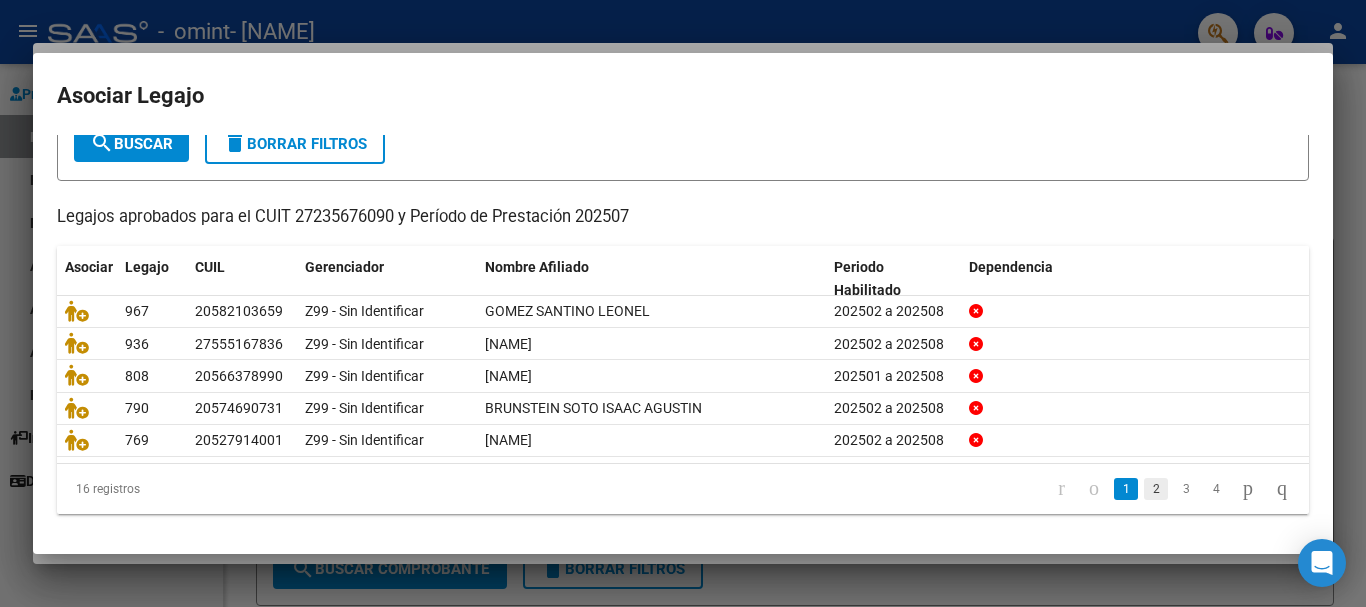 click on "2" 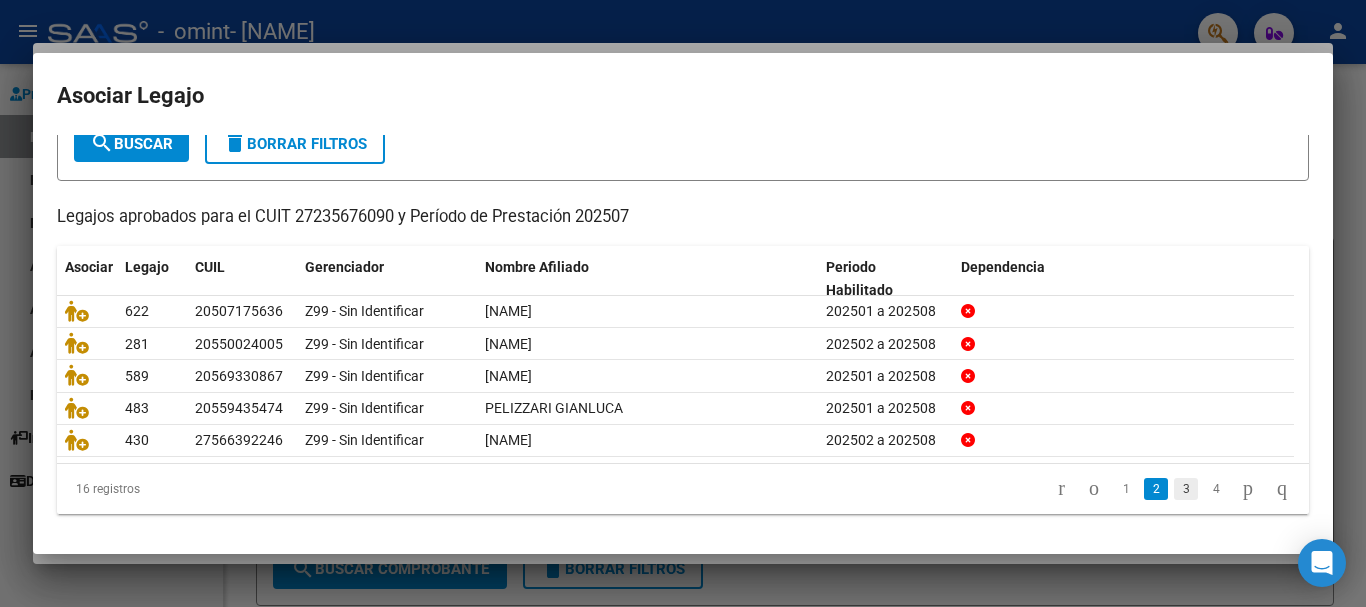 click on "3" 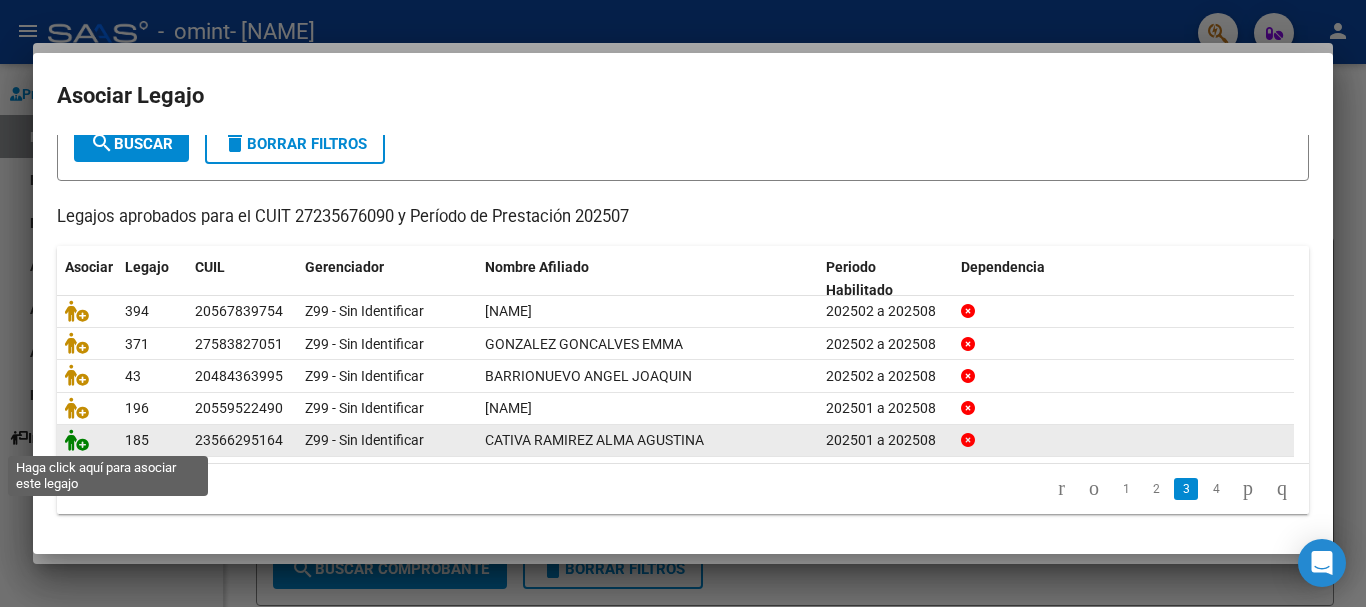 click 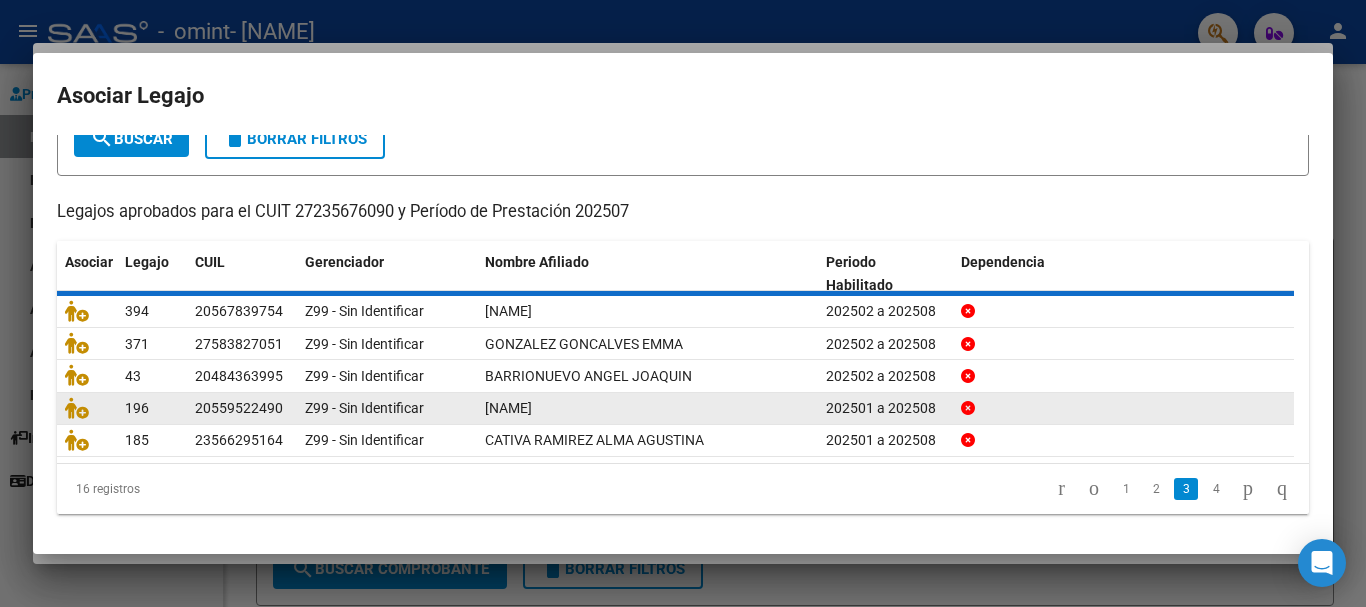 scroll, scrollTop: 0, scrollLeft: 0, axis: both 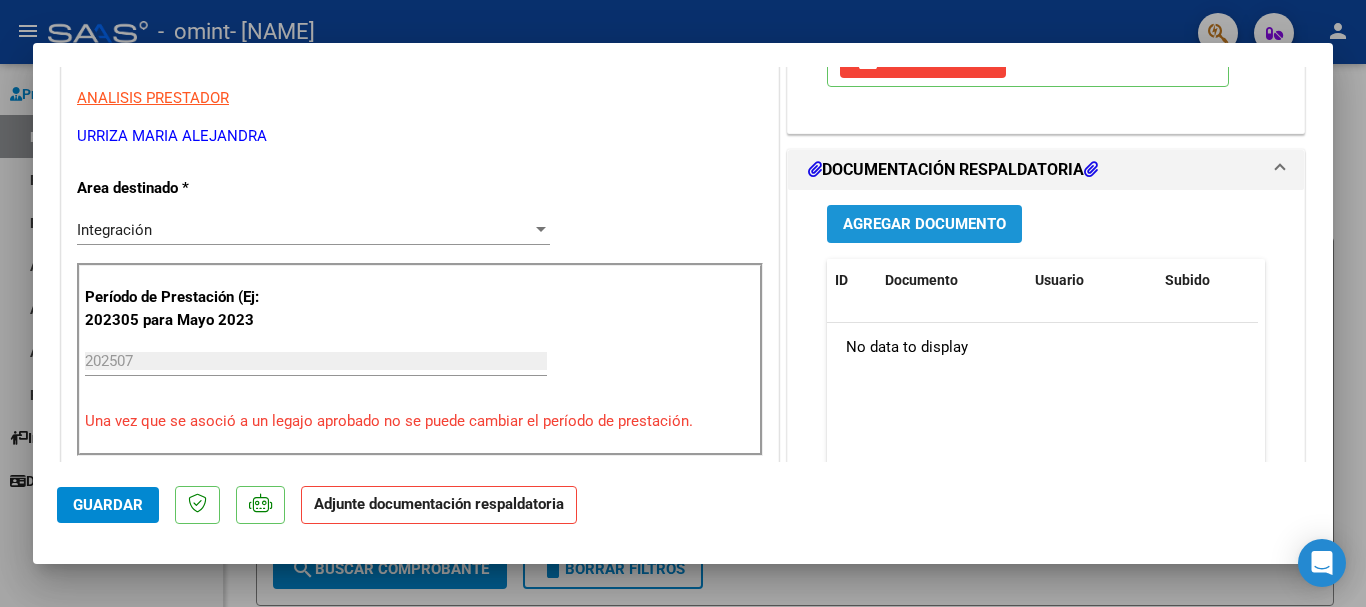 click on "Agregar Documento" at bounding box center (924, 225) 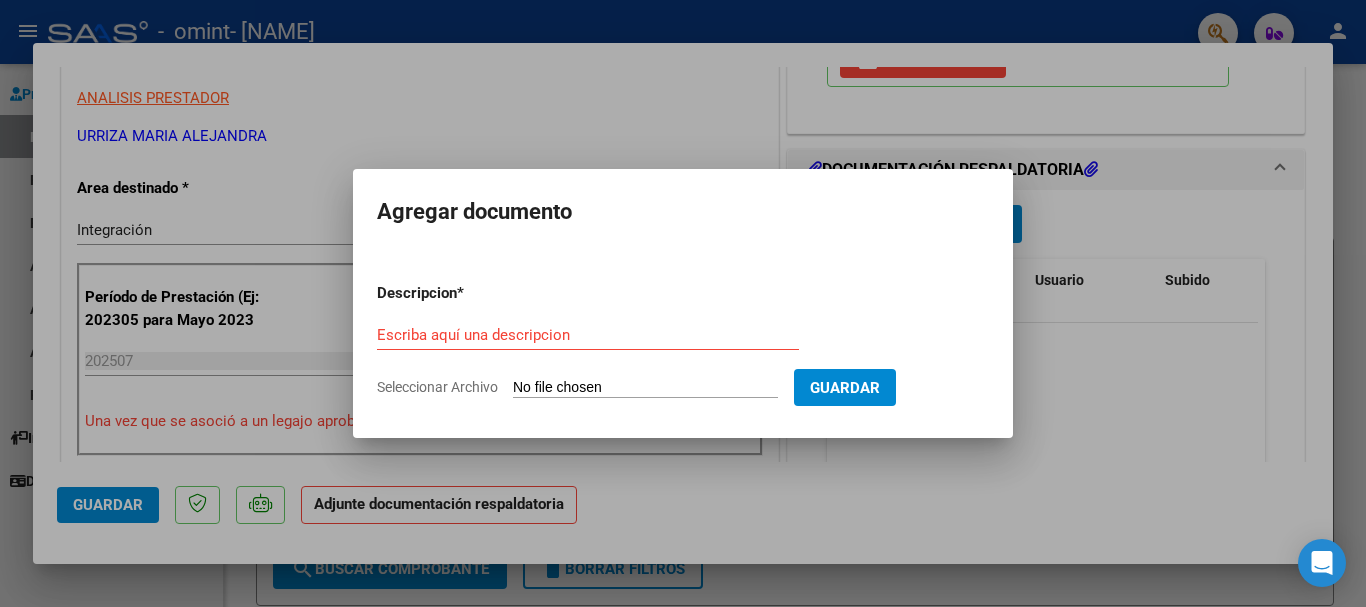click on "Seleccionar Archivo" at bounding box center (645, 388) 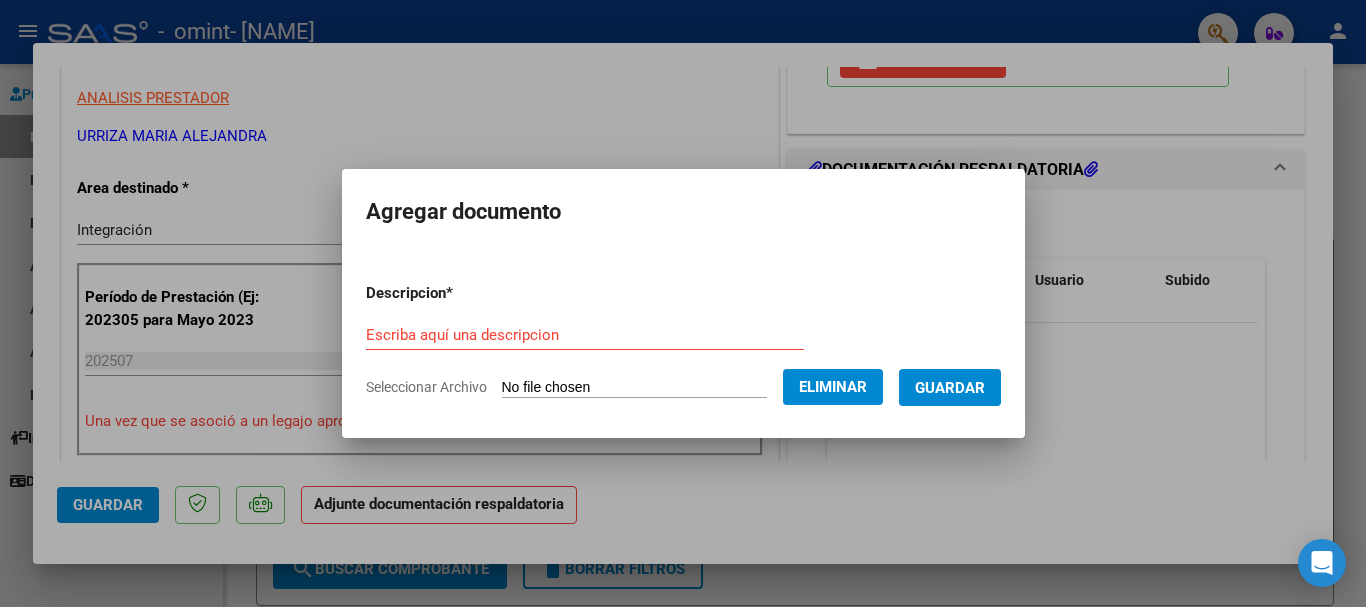 click on "Descripcion  *   Escriba aquí una descripcion  Seleccionar Archivo Eliminar Guardar" at bounding box center [683, 340] 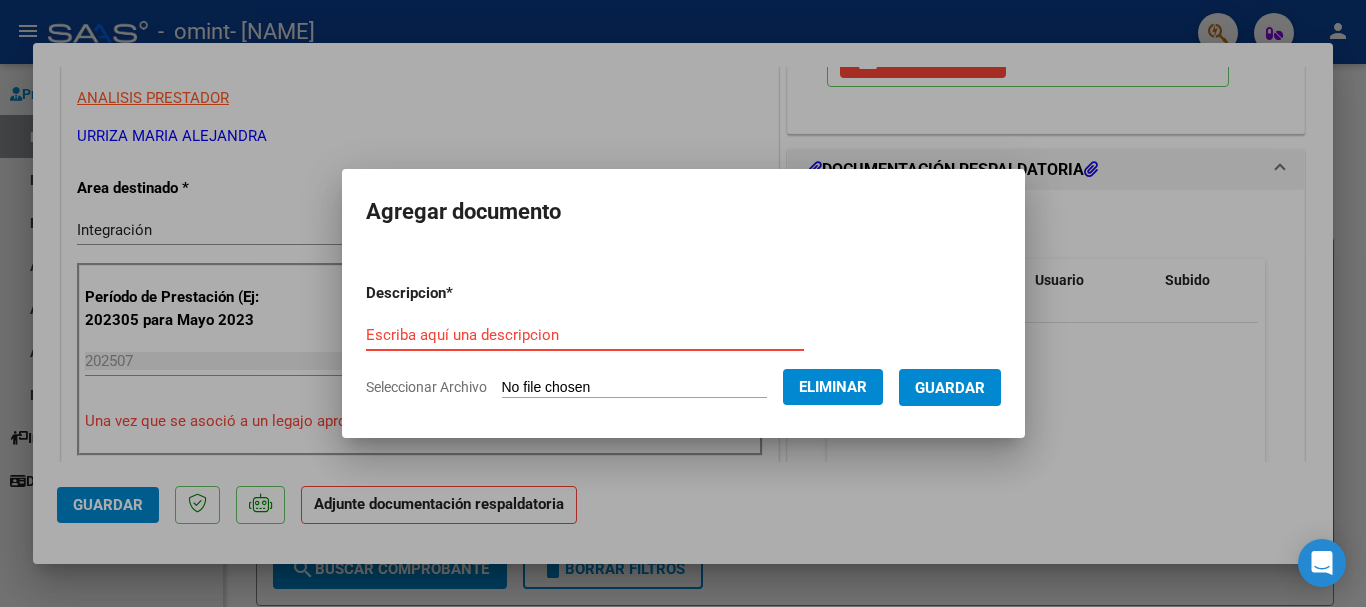 click on "Escriba aquí una descripcion" at bounding box center (585, 335) 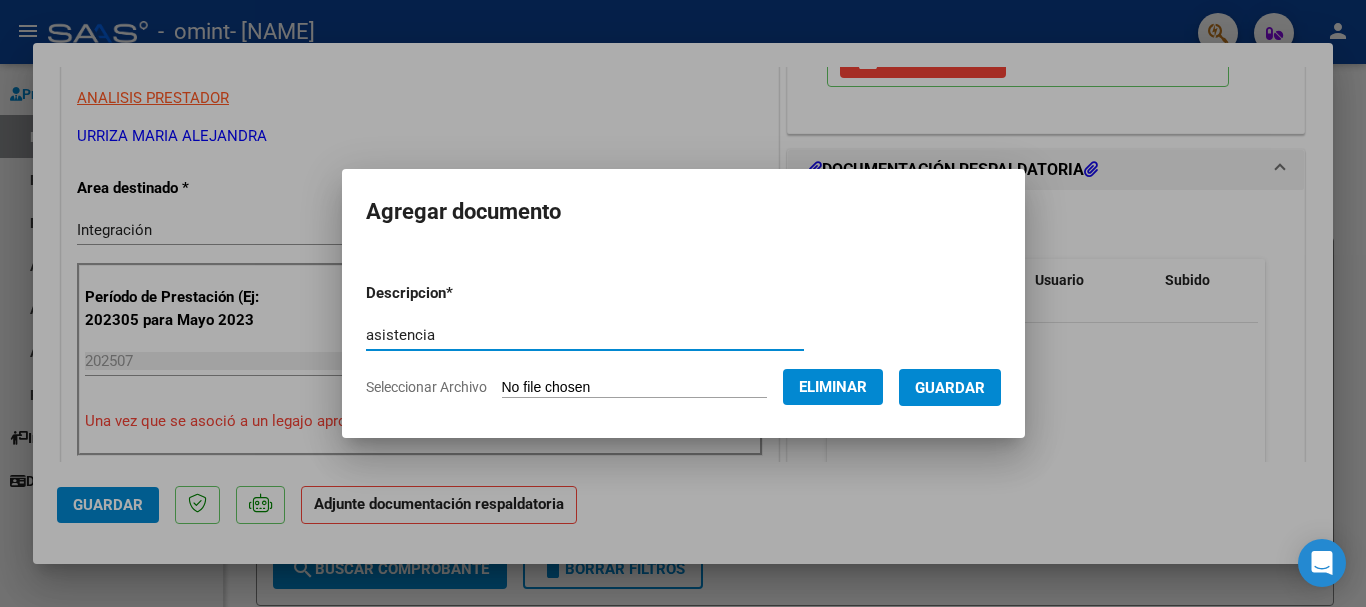 type on "asistencia" 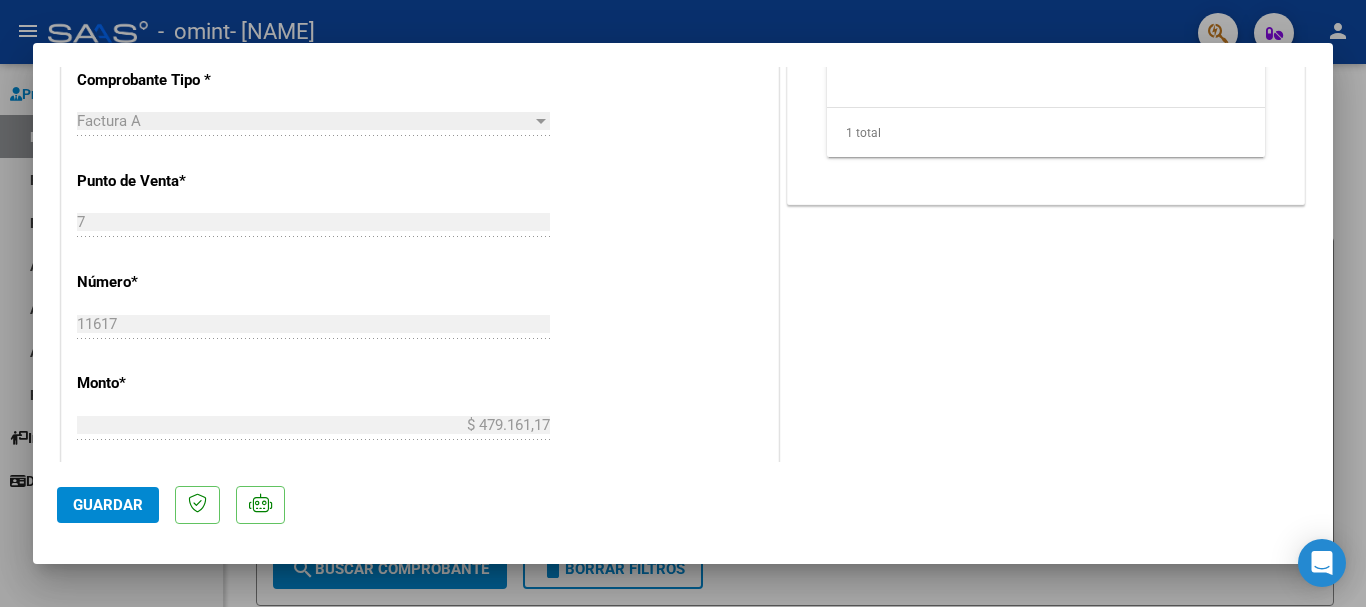 scroll, scrollTop: 800, scrollLeft: 0, axis: vertical 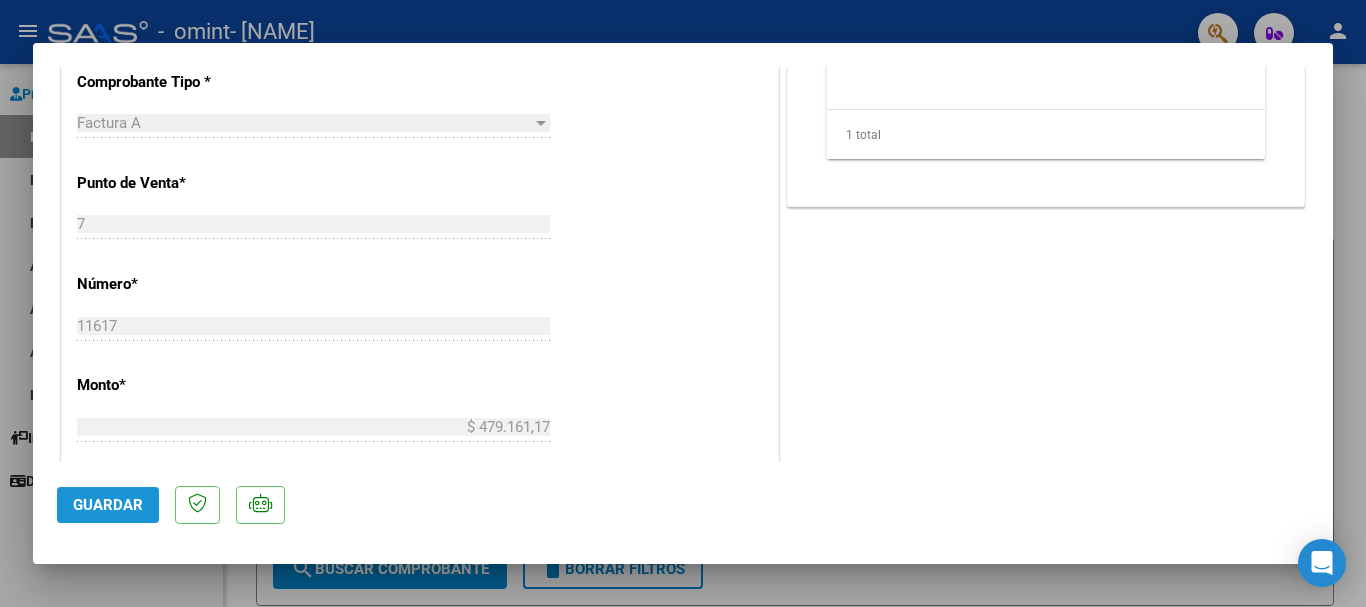 click on "Guardar" 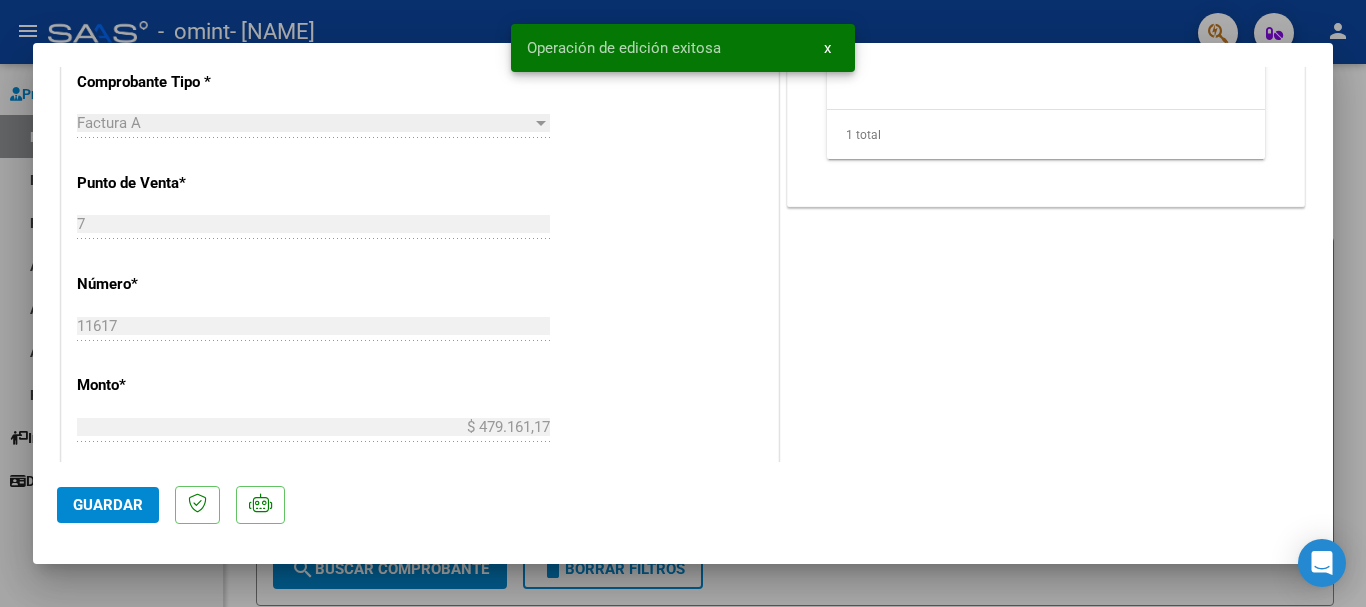 click at bounding box center [683, 303] 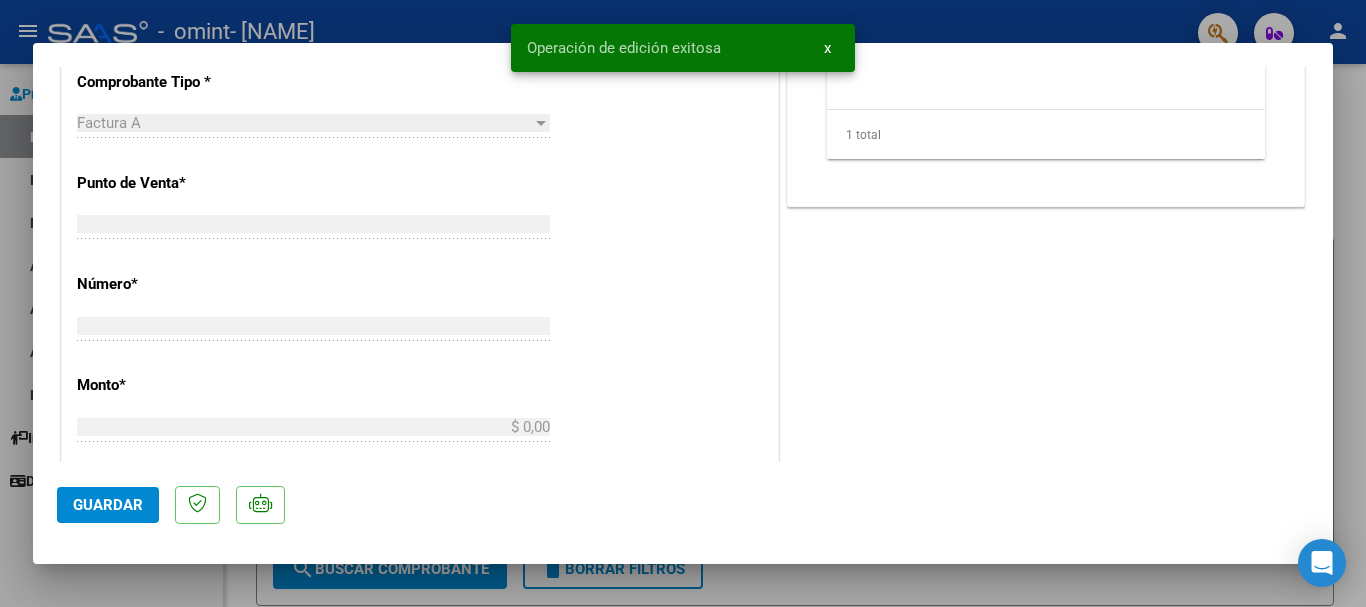 scroll, scrollTop: 759, scrollLeft: 0, axis: vertical 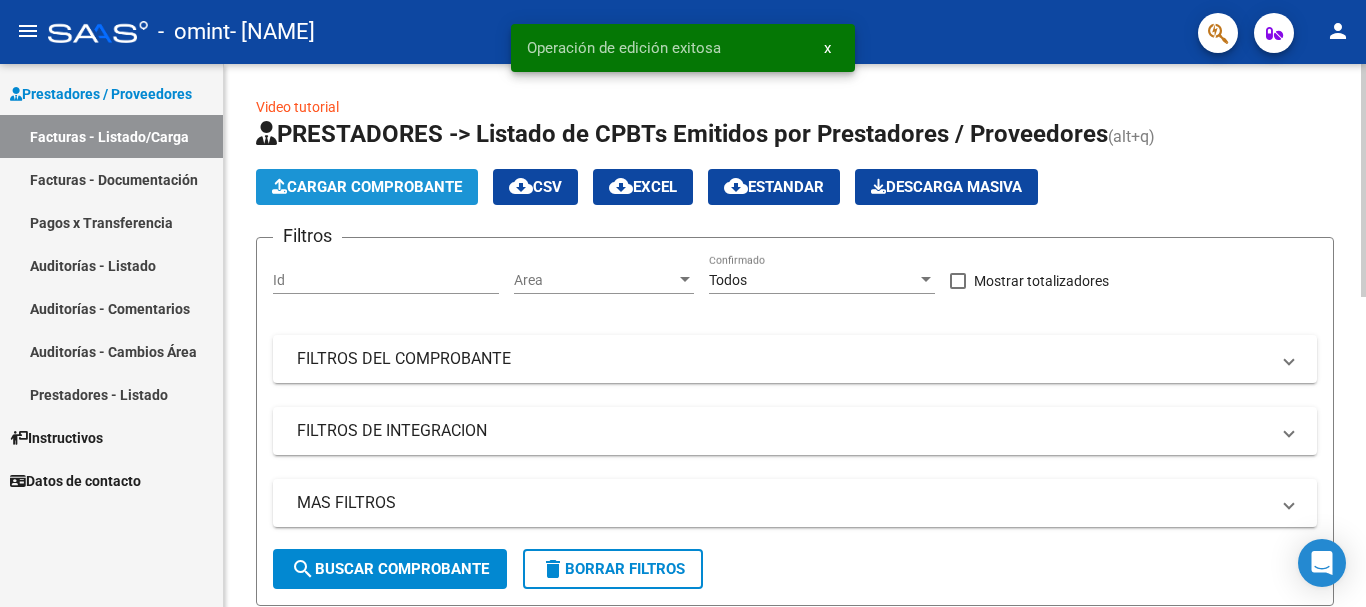click on "Cargar Comprobante" 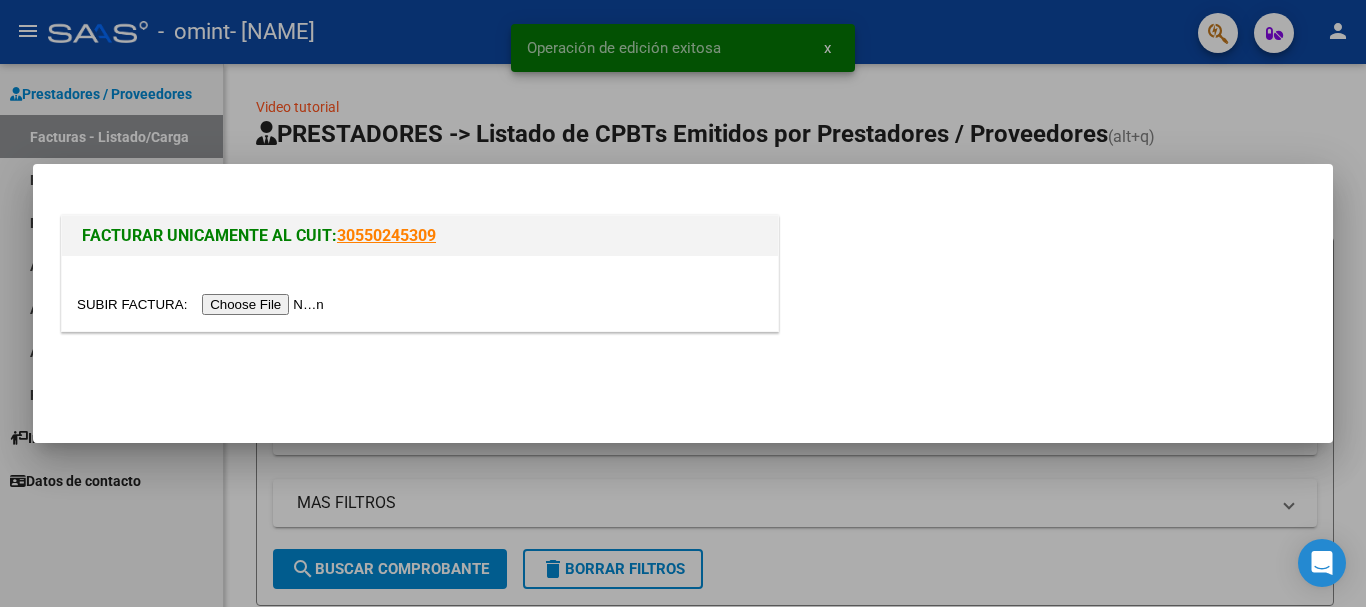 click at bounding box center (203, 304) 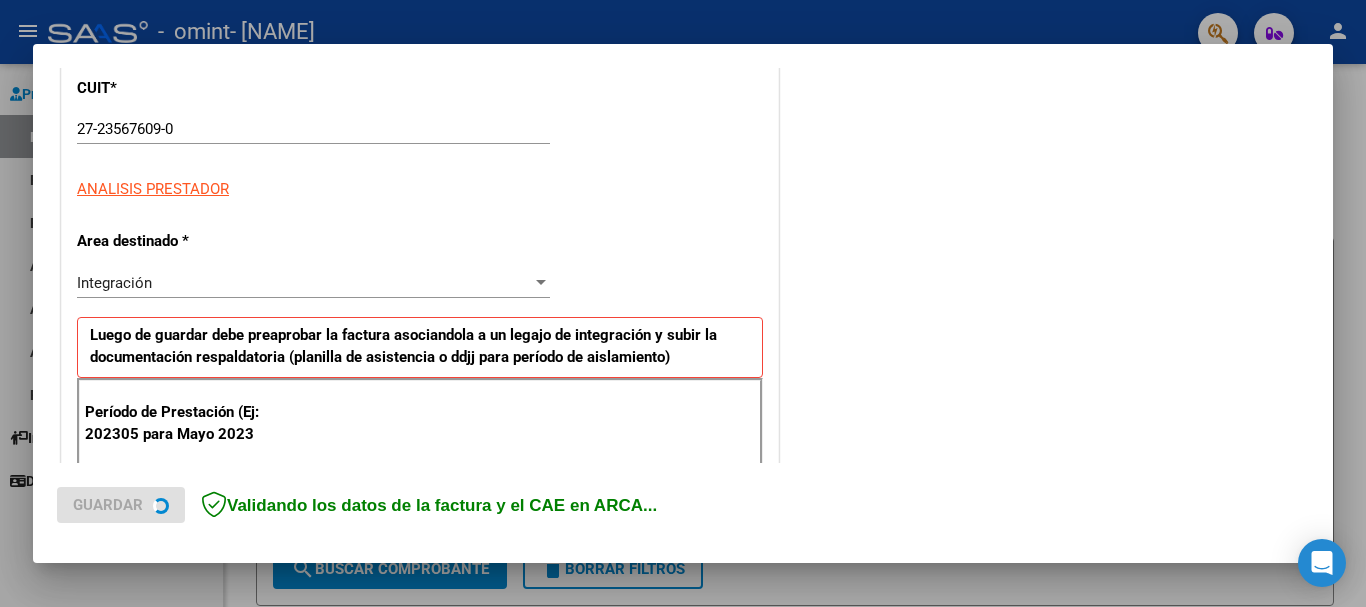 scroll, scrollTop: 400, scrollLeft: 0, axis: vertical 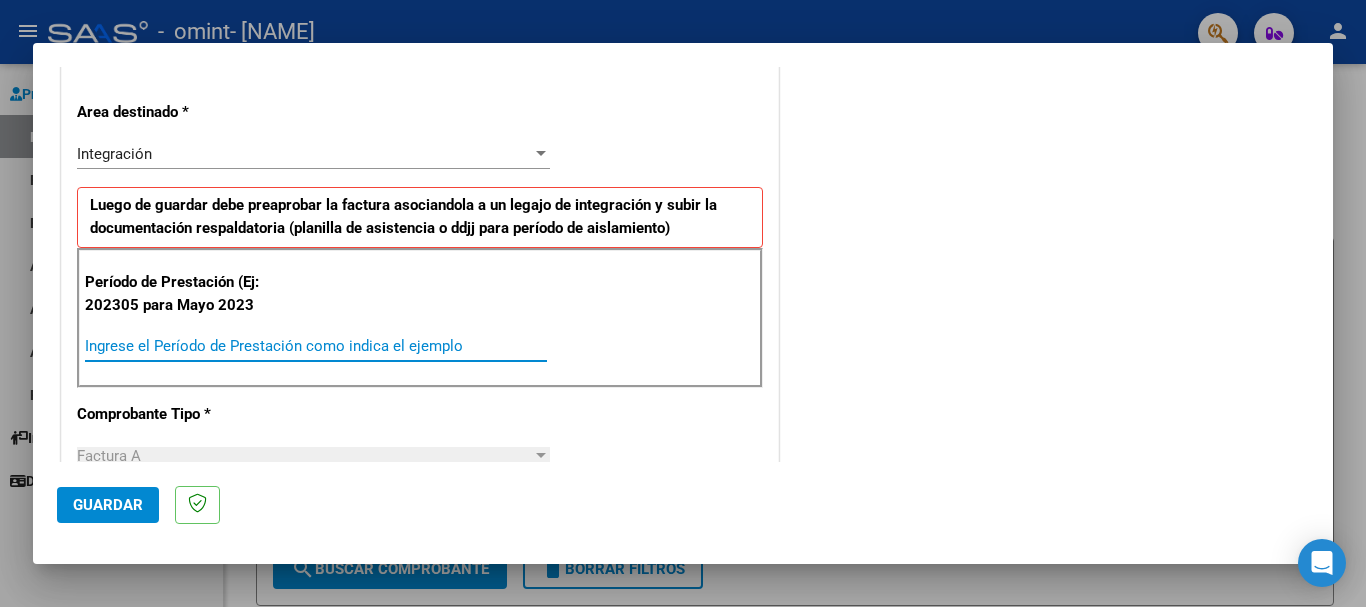 click on "Ingrese el Período de Prestación como indica el ejemplo" at bounding box center (316, 346) 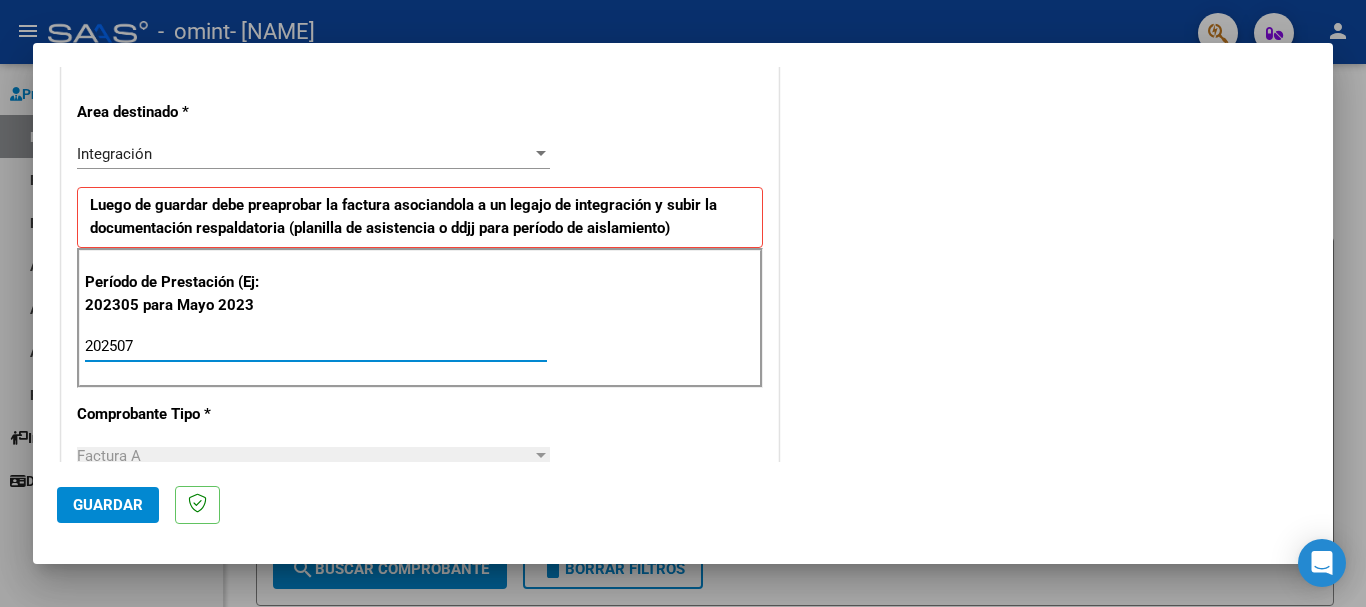 scroll, scrollTop: 500, scrollLeft: 0, axis: vertical 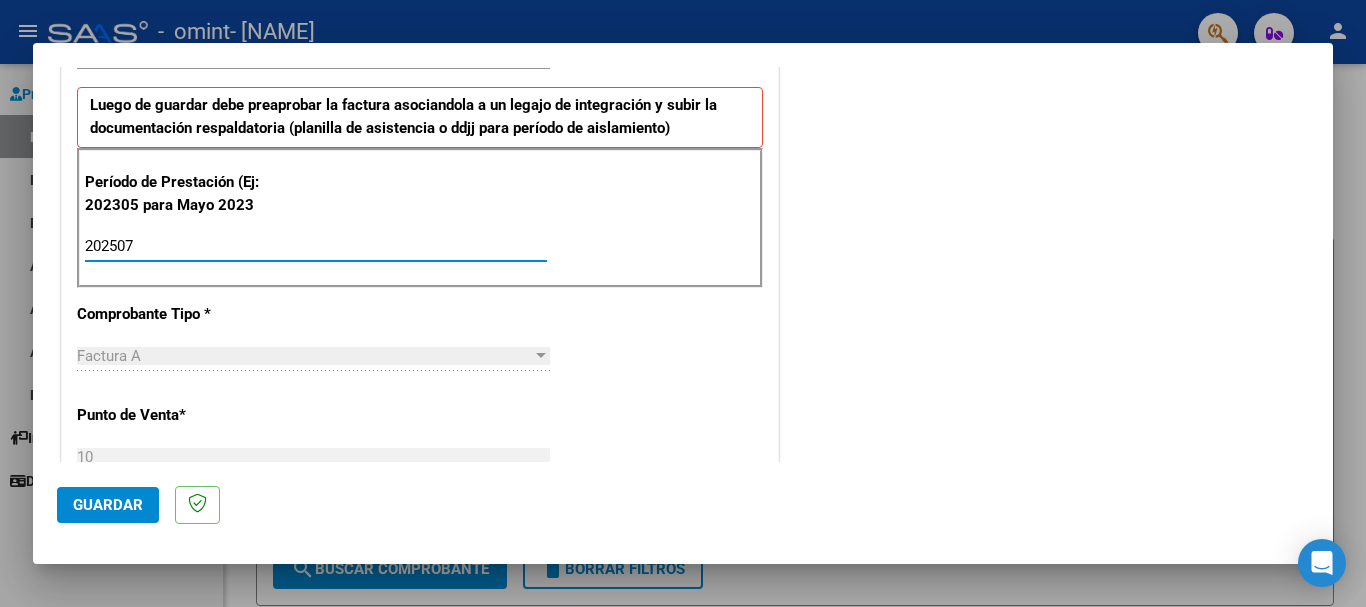type on "202507" 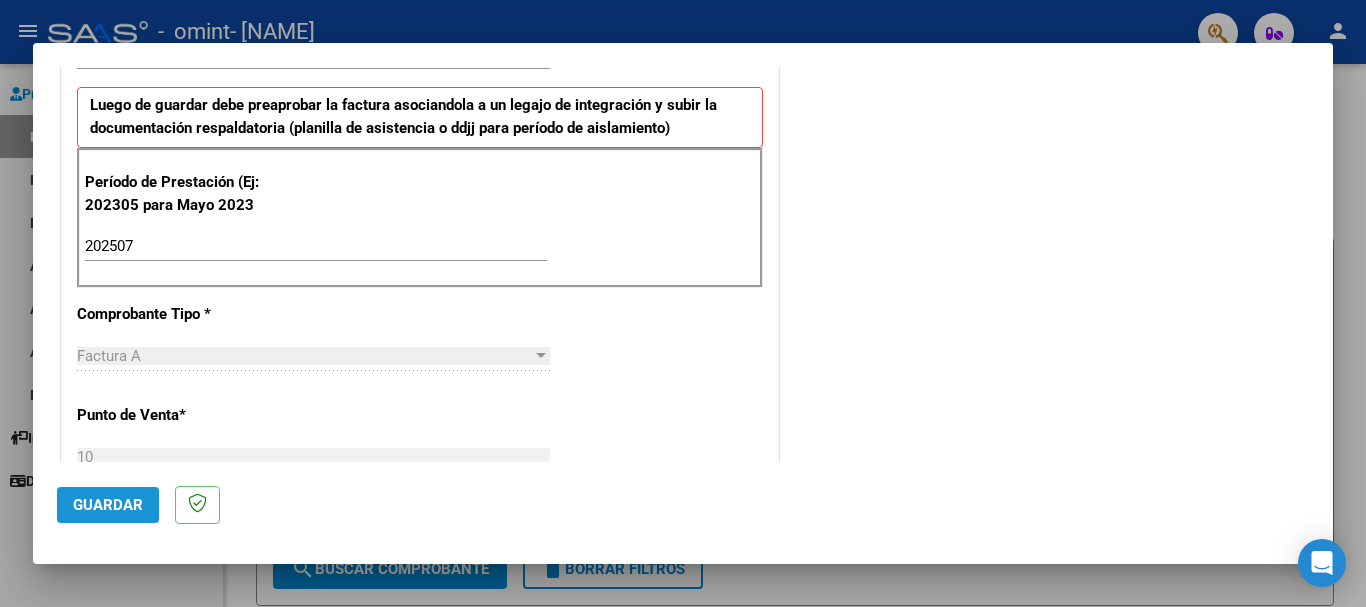 click on "Guardar" 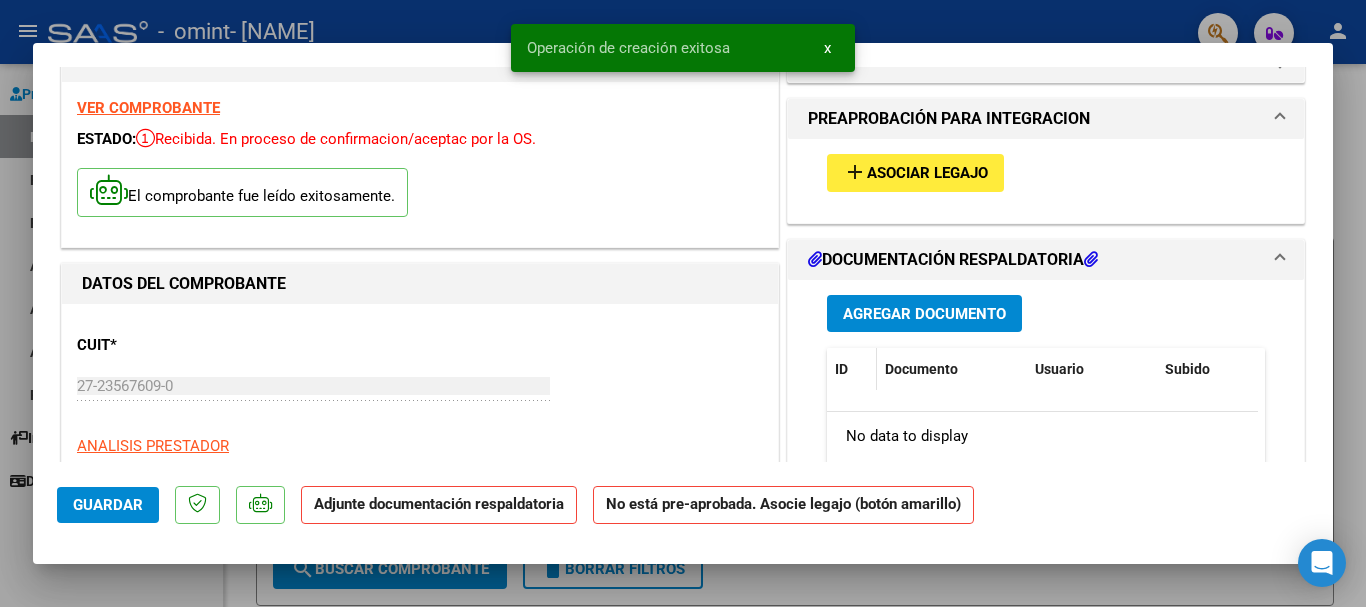 scroll, scrollTop: 100, scrollLeft: 0, axis: vertical 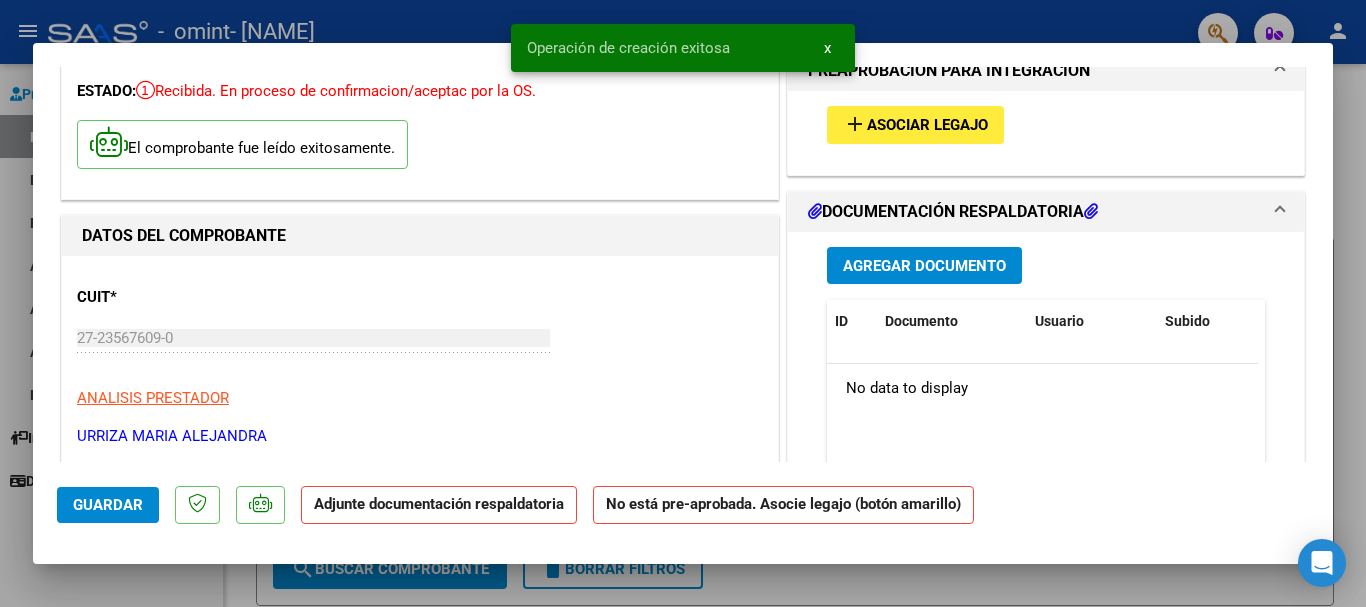 click on "Asociar Legajo" at bounding box center [927, 126] 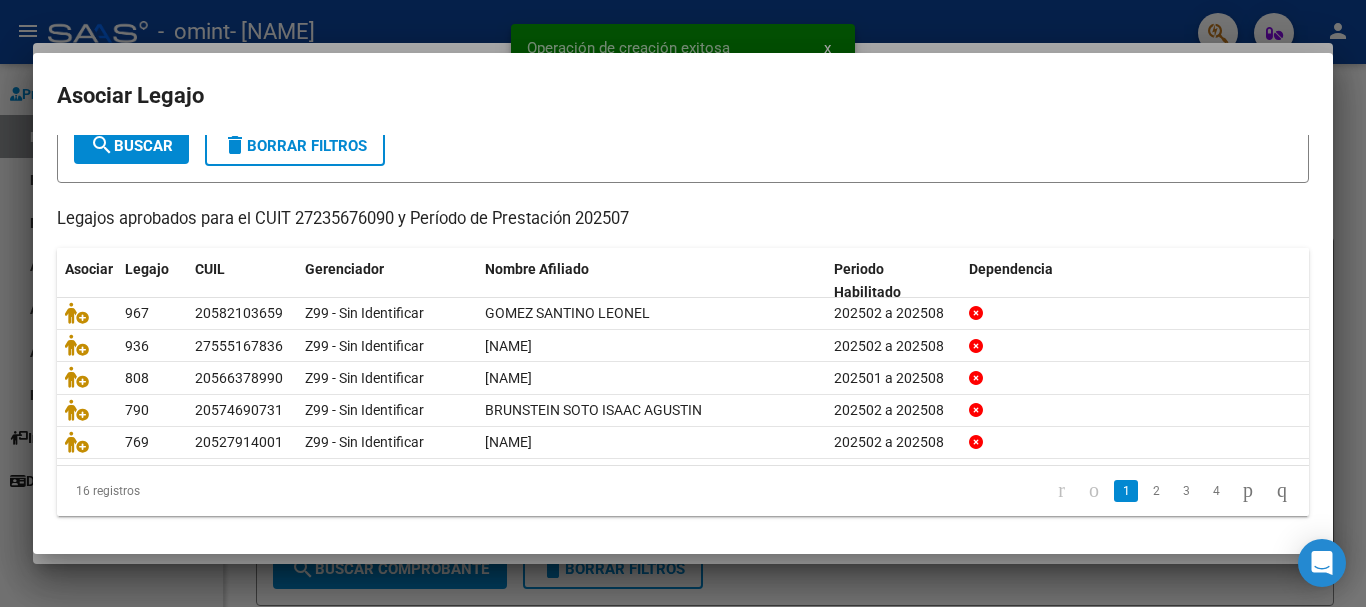 scroll, scrollTop: 131, scrollLeft: 0, axis: vertical 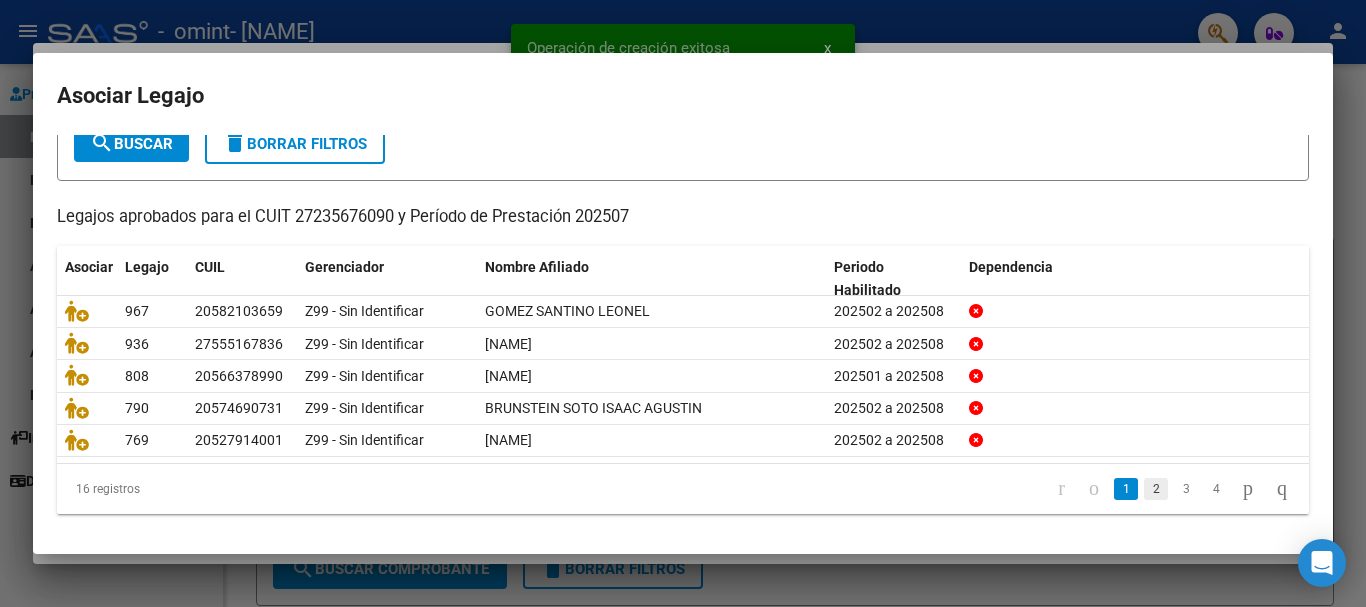 click on "2" 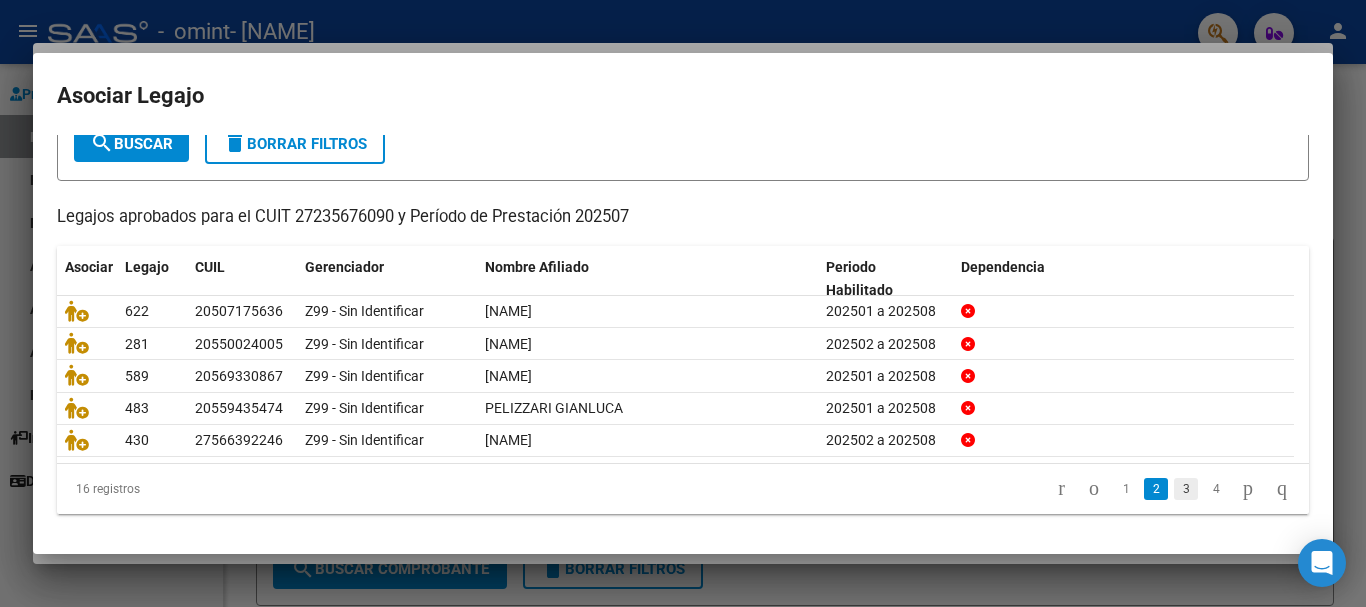 click on "3" 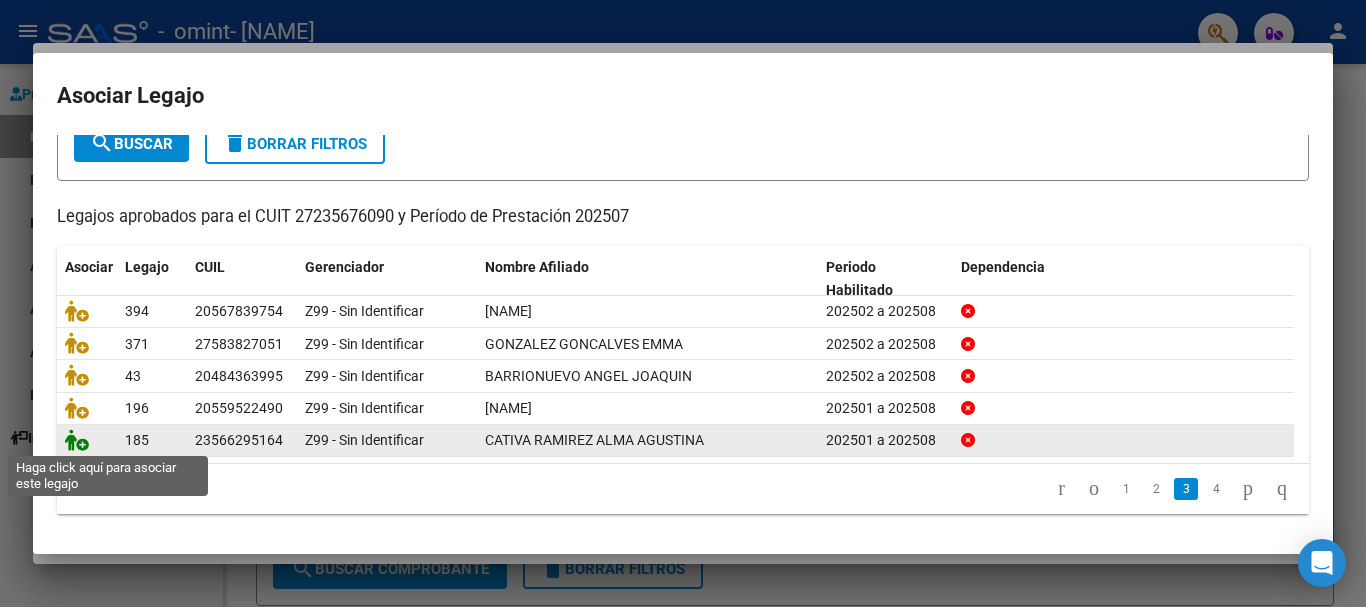 click 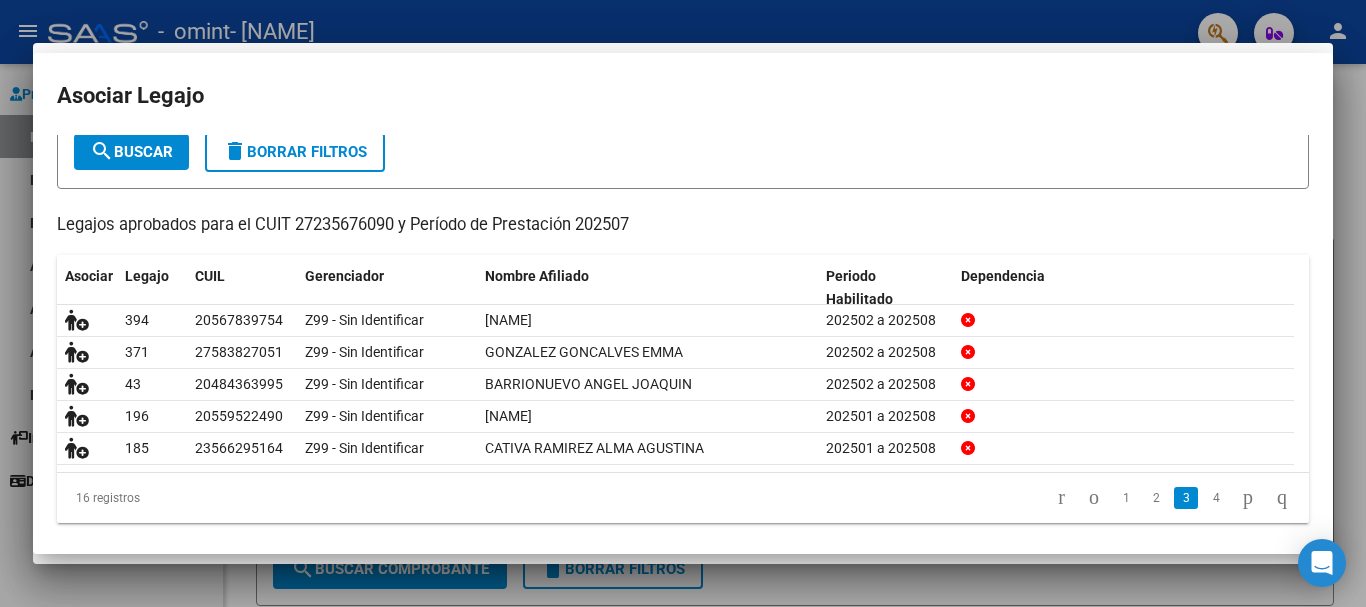 scroll, scrollTop: 144, scrollLeft: 0, axis: vertical 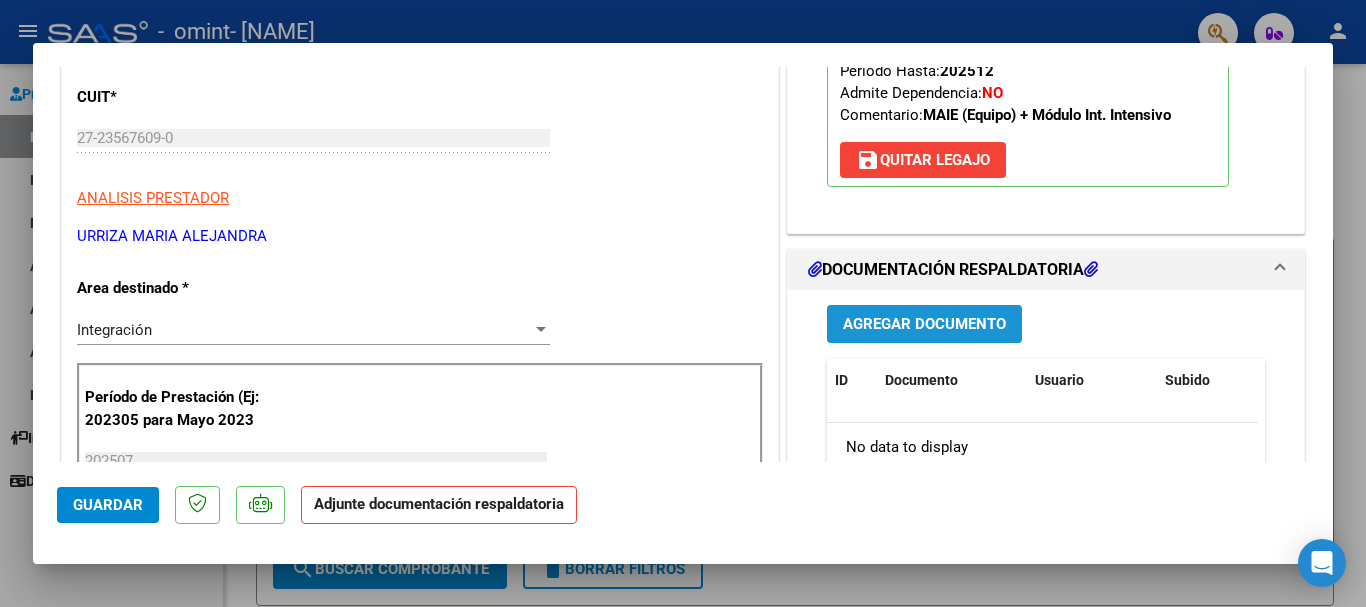 click on "Agregar Documento" at bounding box center (924, 325) 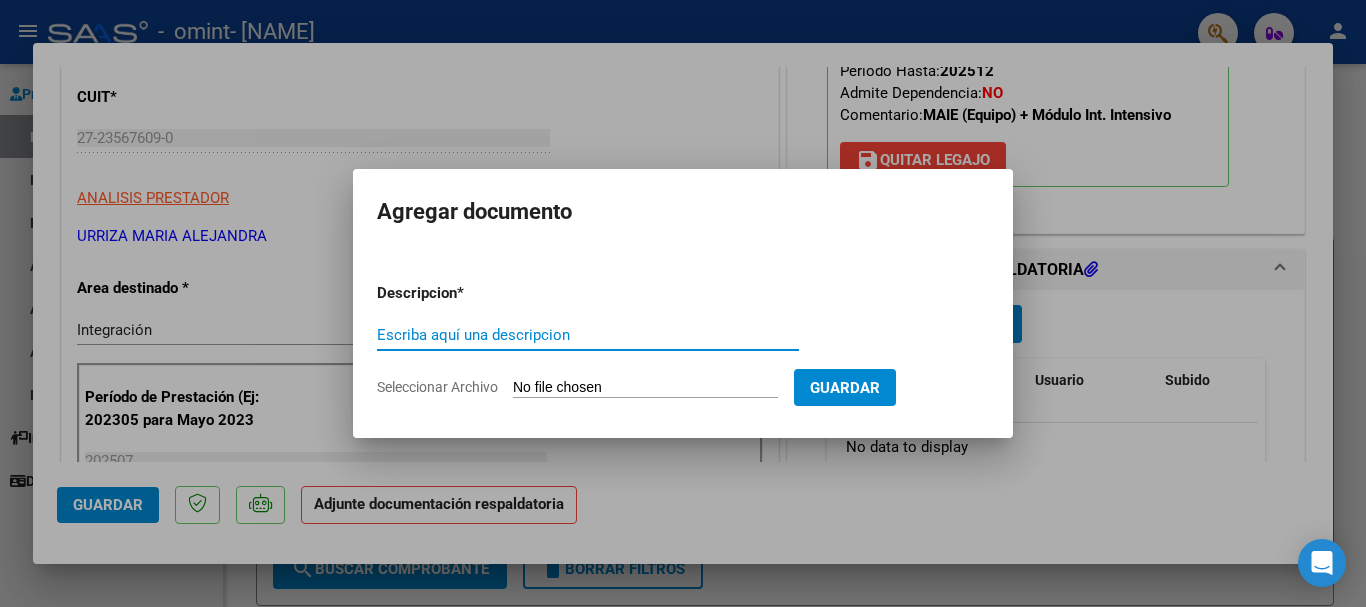 click on "Seleccionar Archivo" at bounding box center (645, 388) 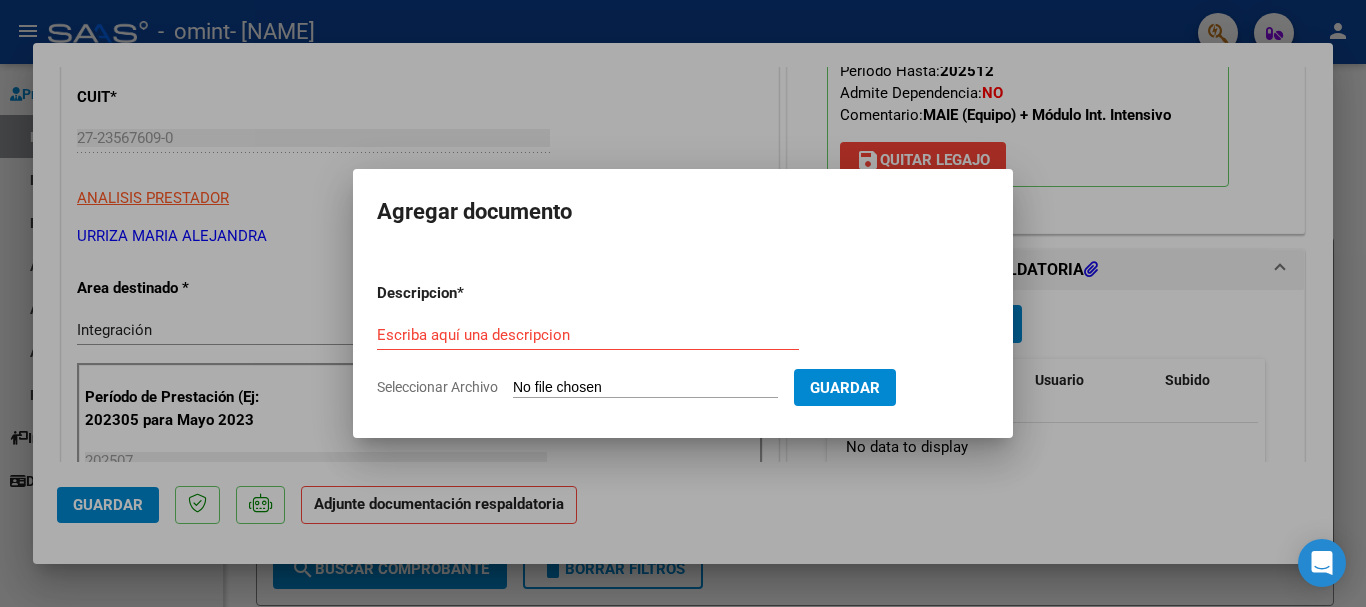 type on "C:\fakepath\JULIO REHA [NAME].pdf" 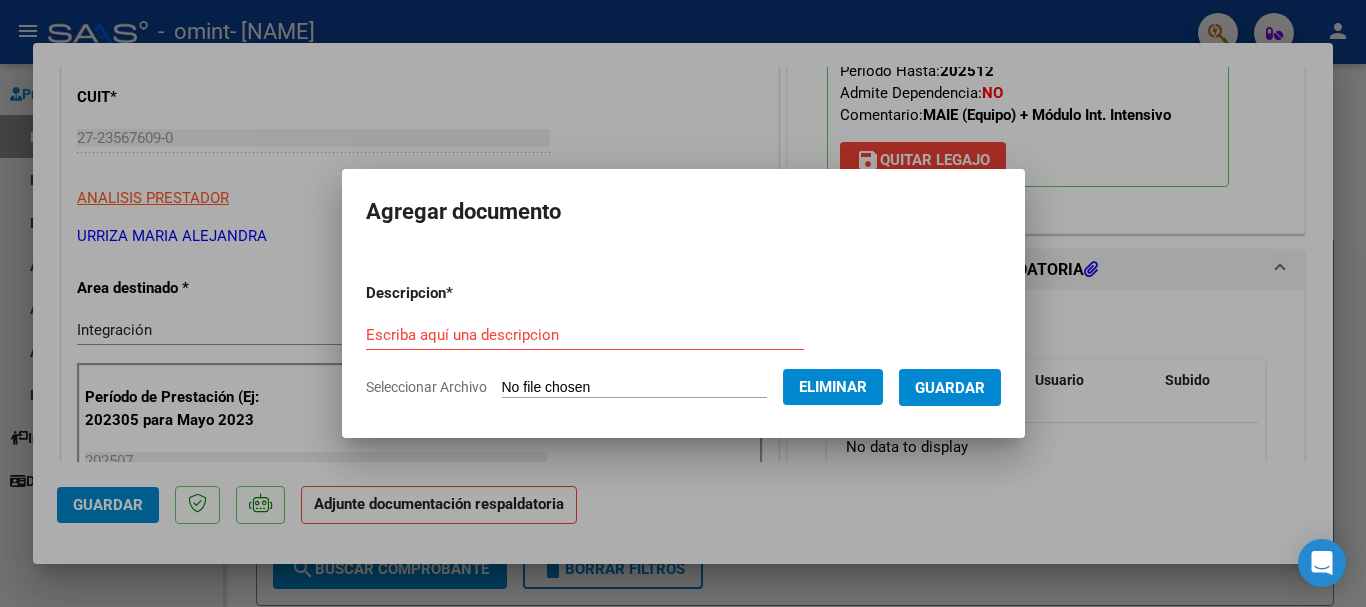 click on "Escriba aquí una descripcion" at bounding box center [585, 335] 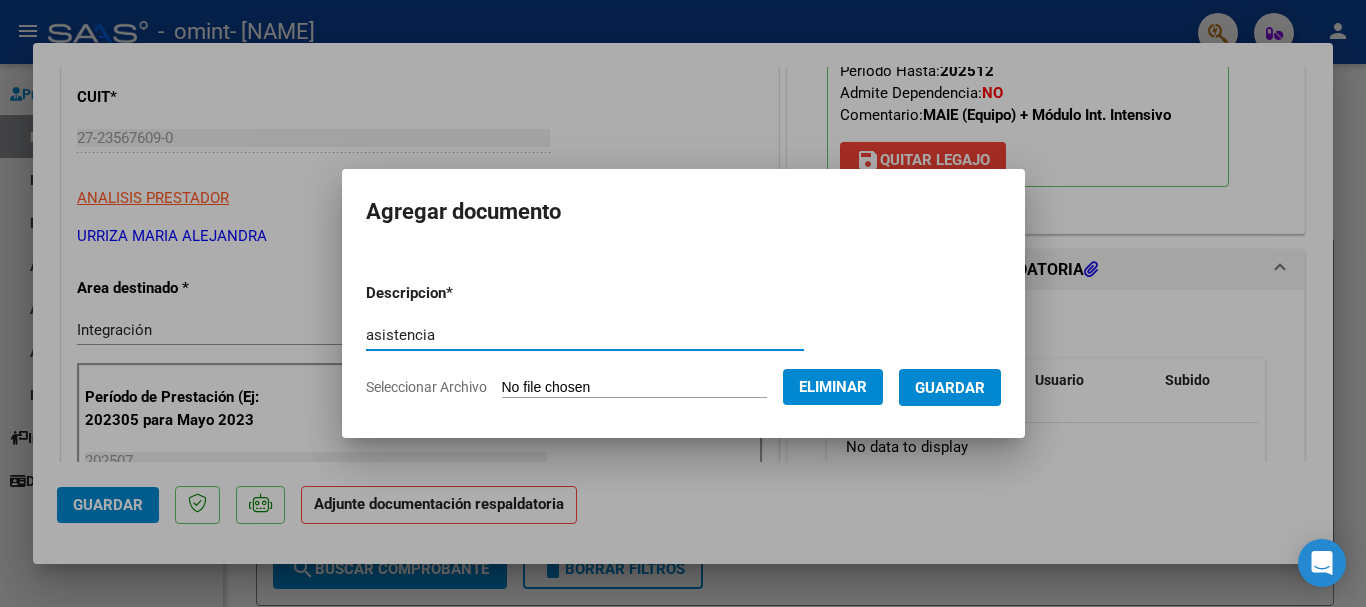 type on "asistencia" 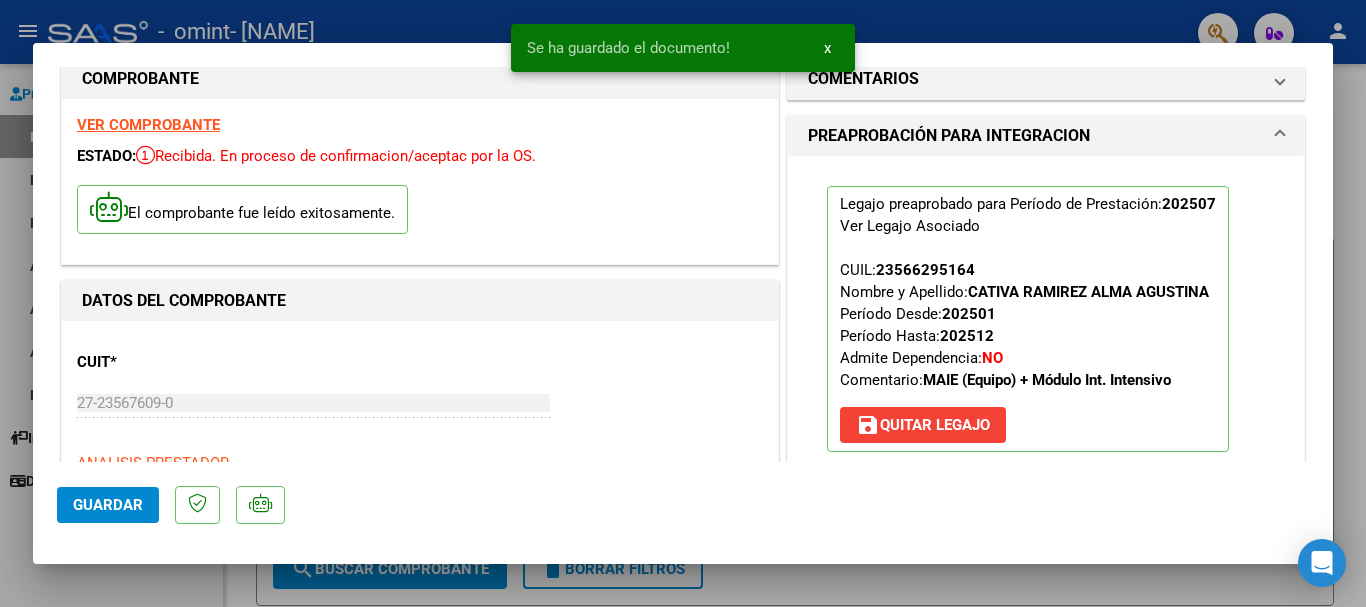 scroll, scrollTop: 0, scrollLeft: 0, axis: both 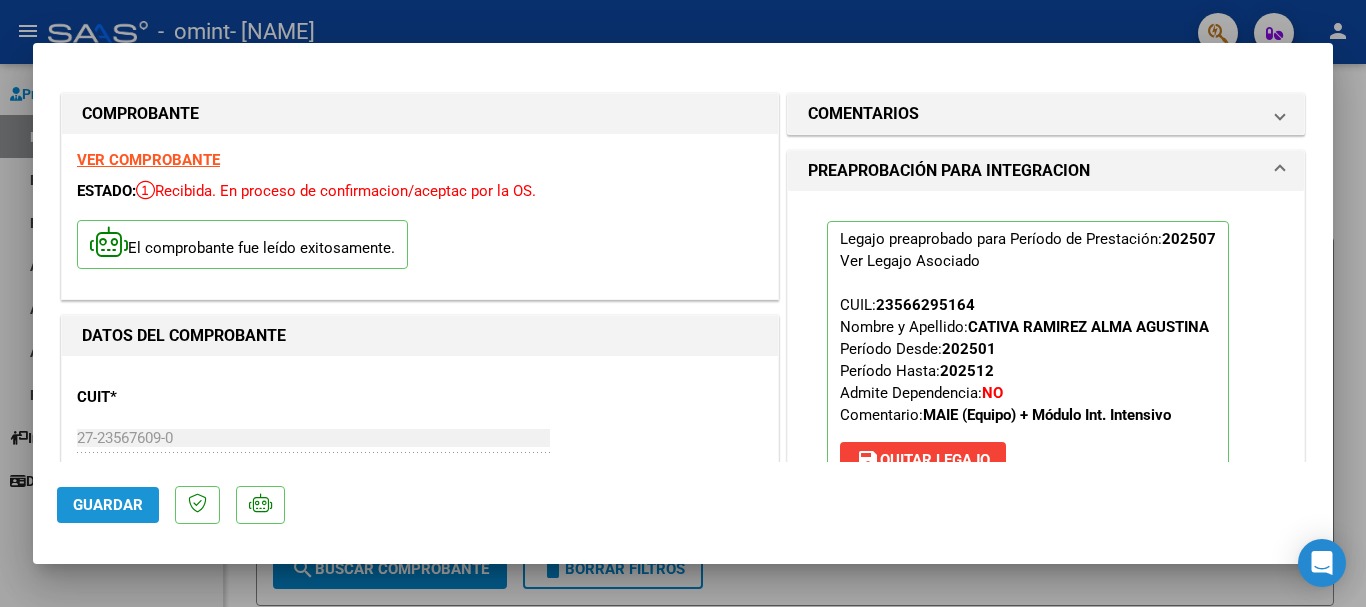 click on "Guardar" 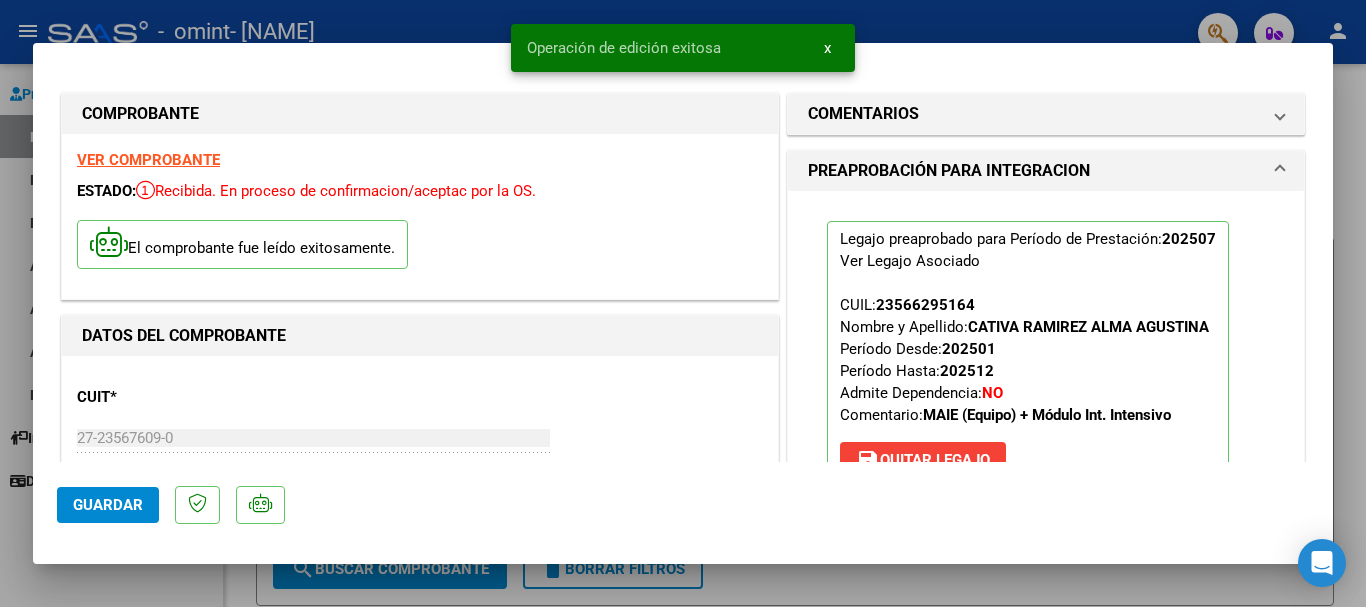 click at bounding box center [683, 303] 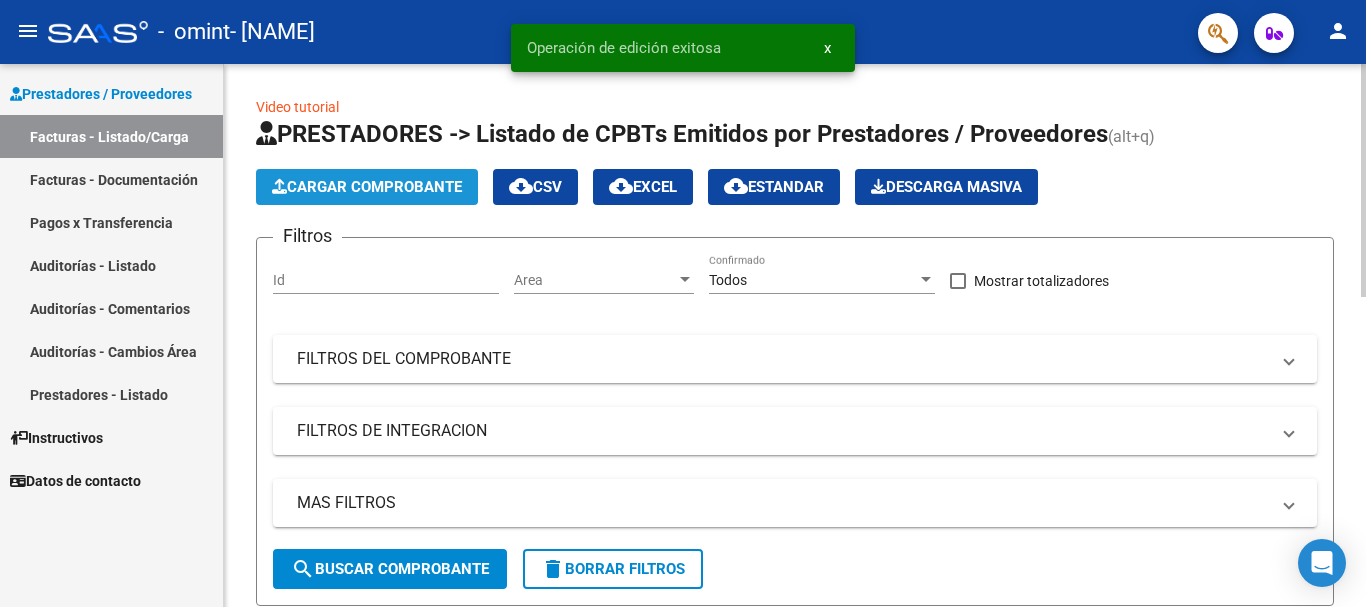 click on "Cargar Comprobante" 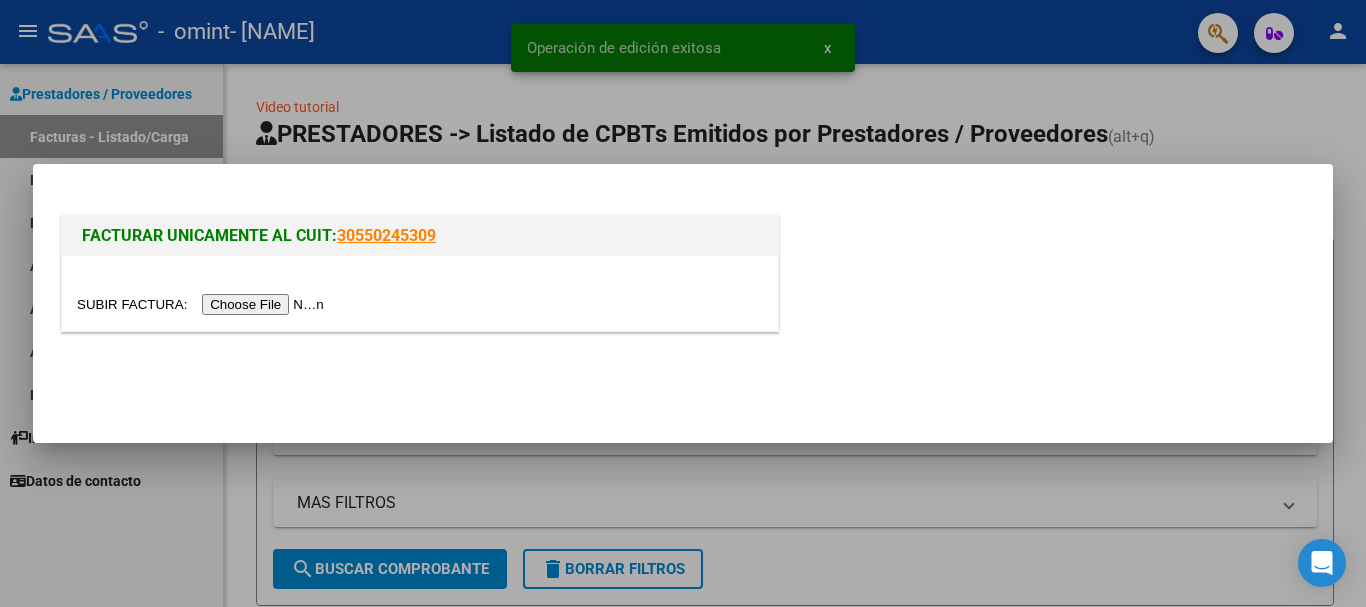 click at bounding box center (203, 304) 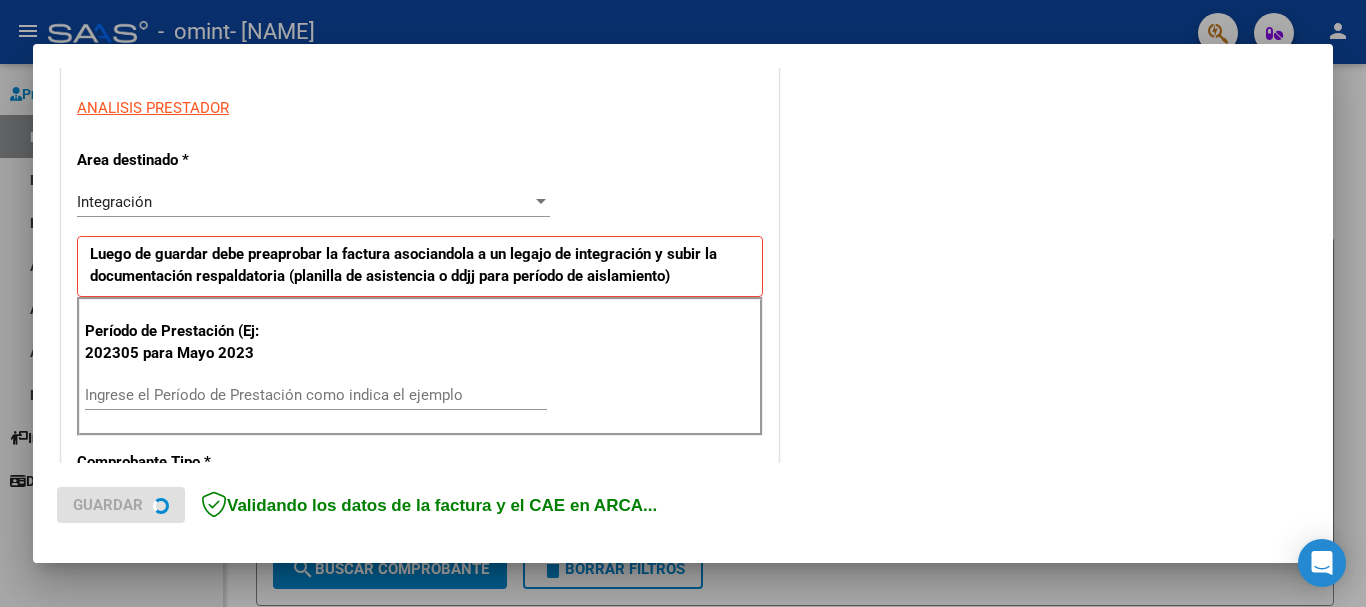 scroll, scrollTop: 400, scrollLeft: 0, axis: vertical 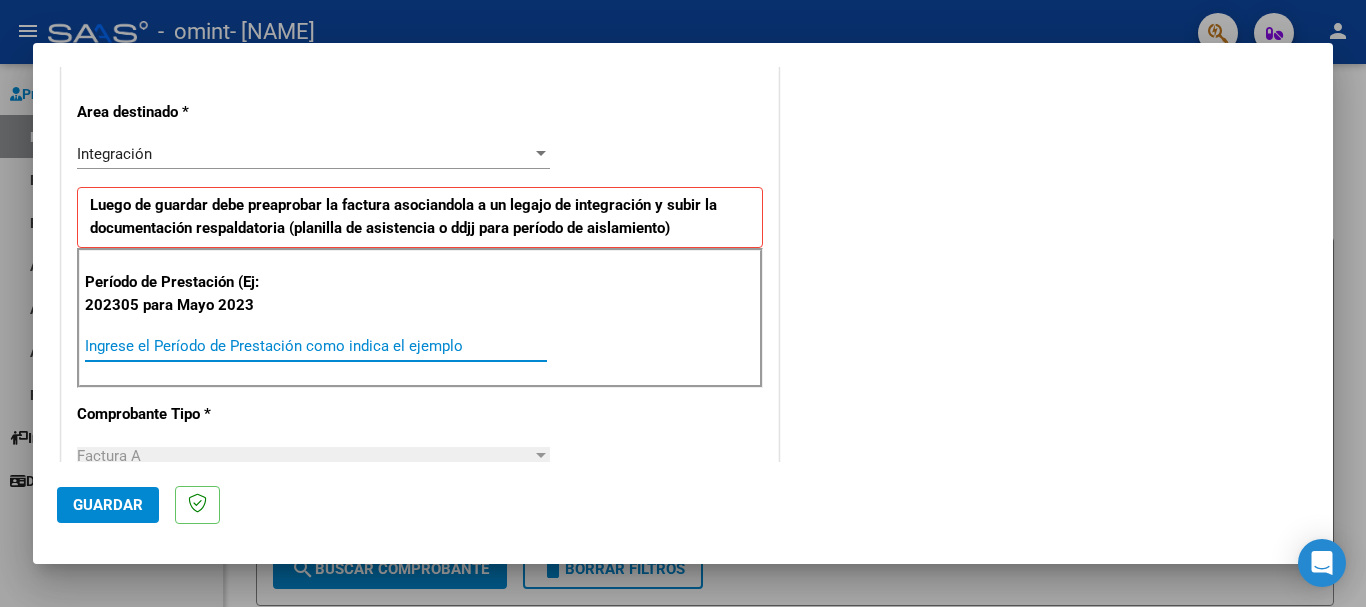 click on "Ingrese el Período de Prestación como indica el ejemplo" at bounding box center [316, 346] 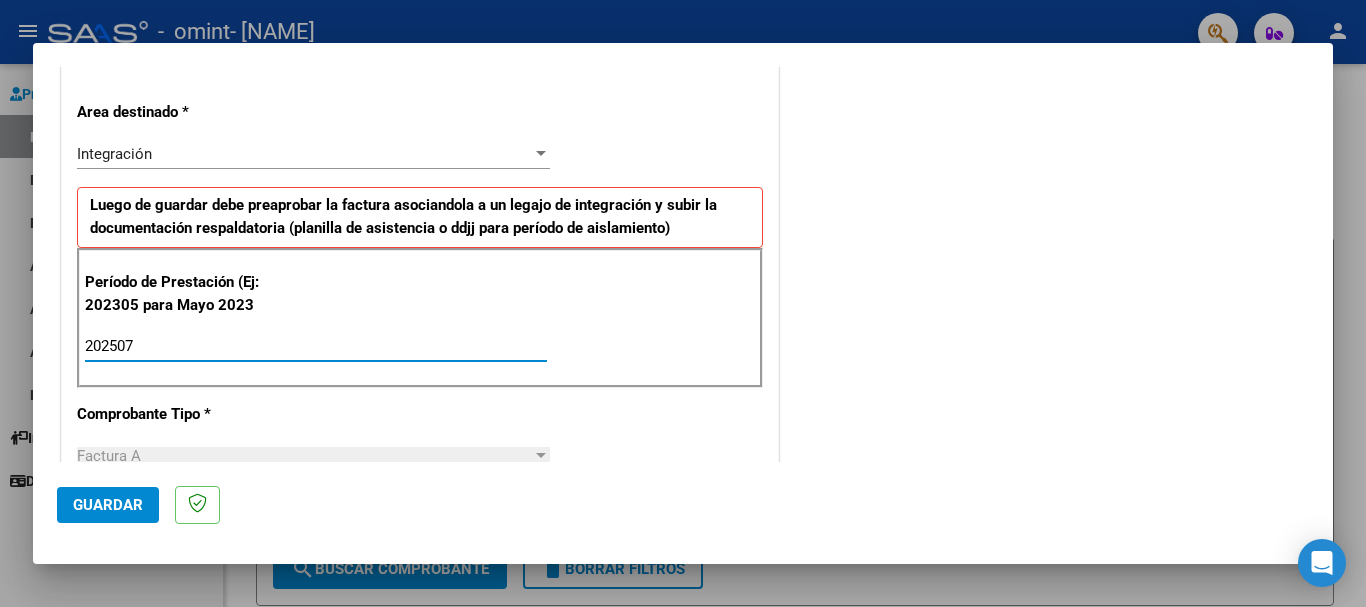 type on "202507" 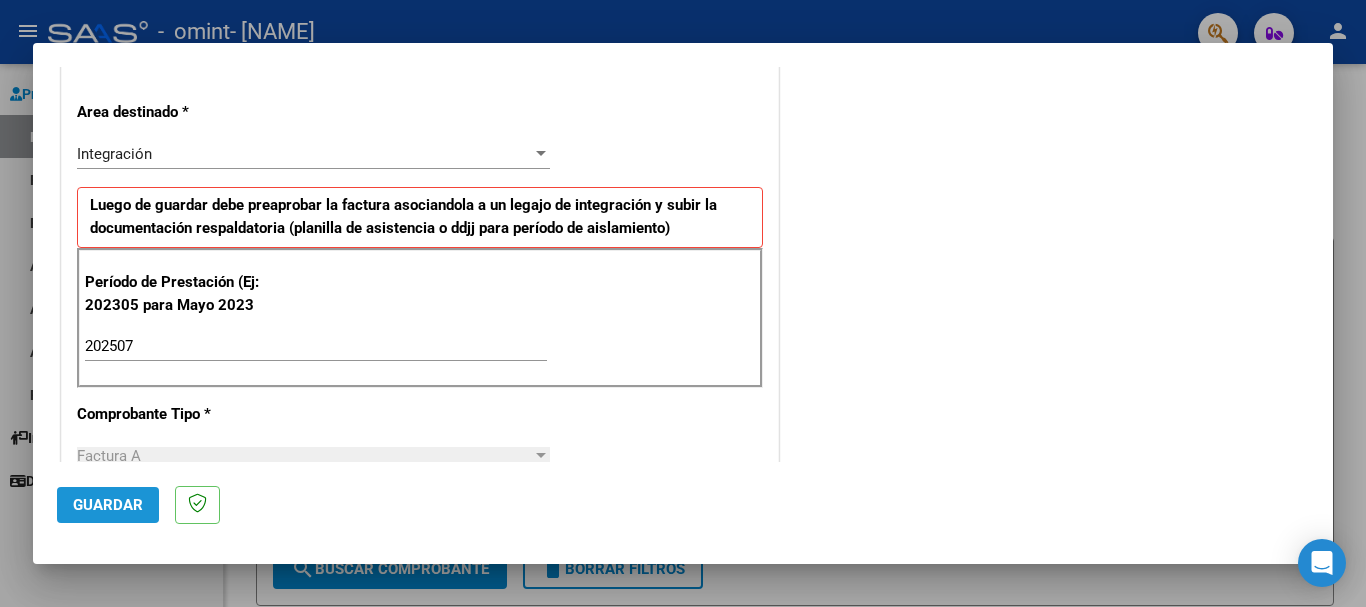 click on "Guardar" 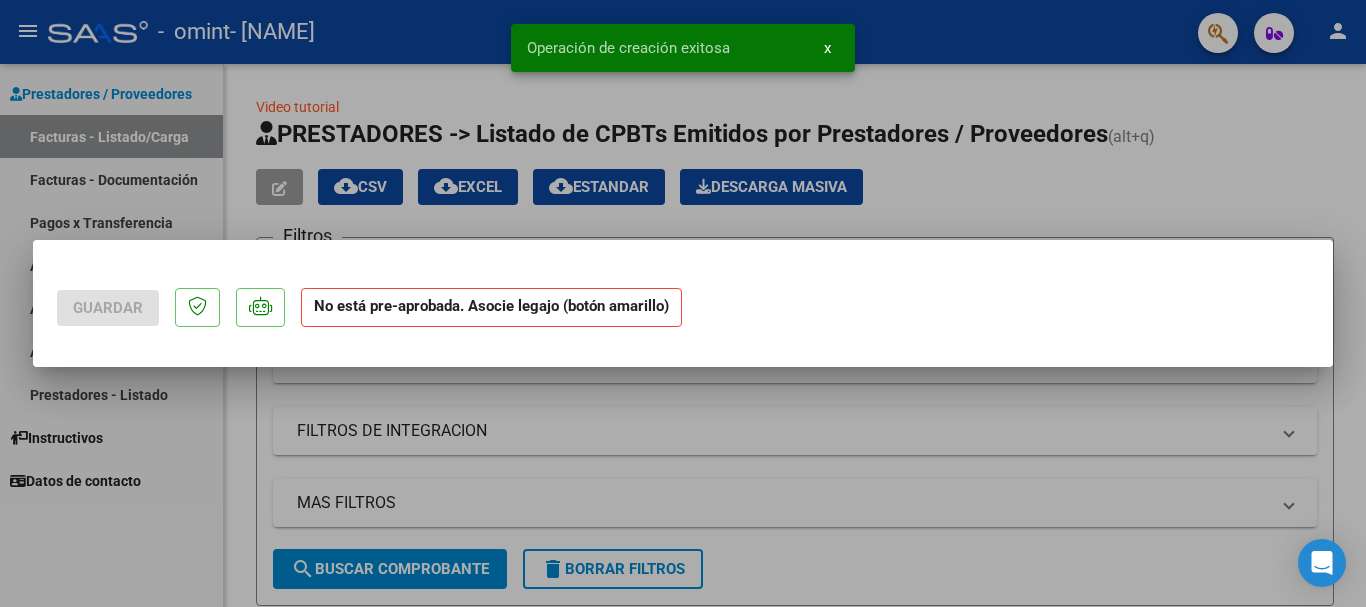 scroll, scrollTop: 0, scrollLeft: 0, axis: both 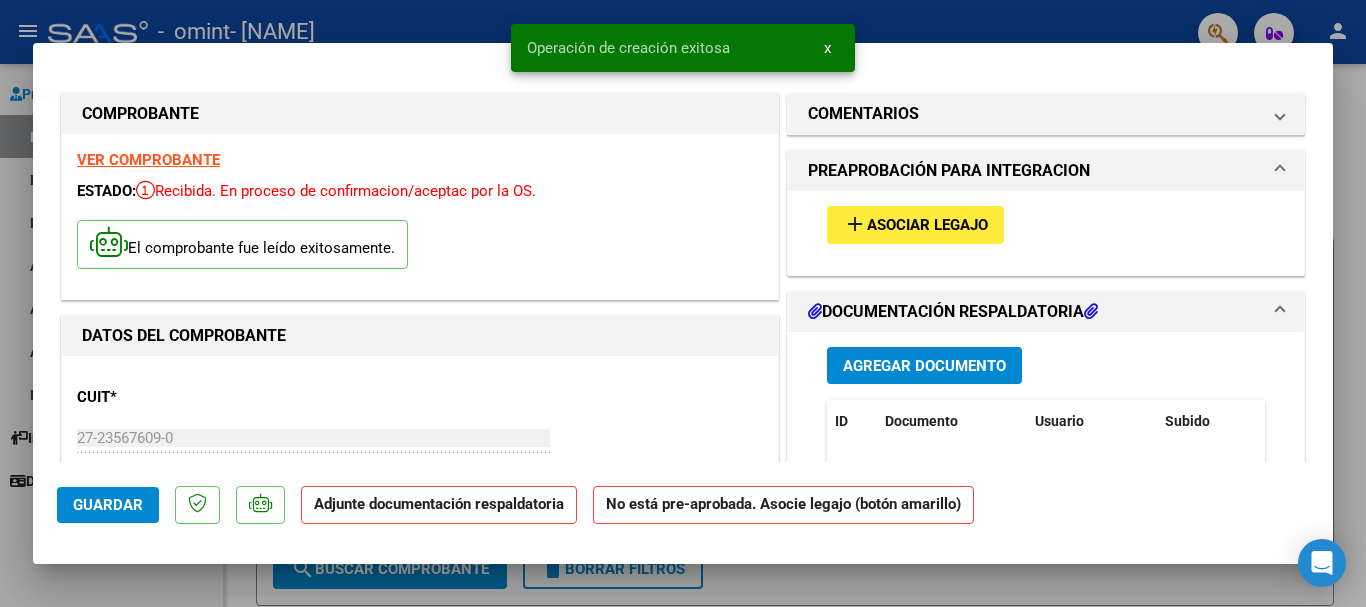 click on "Agregar Documento" at bounding box center (924, 366) 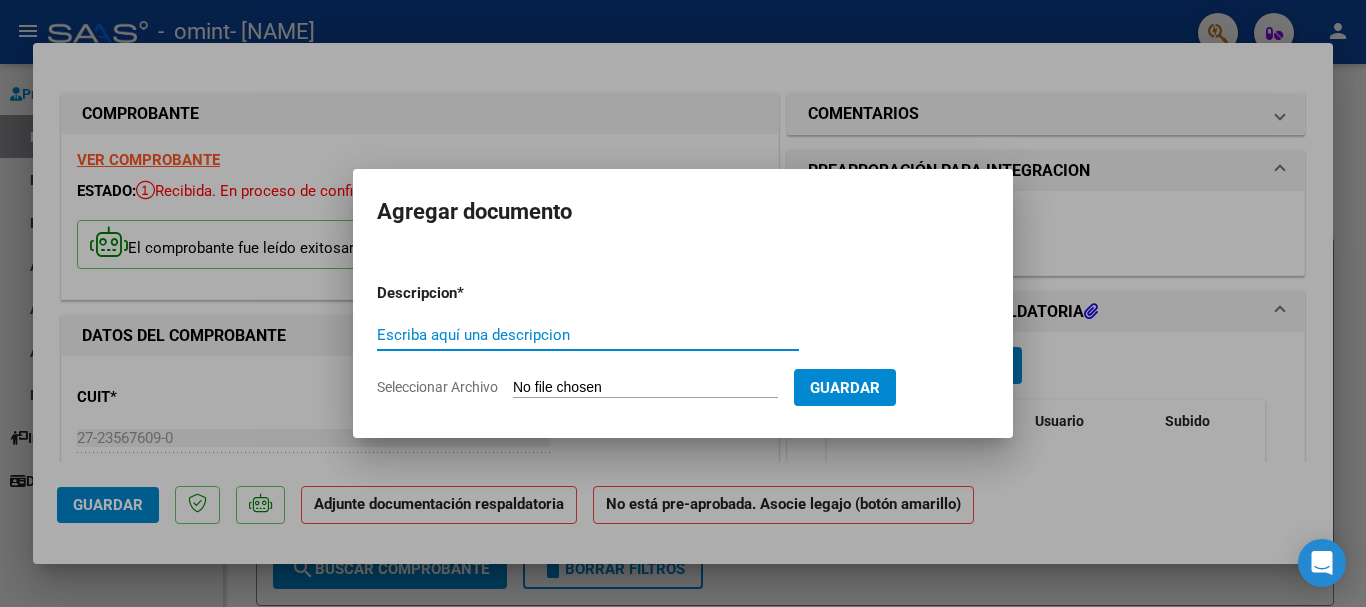 click on "Seleccionar Archivo" at bounding box center [645, 388] 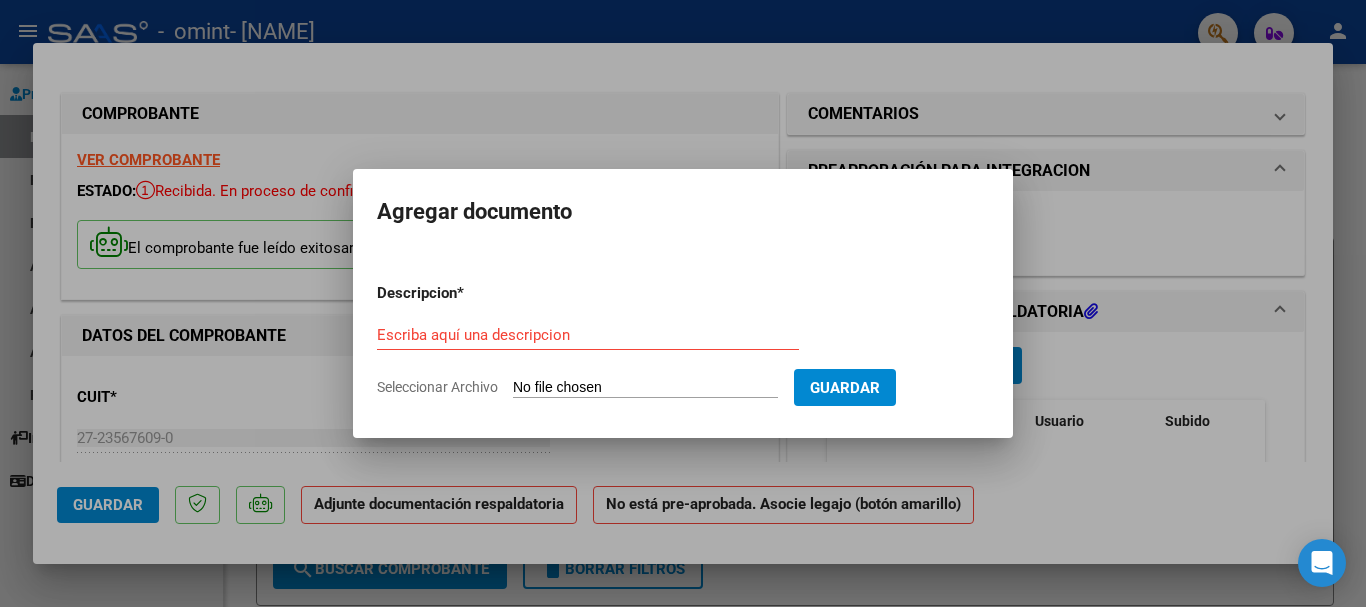type on "C:\fakepath\JULIO 2025 - [NAME].pdf" 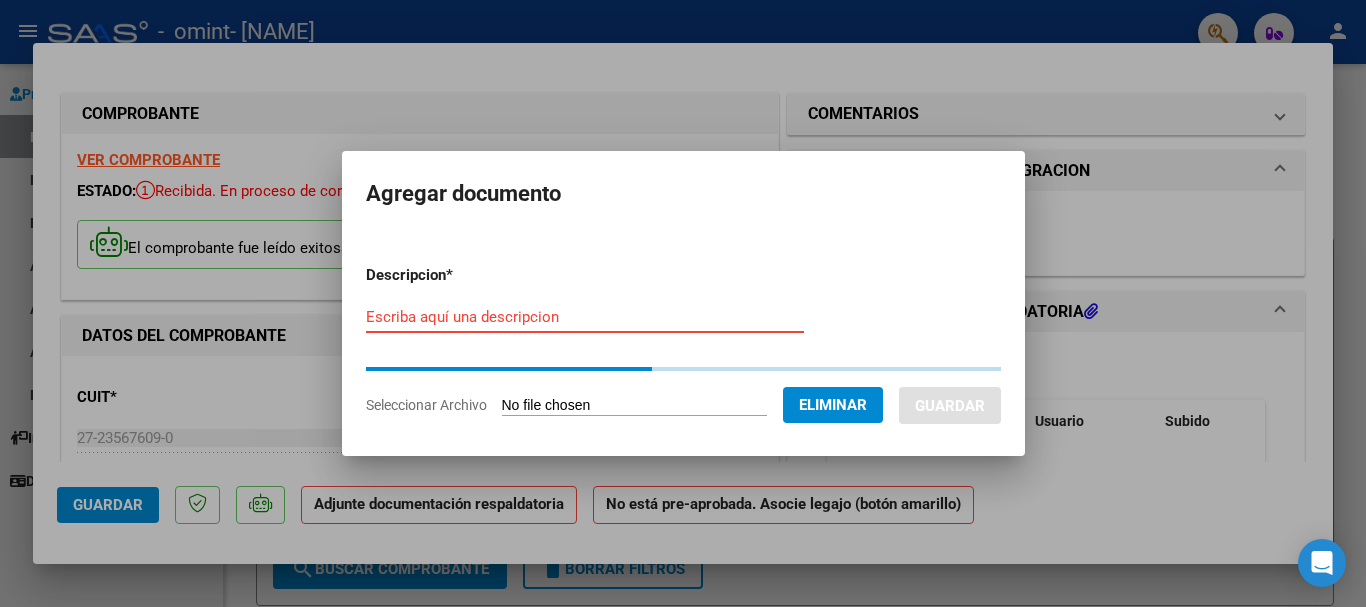 click on "Escriba aquí una descripcion" at bounding box center (585, 317) 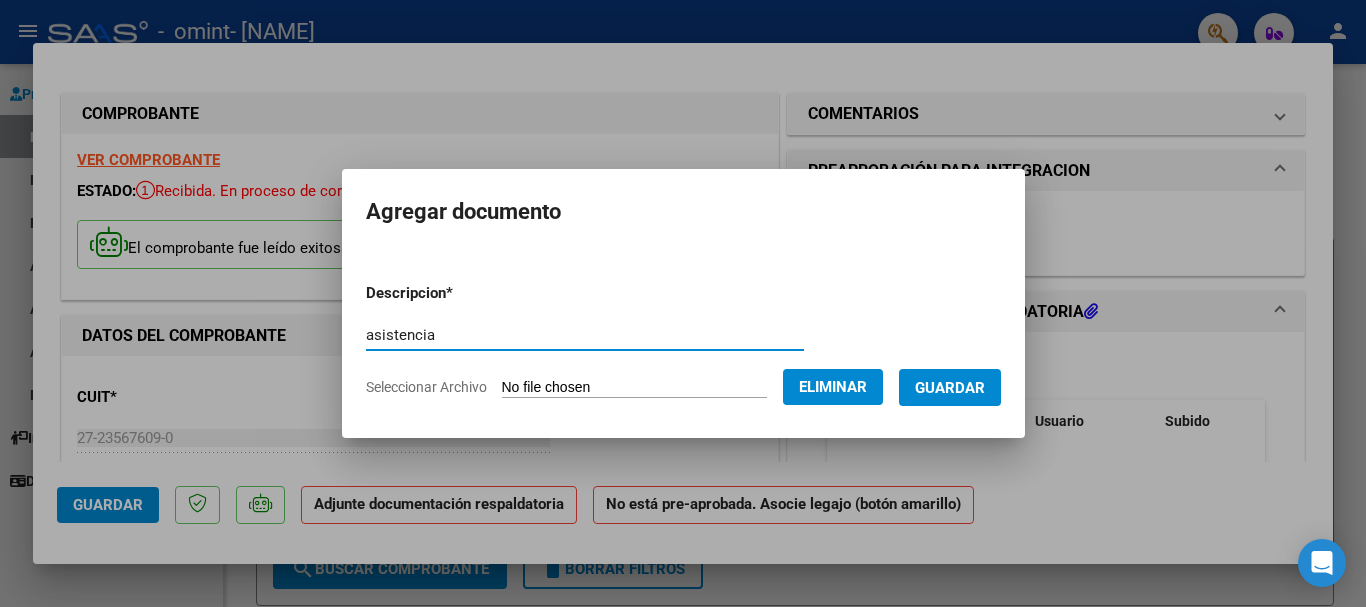 type on "asistencia" 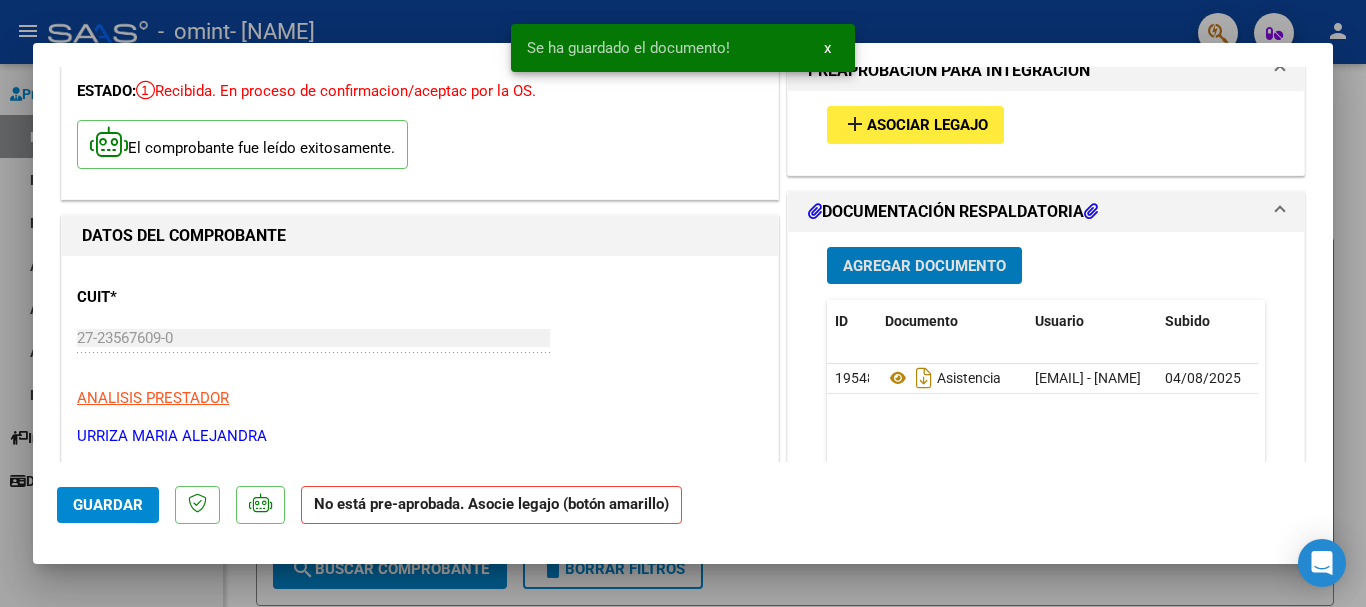 scroll, scrollTop: 200, scrollLeft: 0, axis: vertical 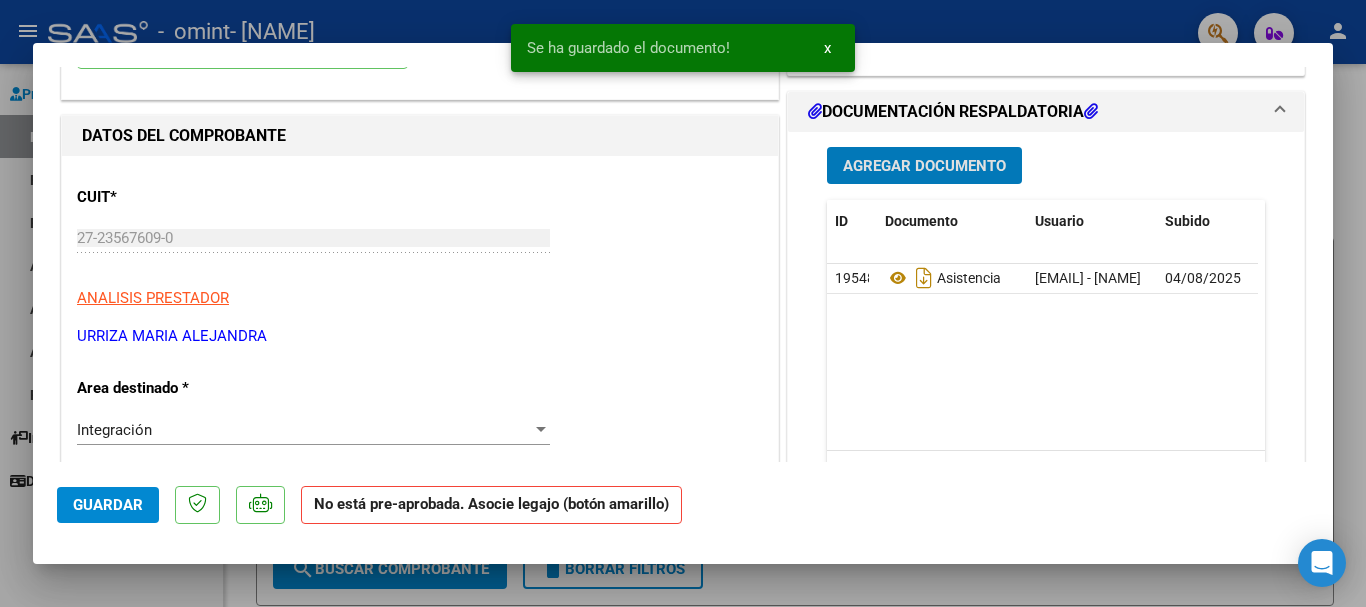 click on "Guardar" 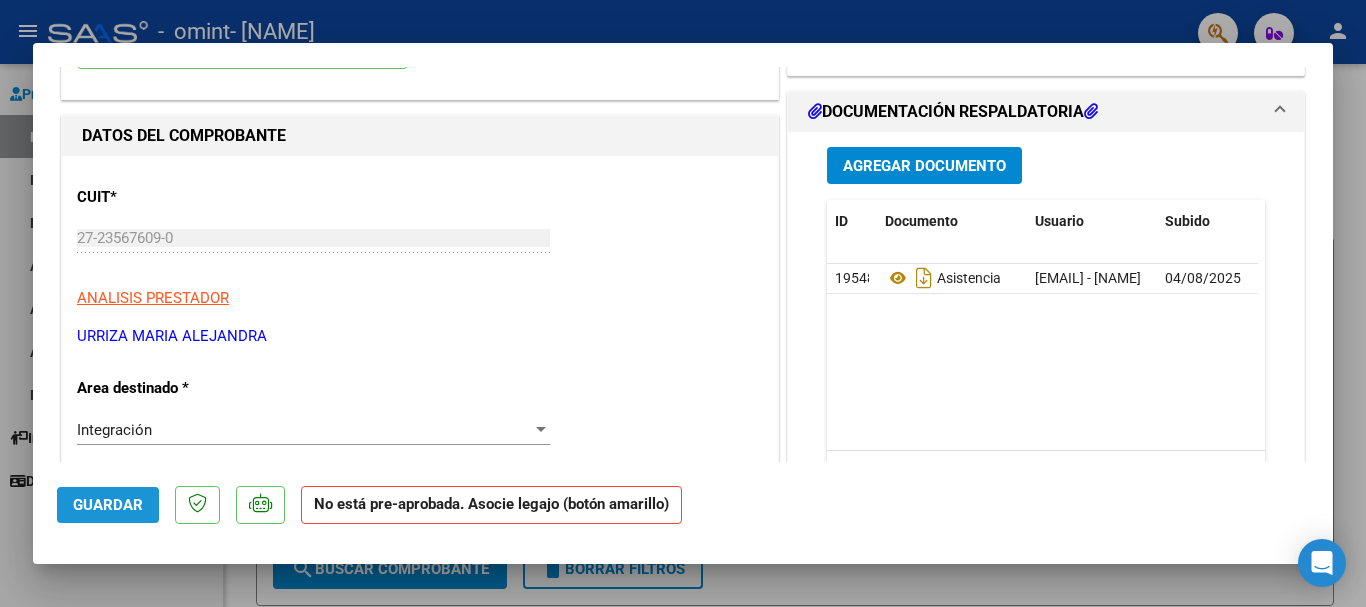 click on "Guardar" 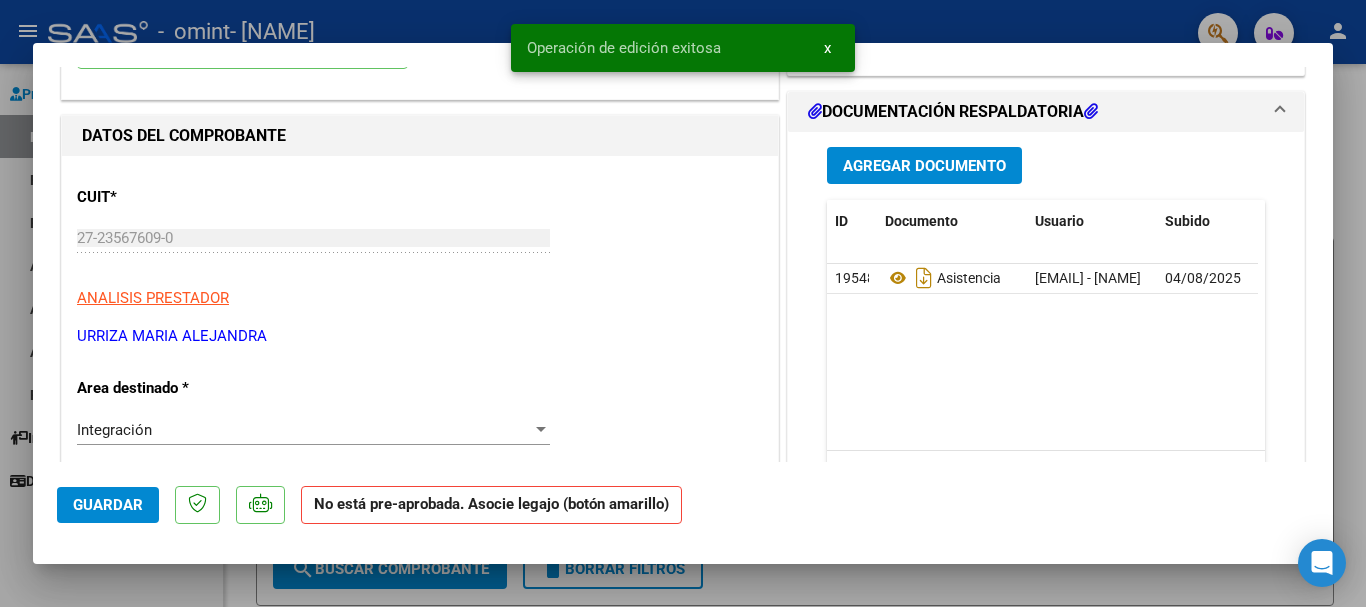 click at bounding box center (683, 303) 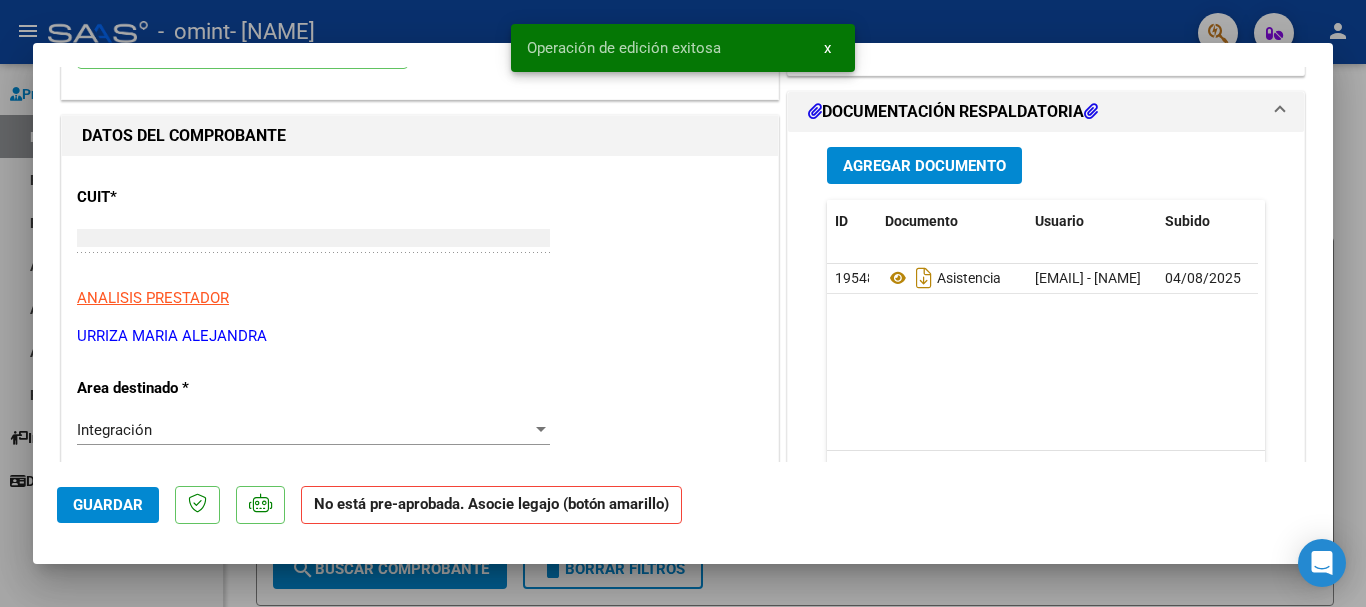 scroll, scrollTop: 0, scrollLeft: 0, axis: both 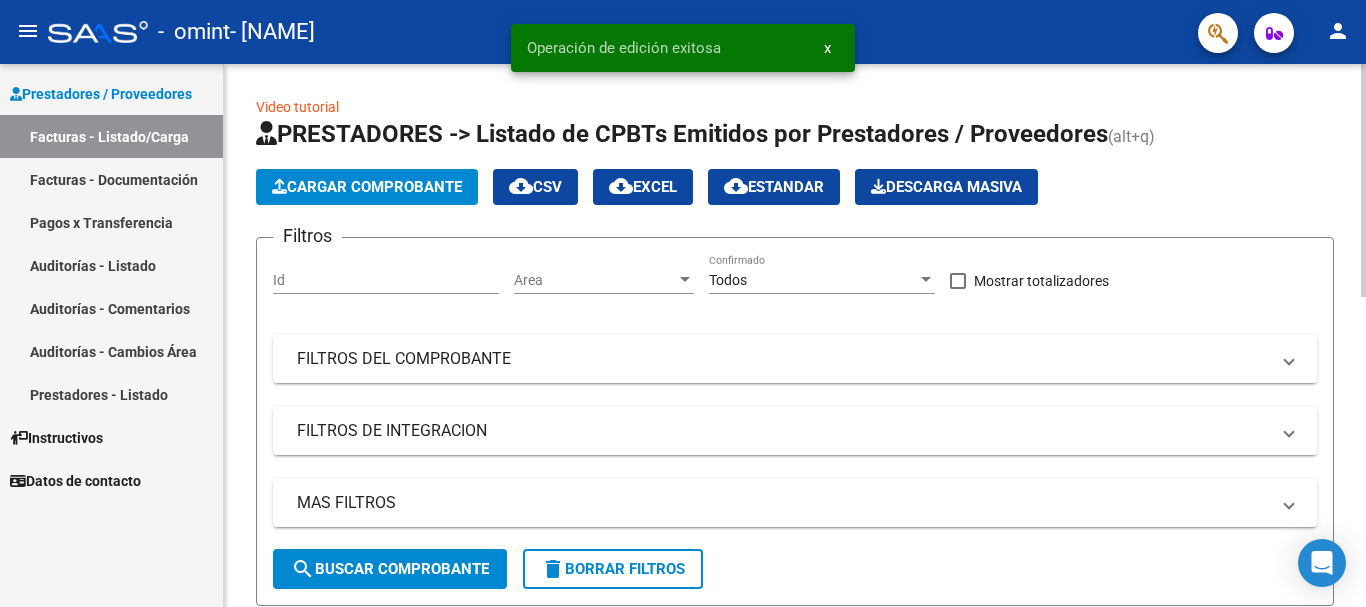click on "PRESTADORES -> Listado de CPBTs Emitidos por Prestadores / Proveedores (alt+q)   Cargar Comprobante
cloud_download  CSV  cloud_download  EXCEL  cloud_download  Estandar   Descarga Masiva
Filtros Id Area Area Todos Confirmado   Mostrar totalizadores   FILTROS DEL COMPROBANTE  Comprobante Tipo Comprobante Tipo Start date – End date Fec. Comprobante Desde / Hasta Días Emisión Desde(cant. días) Días Emisión Hasta(cant. días) CUIT / Razón Social Pto. Venta Nro. Comprobante Código SSS CAE Válido CAE Válido Todos Cargado Módulo Hosp. Todos Tiene facturacion Apócrifa Hospital Refes  FILTROS DE INTEGRACION  Período De Prestación Campos del Archivo de Rendición Devuelto x SSS (dr_envio) Todos Rendido x SSS (dr_envio) Tipo de Registro Tipo de Registro Período Presentación Período Presentación Campos del Legajo Asociado (preaprobación) Afiliado Legajo (cuil/nombre) Todos Solo facturas preaprobadas  MAS FILTROS  Todos Con Doc. Respaldatoria Todos Con Trazabilidad Todos Asociado a Expediente Sur" 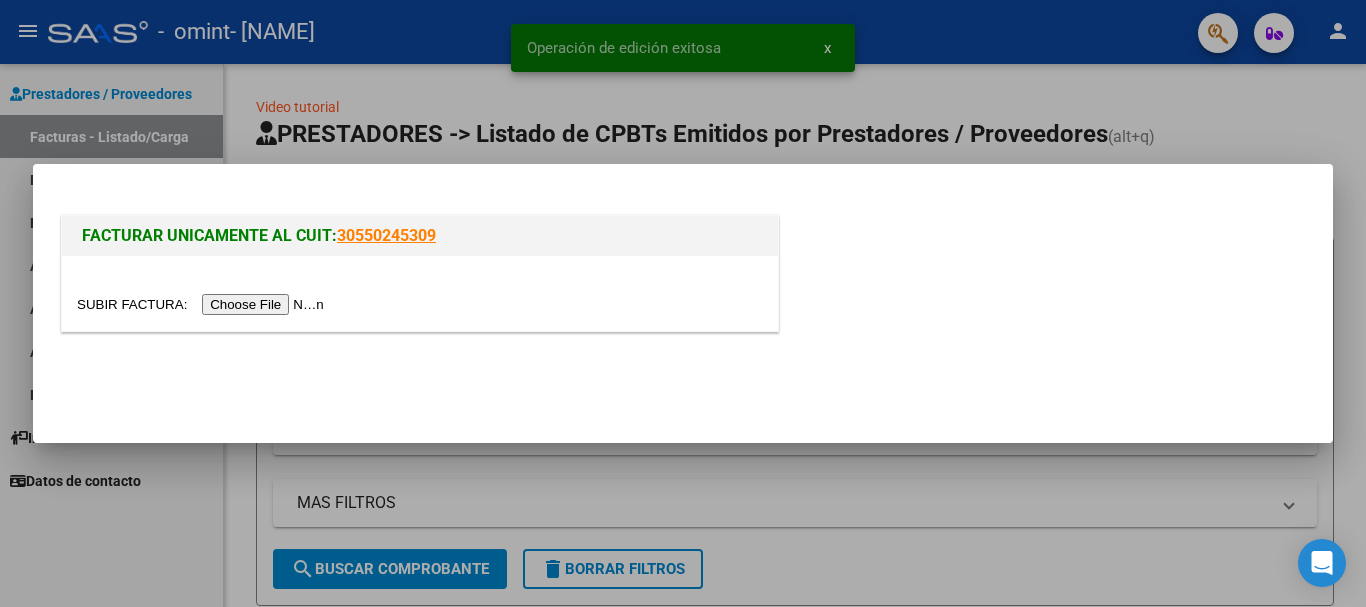 click at bounding box center [203, 304] 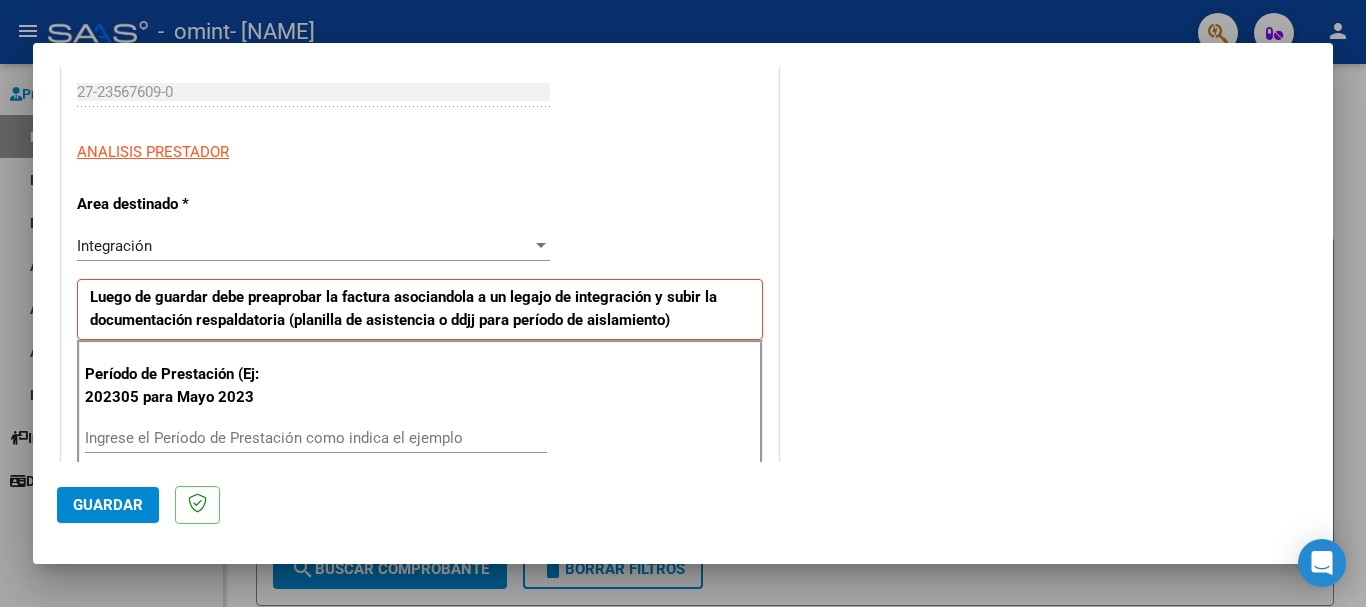 scroll, scrollTop: 400, scrollLeft: 0, axis: vertical 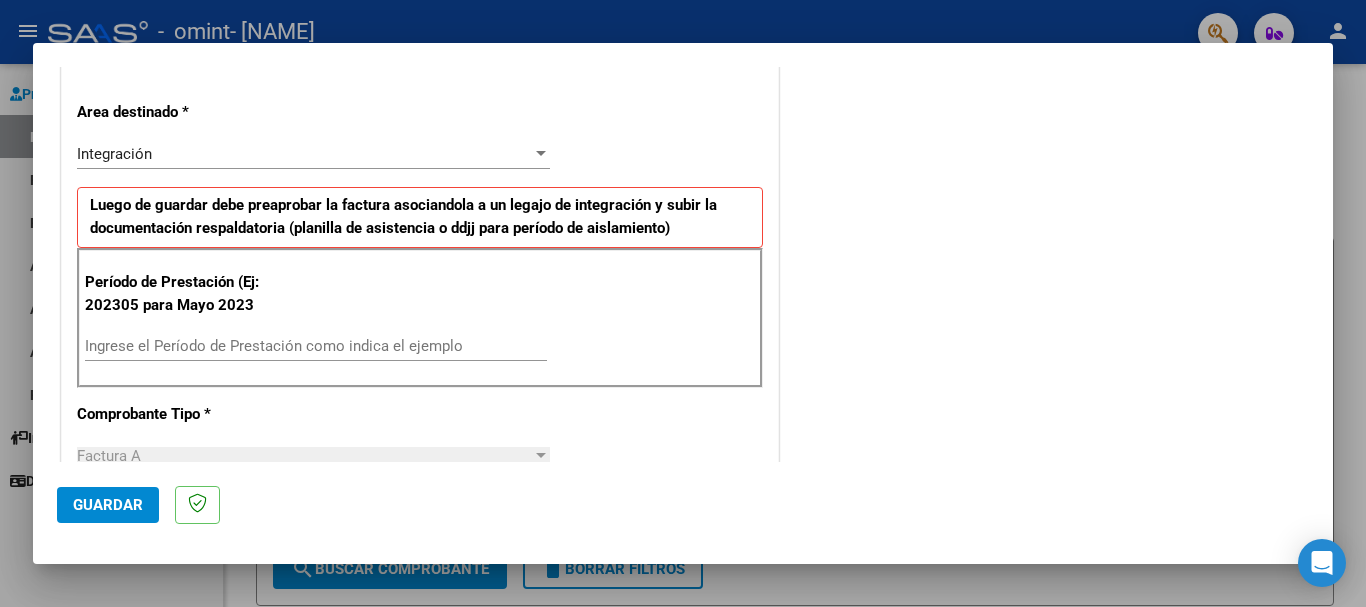click on "Ingrese el Período de Prestación como indica el ejemplo" at bounding box center (316, 346) 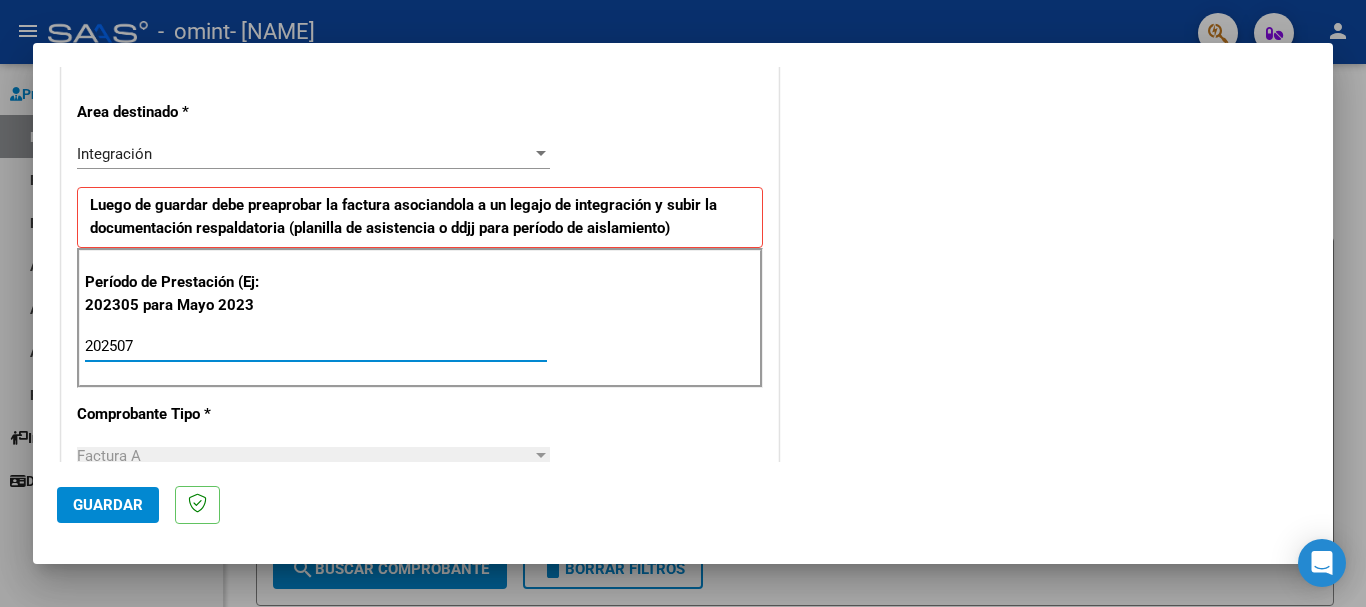 type on "202507" 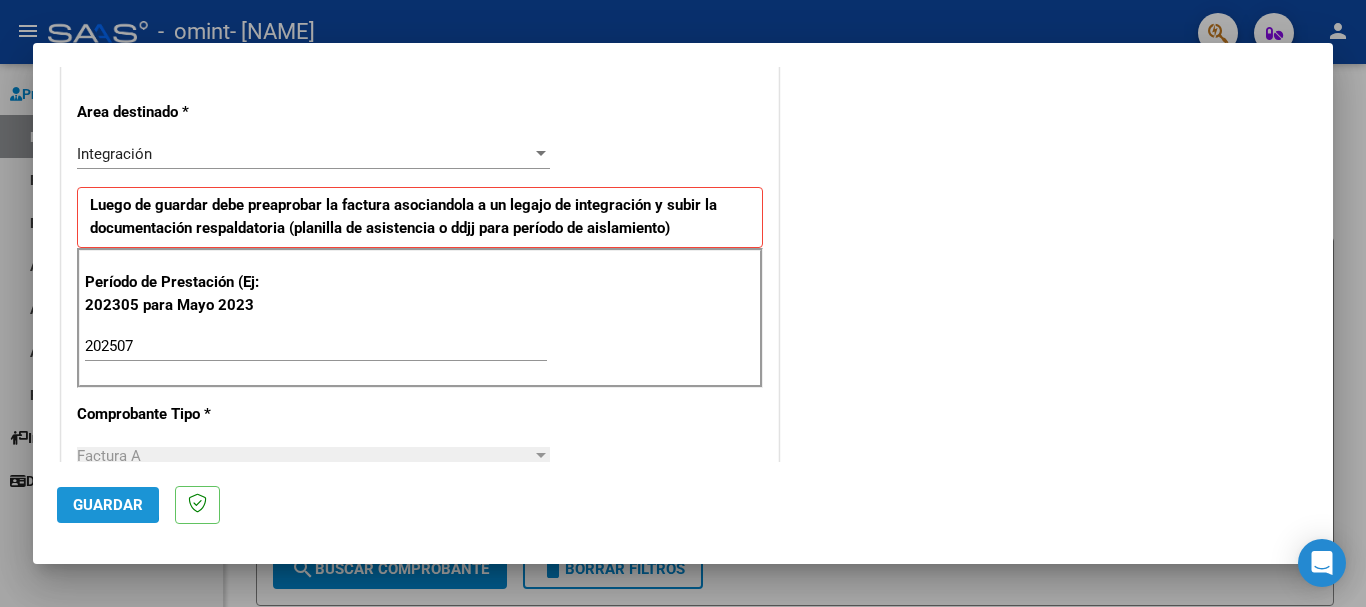 click on "Guardar" 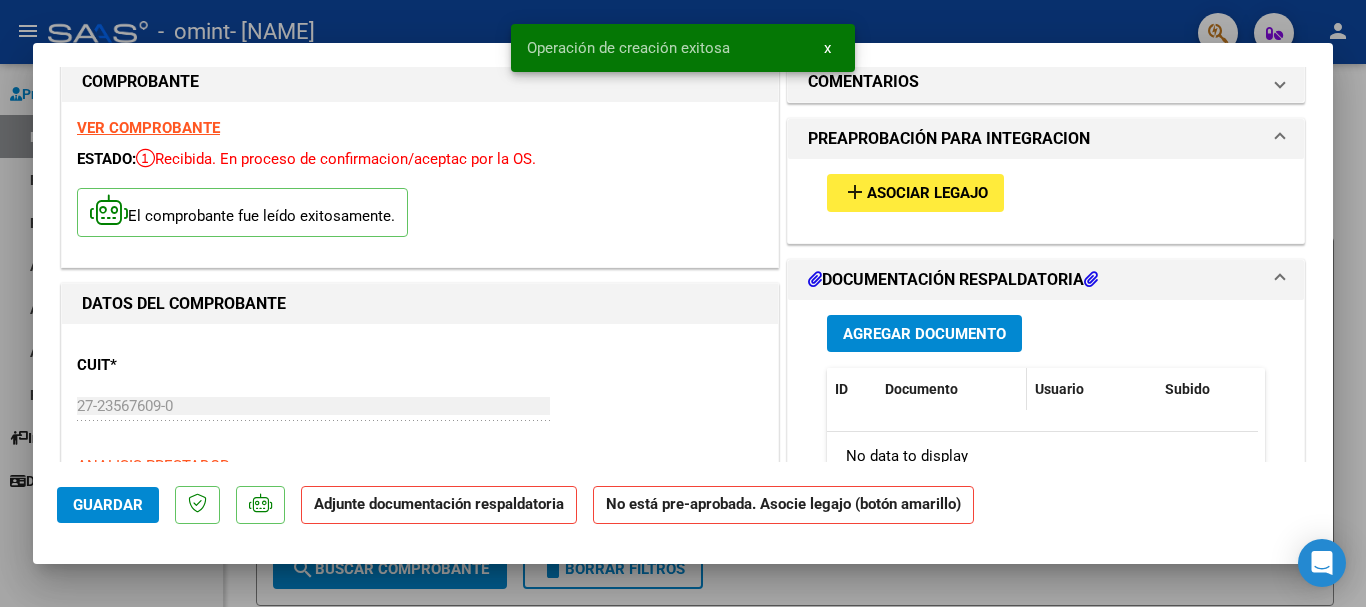 scroll, scrollTop: 0, scrollLeft: 0, axis: both 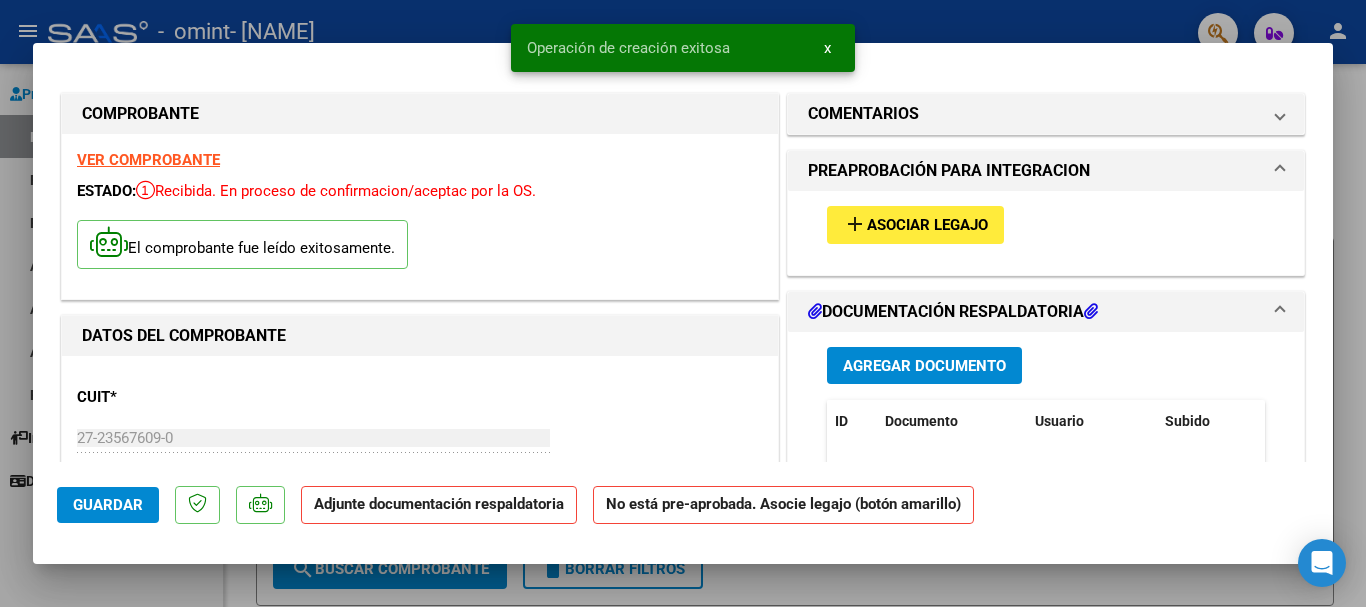 click on "Agregar Documento" at bounding box center [924, 366] 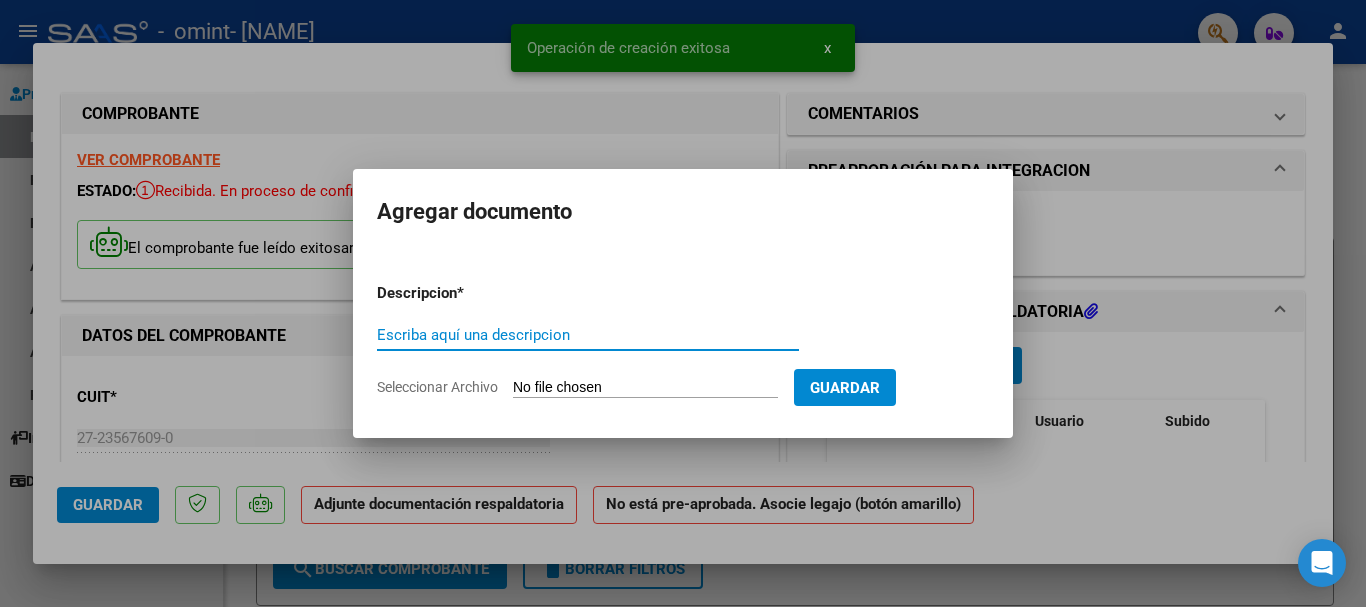 click on "Seleccionar Archivo" at bounding box center [645, 388] 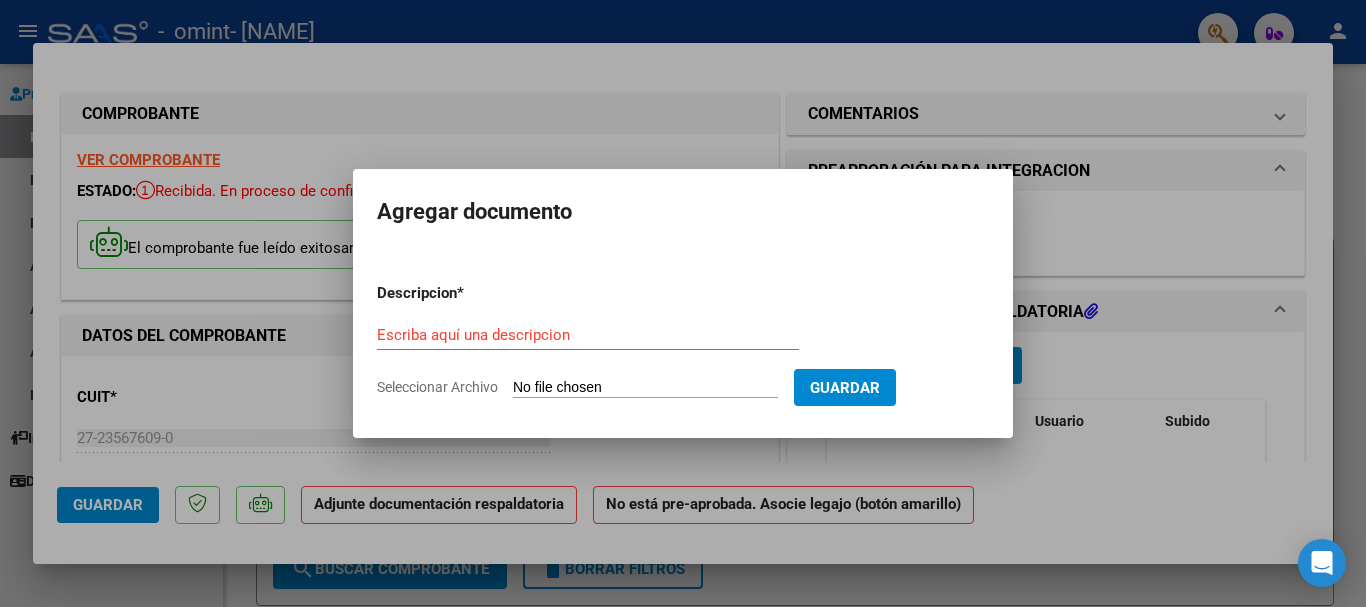 type on "C:\fakepath\julio 2025 - [NAME].pdf" 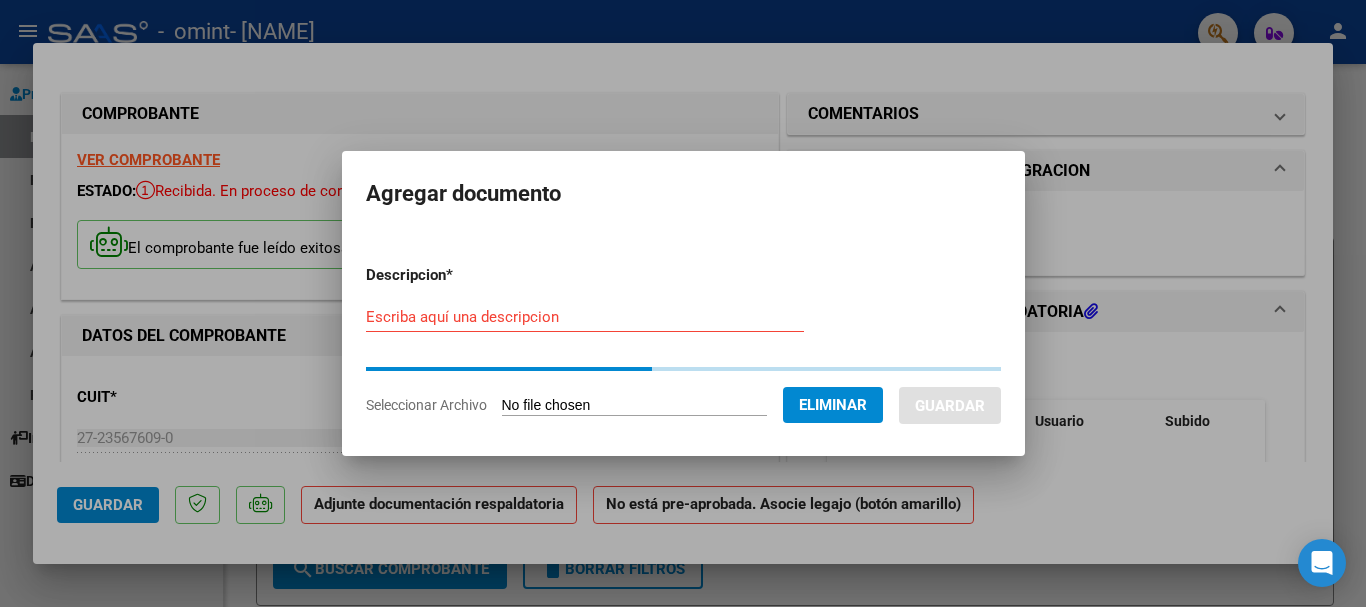 click on "Escriba aquí una descripcion" at bounding box center [585, 317] 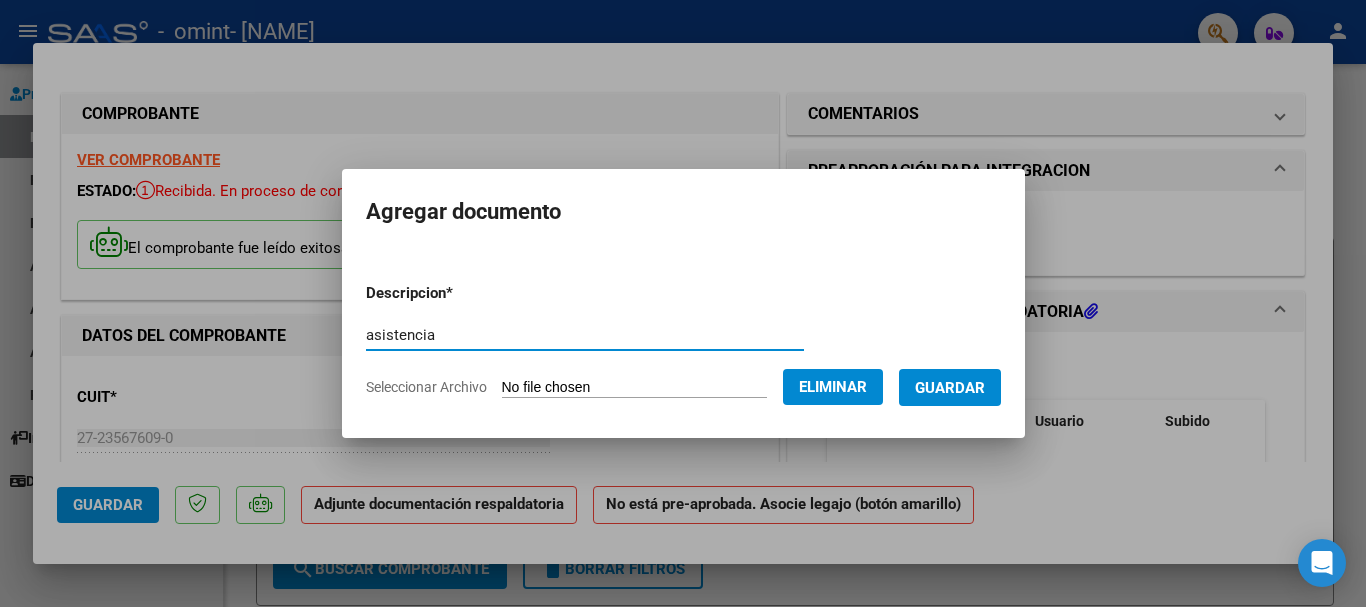 type on "asistencia" 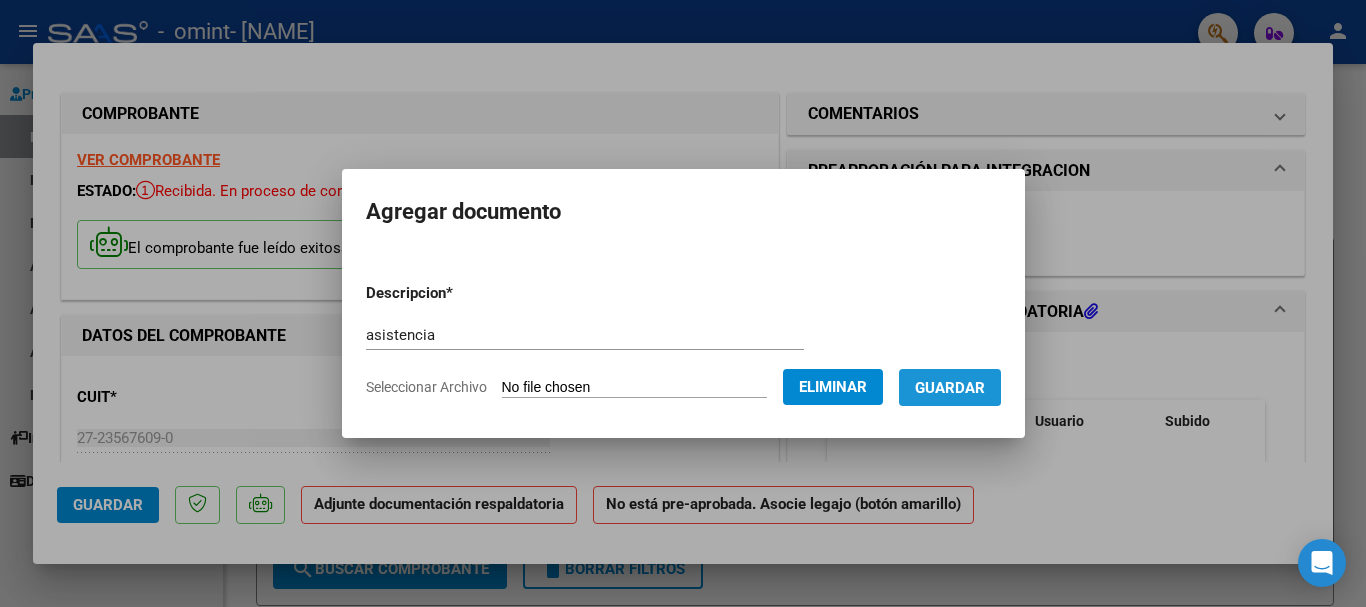 drag, startPoint x: 966, startPoint y: 383, endPoint x: 935, endPoint y: 396, distance: 33.61547 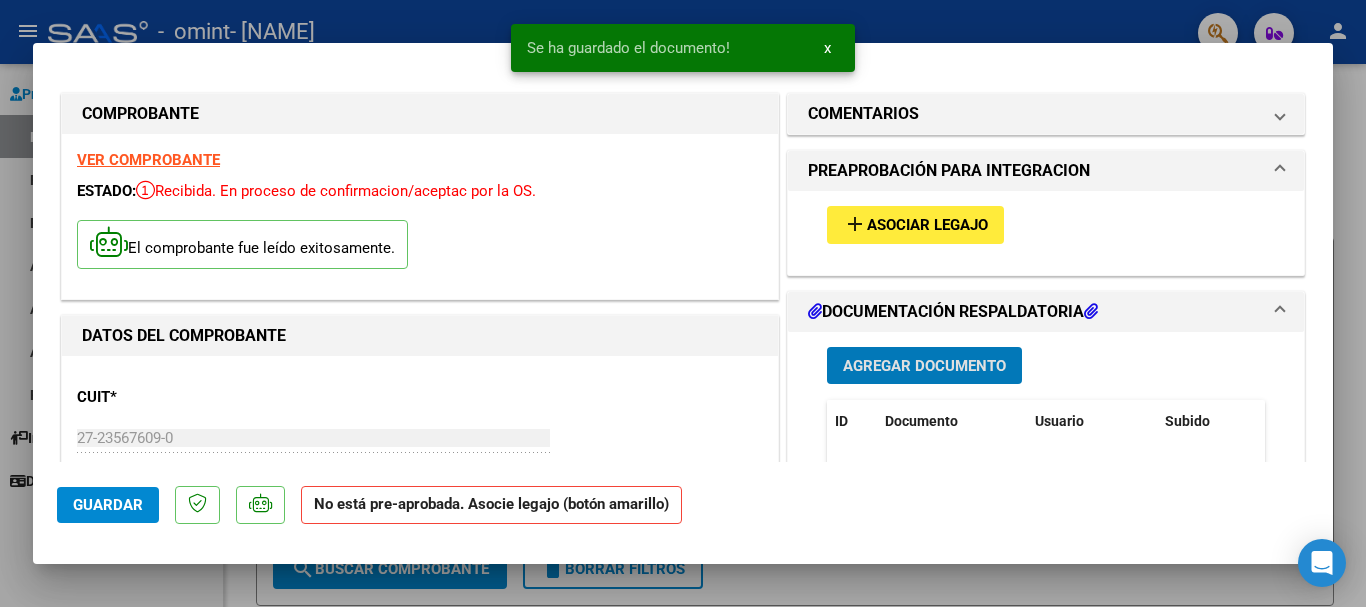 click on "Asociar Legajo" at bounding box center (927, 226) 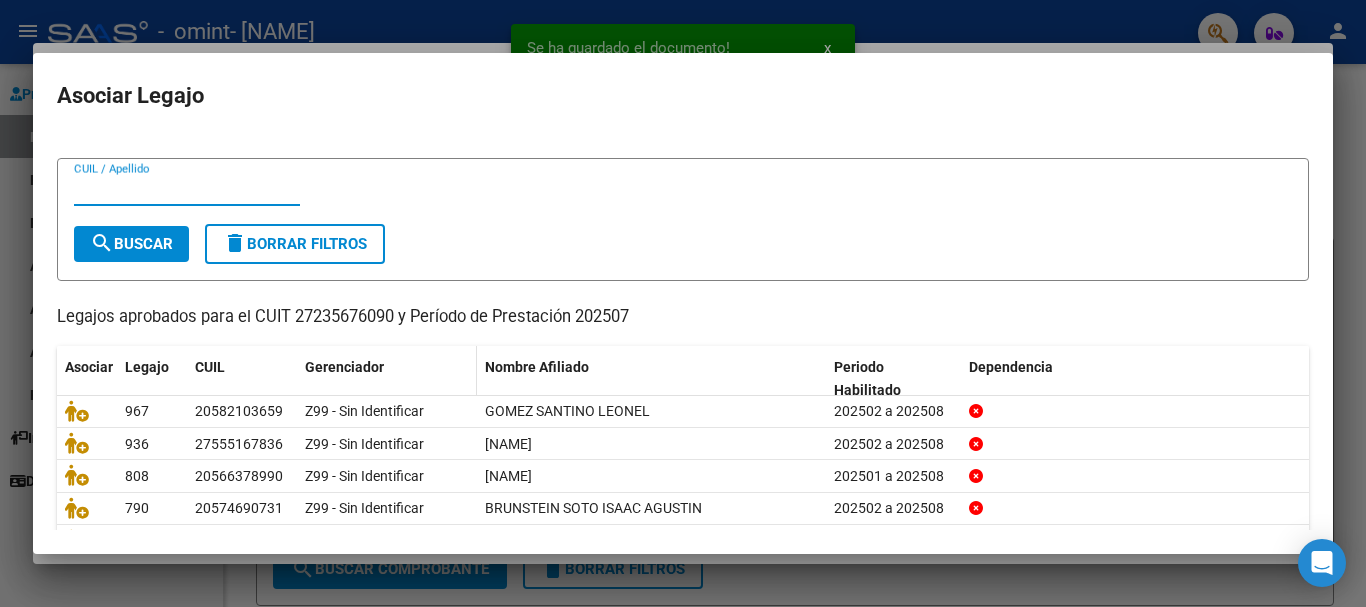 scroll, scrollTop: 100, scrollLeft: 0, axis: vertical 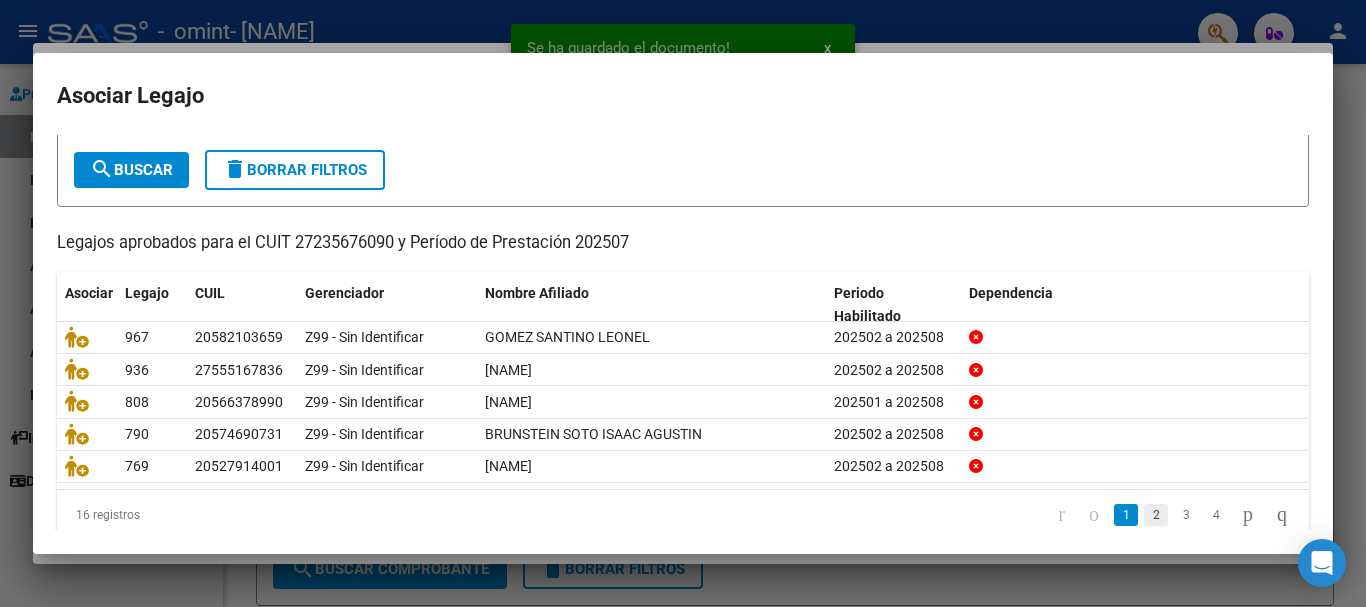 click on "2" 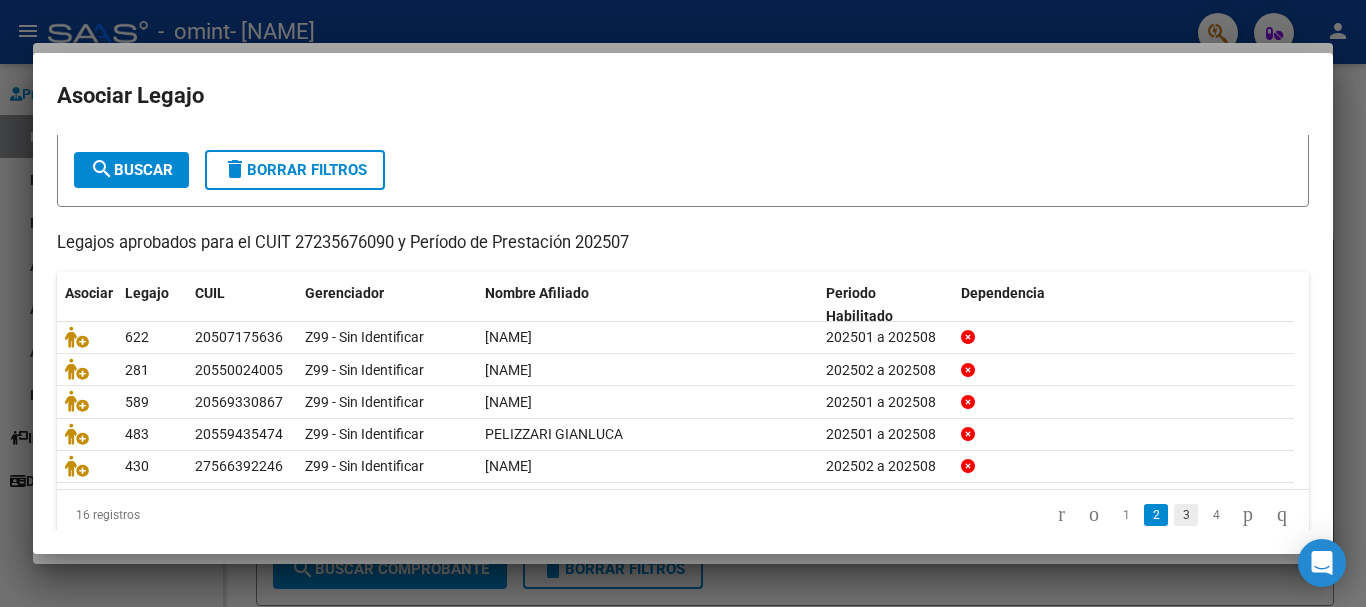 click on "3" 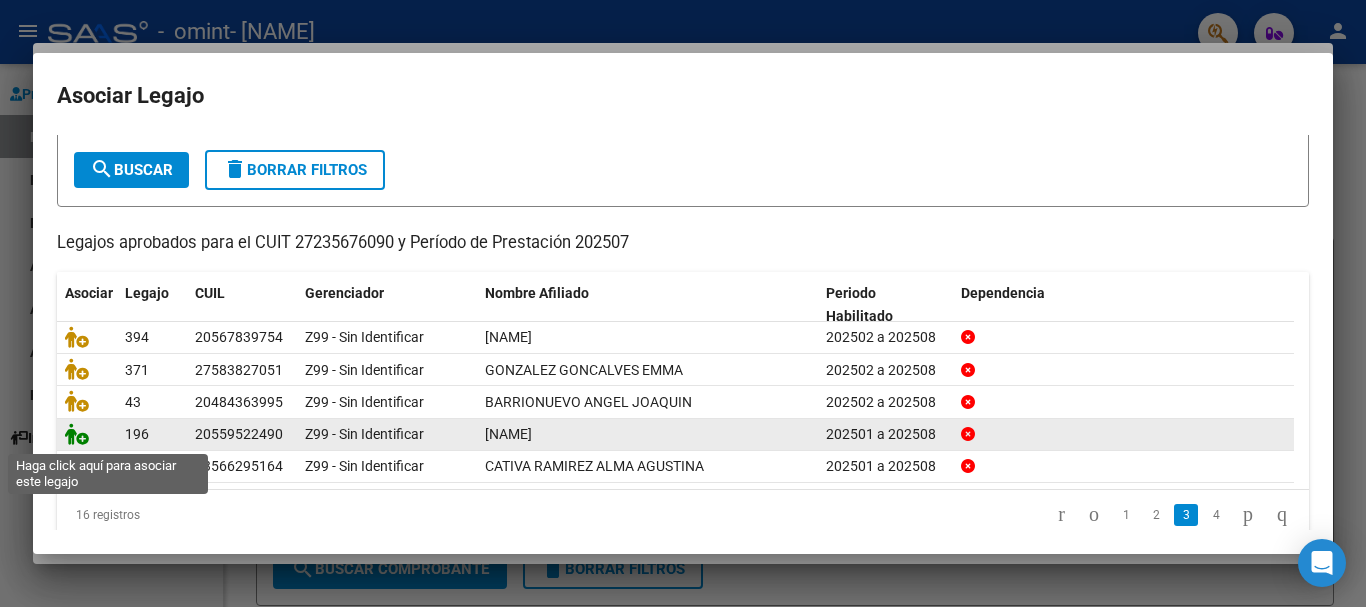 click 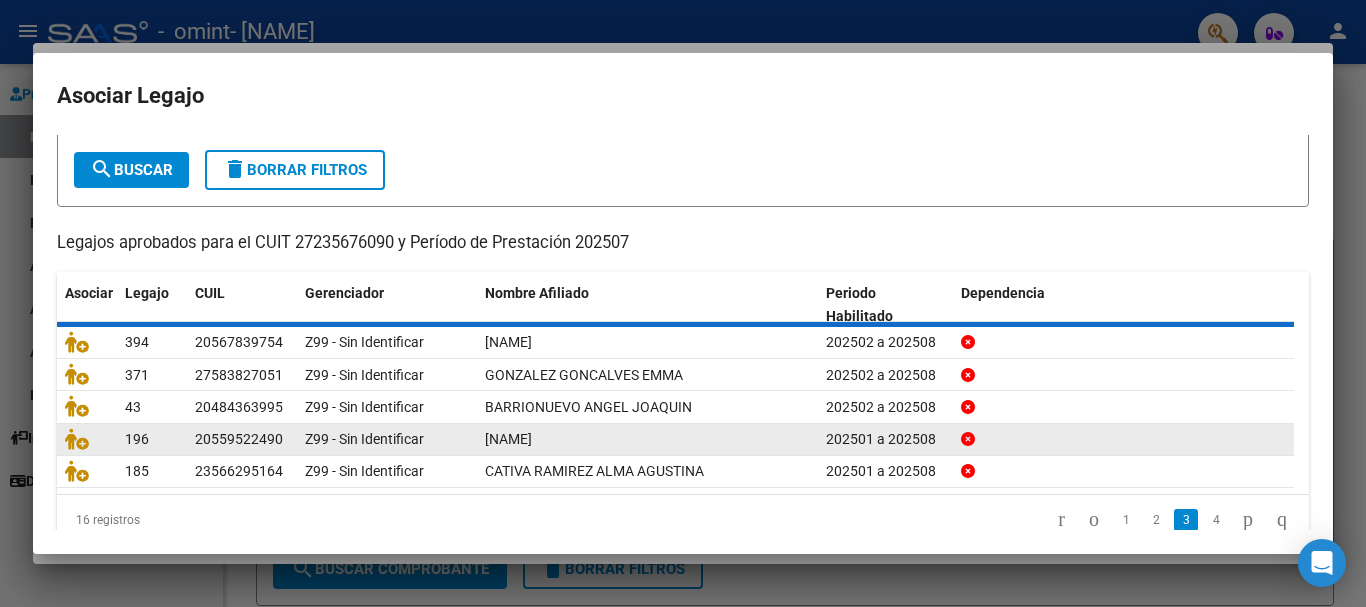 scroll, scrollTop: 0, scrollLeft: 0, axis: both 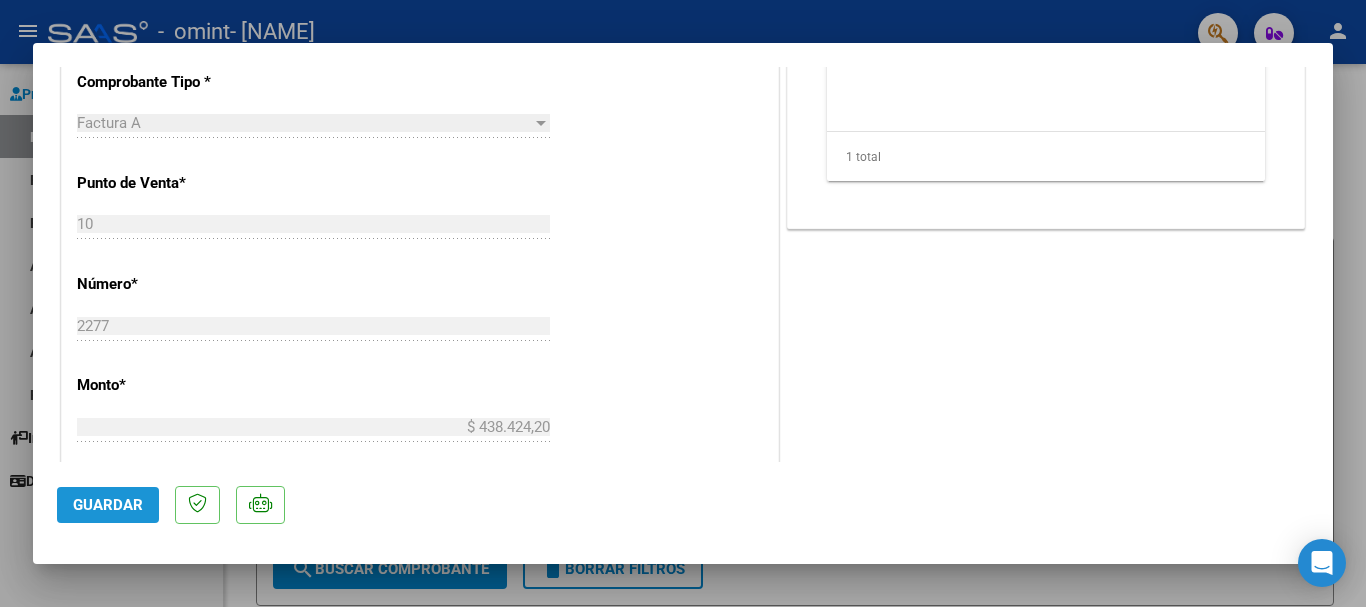 click on "Guardar" 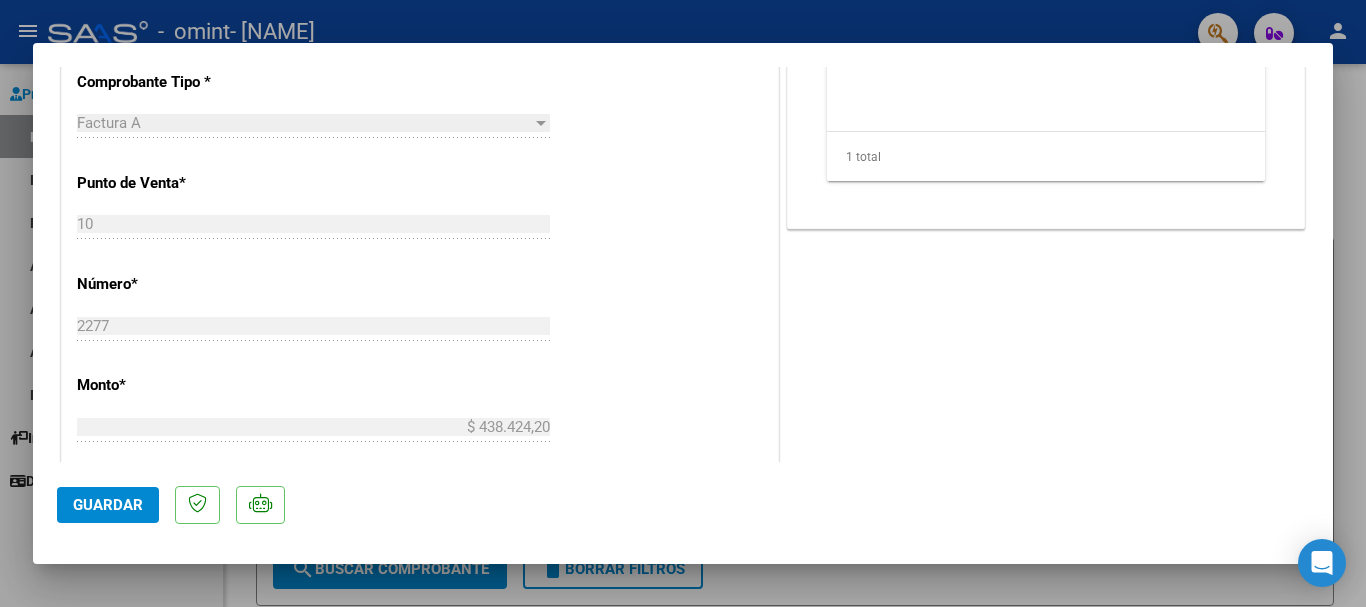 click on "Guardar" 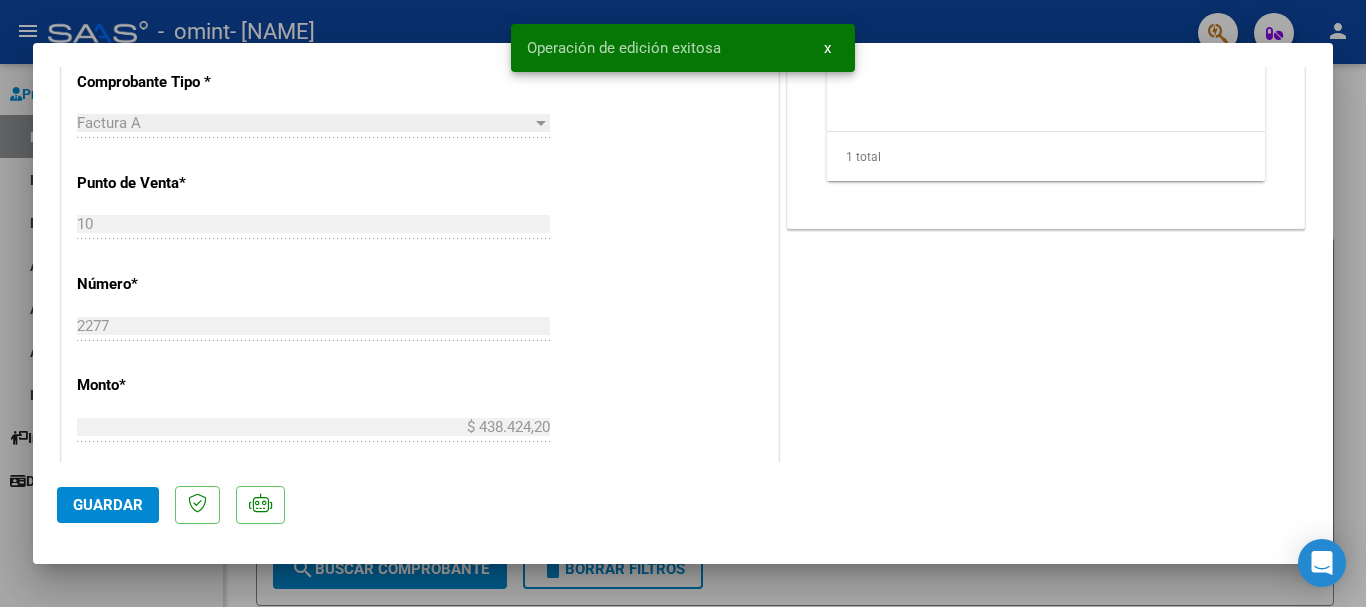 click at bounding box center [683, 303] 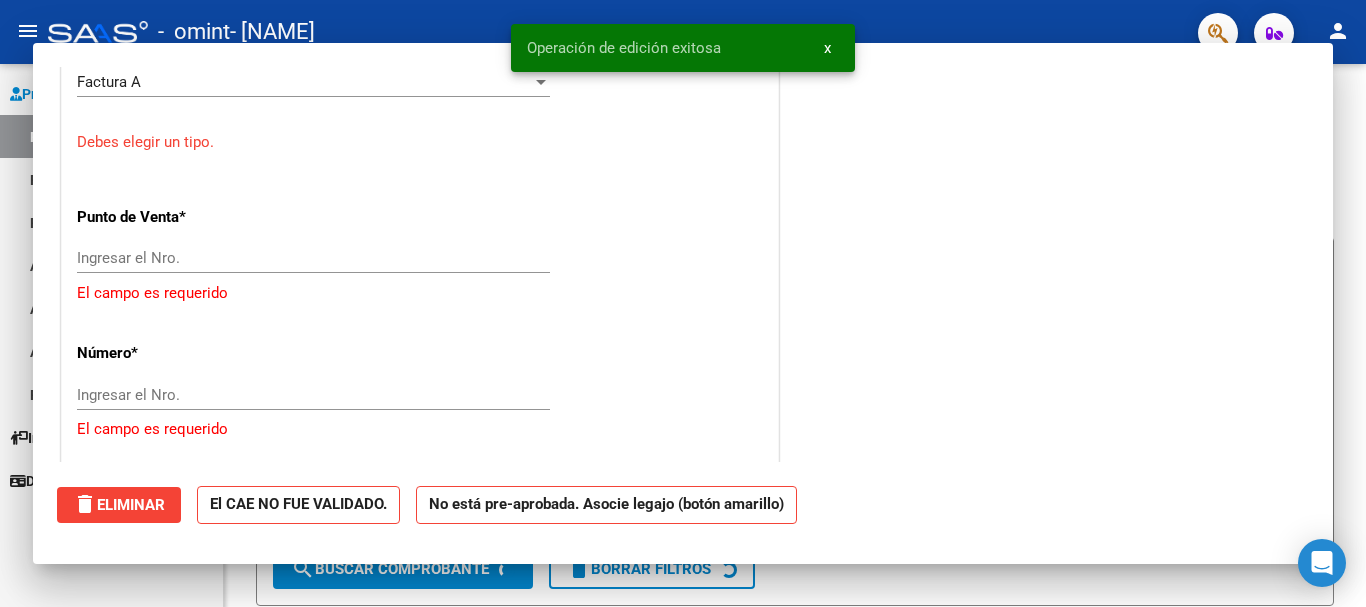 scroll, scrollTop: 759, scrollLeft: 0, axis: vertical 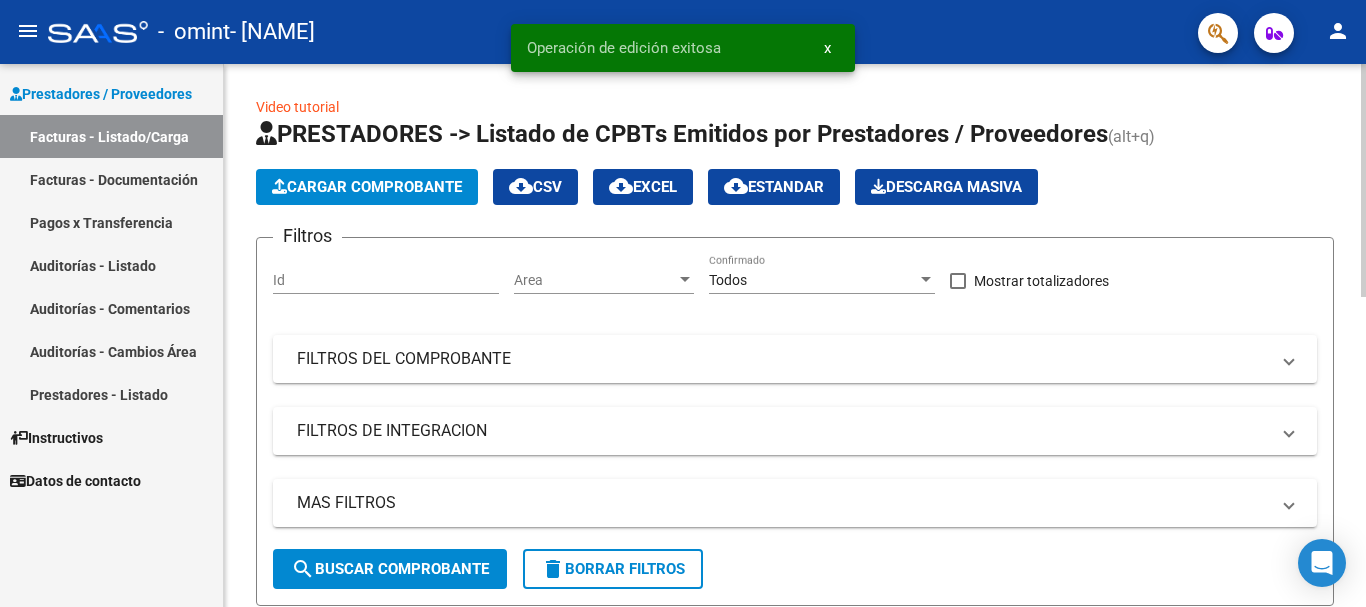 click on "PRESTADORES -> Listado de CPBTs Emitidos por Prestadores / Proveedores (alt+q)   Cargar Comprobante
cloud_download  CSV  cloud_download  EXCEL  cloud_download  Estandar   Descarga Masiva
Filtros Id Area Area Todos Confirmado   Mostrar totalizadores   FILTROS DEL COMPROBANTE  Comprobante Tipo Comprobante Tipo Start date – End date Fec. Comprobante Desde / Hasta Días Emisión Desde(cant. días) Días Emisión Hasta(cant. días) CUIT / Razón Social Pto. Venta Nro. Comprobante Código SSS CAE Válido CAE Válido Todos Cargado Módulo Hosp. Todos Tiene facturacion Apócrifa Hospital Refes  FILTROS DE INTEGRACION  Período De Prestación Campos del Archivo de Rendición Devuelto x SSS (dr_envio) Todos Rendido x SSS (dr_envio) Tipo de Registro Tipo de Registro Período Presentación Período Presentación Campos del Legajo Asociado (preaprobación) Afiliado Legajo (cuil/nombre) Todos Solo facturas preaprobadas  MAS FILTROS  Todos Con Doc. Respaldatoria Todos Con Trazabilidad Todos Asociado a Expediente Sur" 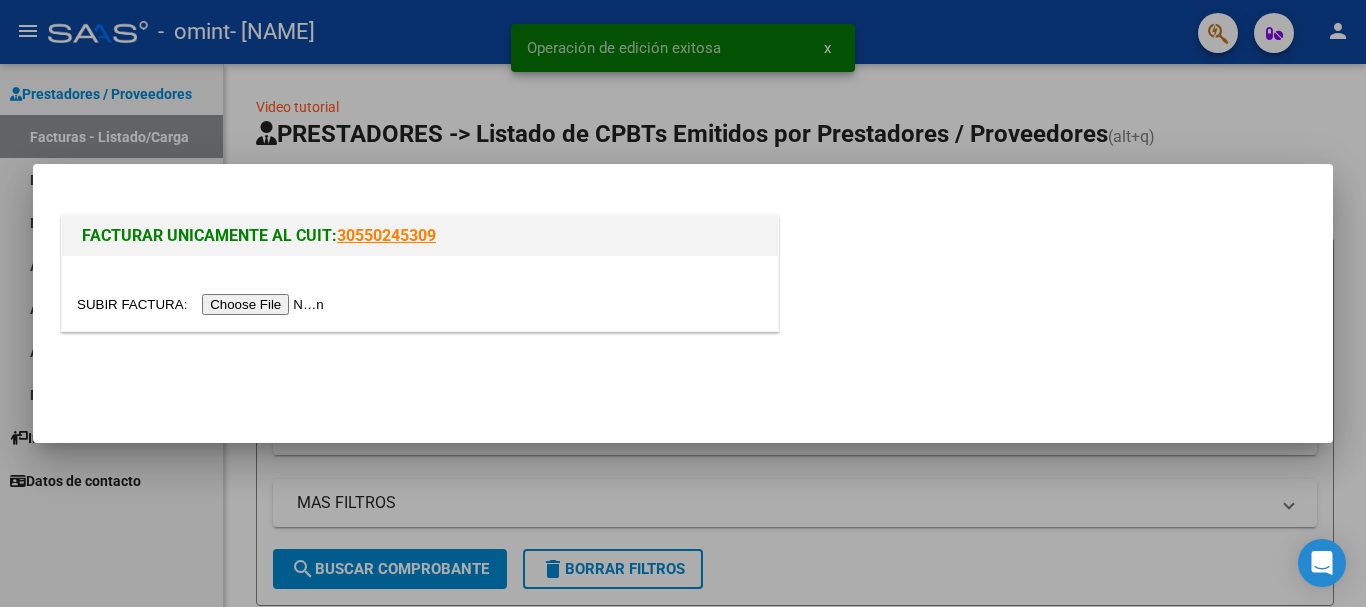 click at bounding box center (203, 304) 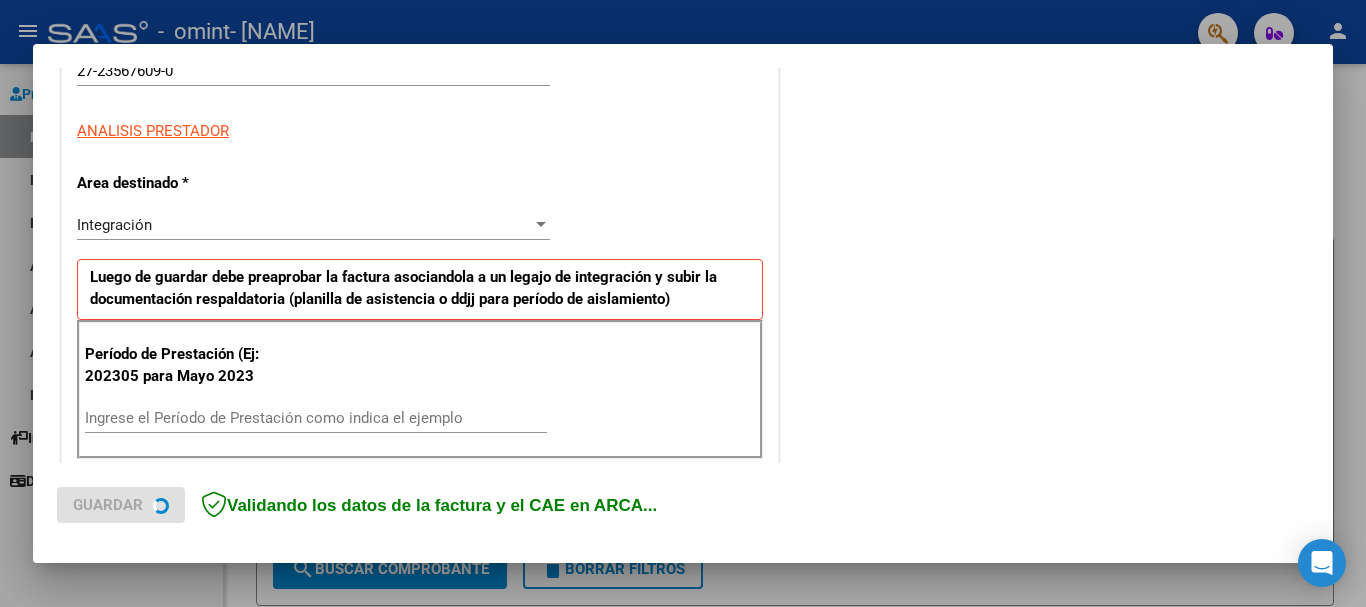 scroll, scrollTop: 400, scrollLeft: 0, axis: vertical 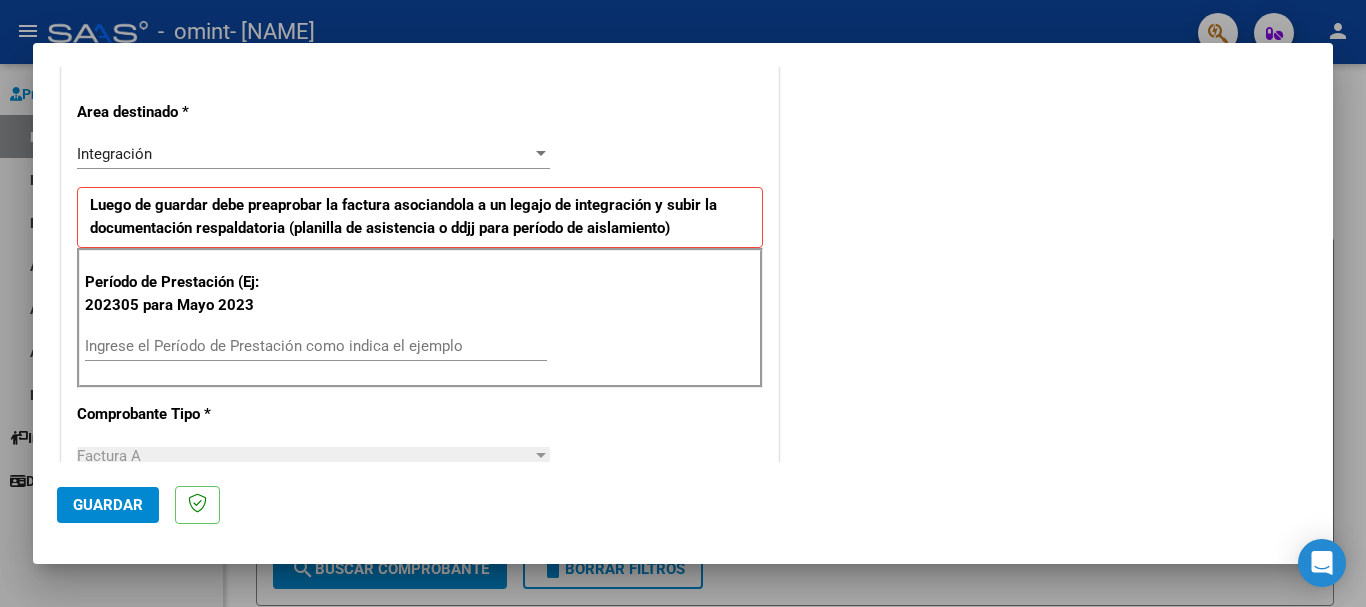 click on "Ingrese el Período de Prestación como indica el ejemplo" at bounding box center [316, 346] 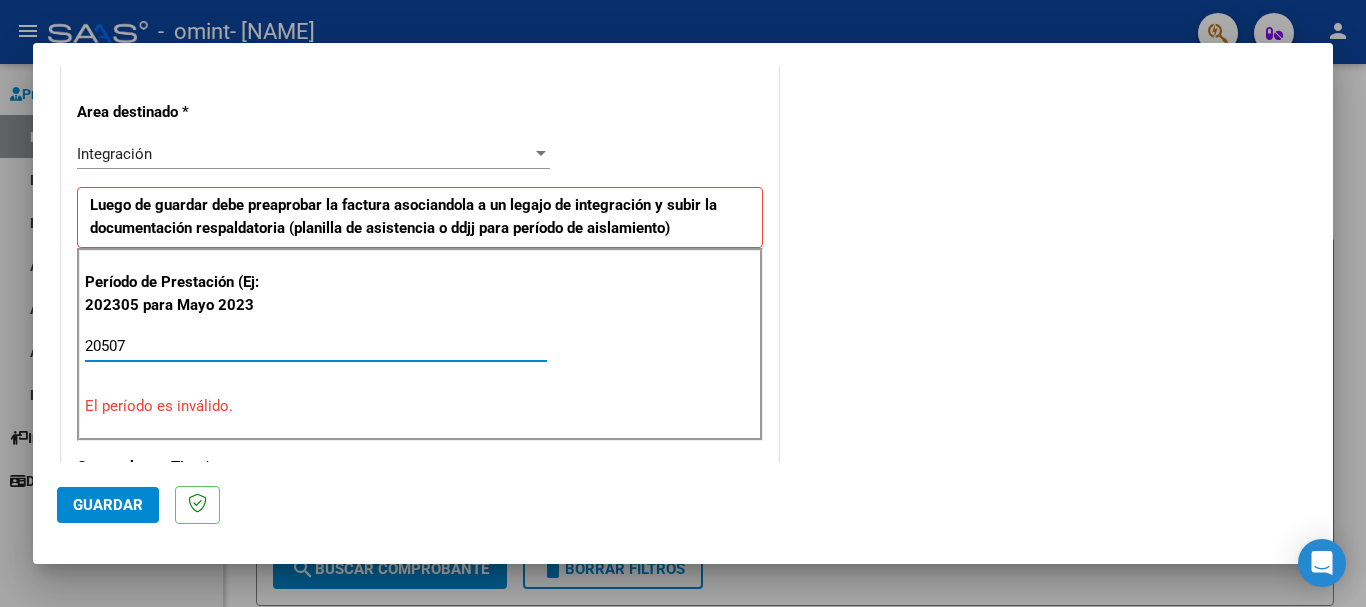 click on "Guardar" 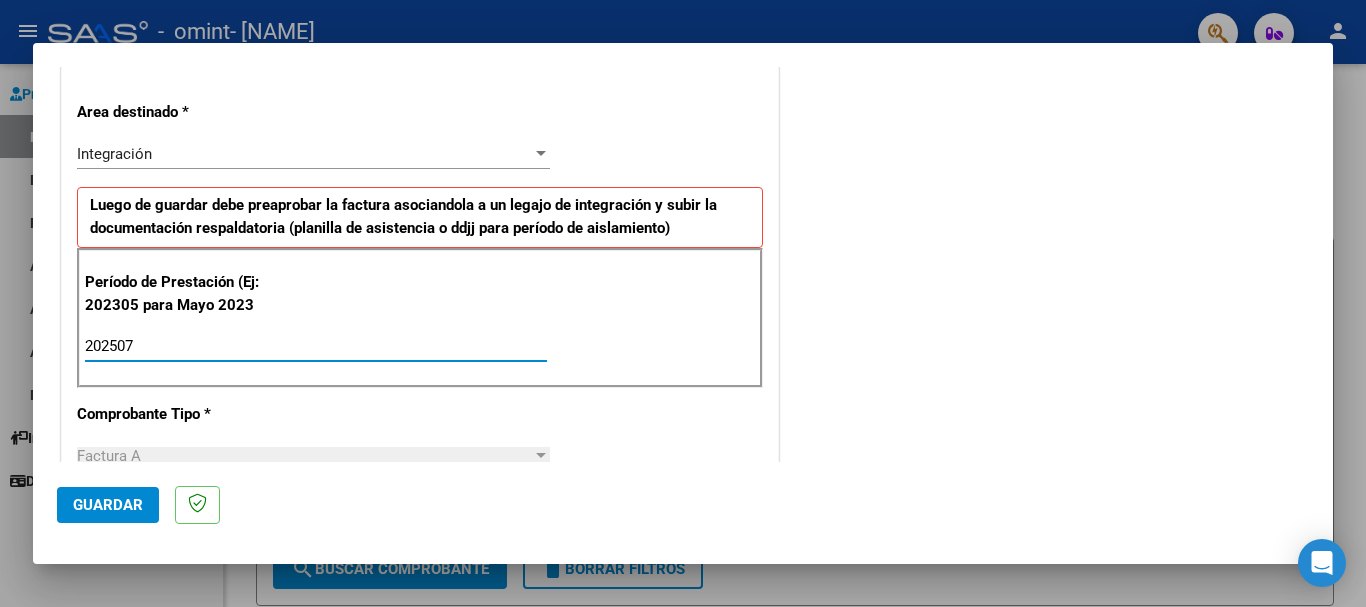 type on "202507" 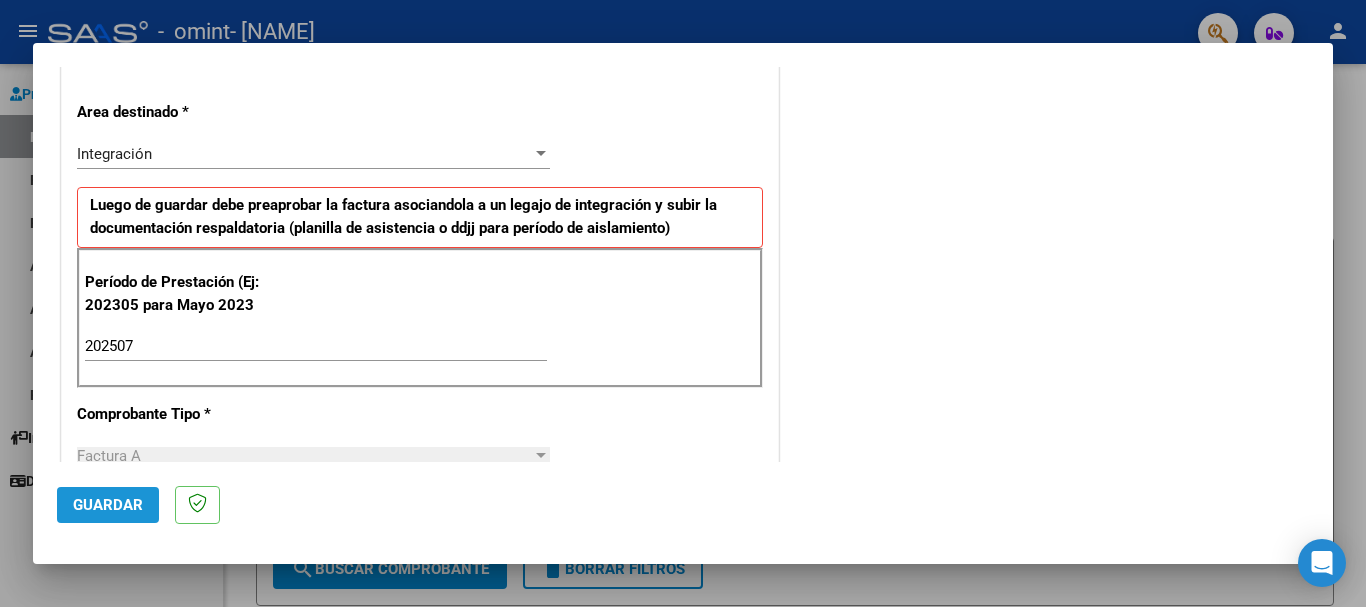 click on "Guardar" 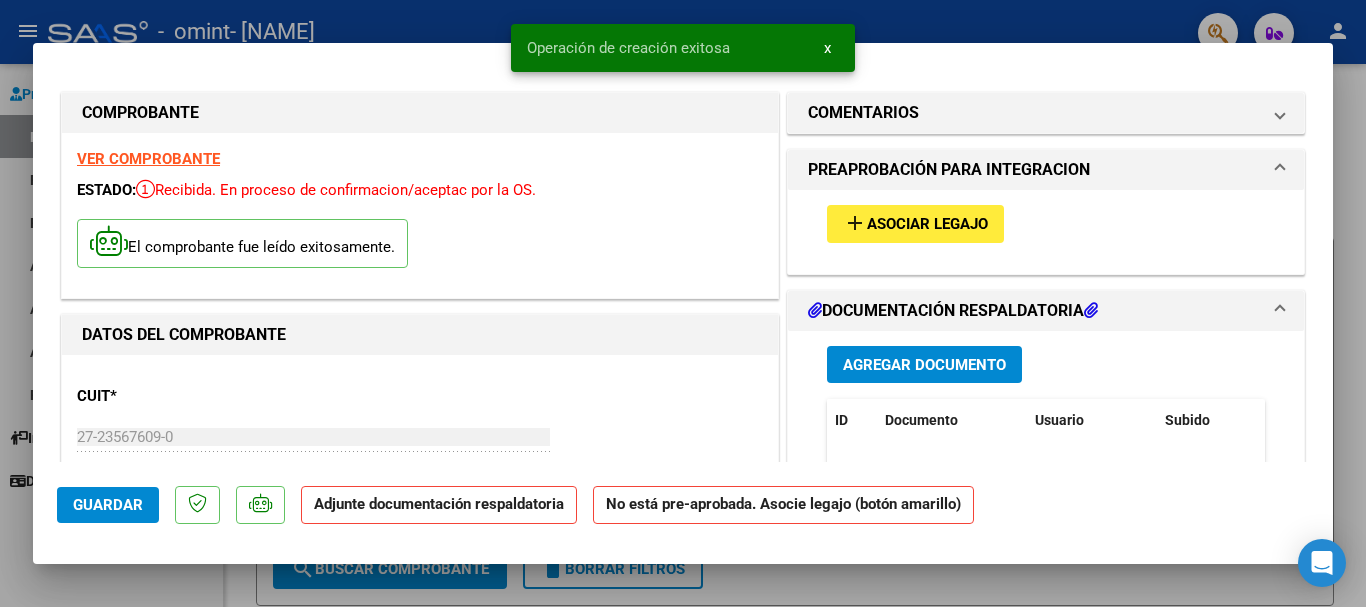 scroll, scrollTop: 0, scrollLeft: 0, axis: both 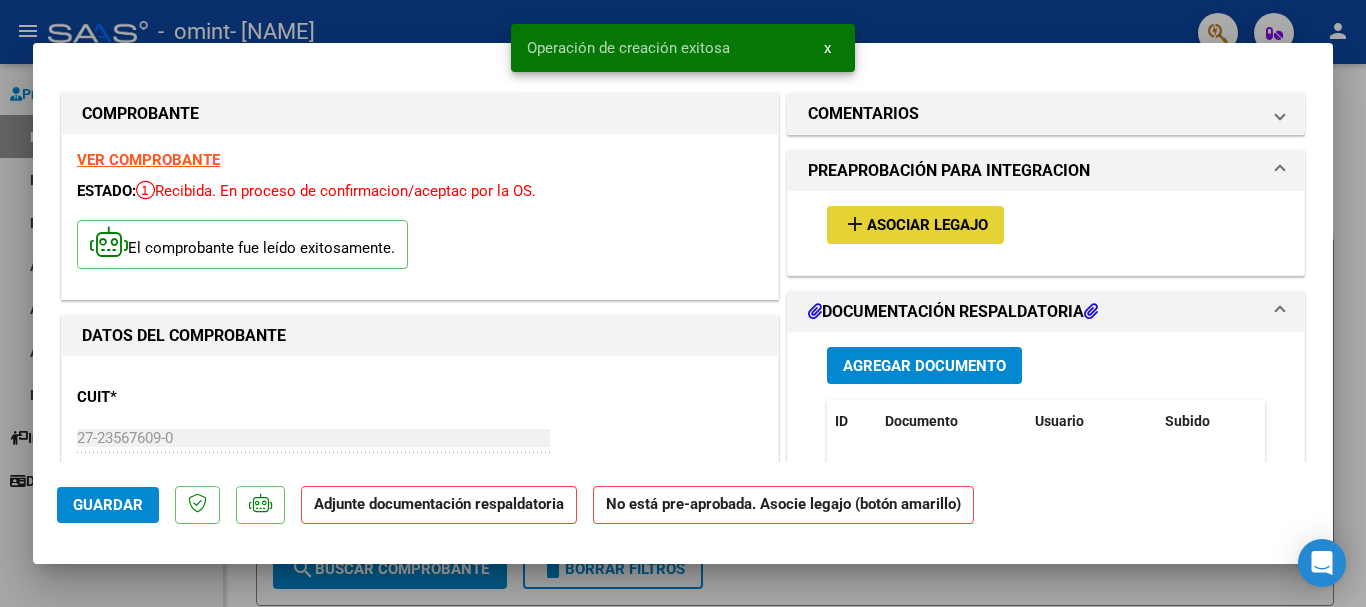 click on "add Asociar Legajo" at bounding box center (915, 224) 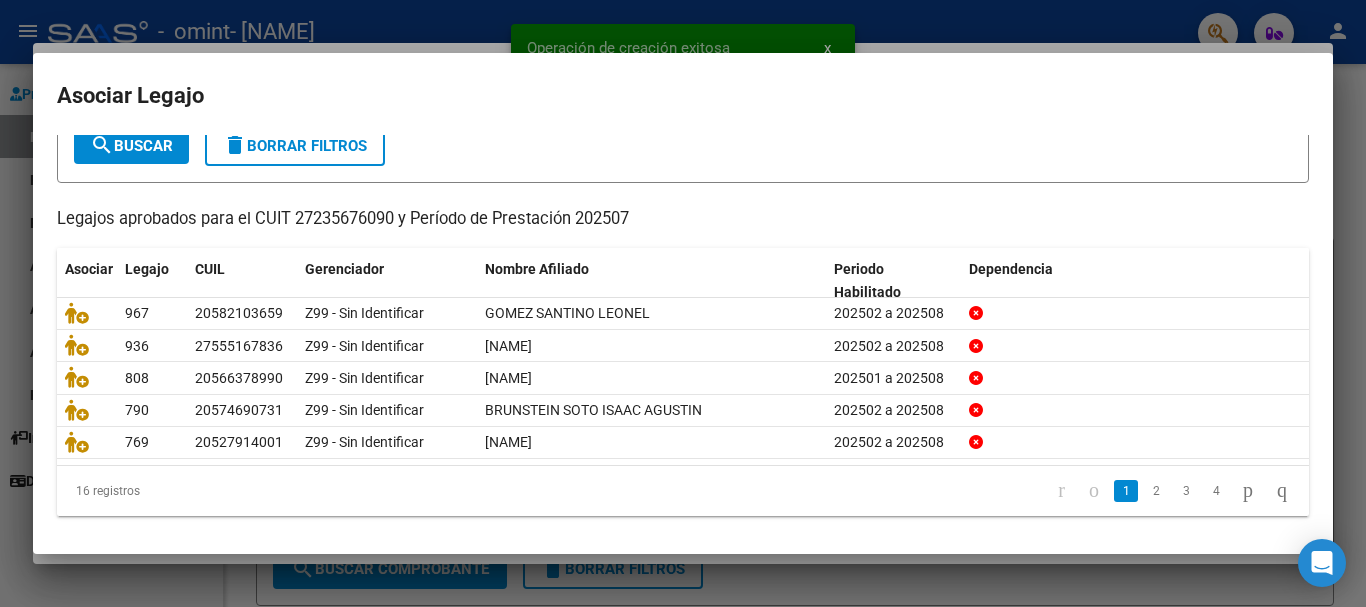 scroll, scrollTop: 131, scrollLeft: 0, axis: vertical 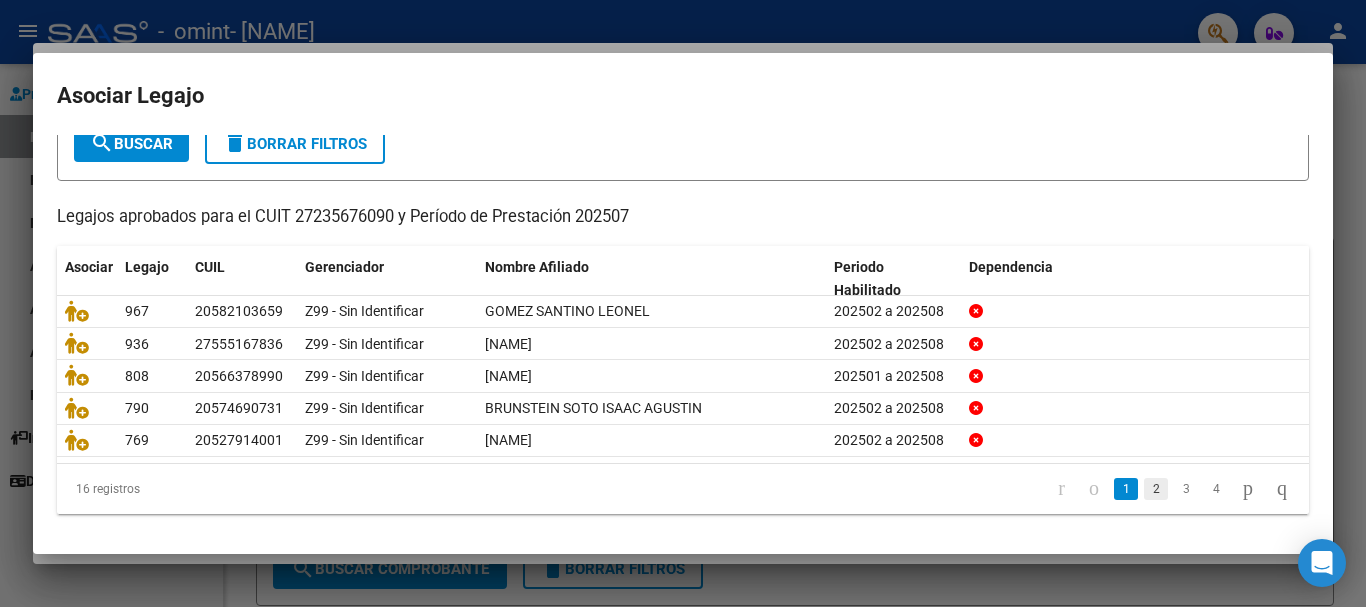 click on "2" 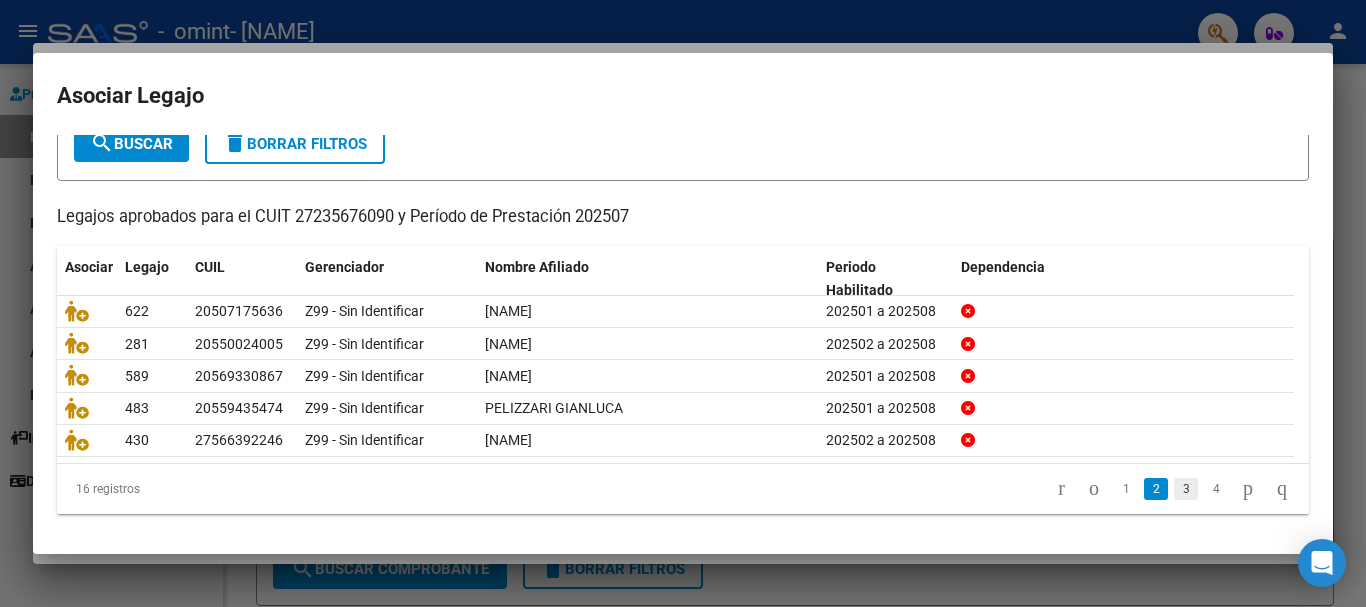 click on "3" 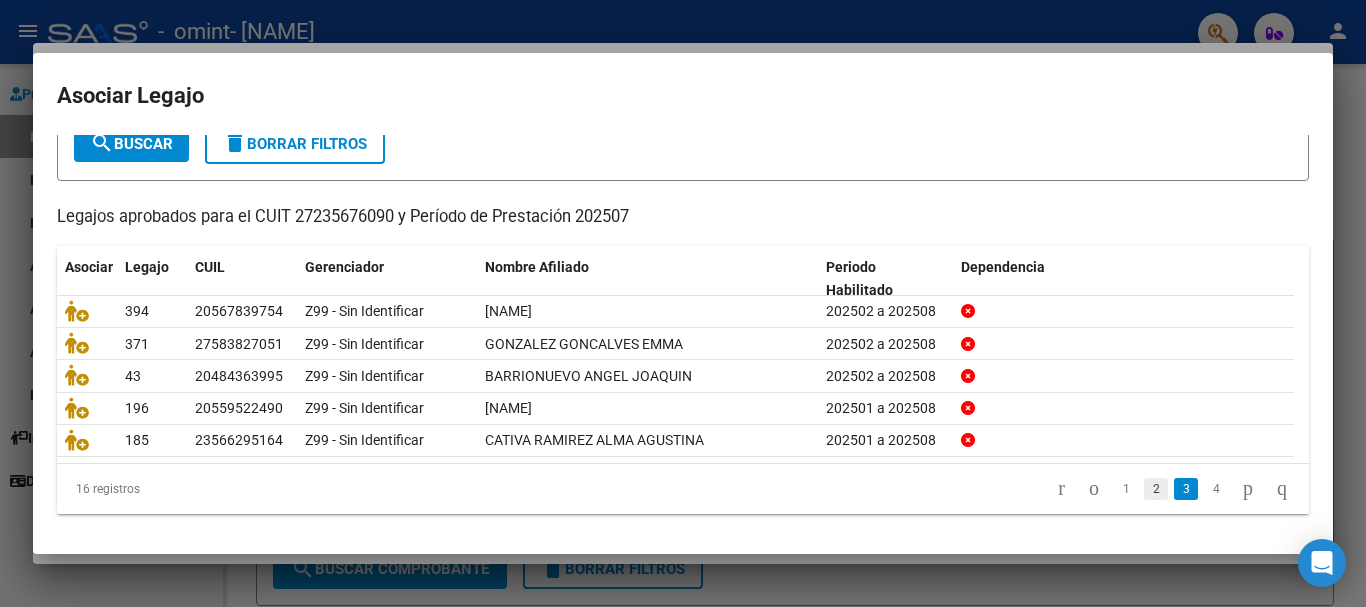 click on "2" 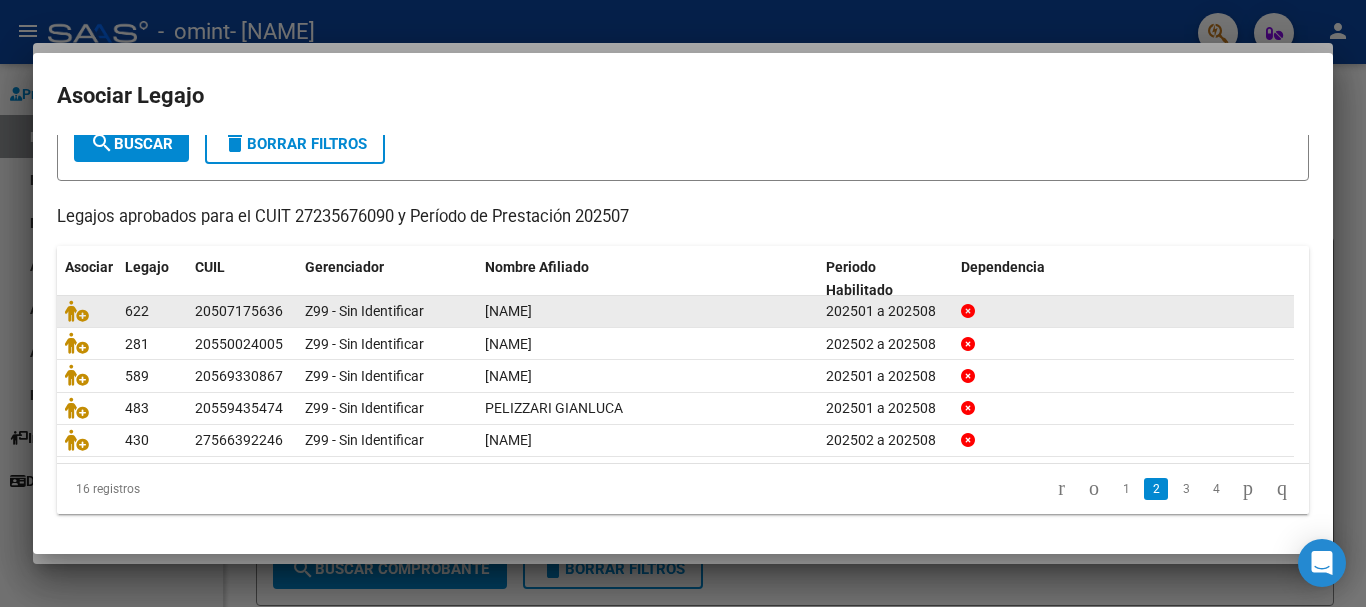 click on "[NAME]" 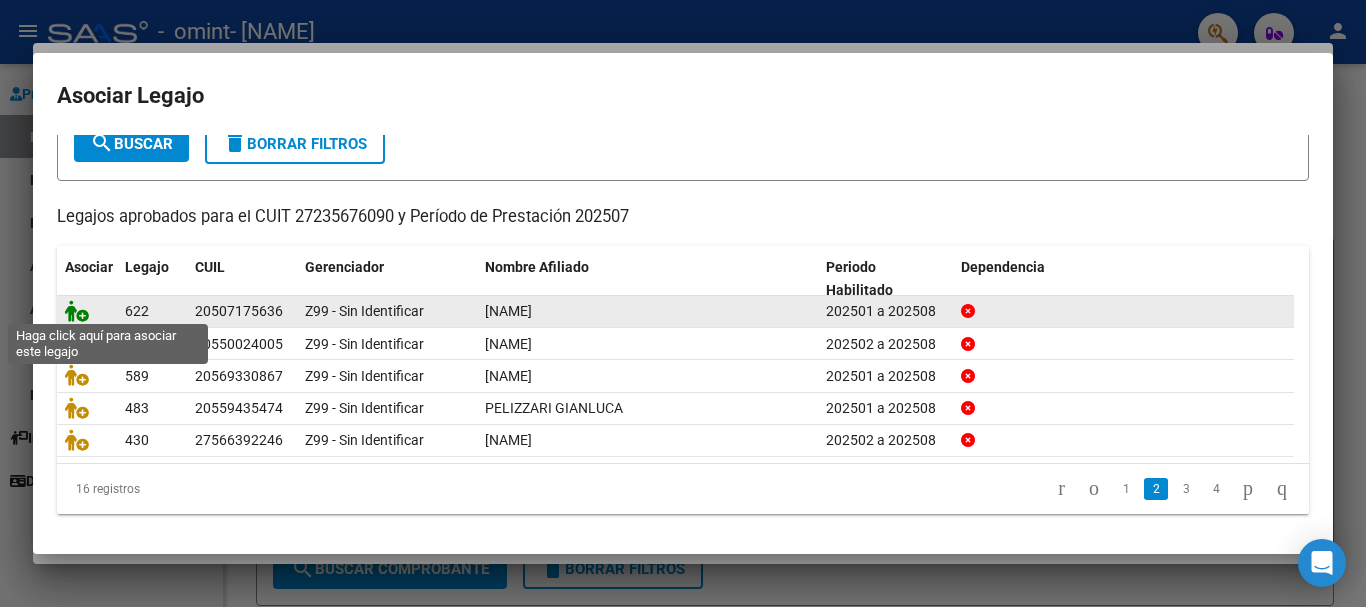 click 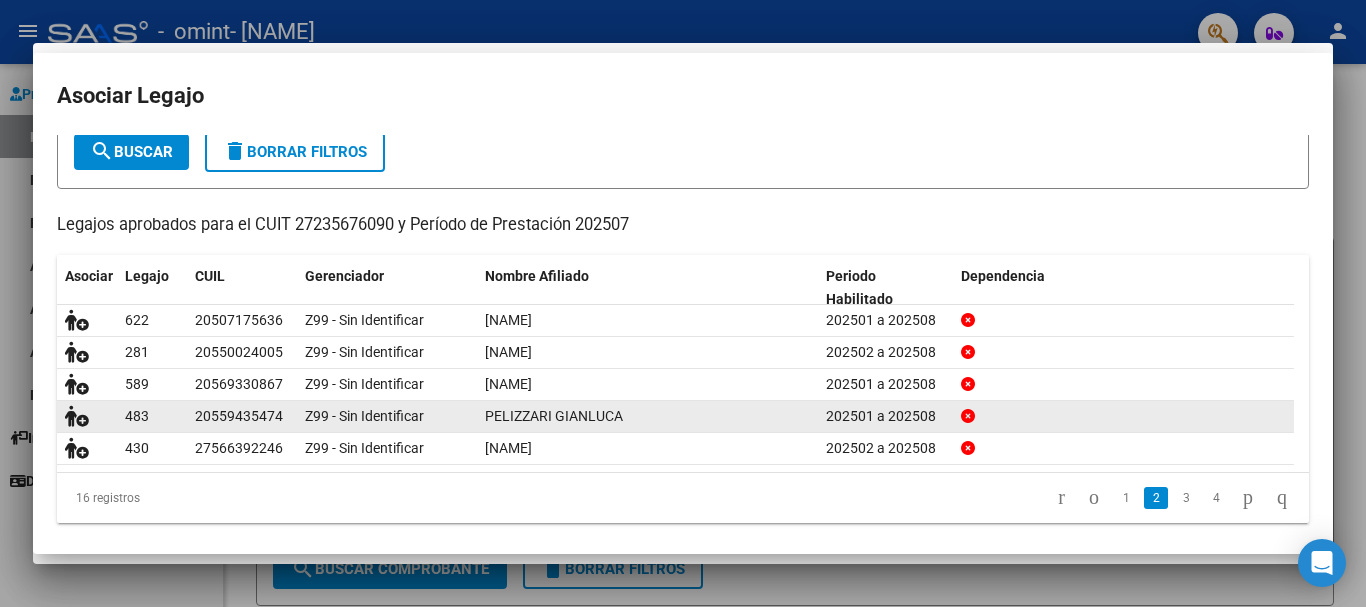 scroll, scrollTop: 0, scrollLeft: 0, axis: both 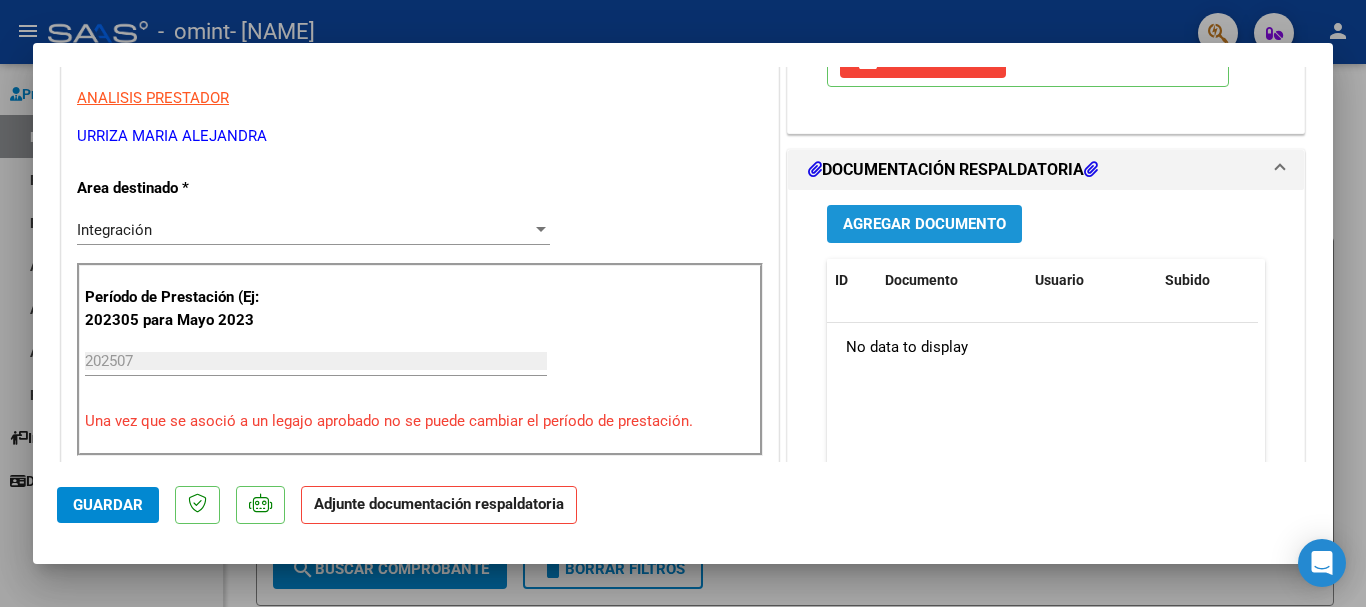 click on "Agregar Documento" at bounding box center [924, 225] 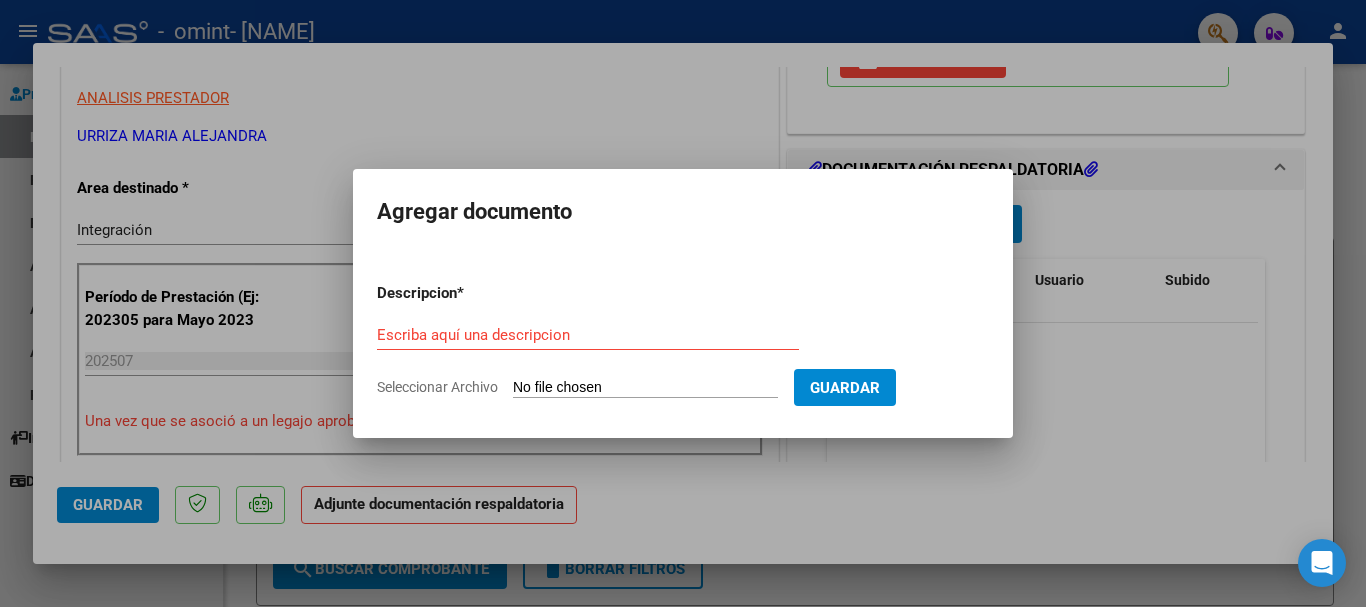 click on "Seleccionar Archivo" at bounding box center [645, 388] 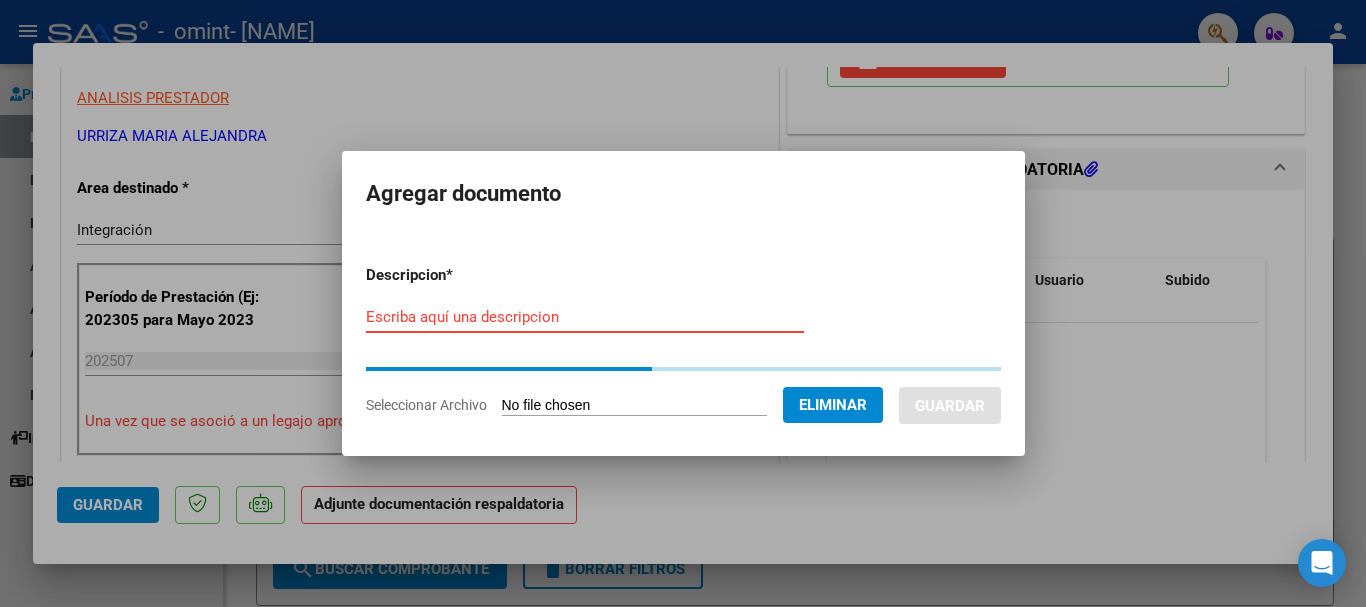 click on "Escriba aquí una descripcion" at bounding box center (585, 317) 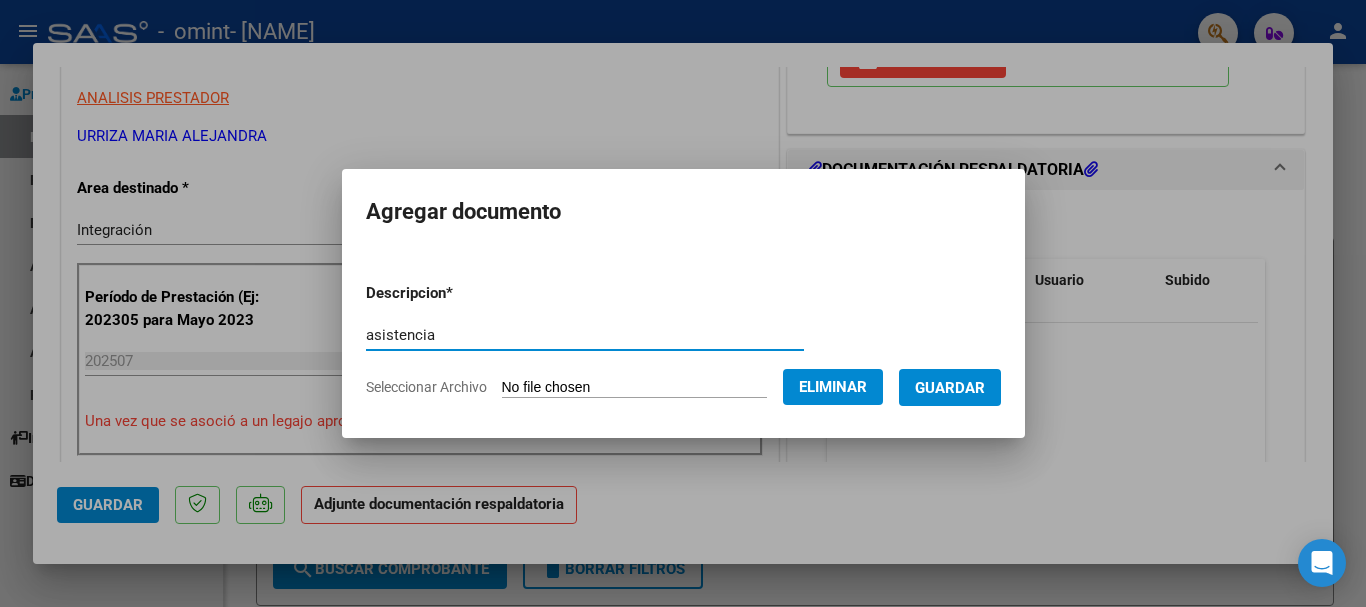 type on "asistencia" 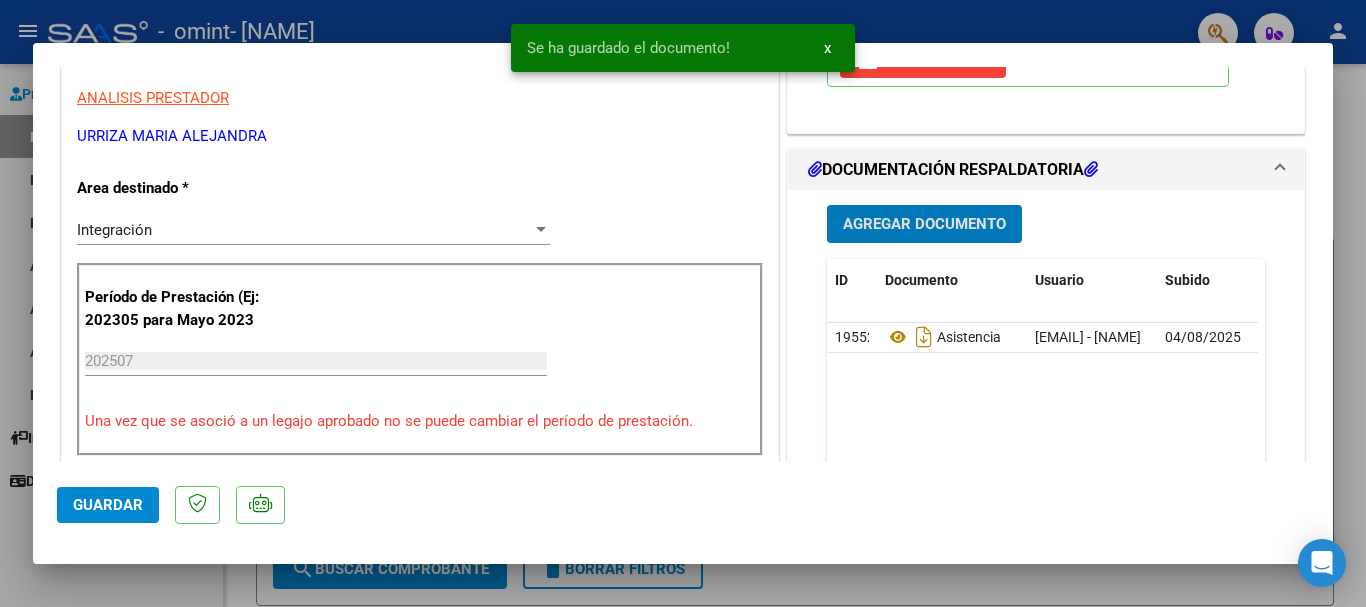click on "Guardar" 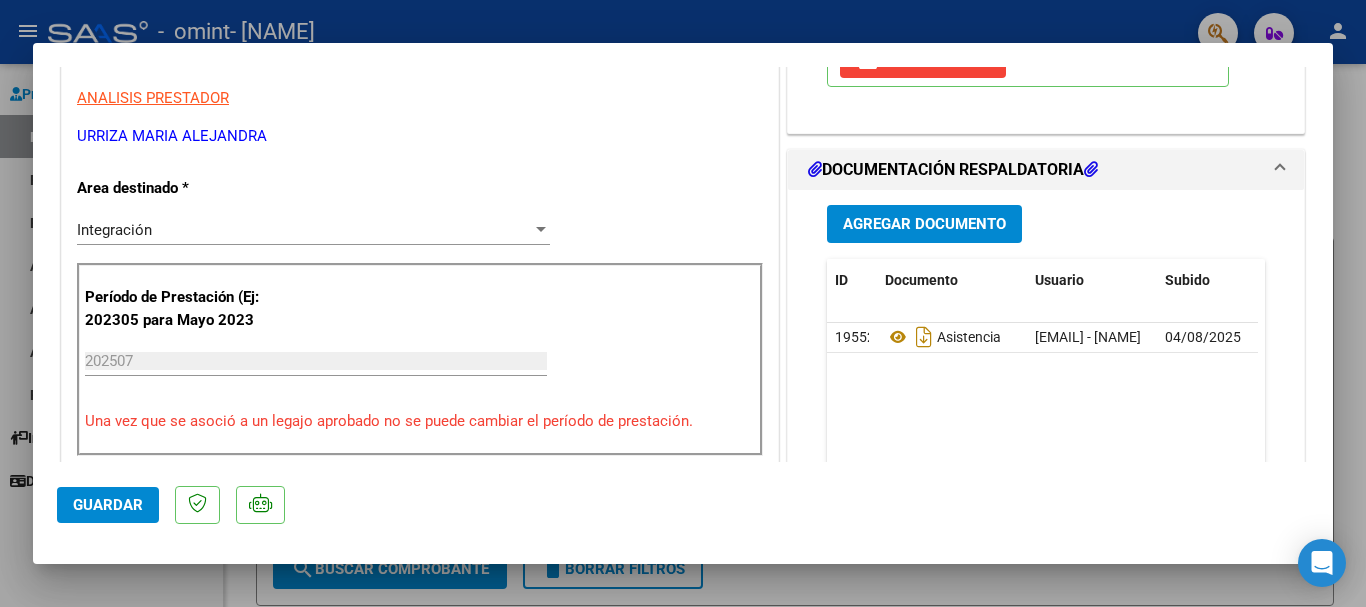 click on "Guardar" 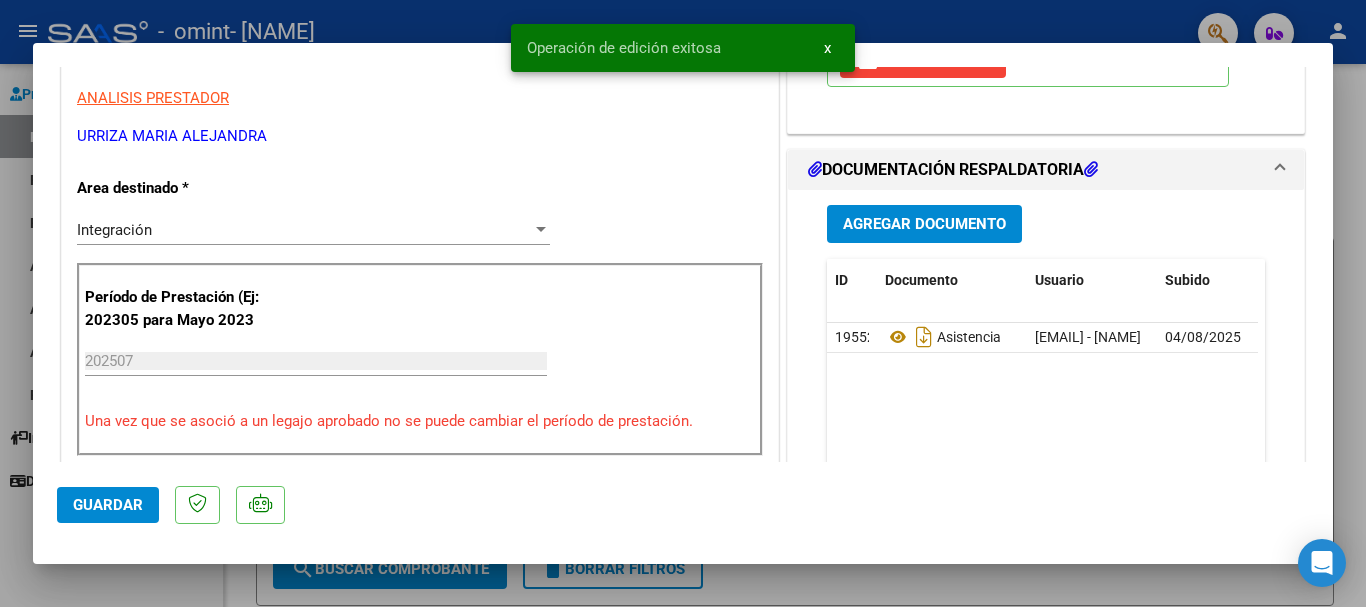 drag, startPoint x: 146, startPoint y: 589, endPoint x: 158, endPoint y: 563, distance: 28.635643 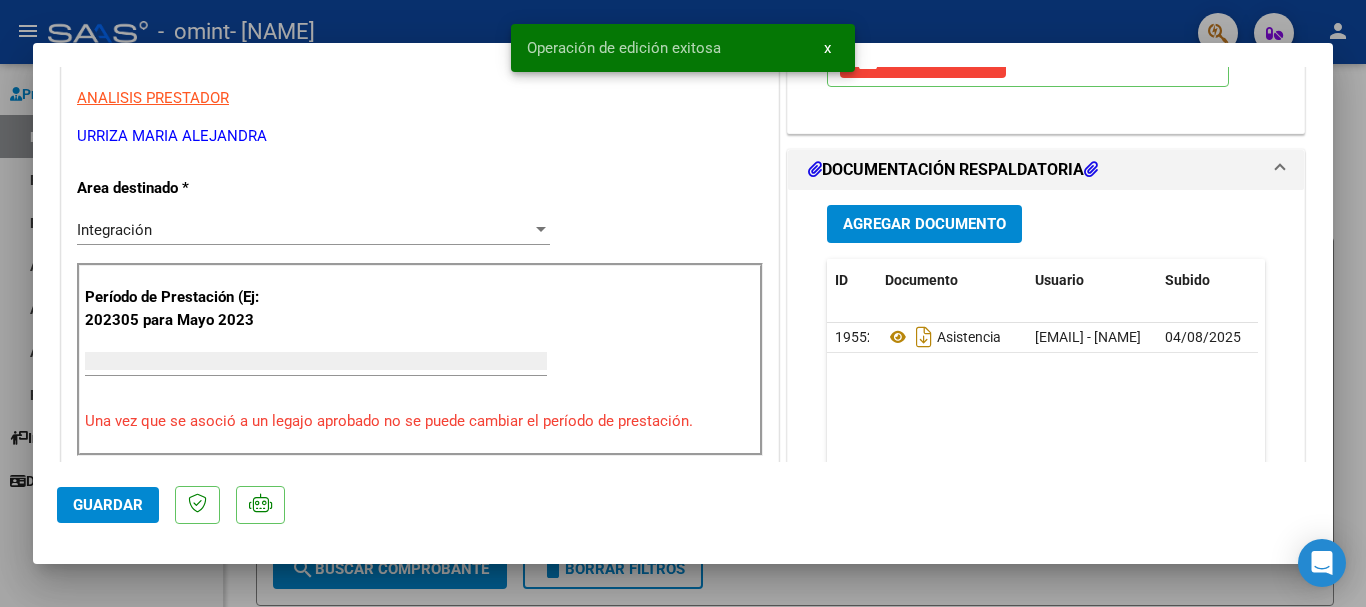 scroll, scrollTop: 339, scrollLeft: 0, axis: vertical 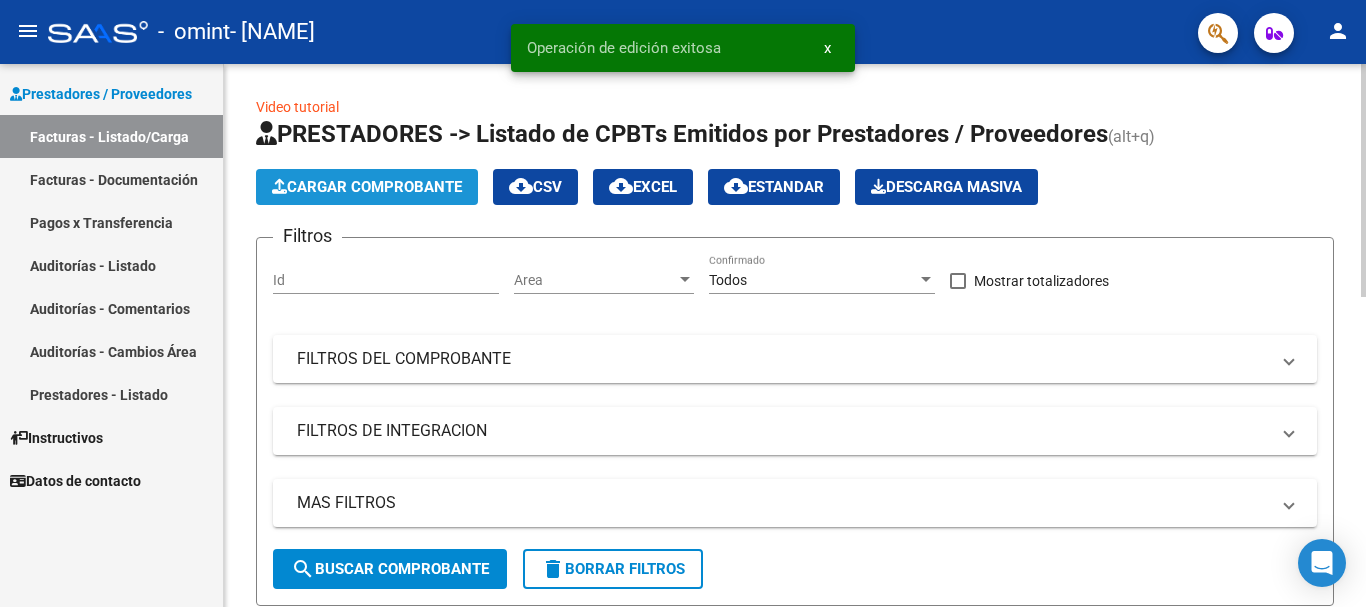 click on "Cargar Comprobante" 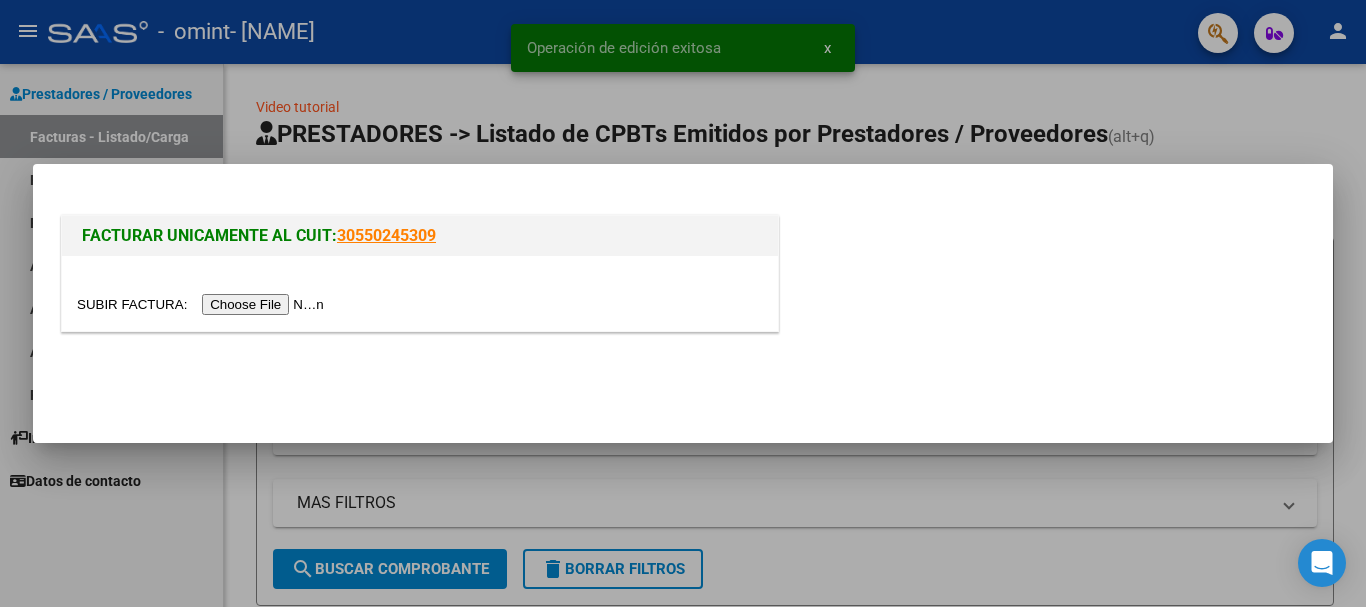 click at bounding box center (203, 304) 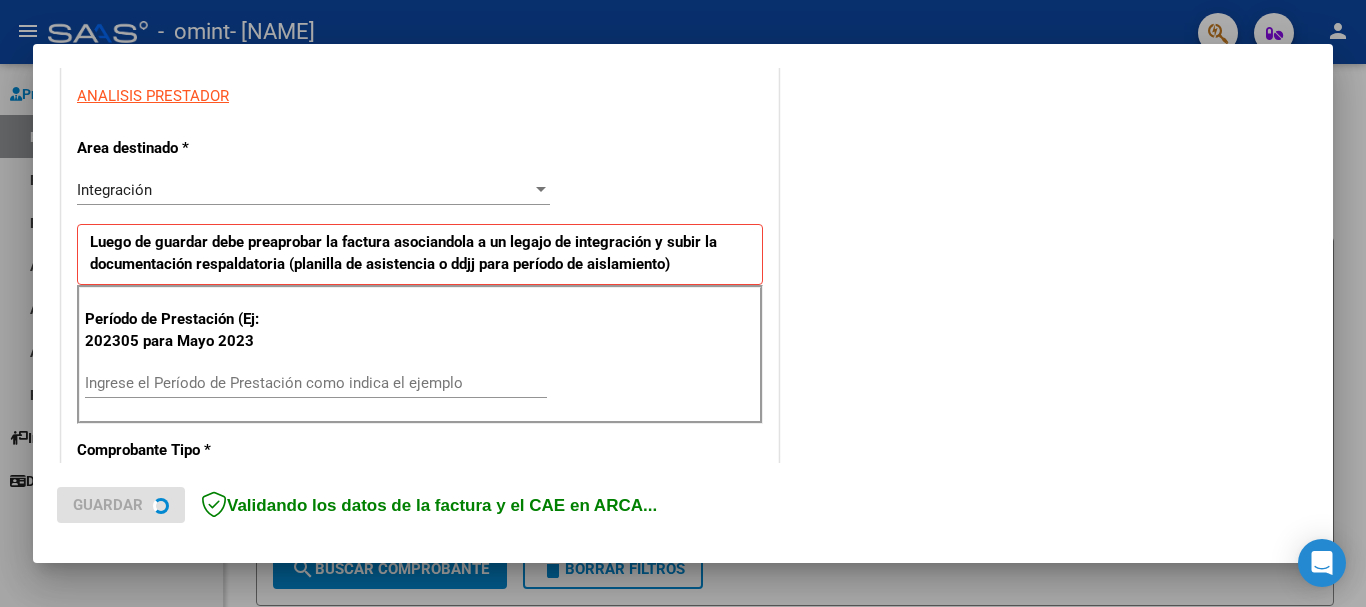 scroll, scrollTop: 400, scrollLeft: 0, axis: vertical 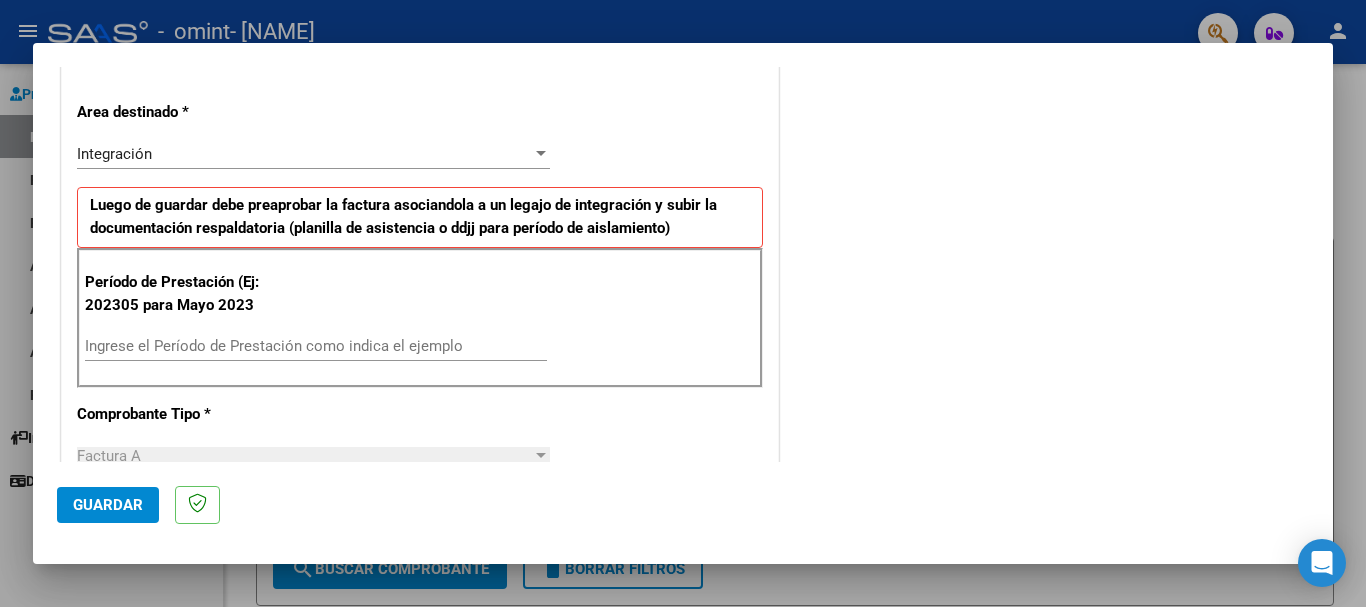 click on "Ingrese el Período de Prestación como indica el ejemplo" at bounding box center (316, 346) 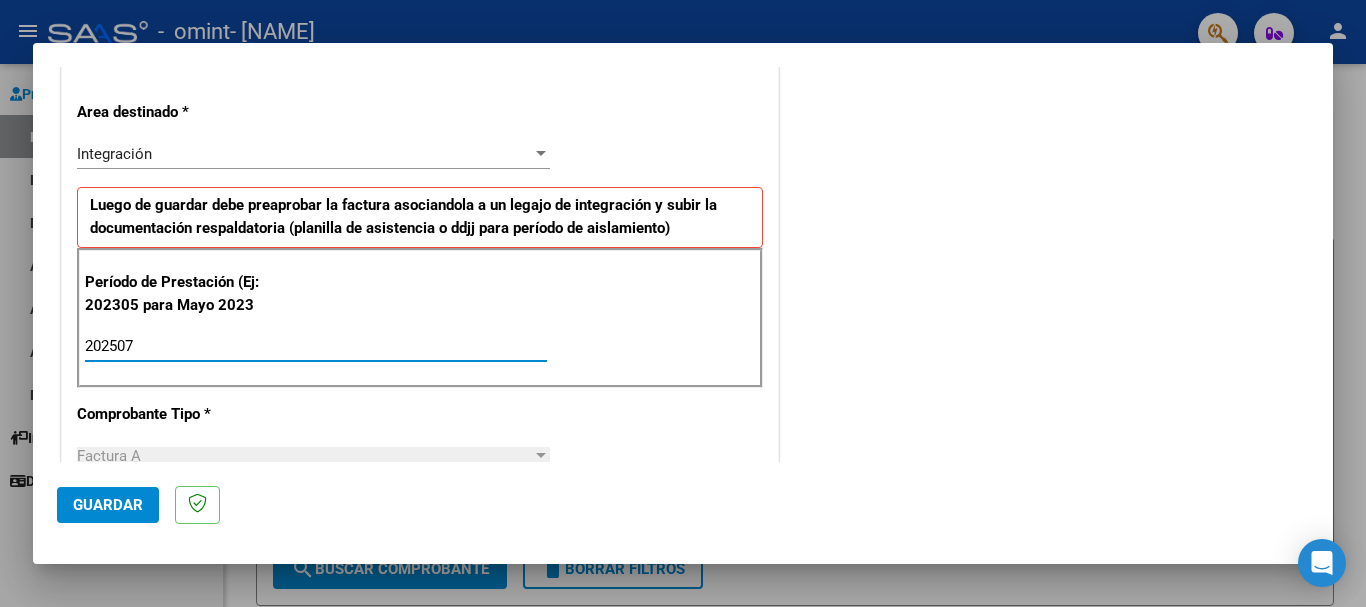 type on "202507" 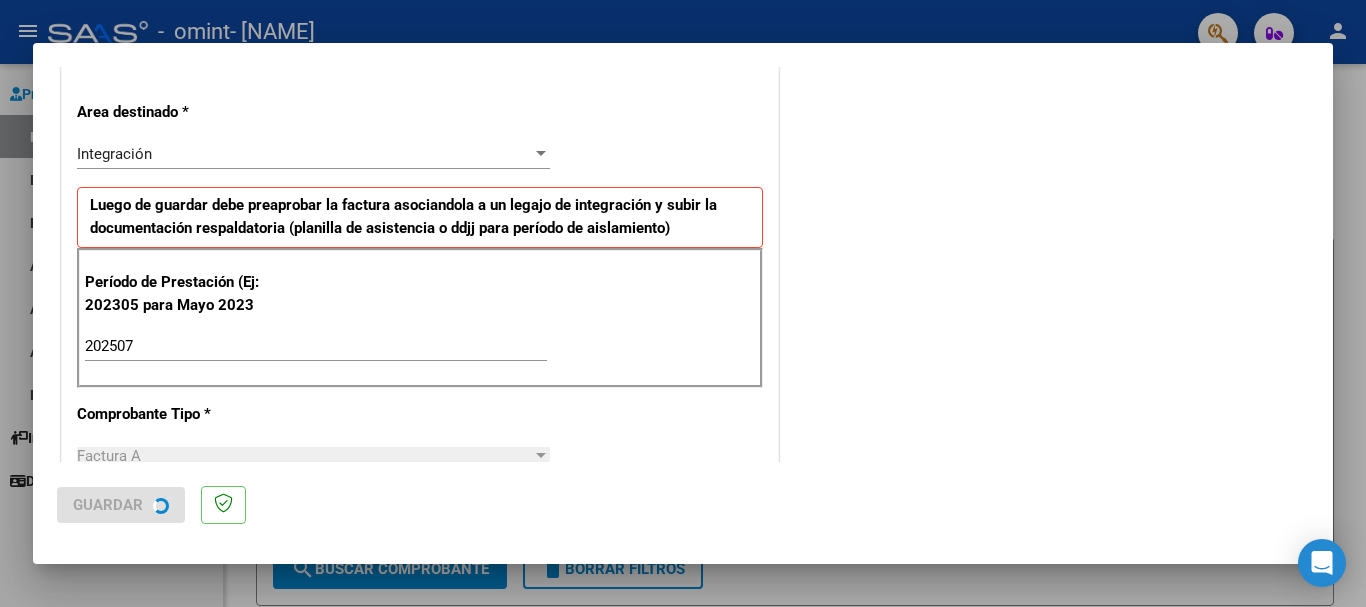 scroll, scrollTop: 0, scrollLeft: 0, axis: both 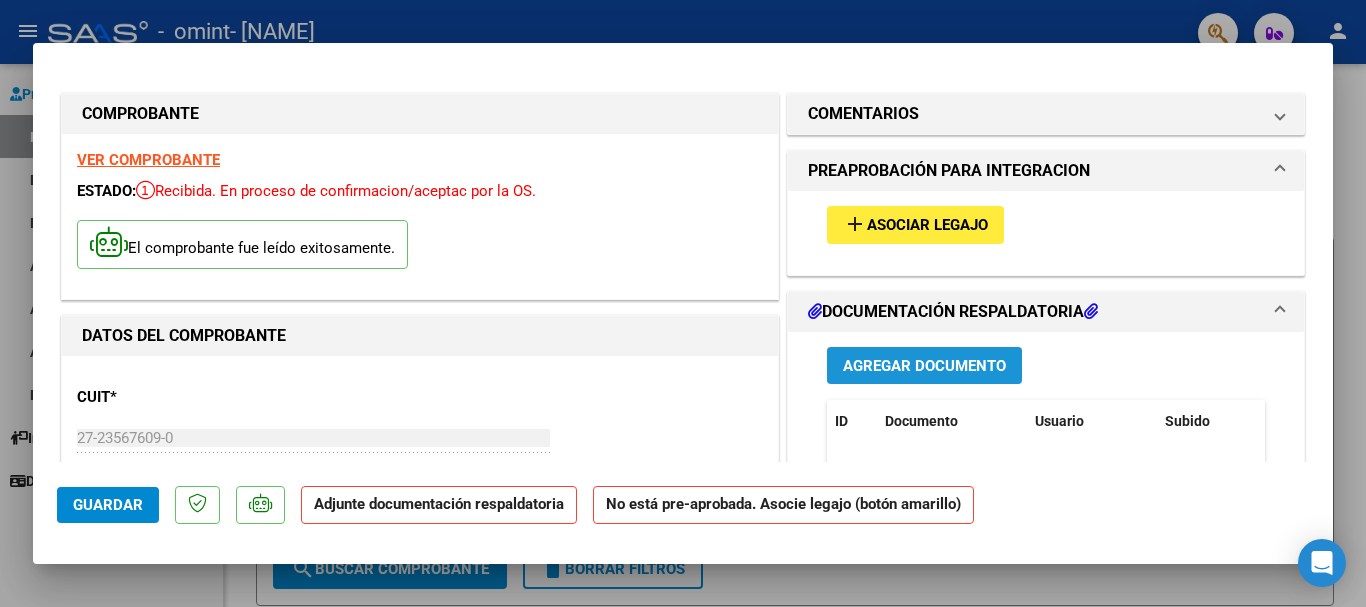 click on "Agregar Documento" at bounding box center (924, 366) 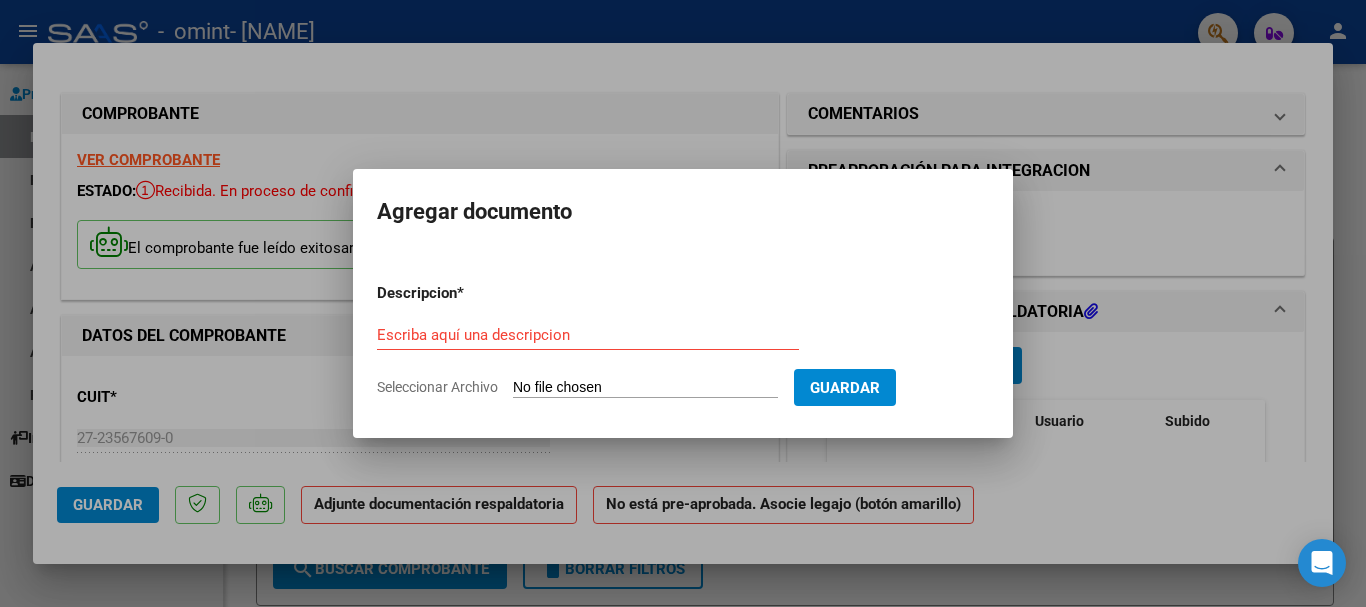 click on "Seleccionar Archivo" at bounding box center [645, 388] 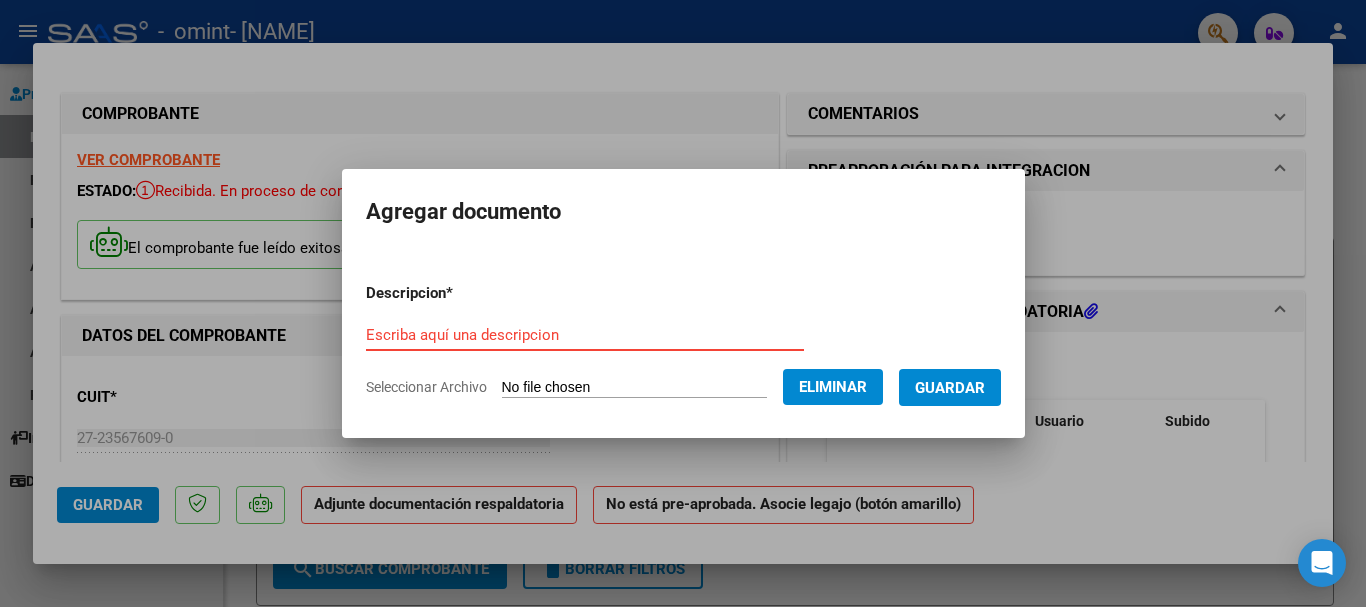 click on "Escriba aquí una descripcion" at bounding box center [585, 335] 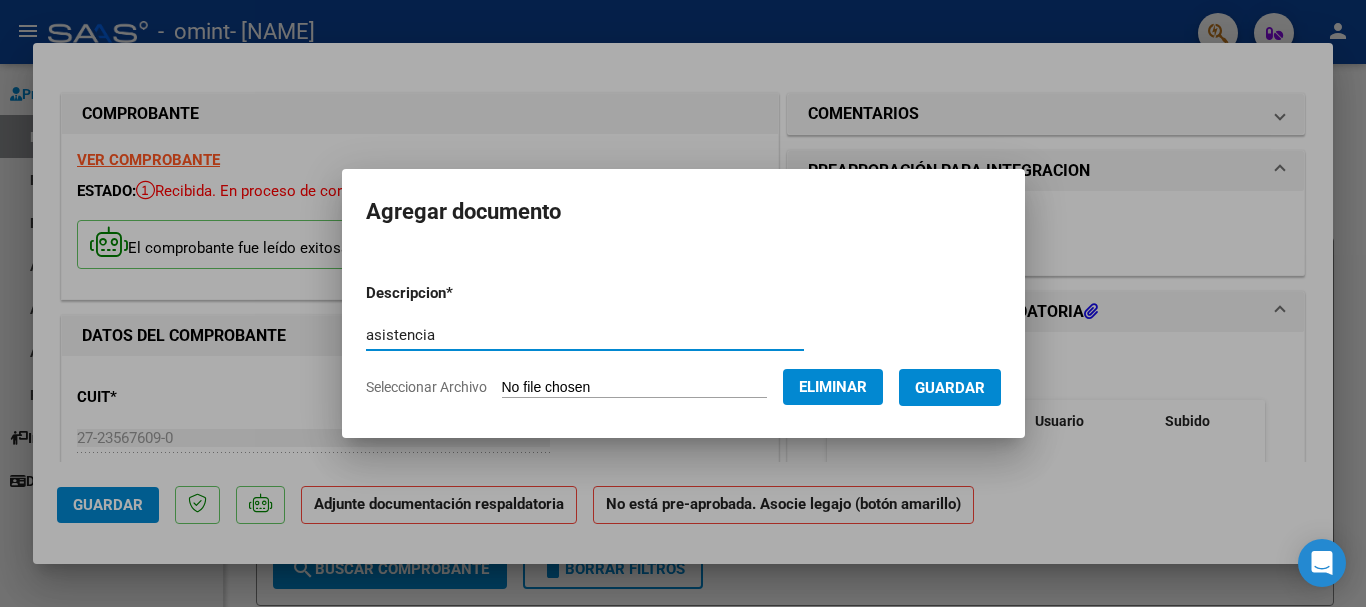type on "asistencia" 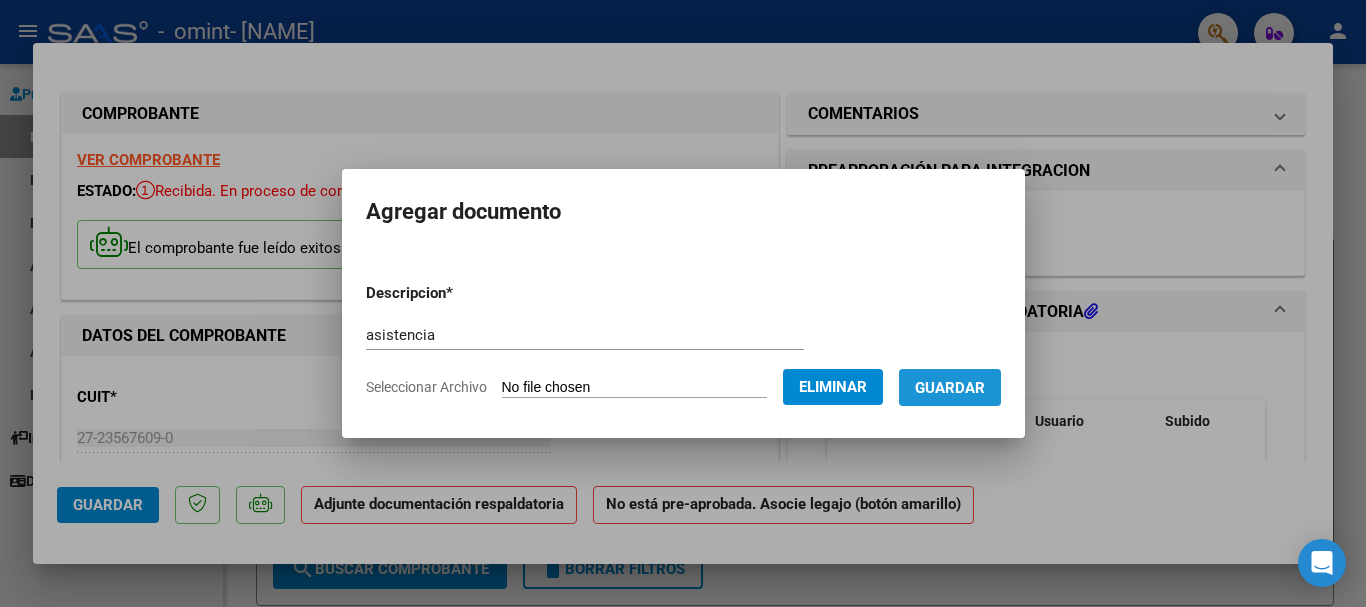 click on "Guardar" at bounding box center [950, 387] 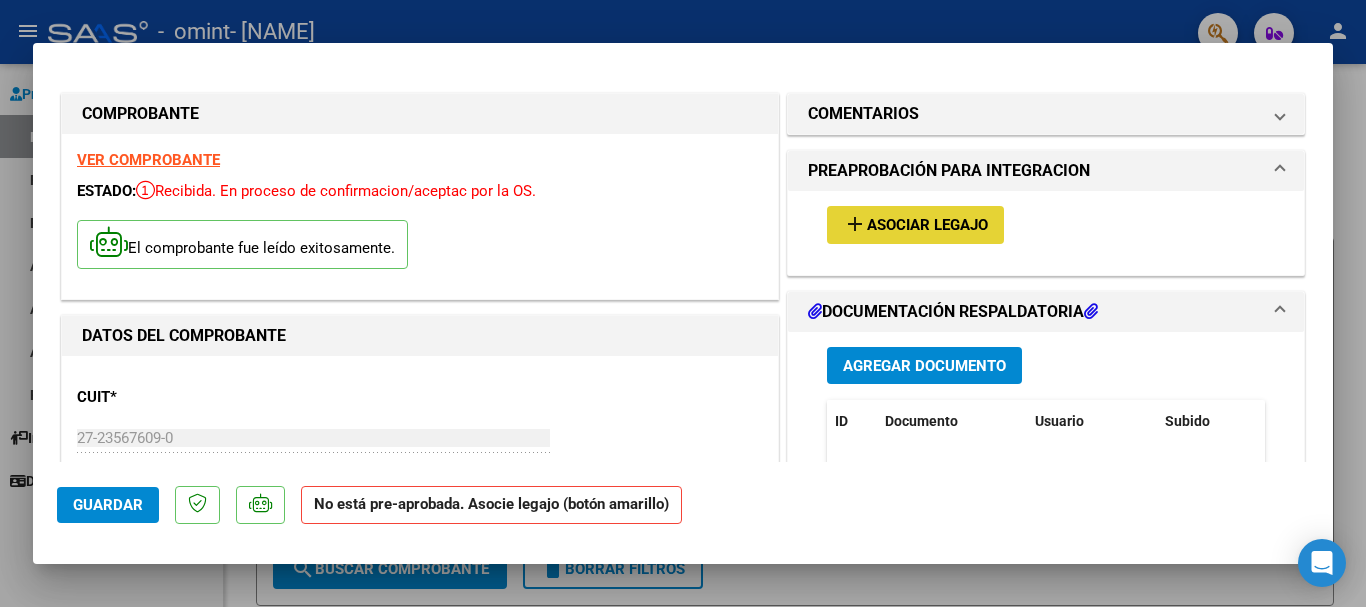 click on "Asociar Legajo" at bounding box center [927, 226] 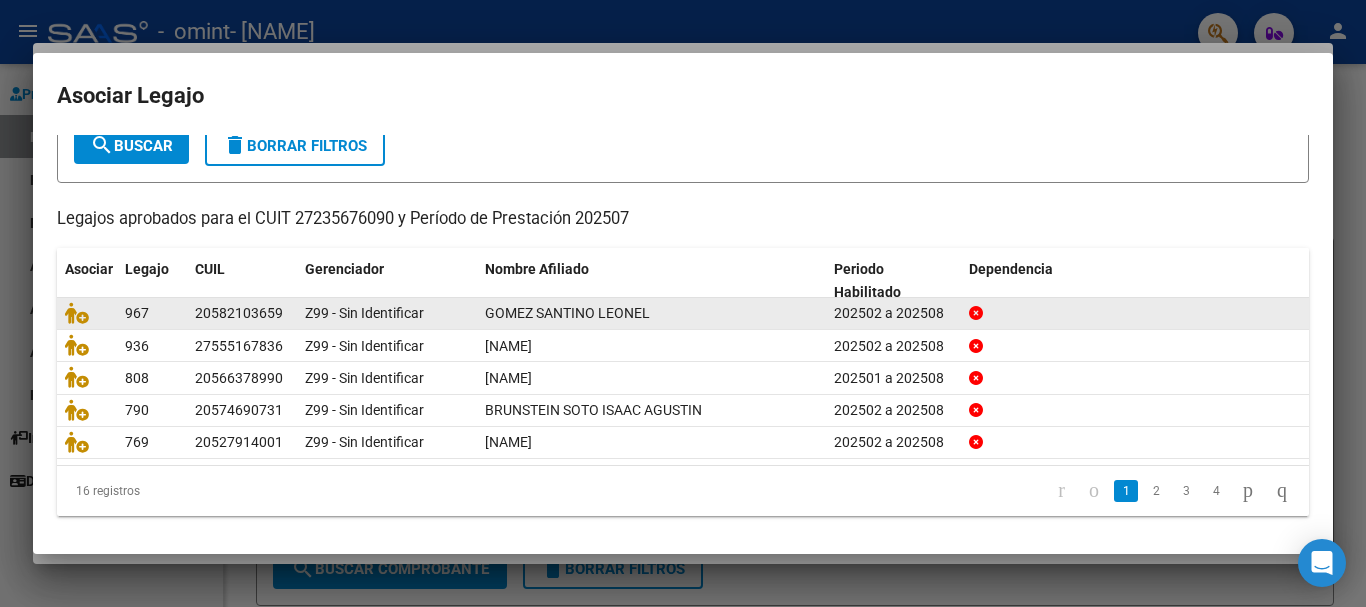 scroll, scrollTop: 131, scrollLeft: 0, axis: vertical 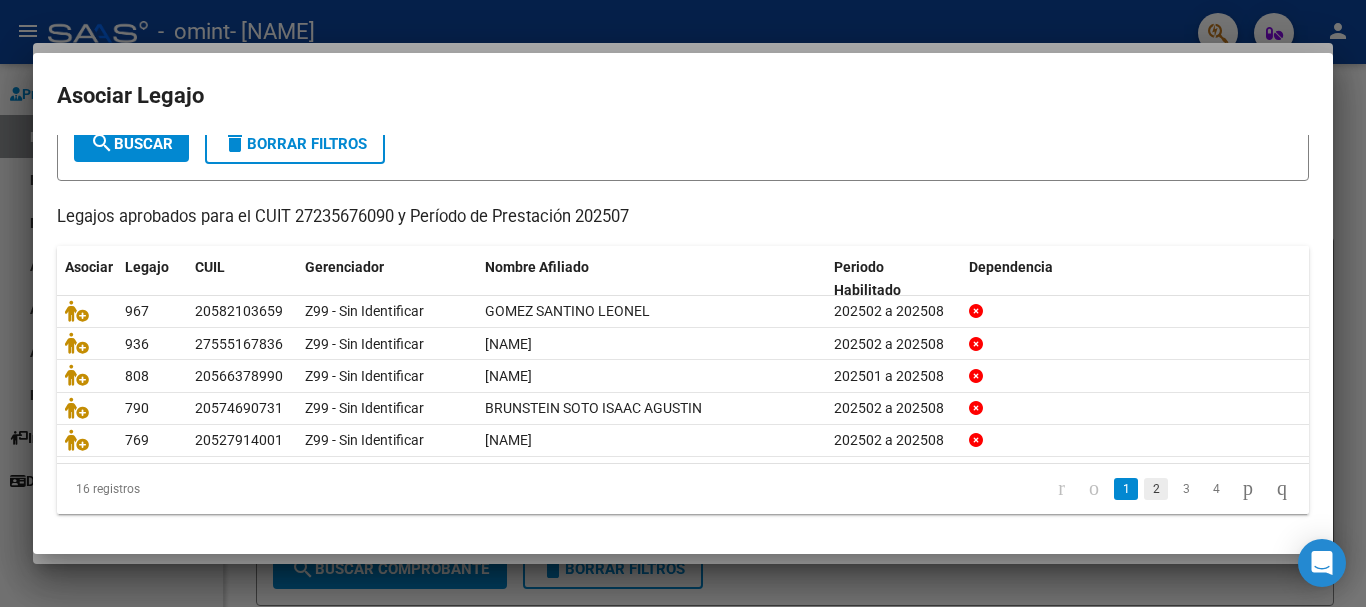click on "2" 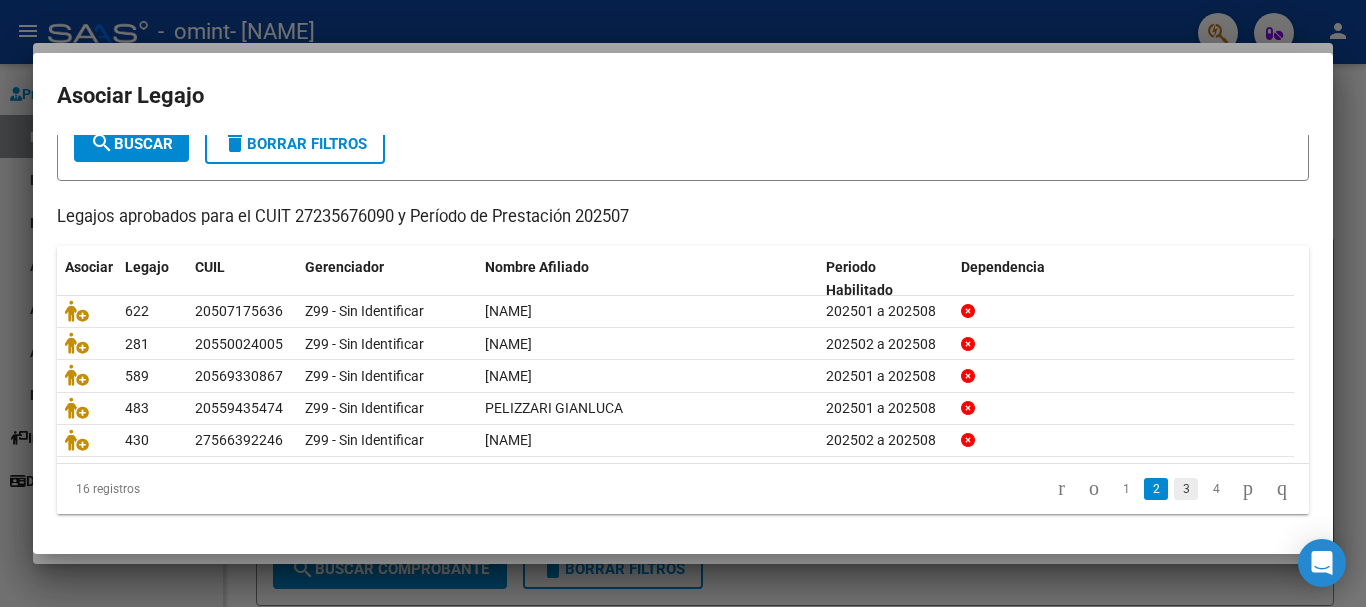 click on "3" 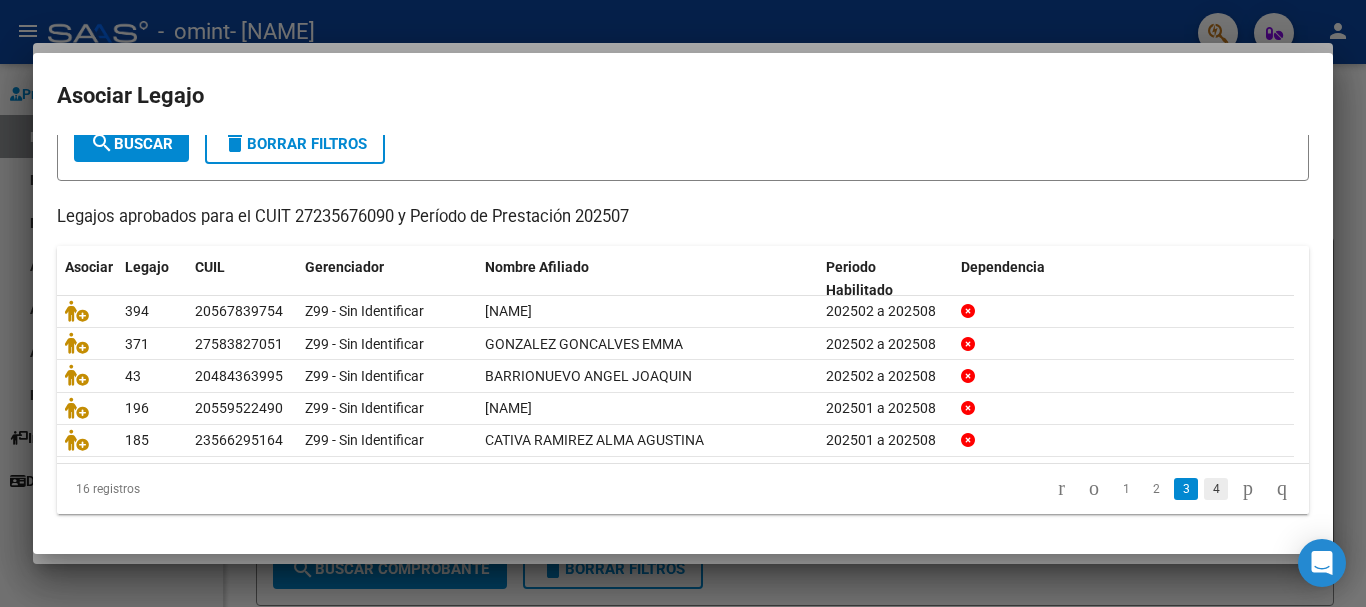 click on "4" 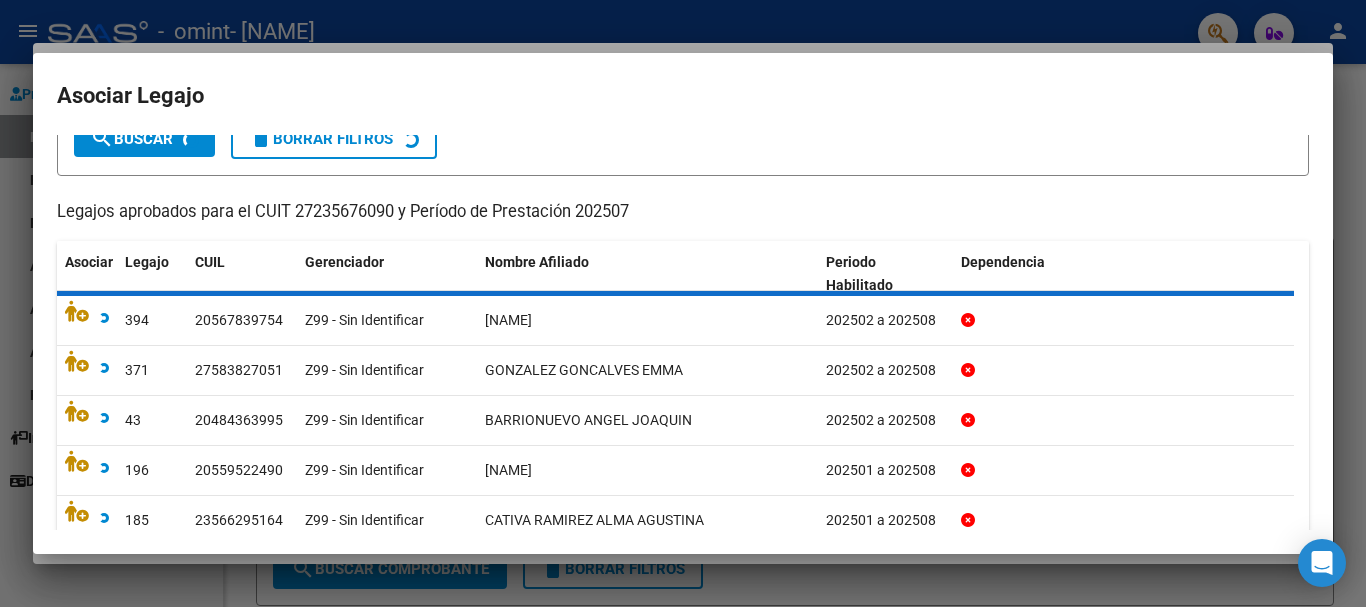 scroll, scrollTop: 0, scrollLeft: 0, axis: both 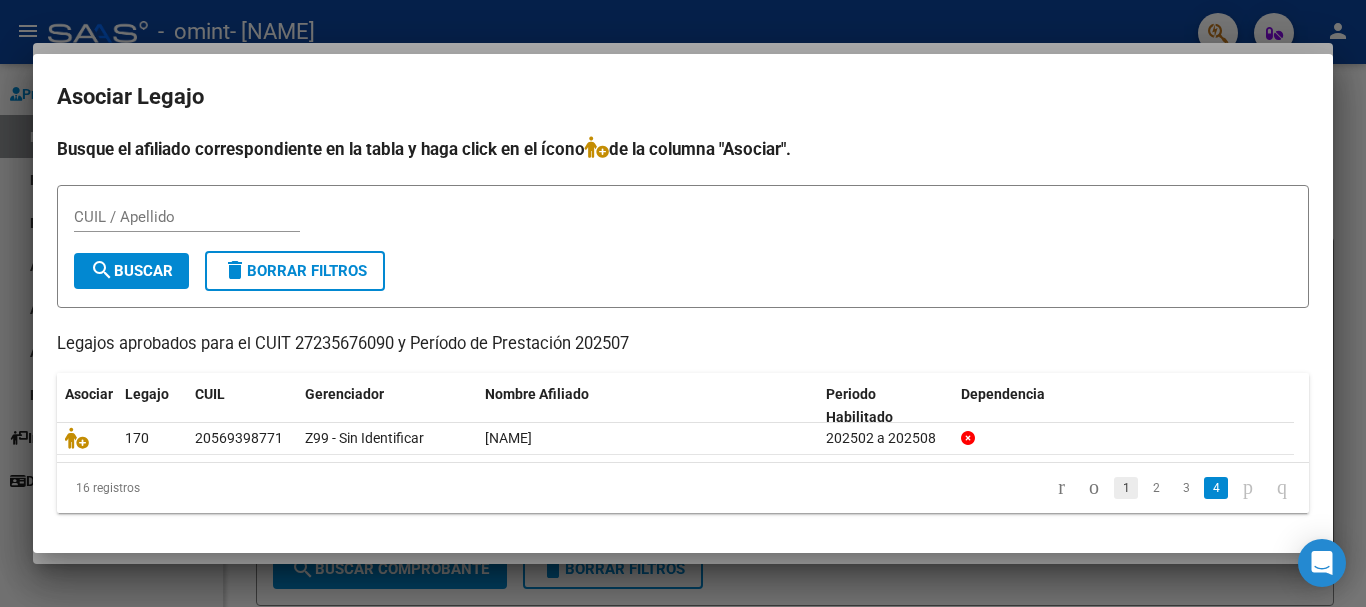 click on "1" 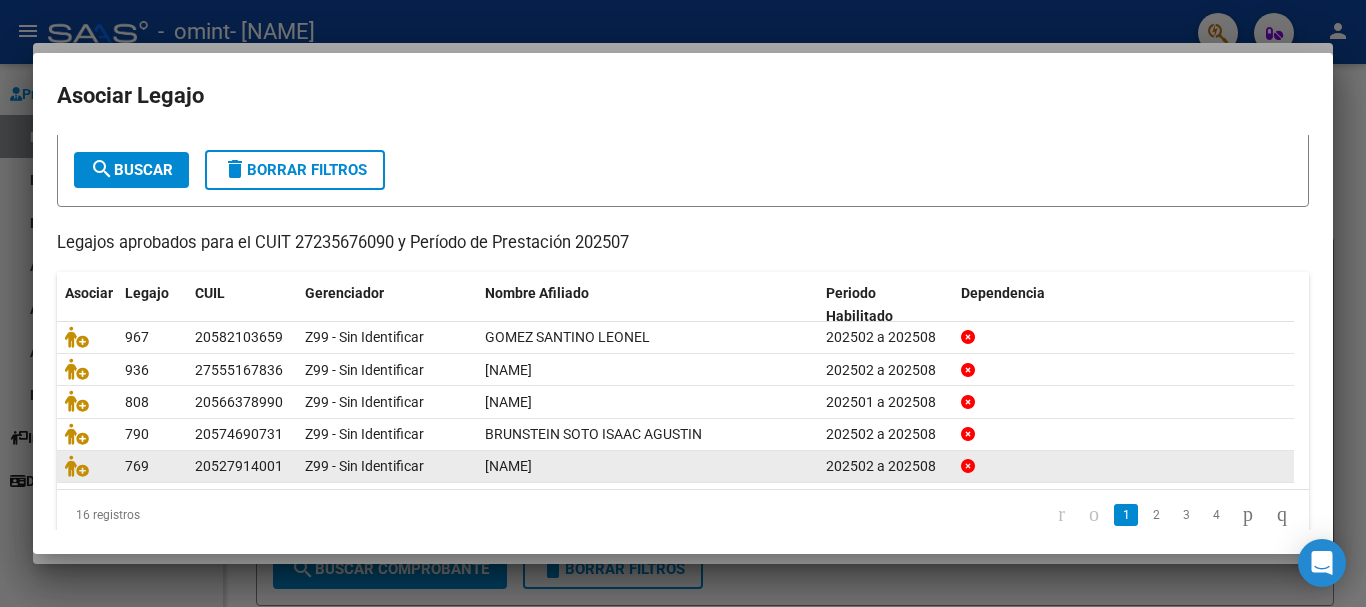 scroll, scrollTop: 131, scrollLeft: 0, axis: vertical 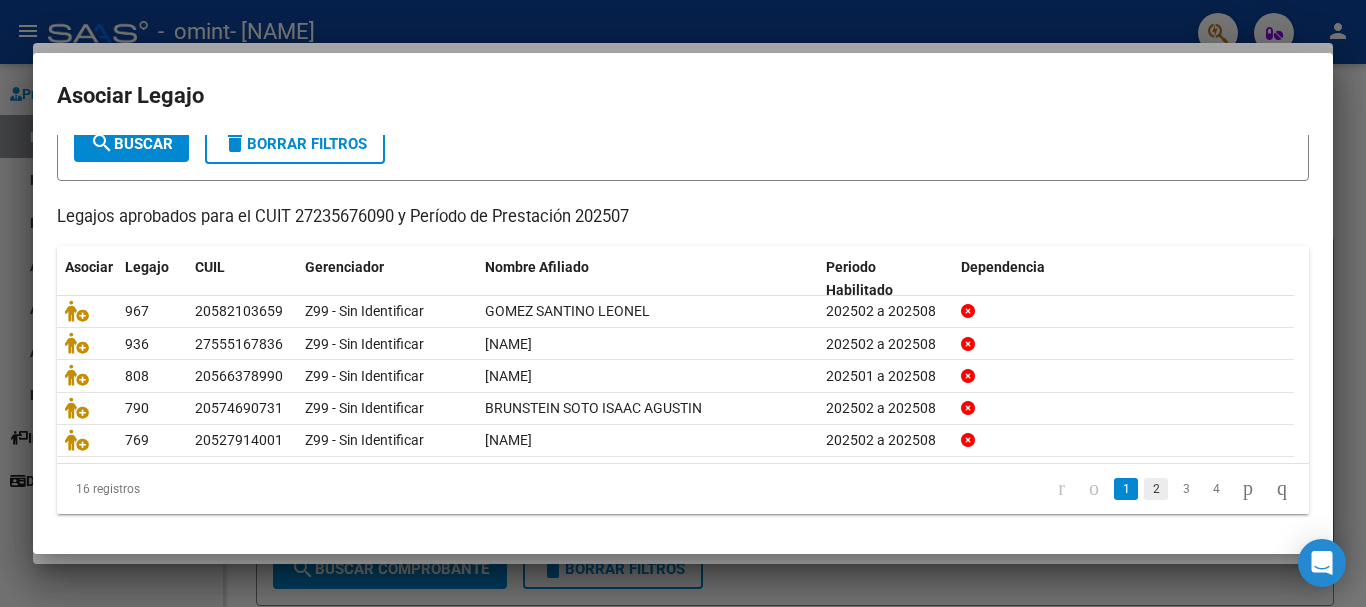 click on "2" 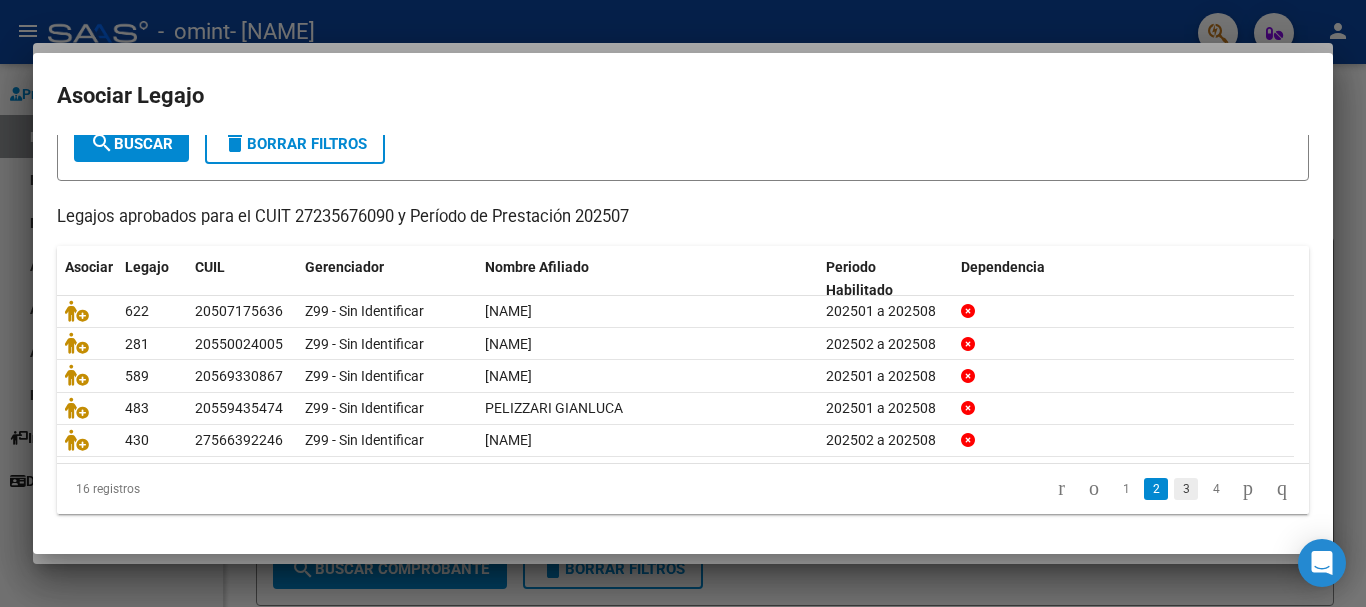 click on "3" 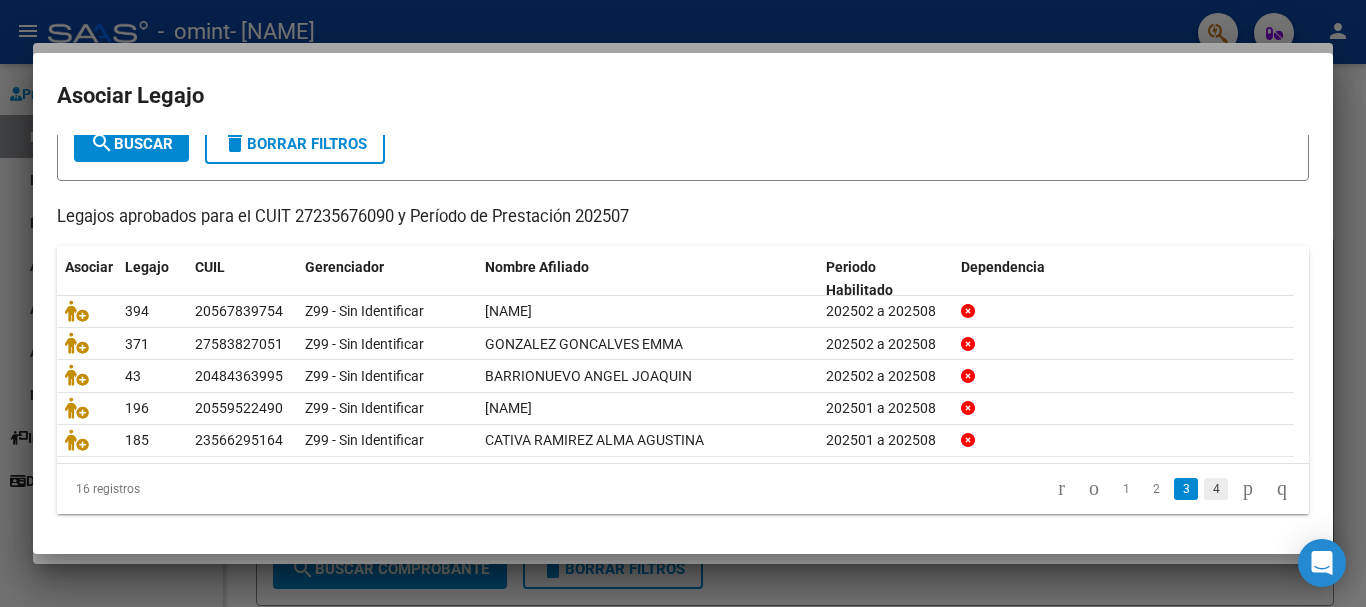click on "4" 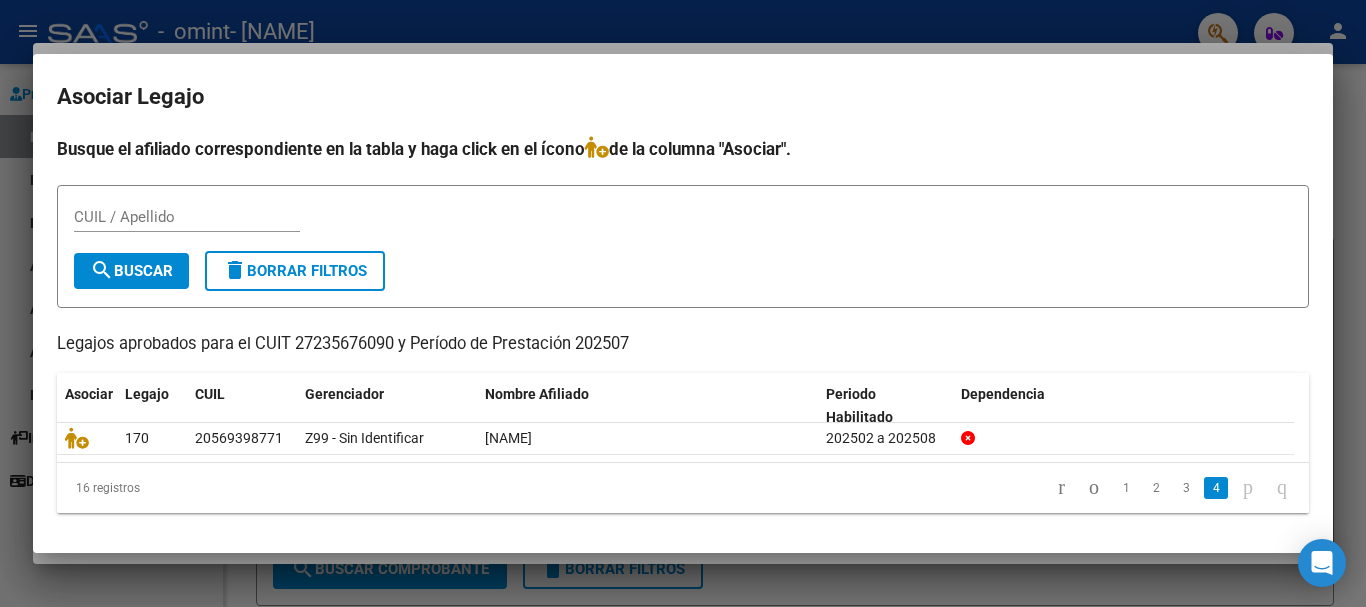 scroll, scrollTop: 0, scrollLeft: 0, axis: both 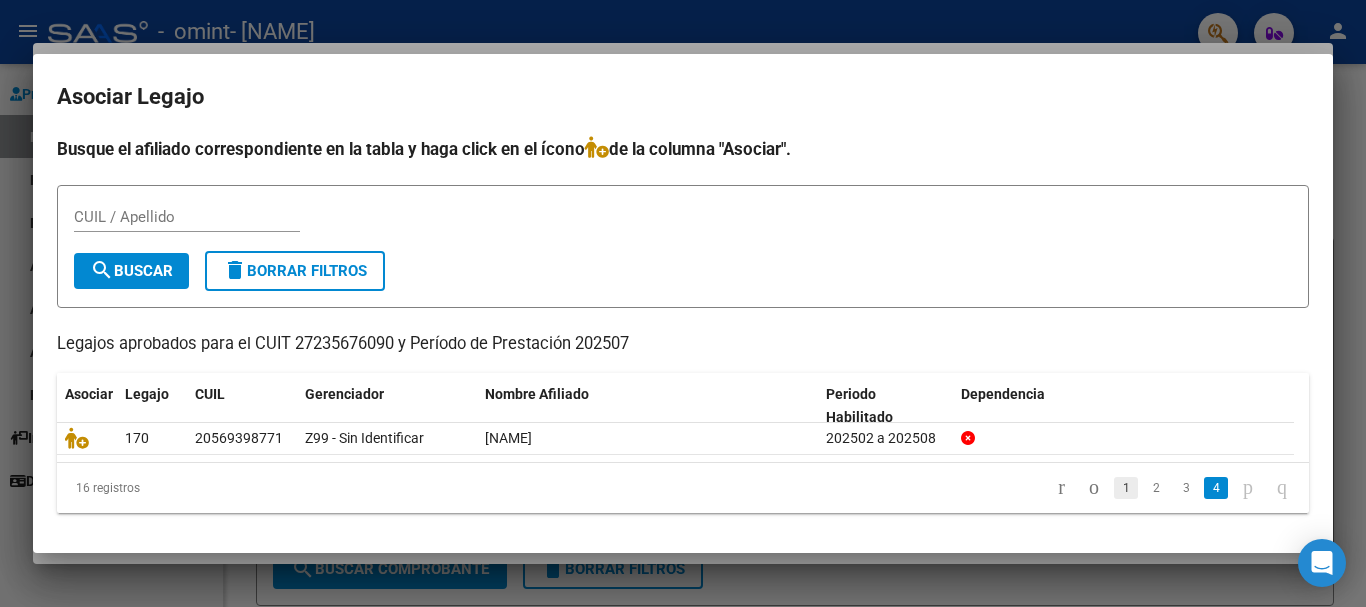 click on "1" 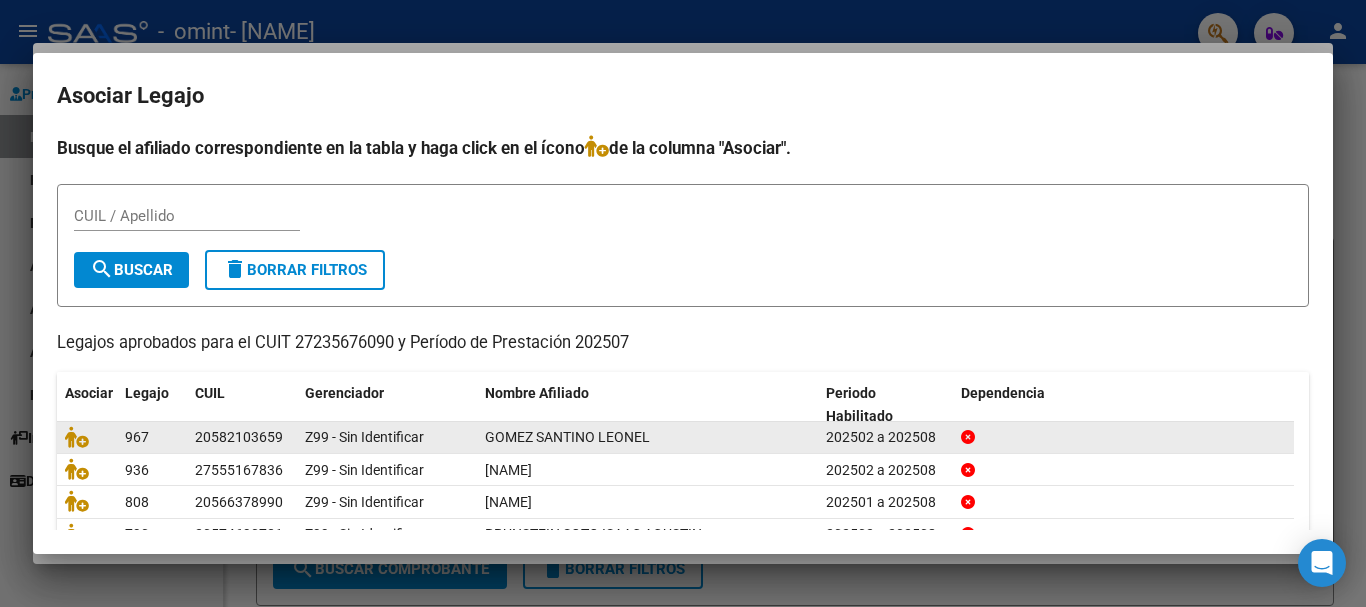 scroll, scrollTop: 100, scrollLeft: 0, axis: vertical 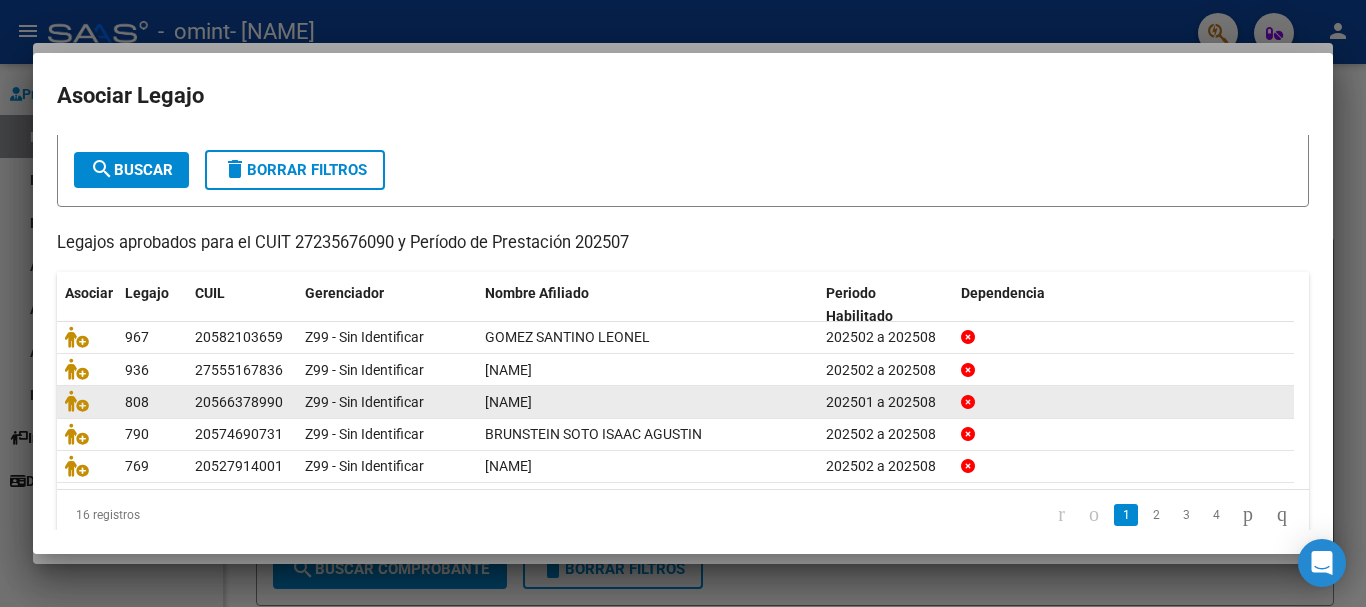 click on "[NAME]" 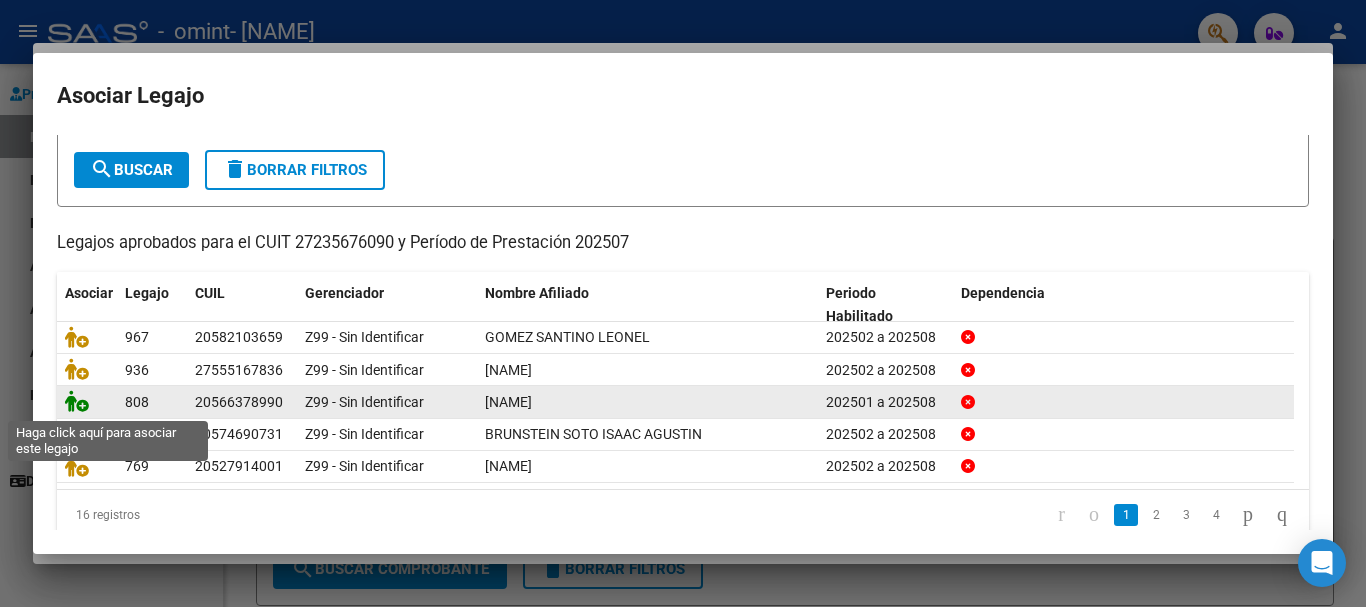 click 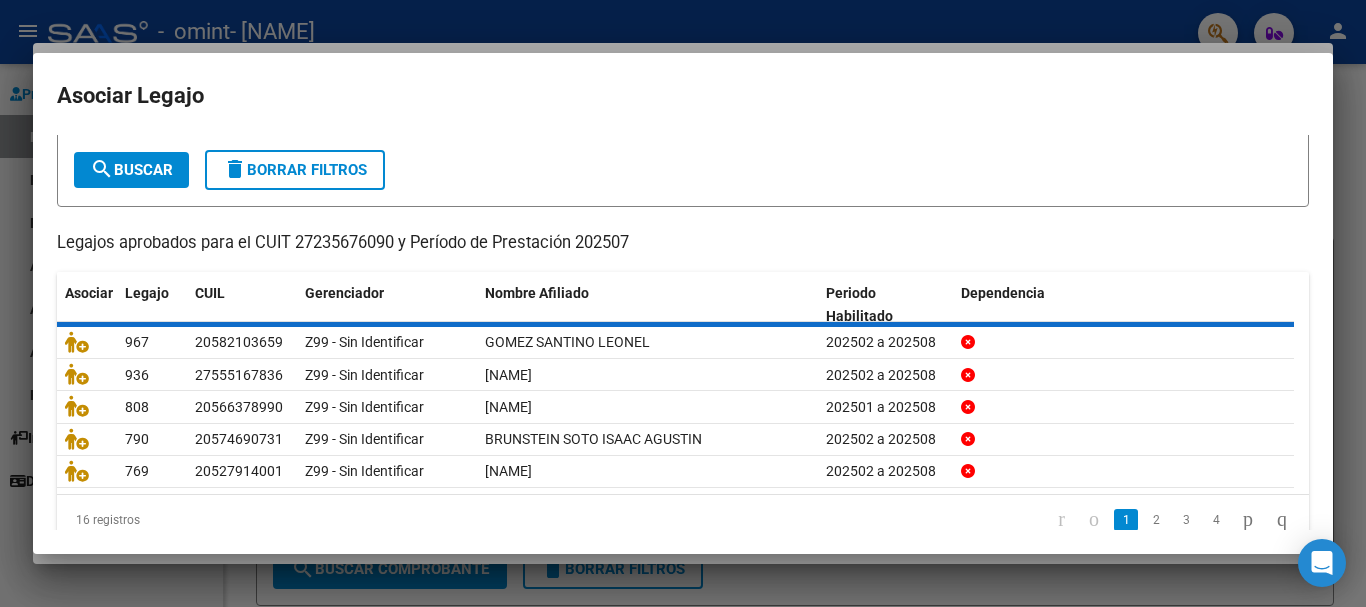 scroll, scrollTop: 0, scrollLeft: 0, axis: both 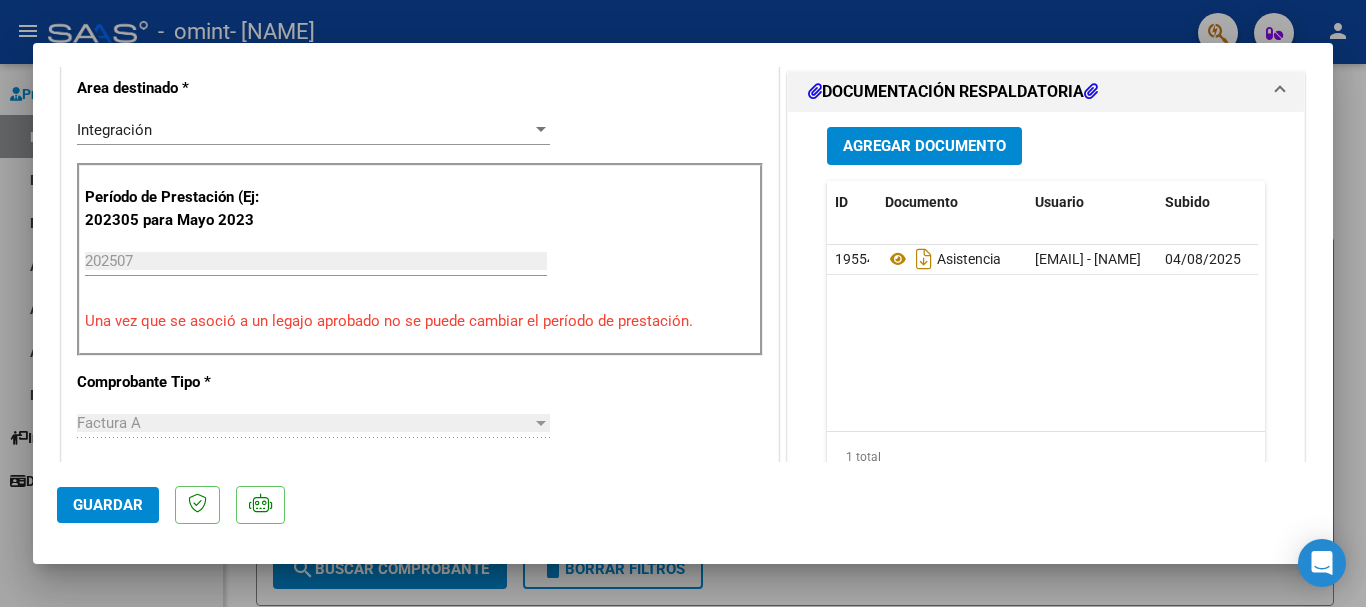 click on "Guardar" 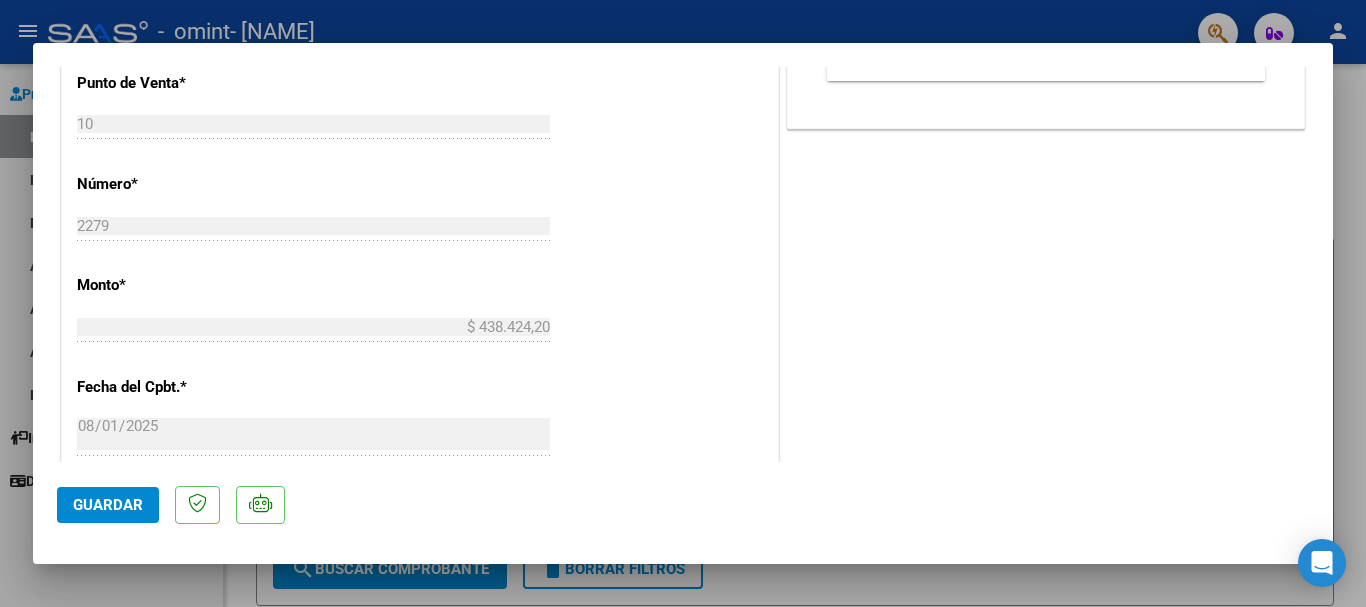 scroll, scrollTop: 1100, scrollLeft: 0, axis: vertical 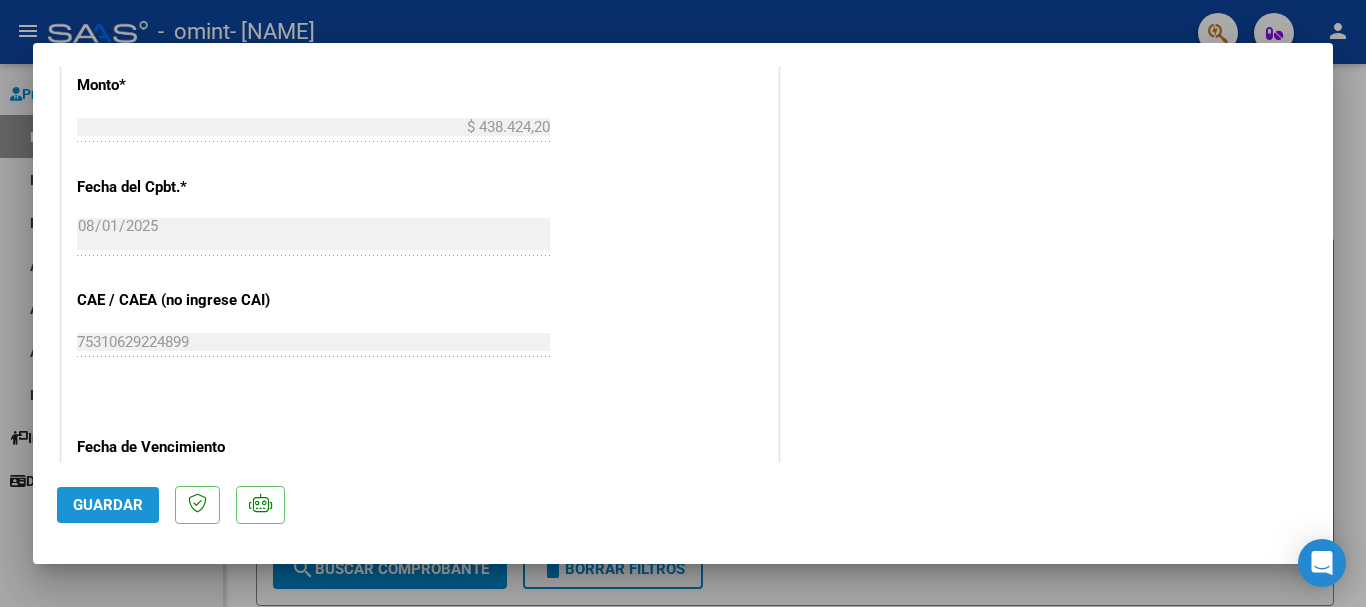 click on "Guardar" 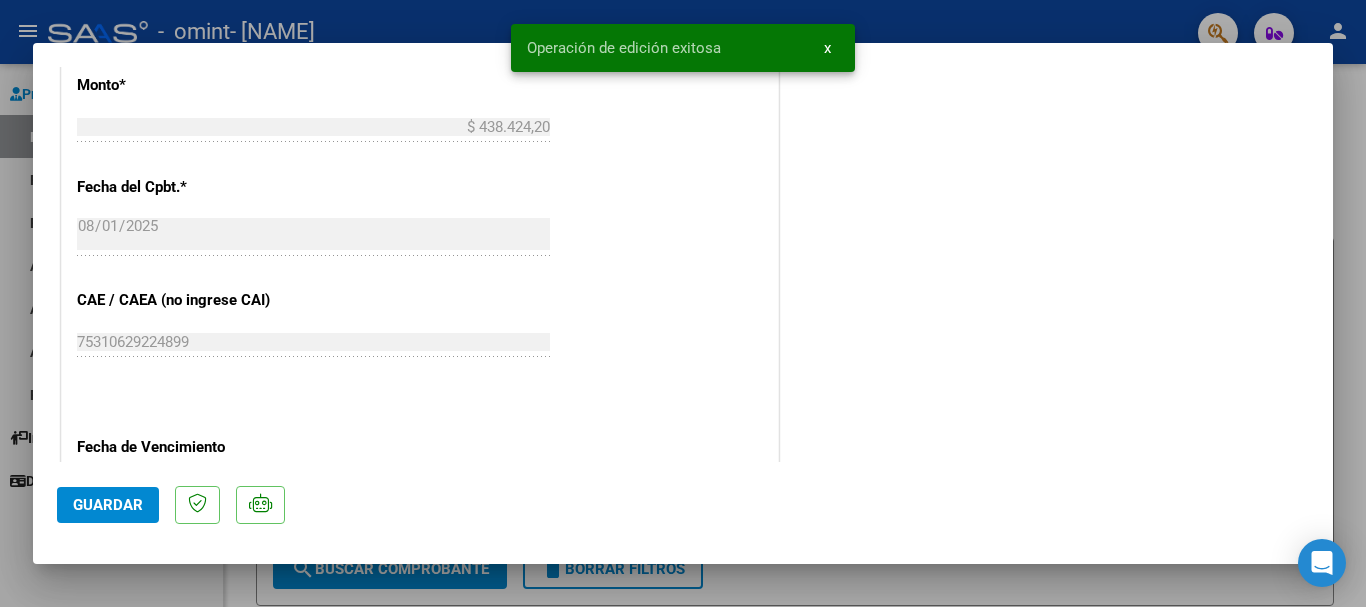 click at bounding box center [683, 303] 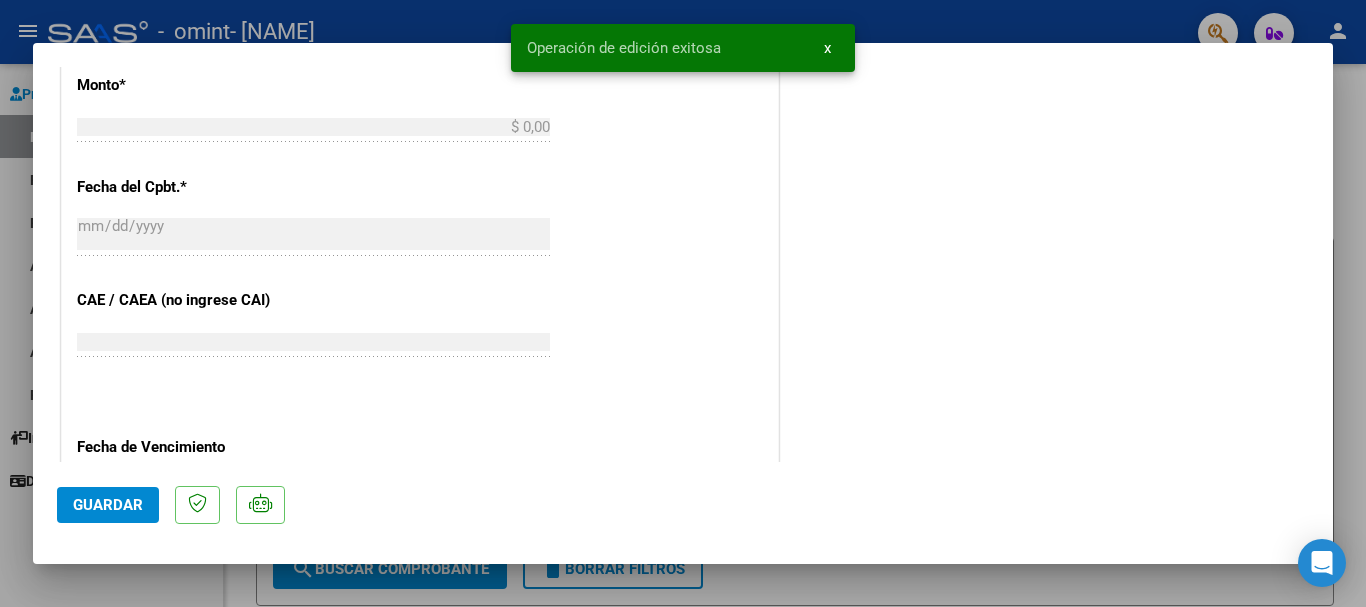 scroll, scrollTop: 0, scrollLeft: 0, axis: both 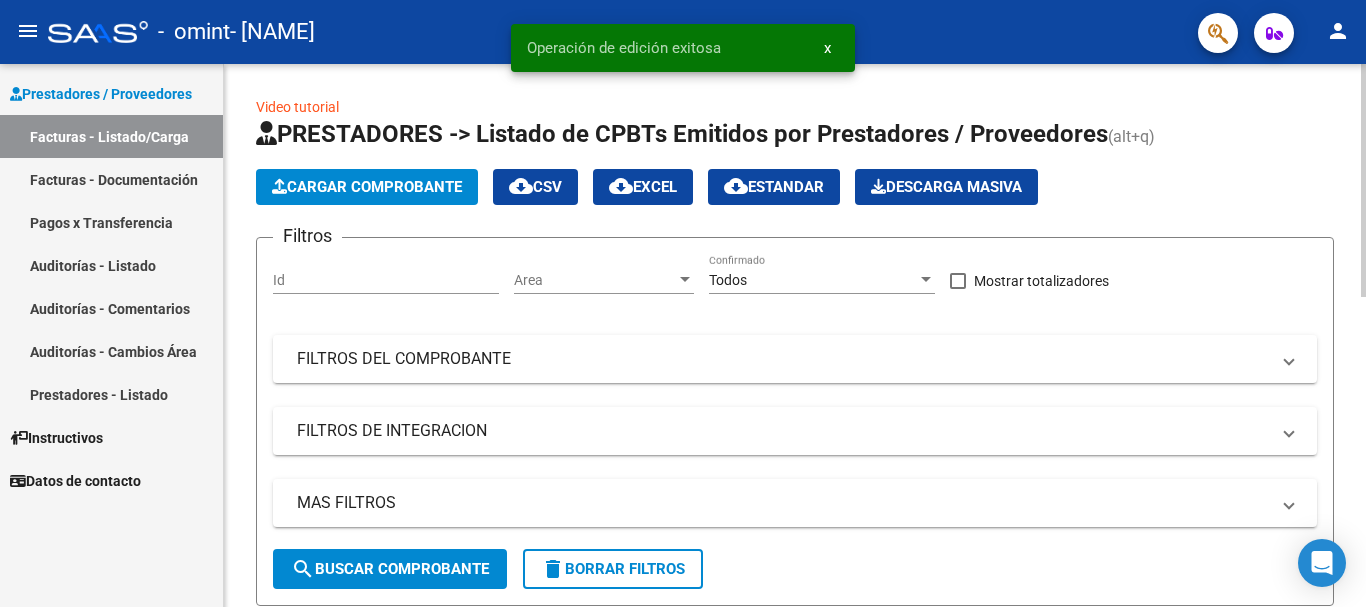 click on "Cargar Comprobante" 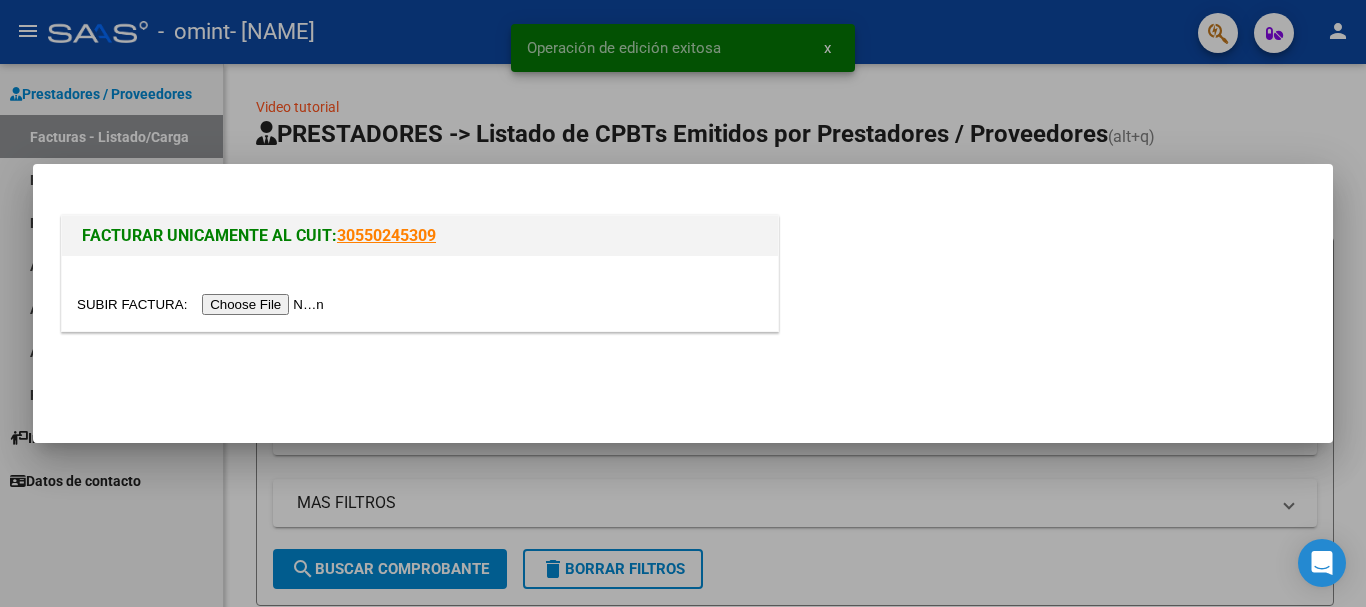 click at bounding box center (203, 304) 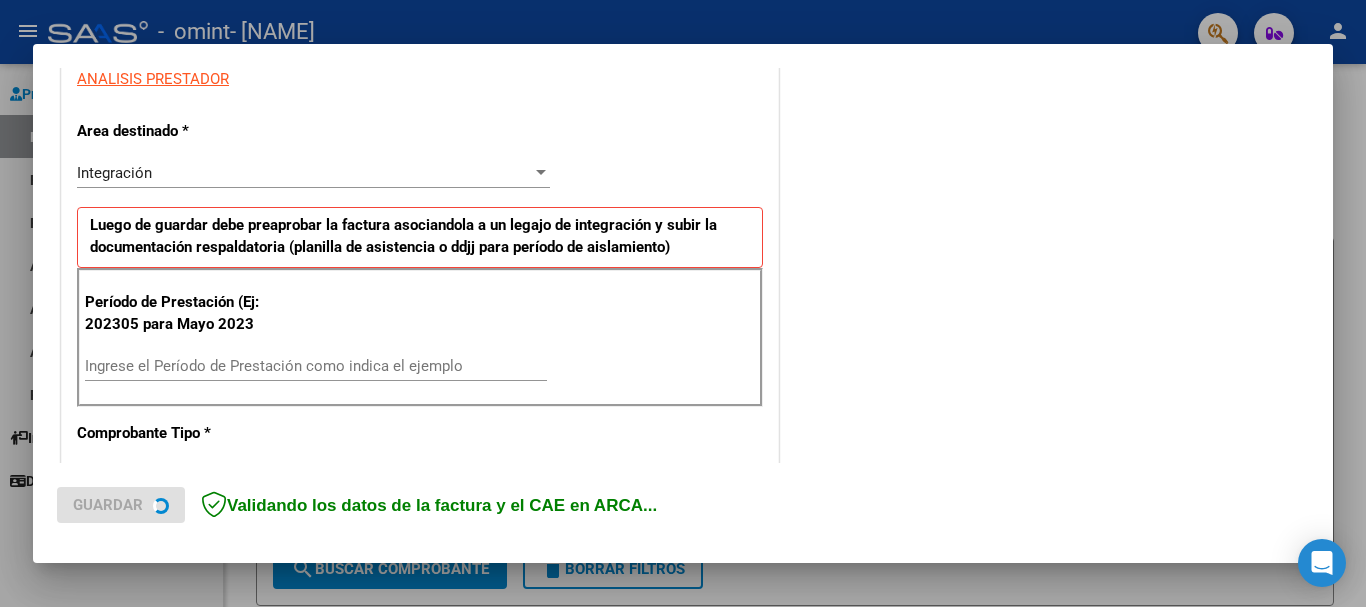 scroll, scrollTop: 400, scrollLeft: 0, axis: vertical 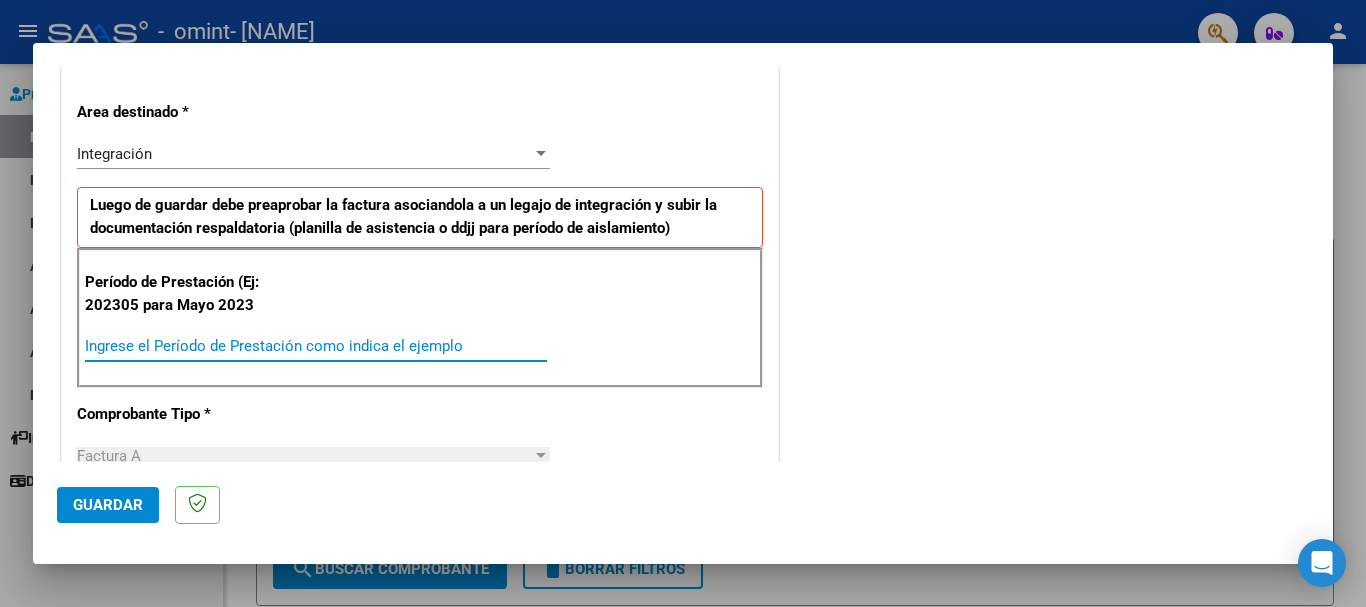 click on "Ingrese el Período de Prestación como indica el ejemplo" at bounding box center (316, 346) 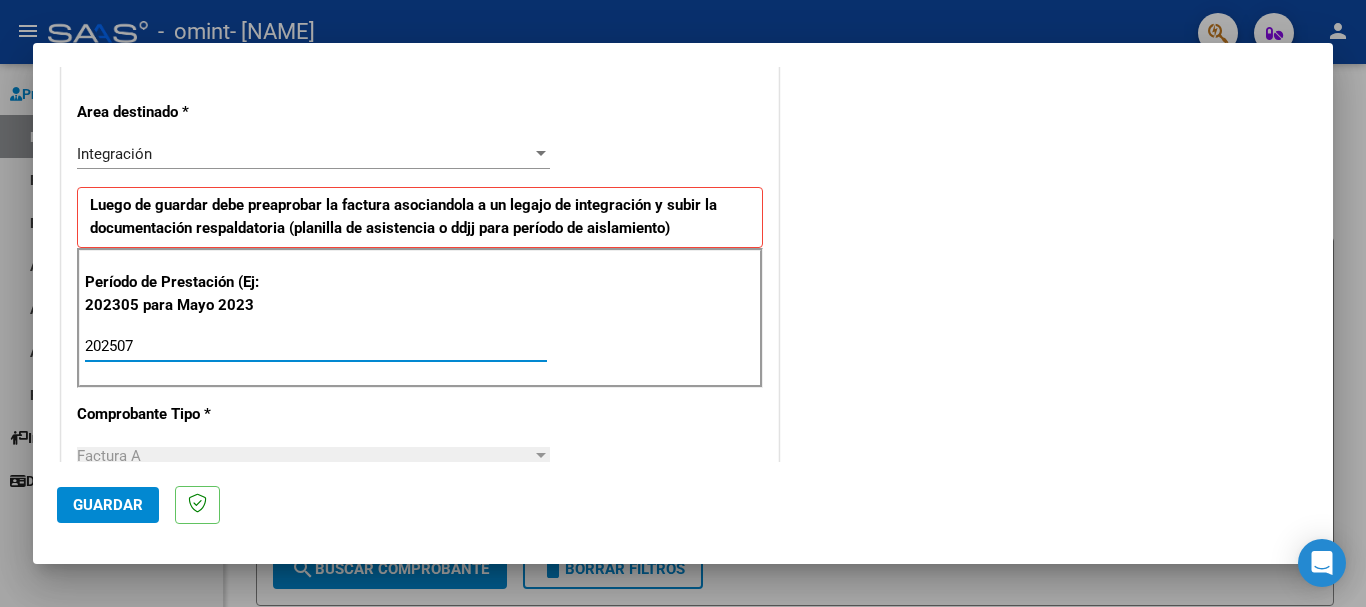 type on "202507" 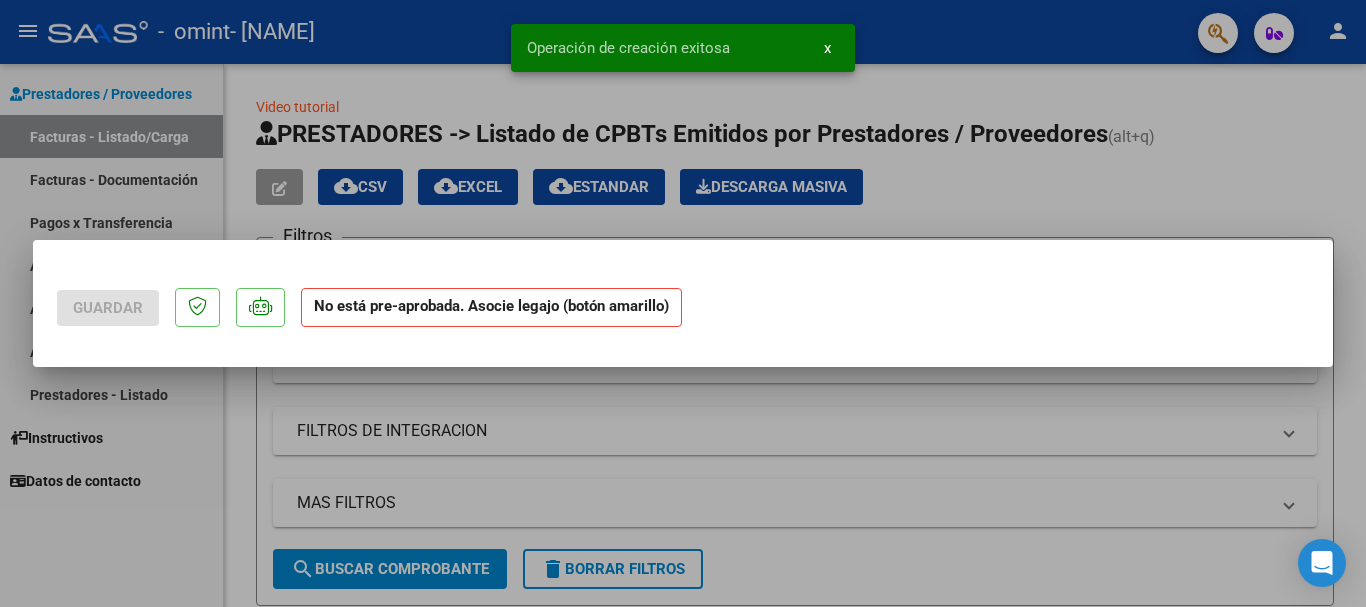 scroll, scrollTop: 0, scrollLeft: 0, axis: both 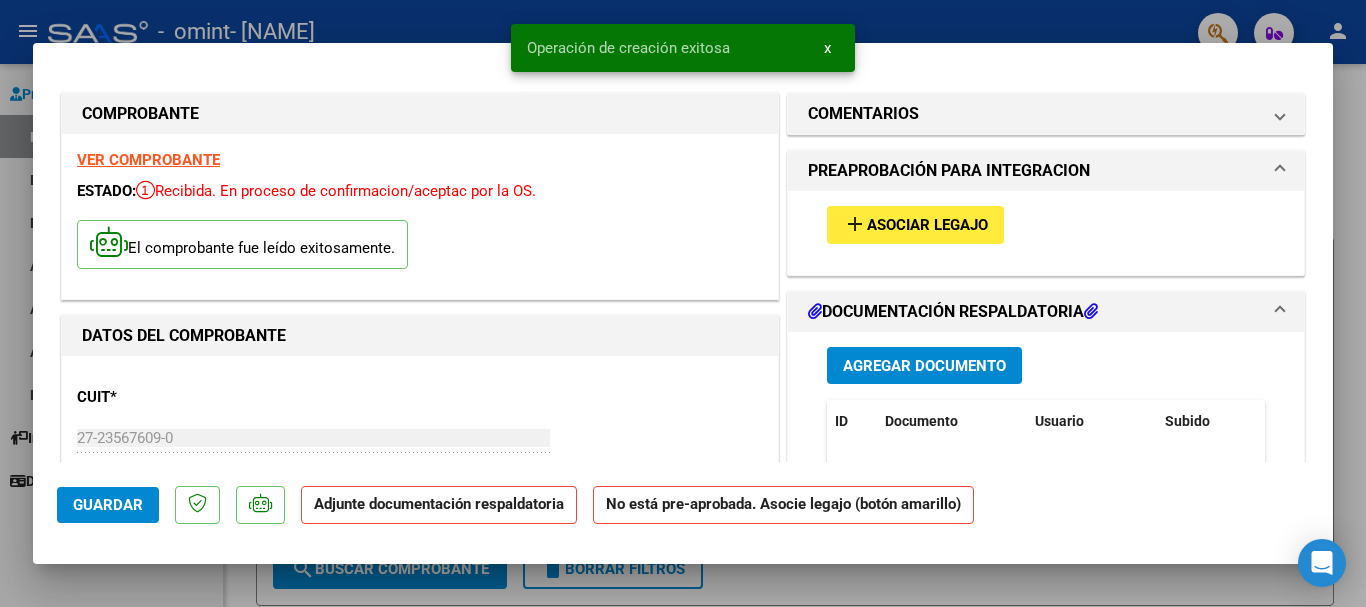 click on "Asociar Legajo" at bounding box center (927, 226) 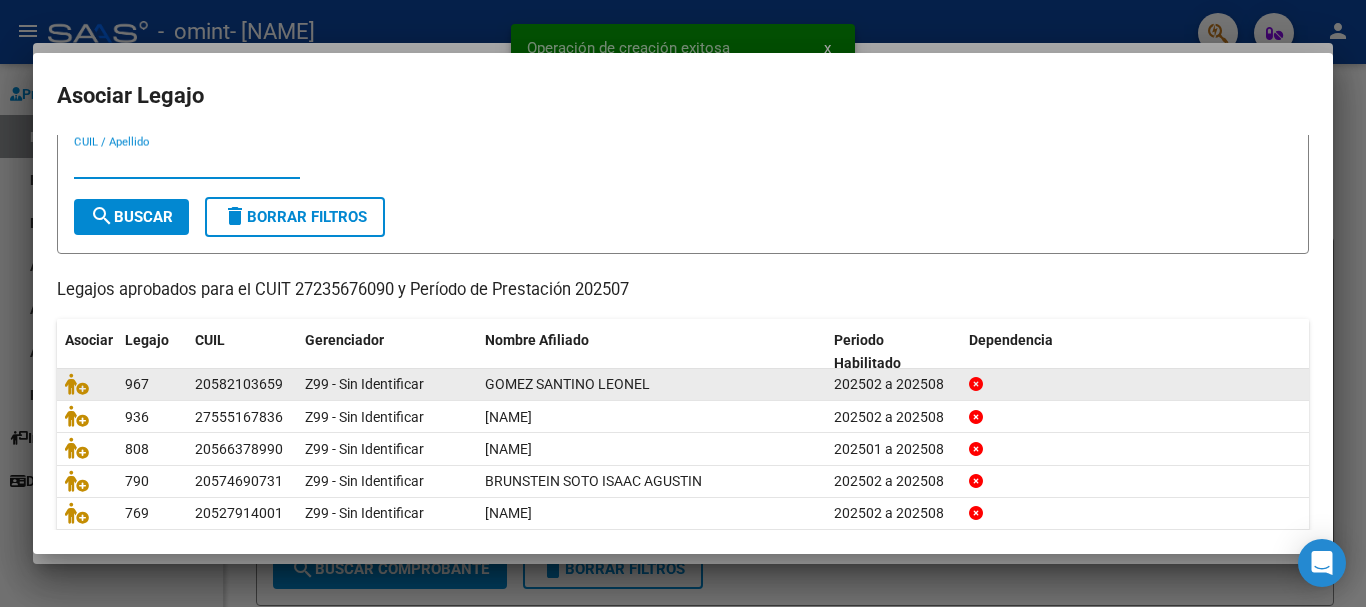 scroll, scrollTop: 100, scrollLeft: 0, axis: vertical 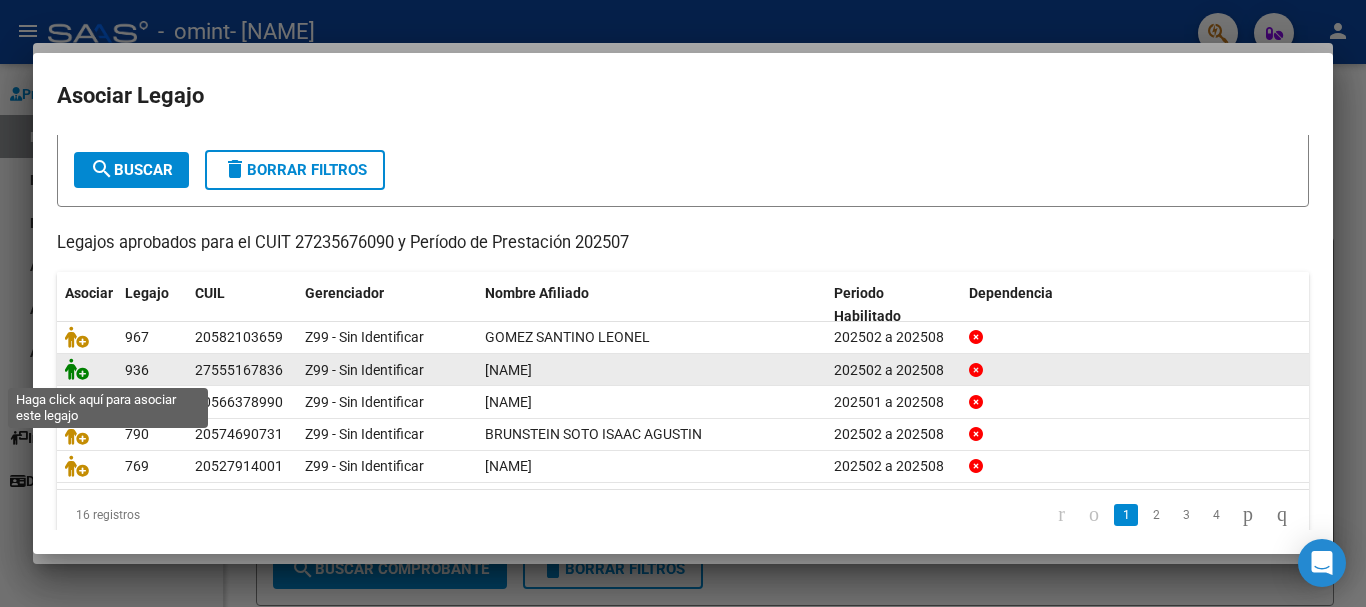 click 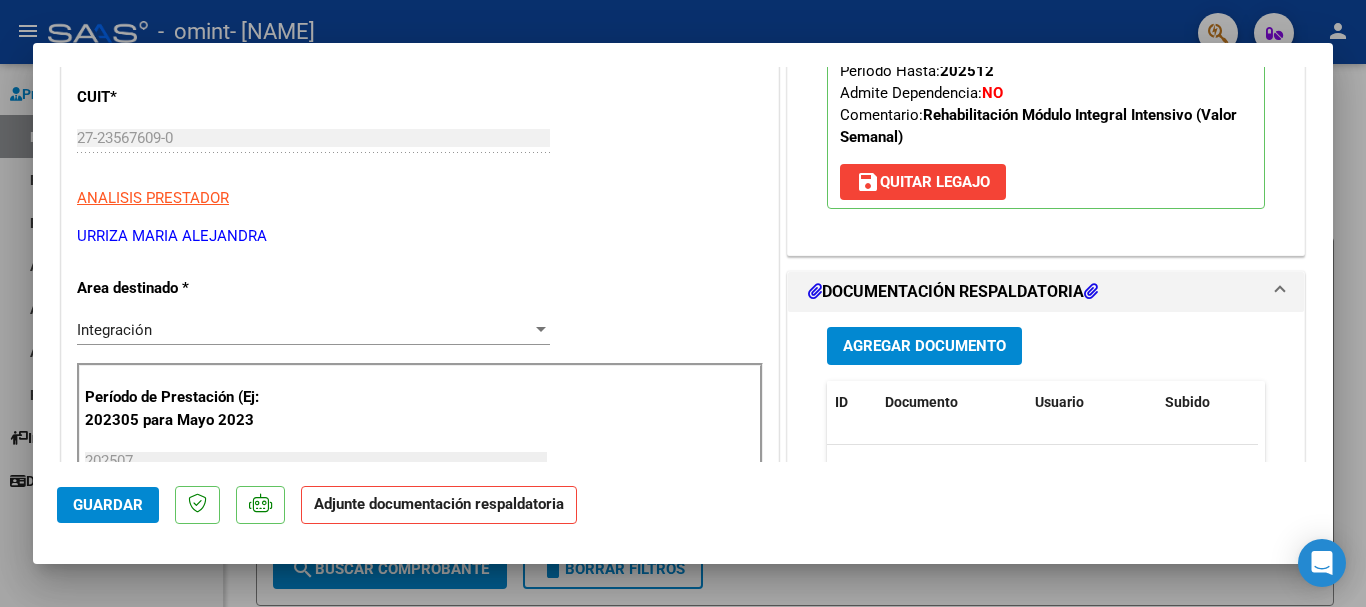 scroll, scrollTop: 500, scrollLeft: 0, axis: vertical 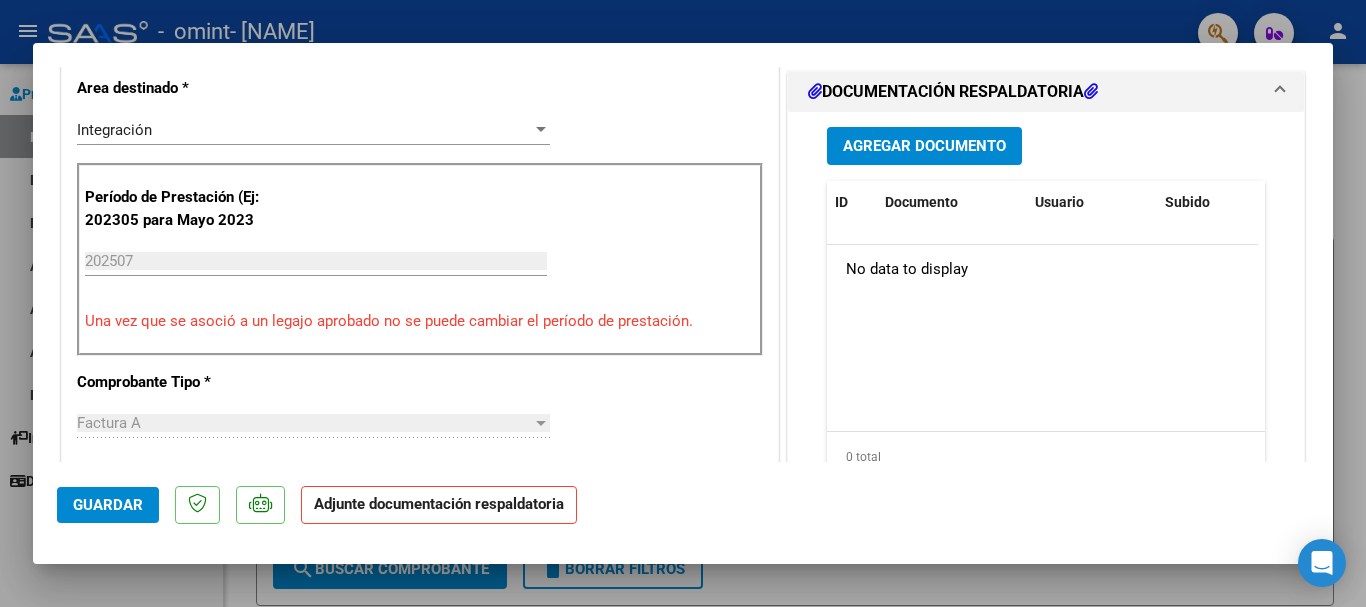 click on "Agregar Documento" at bounding box center [924, 145] 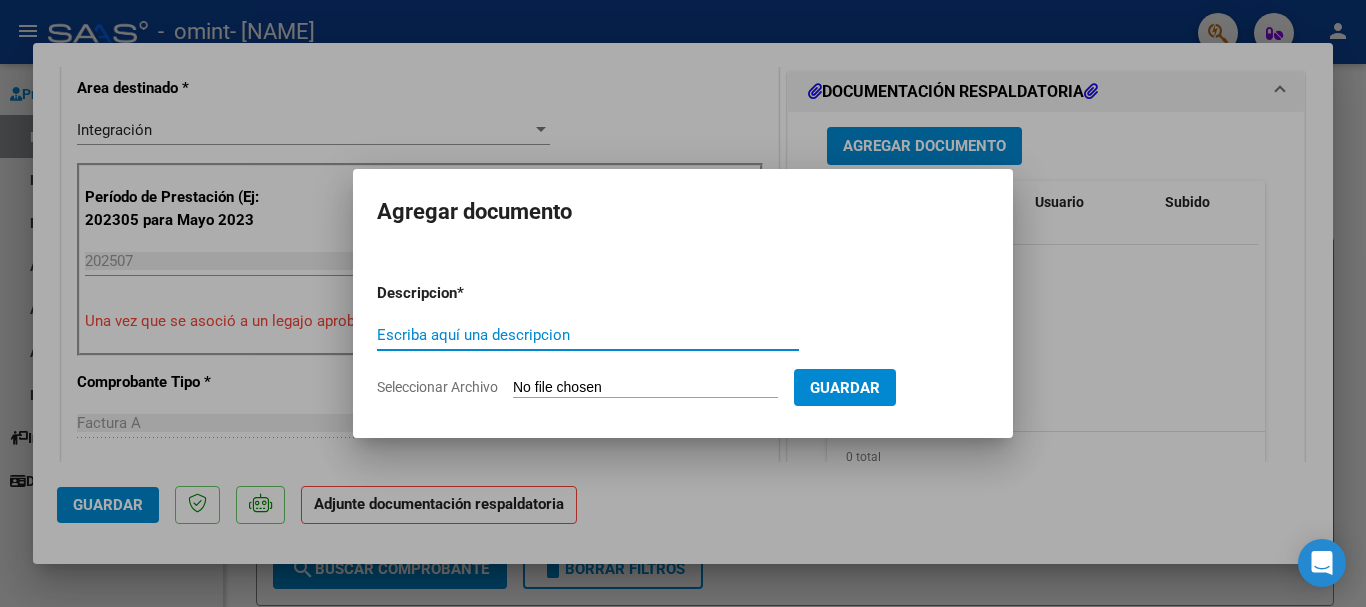 click on "Seleccionar Archivo" at bounding box center [645, 388] 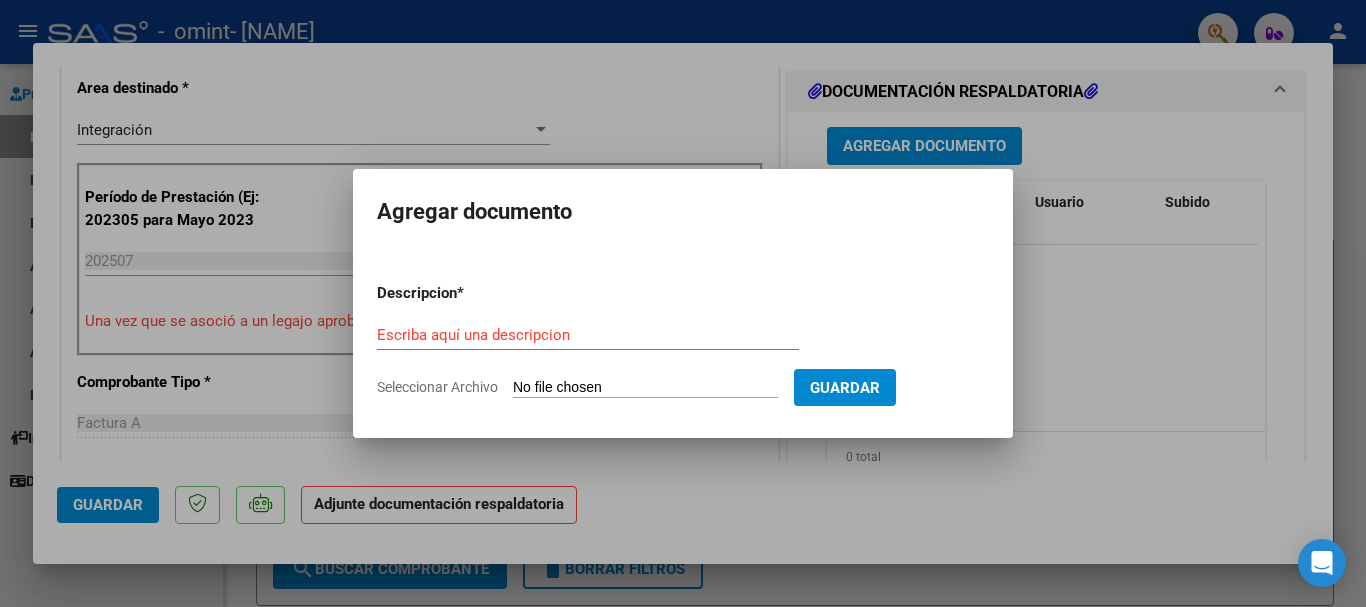 type on "C:\fakepath\jul 2025 - [NAME].pdf" 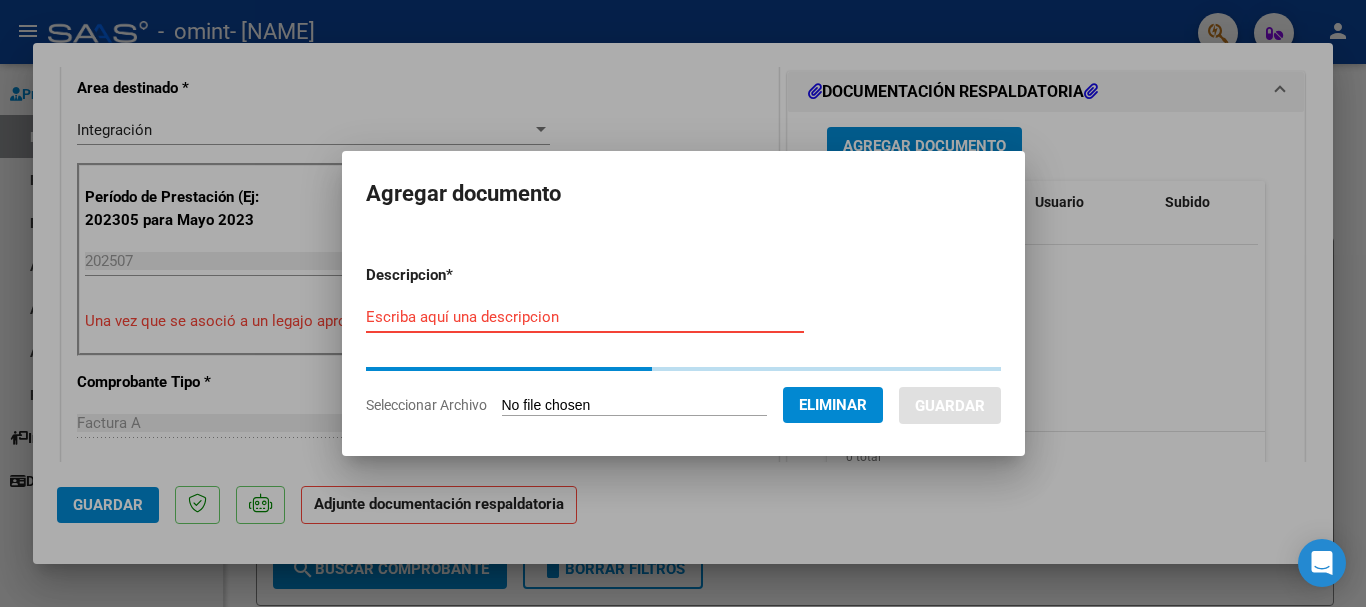 click on "Escriba aquí una descripcion" at bounding box center [585, 317] 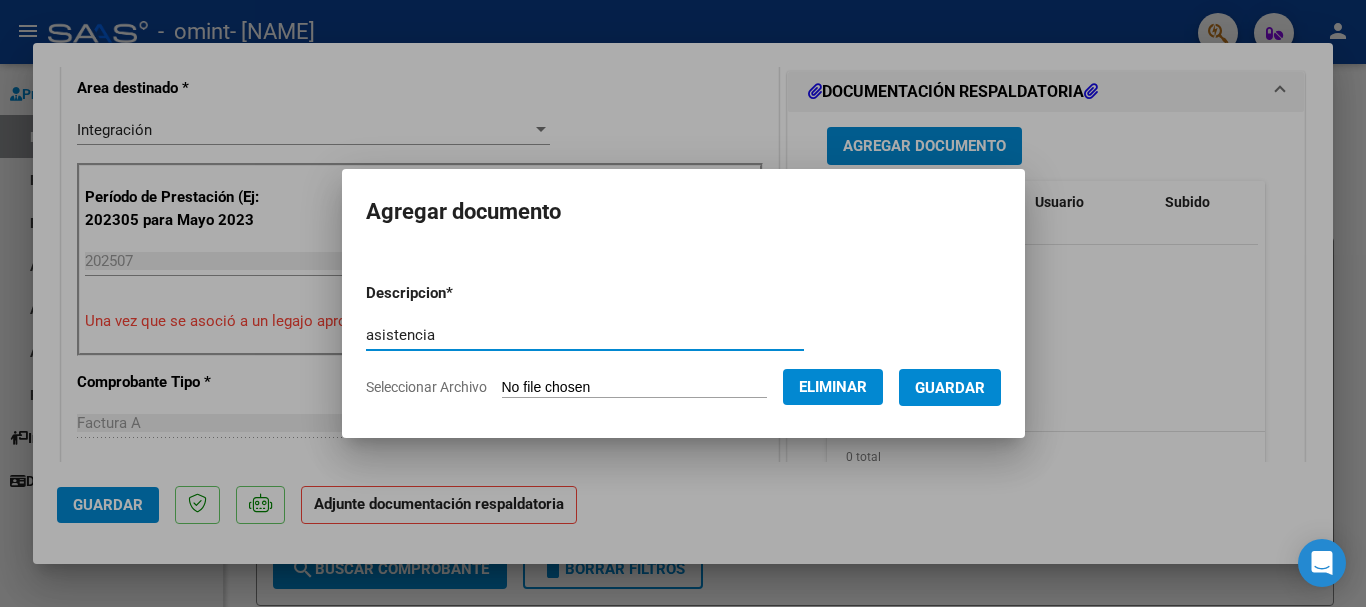 type on "asistencia" 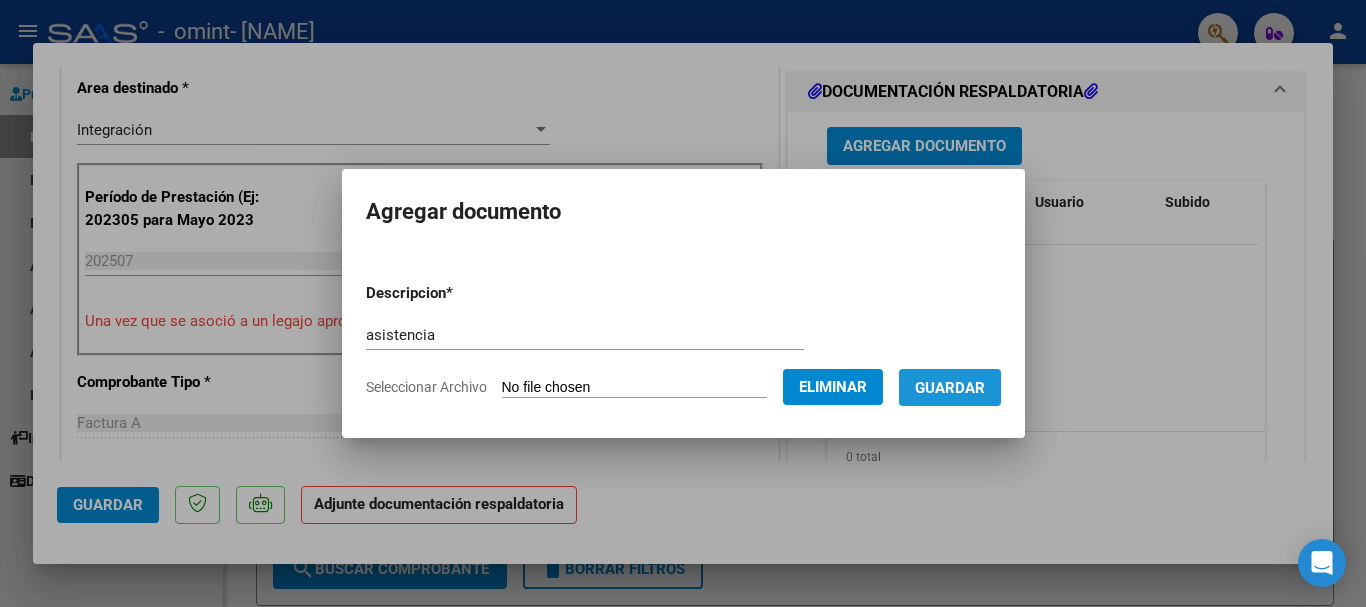 click on "Guardar" at bounding box center [950, 387] 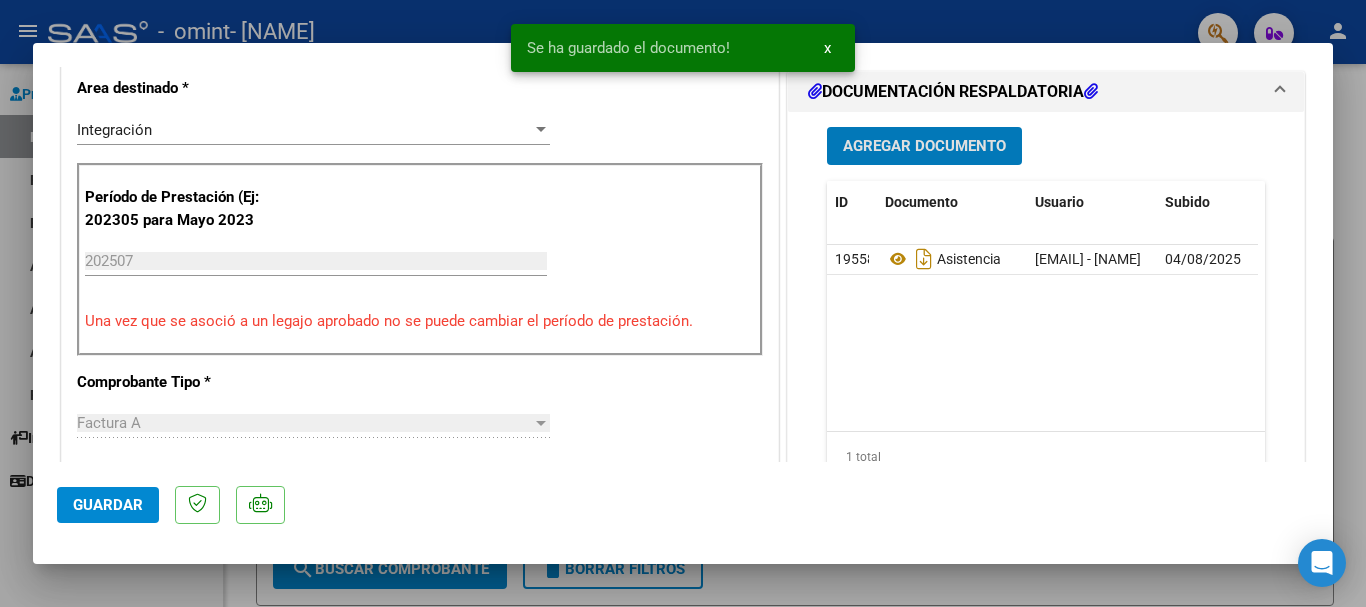 click on "Guardar" 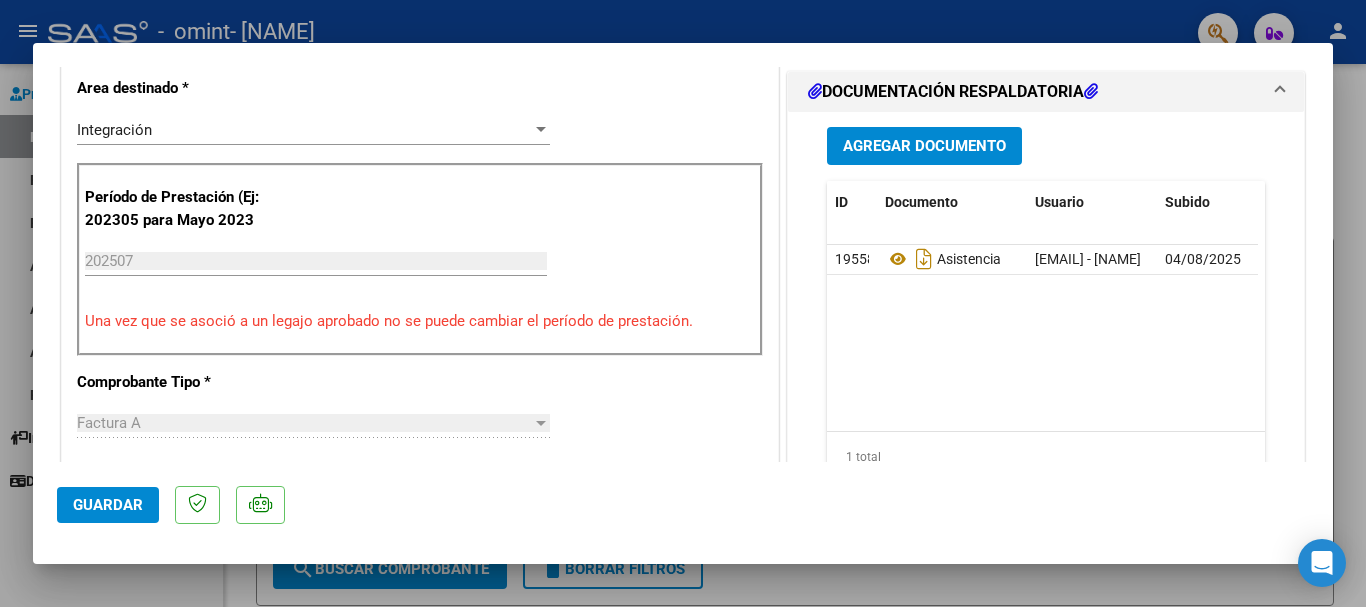 click on "Guardar" 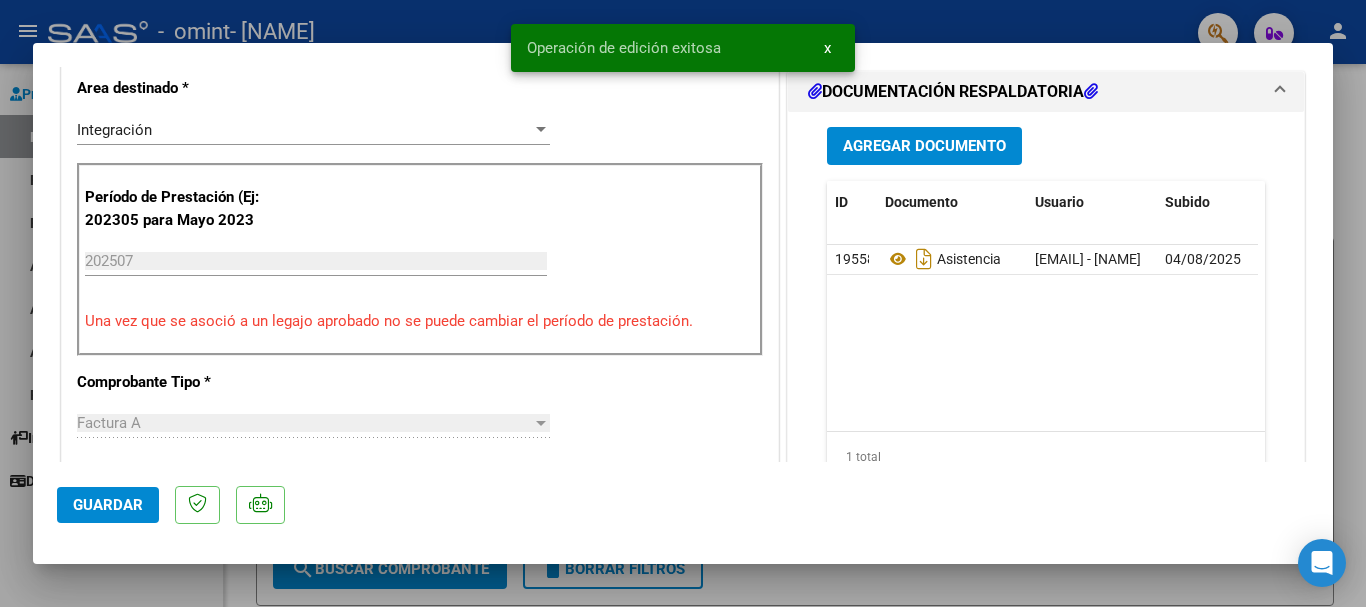 click at bounding box center [683, 303] 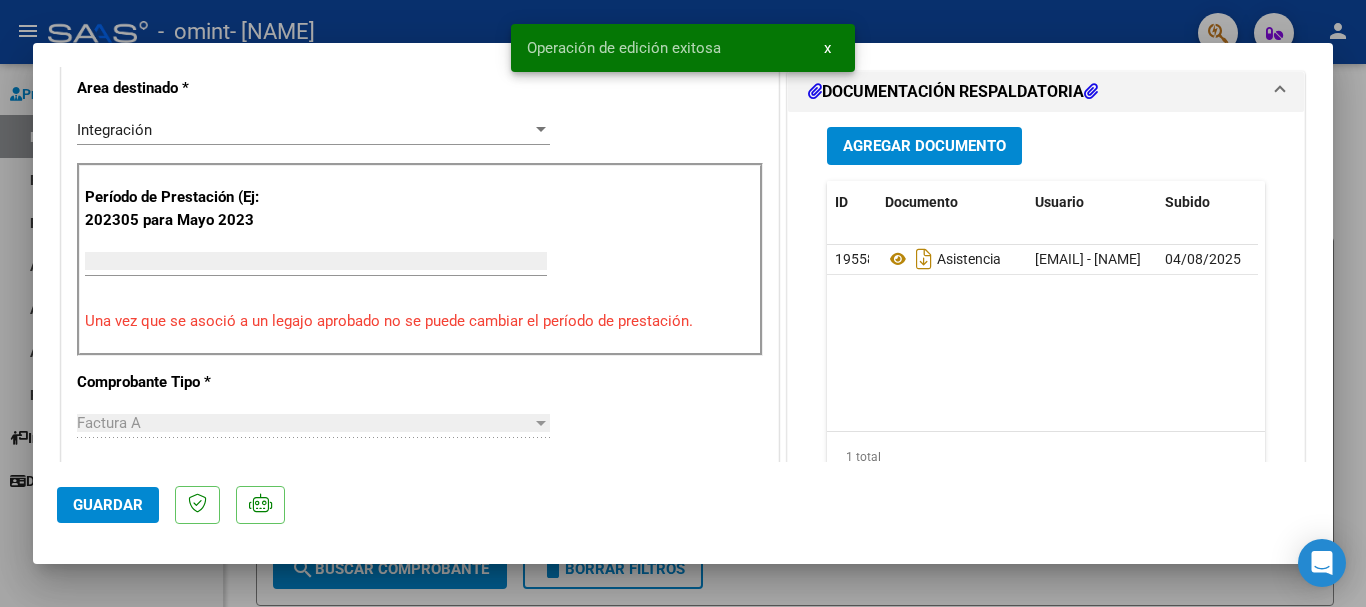 scroll, scrollTop: 0, scrollLeft: 0, axis: both 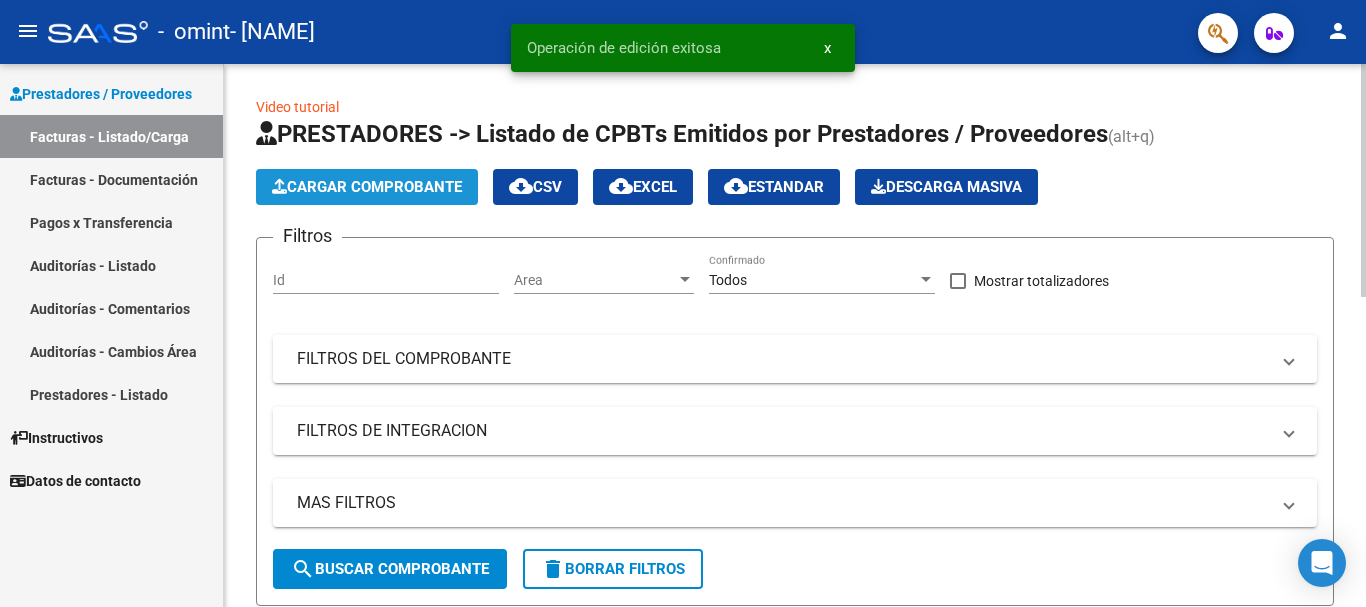 click on "Cargar Comprobante" 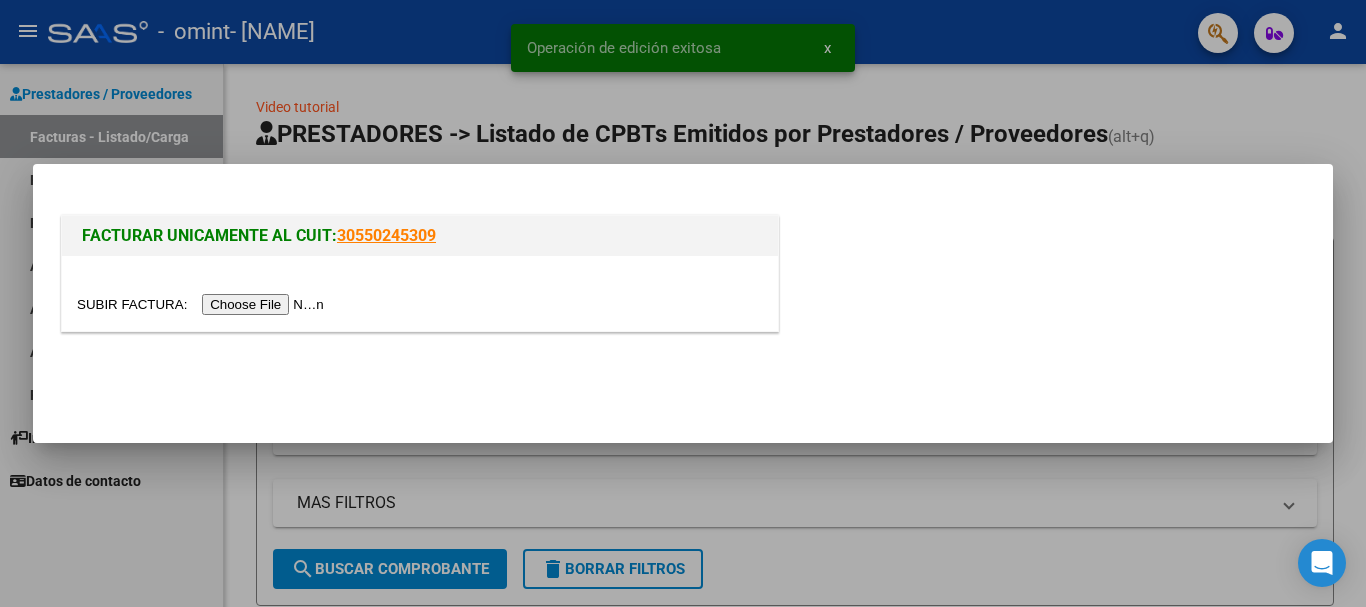click at bounding box center (203, 304) 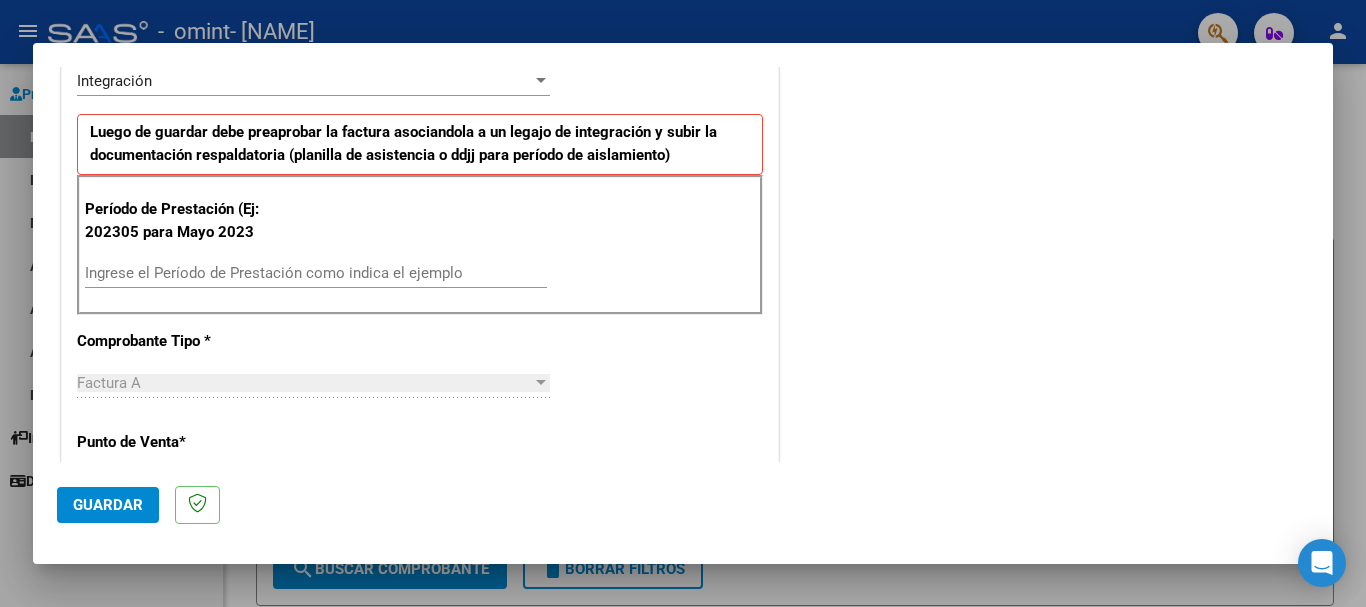 scroll, scrollTop: 600, scrollLeft: 0, axis: vertical 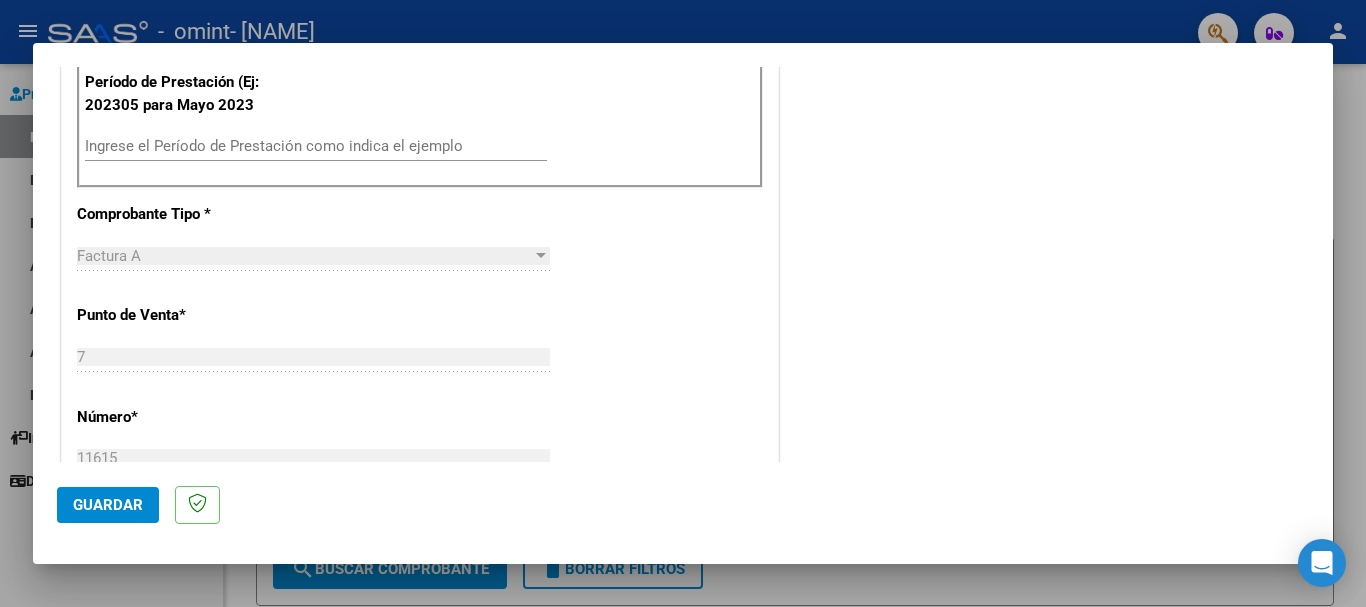 click on "Ingrese el Período de Prestación como indica el ejemplo" at bounding box center (316, 146) 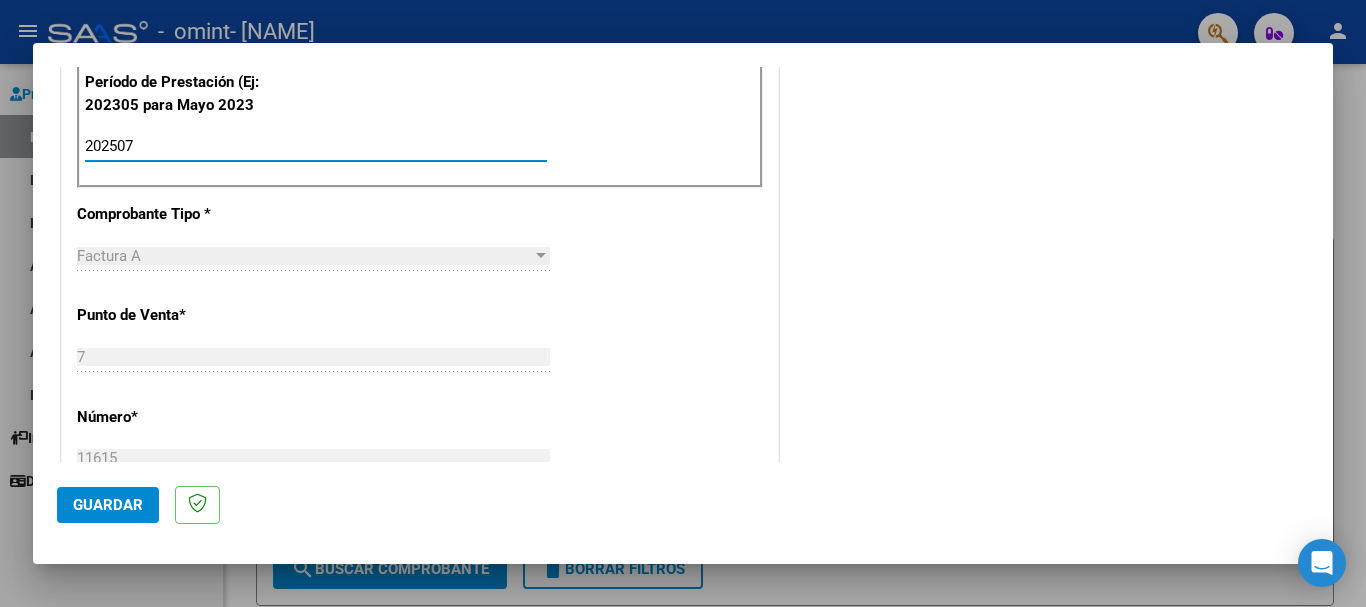 type on "202507" 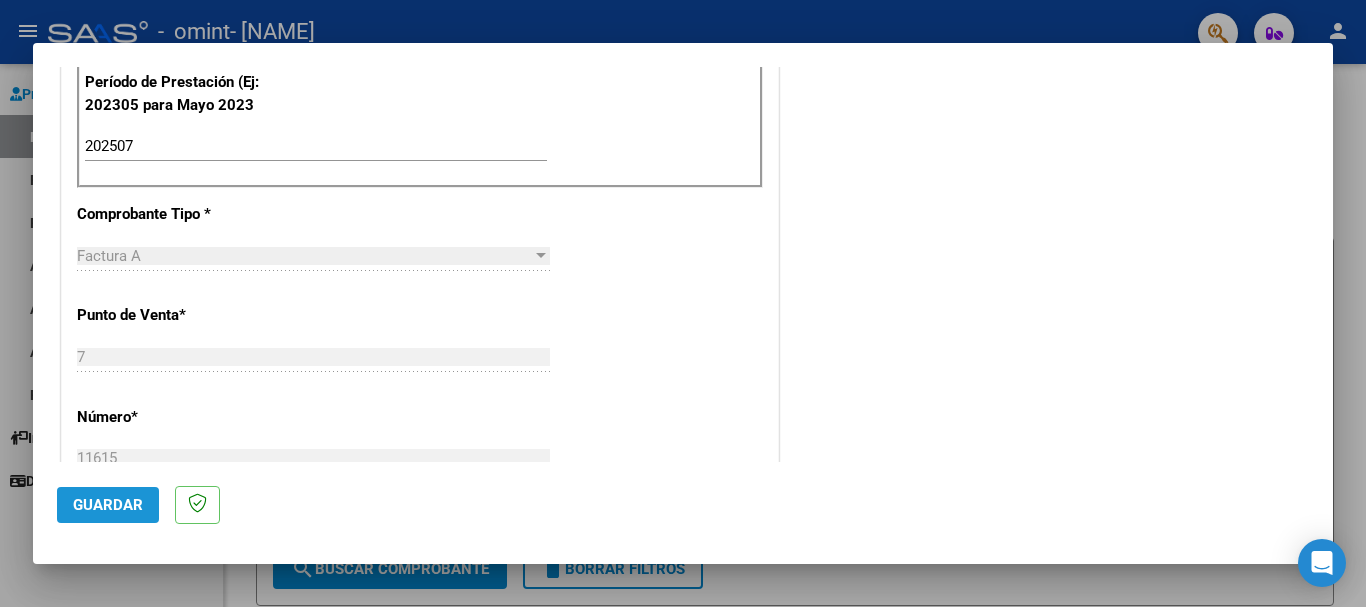 click on "Guardar" 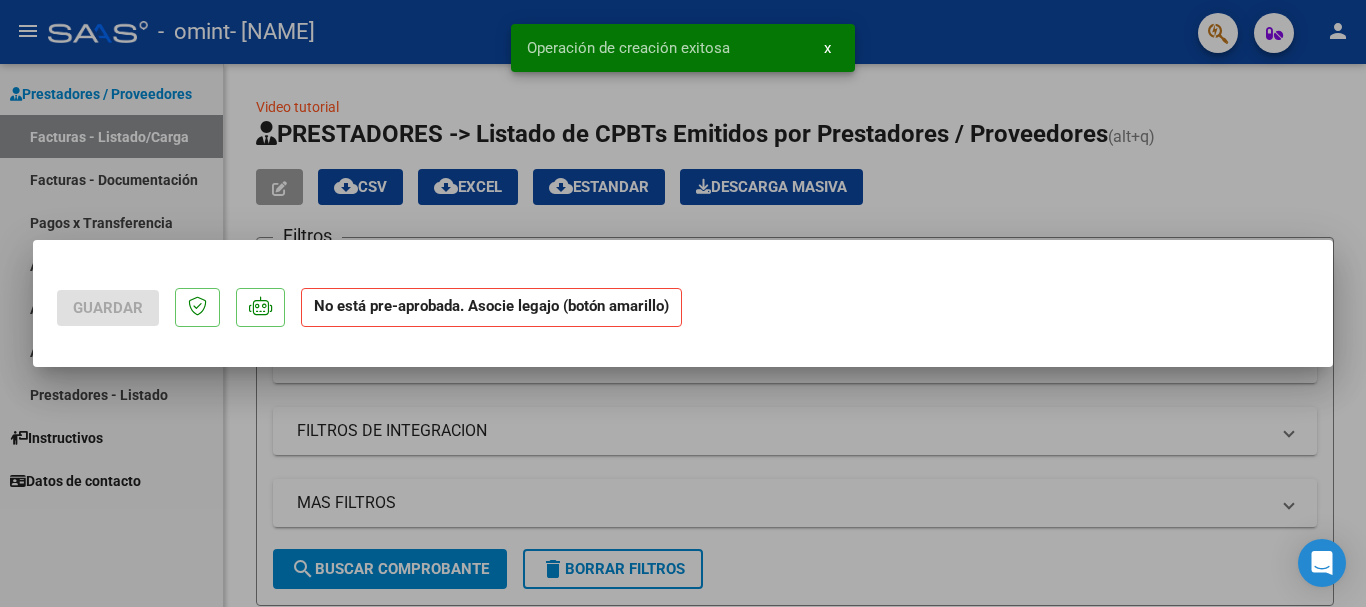 scroll, scrollTop: 0, scrollLeft: 0, axis: both 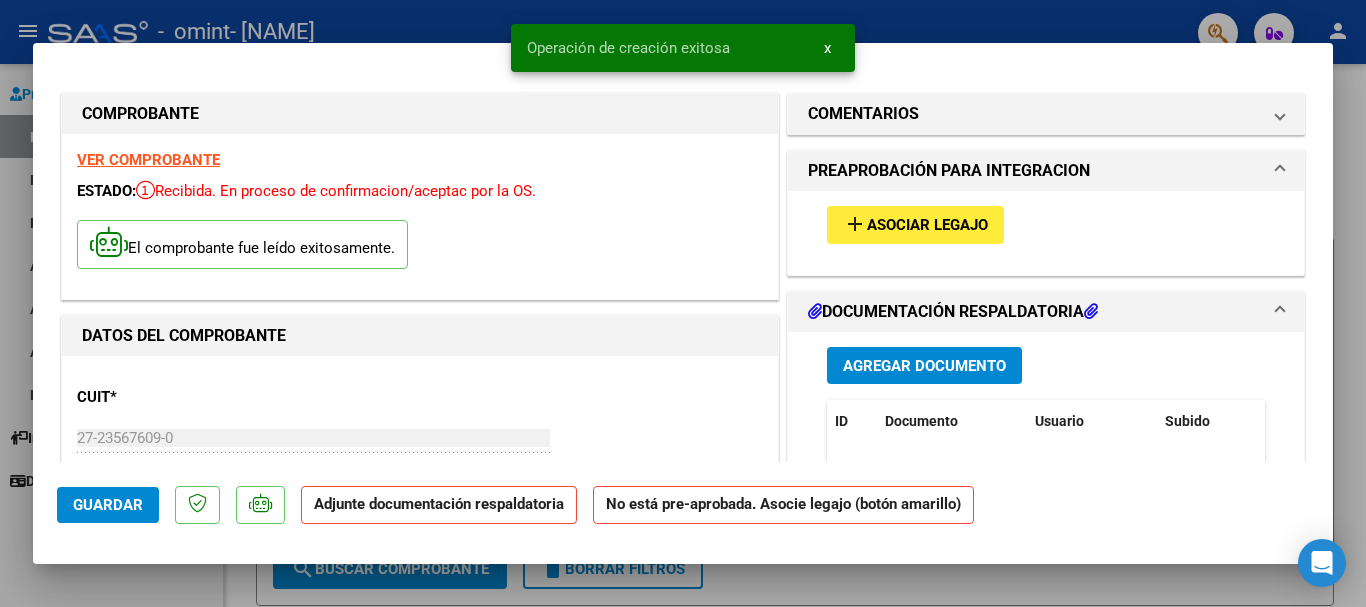 click on "Asociar Legajo" at bounding box center [927, 226] 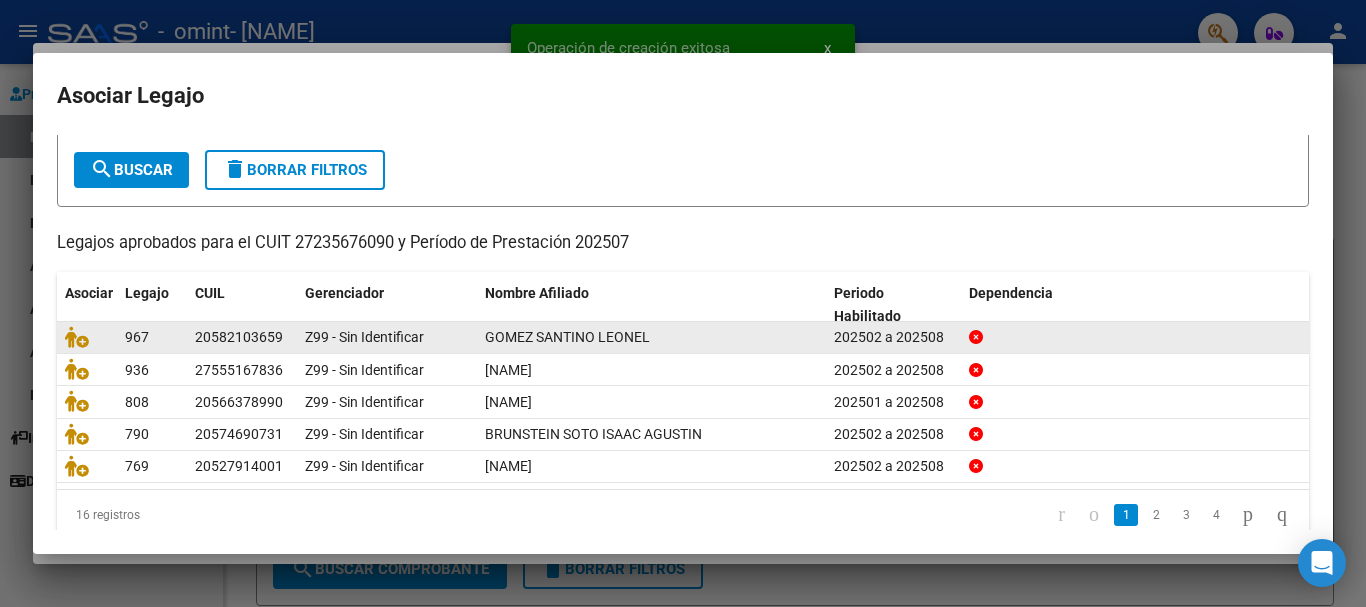 scroll, scrollTop: 131, scrollLeft: 0, axis: vertical 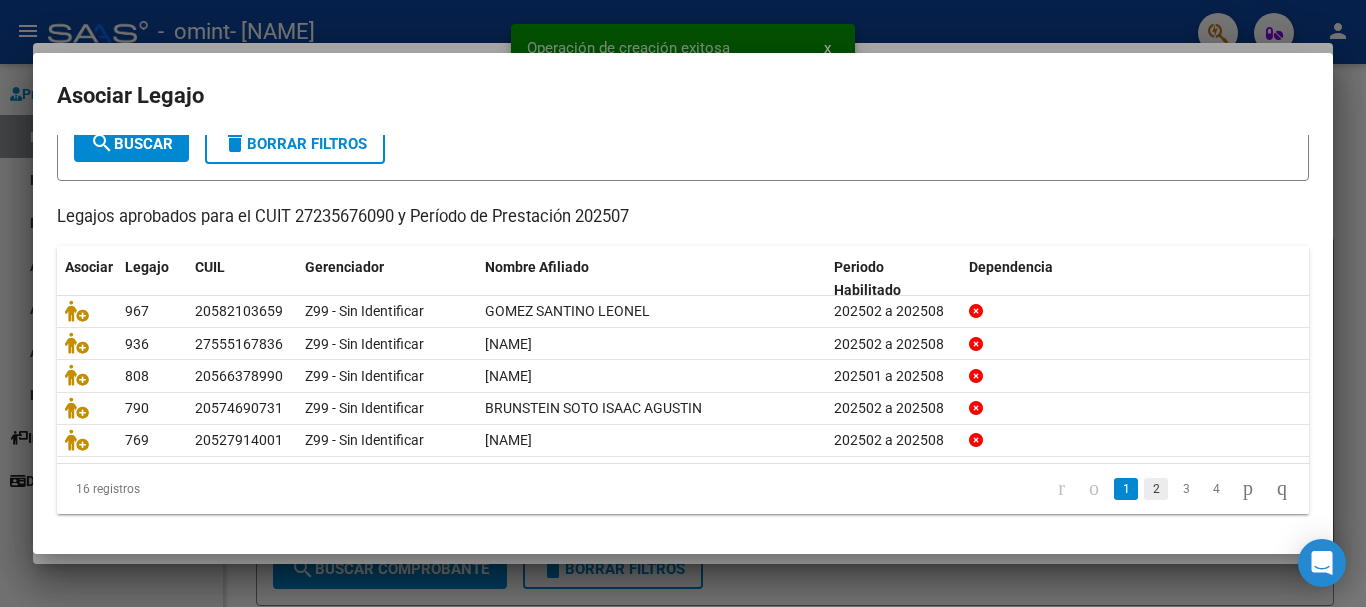 click on "2" 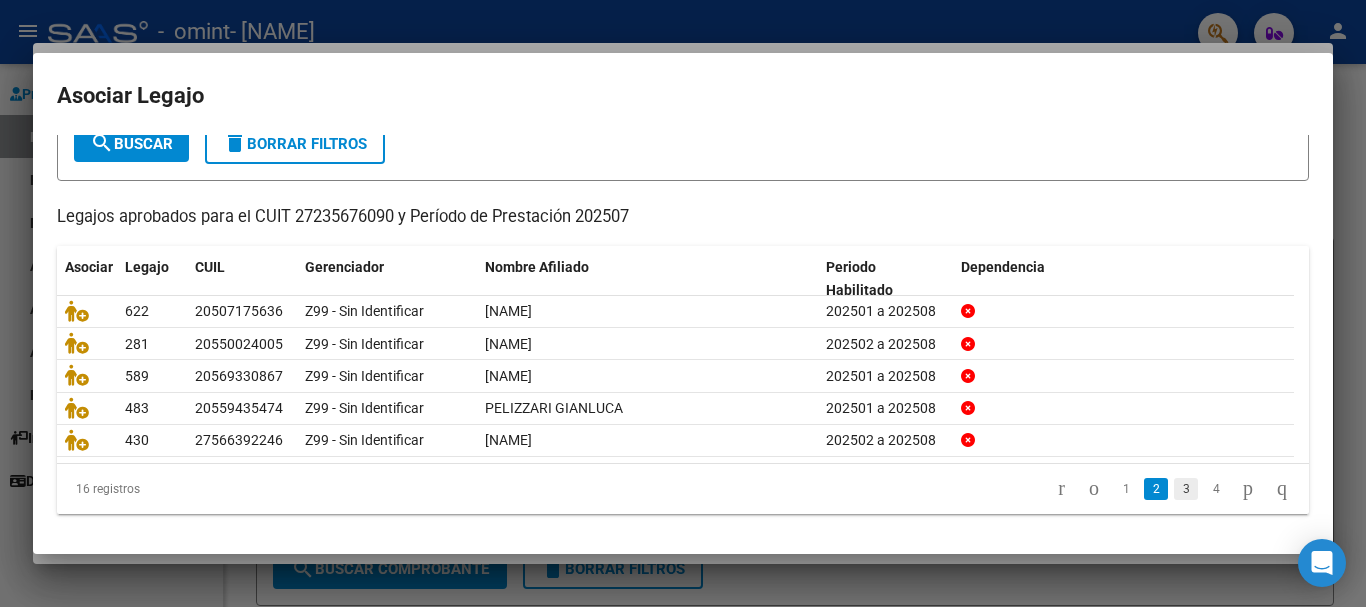 click on "3" 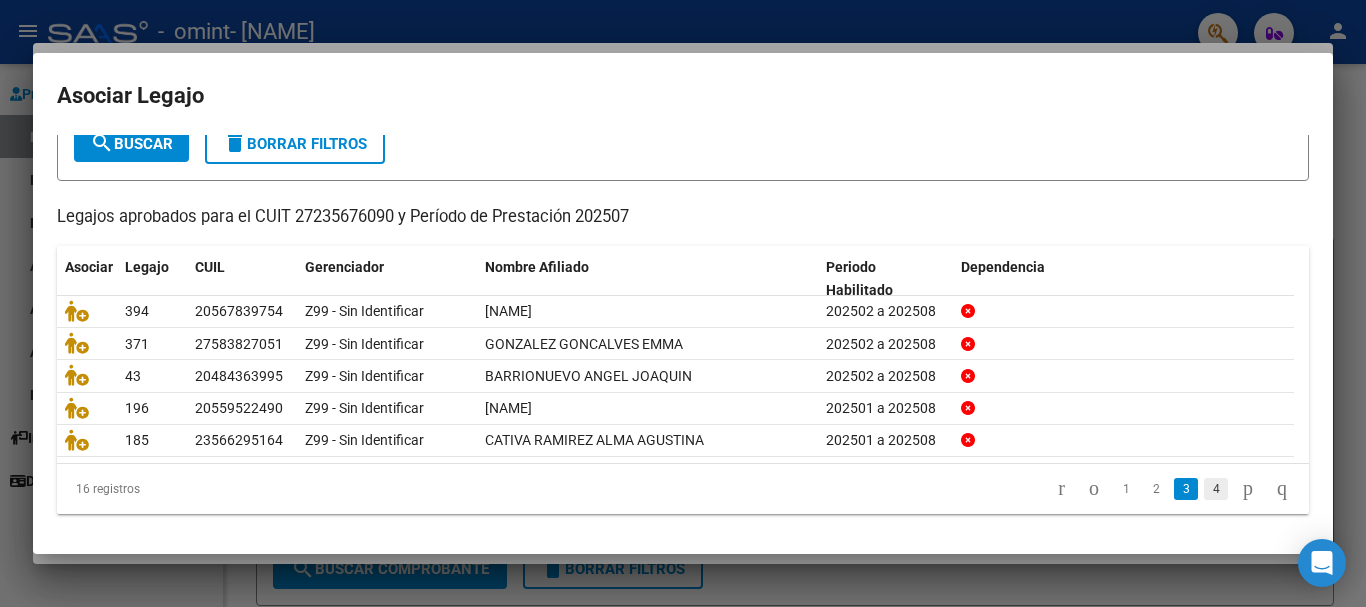 click on "4" 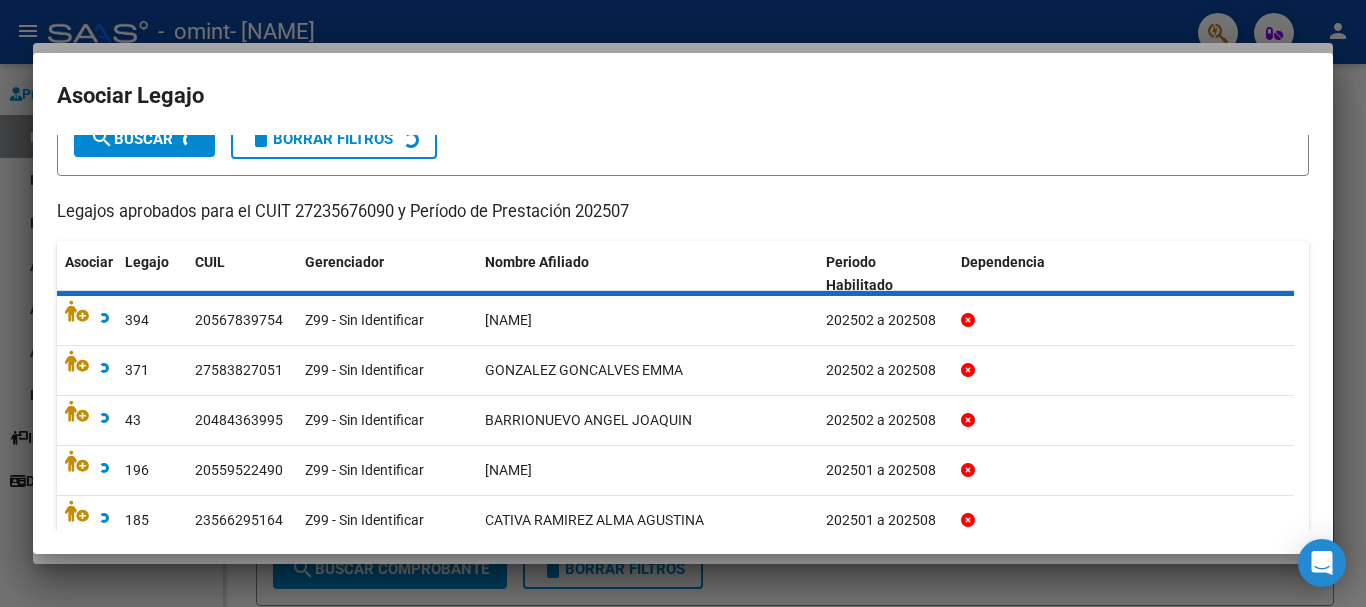 scroll, scrollTop: 0, scrollLeft: 0, axis: both 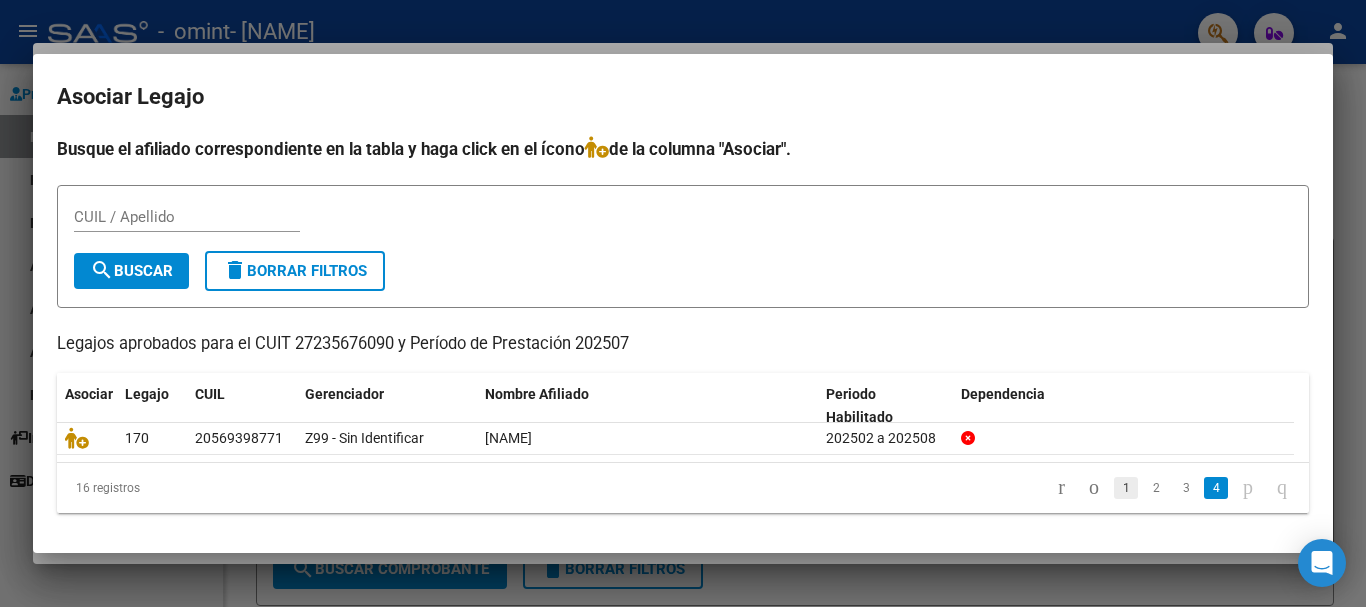 click on "1" 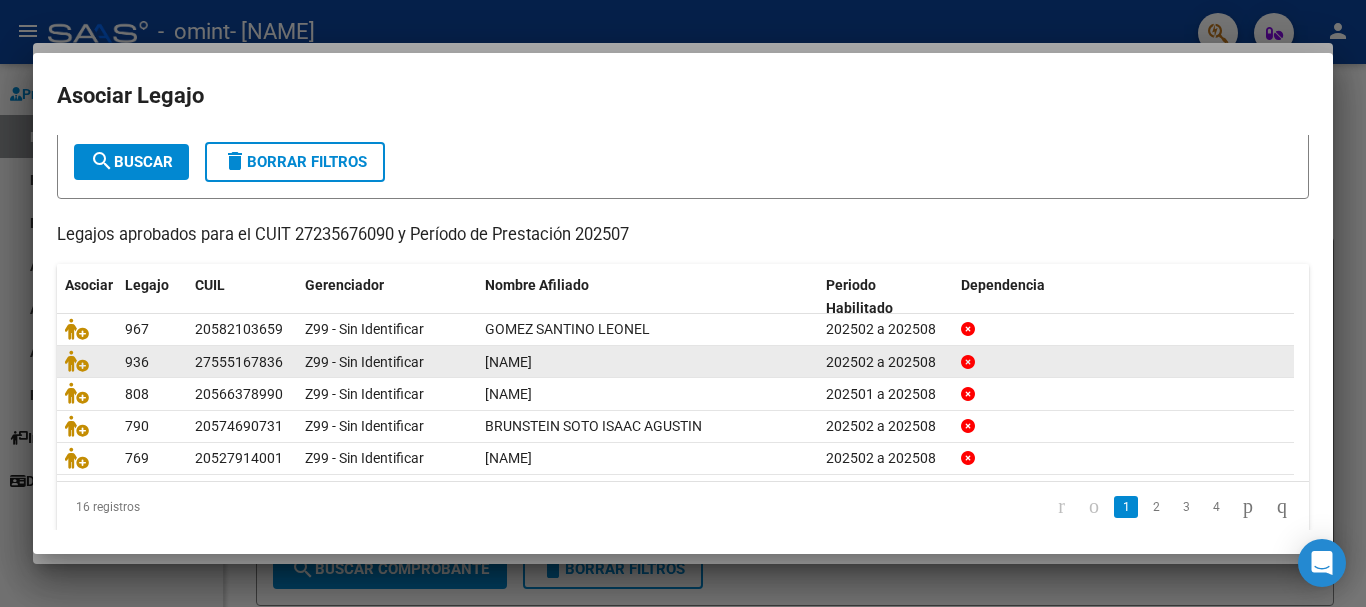 scroll, scrollTop: 131, scrollLeft: 0, axis: vertical 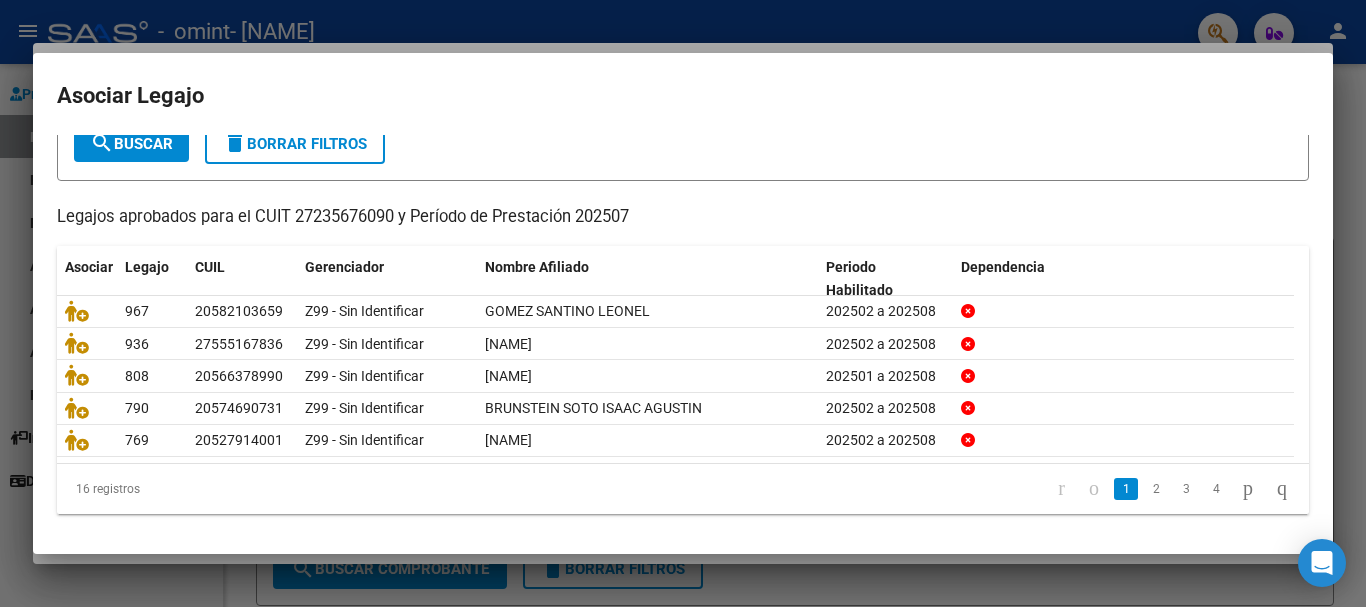 click on "3" 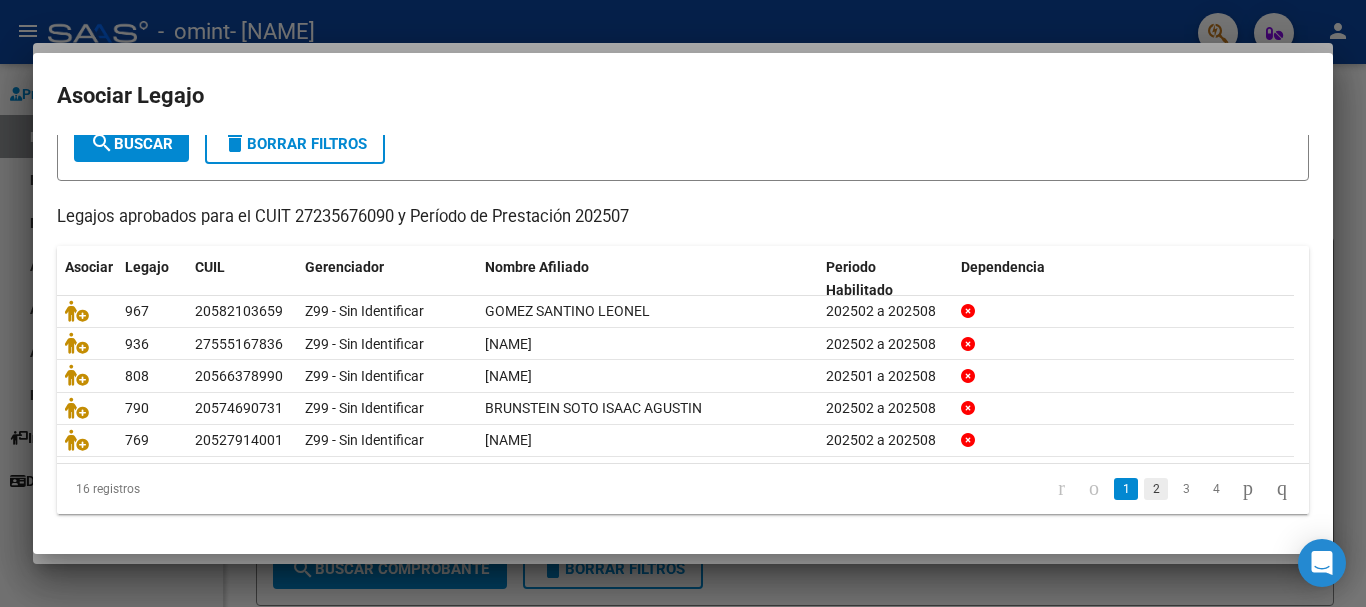 click on "2" 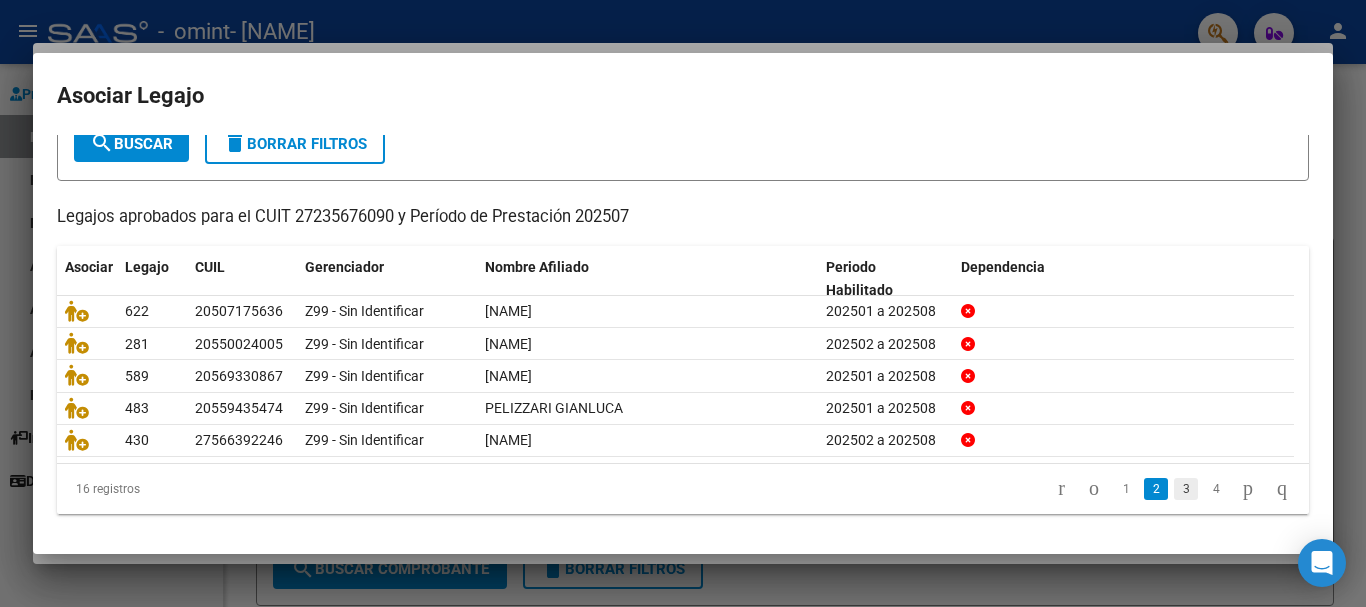 click on "3" 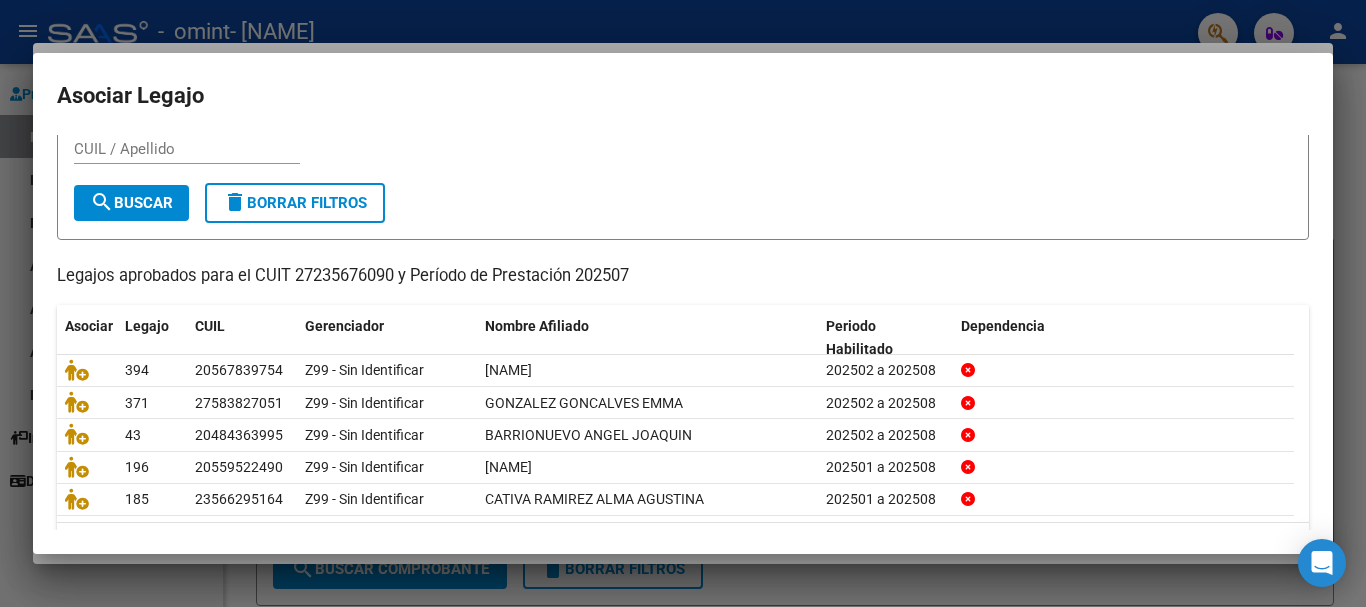 scroll, scrollTop: 0, scrollLeft: 0, axis: both 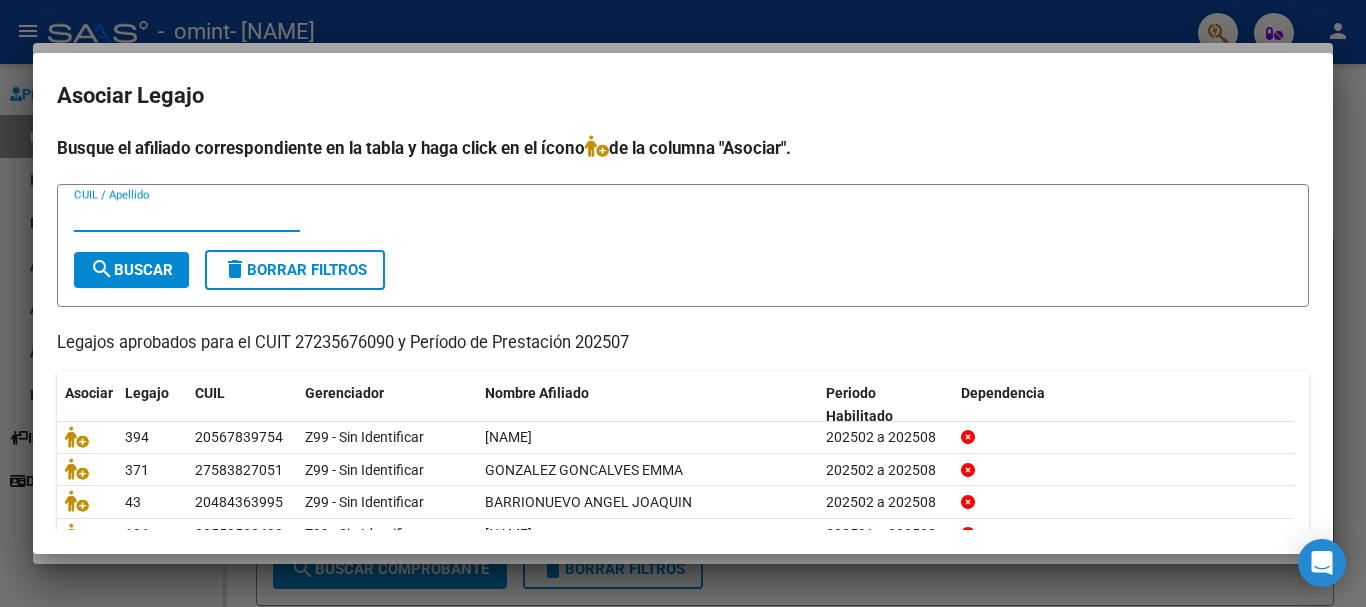 click on "CUIL / Apellido" at bounding box center (187, 216) 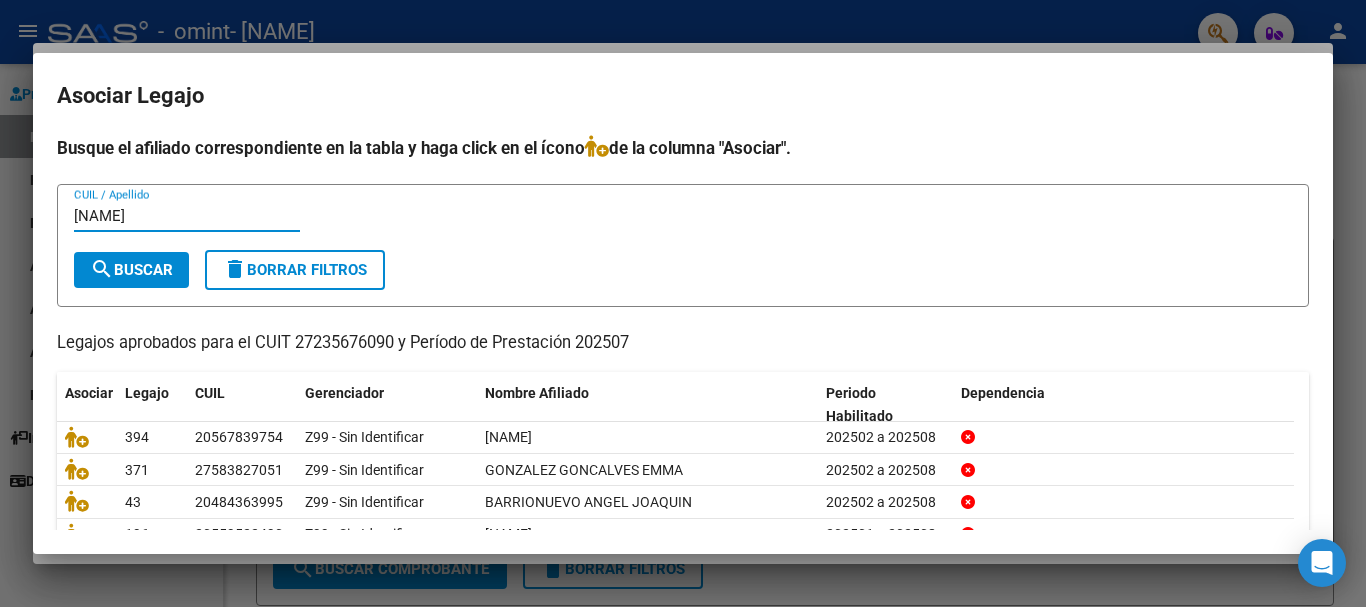 drag, startPoint x: 265, startPoint y: 215, endPoint x: 171, endPoint y: 219, distance: 94.08507 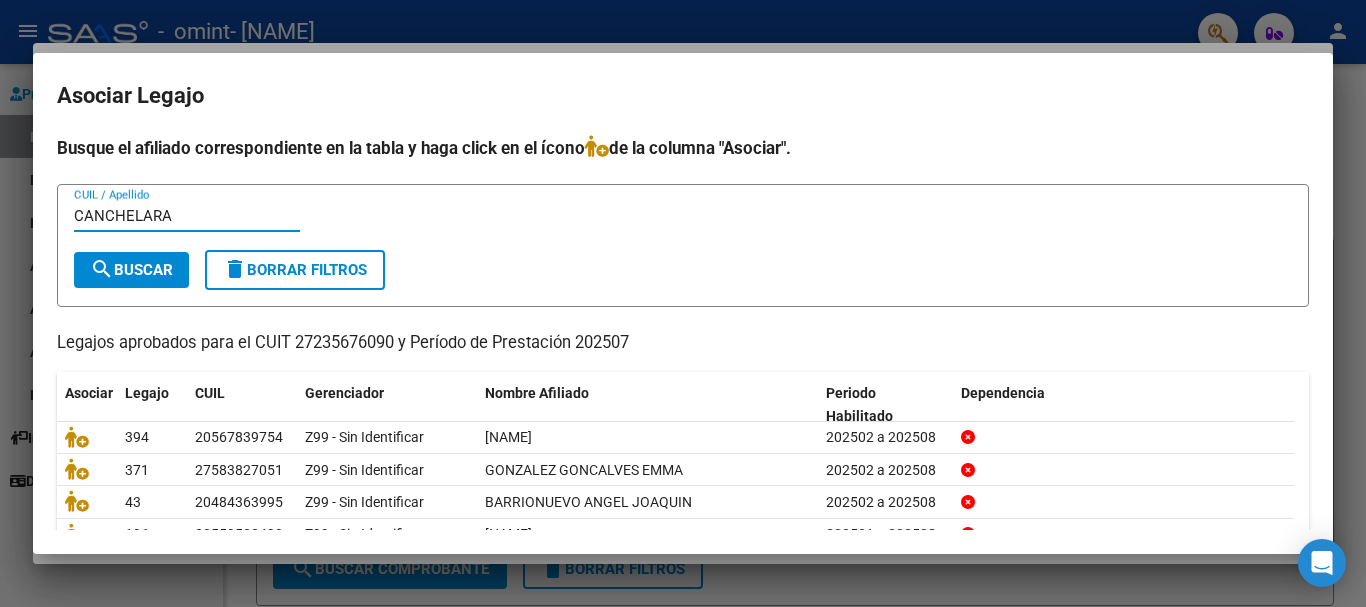 click on "CANCHELARA" at bounding box center (187, 216) 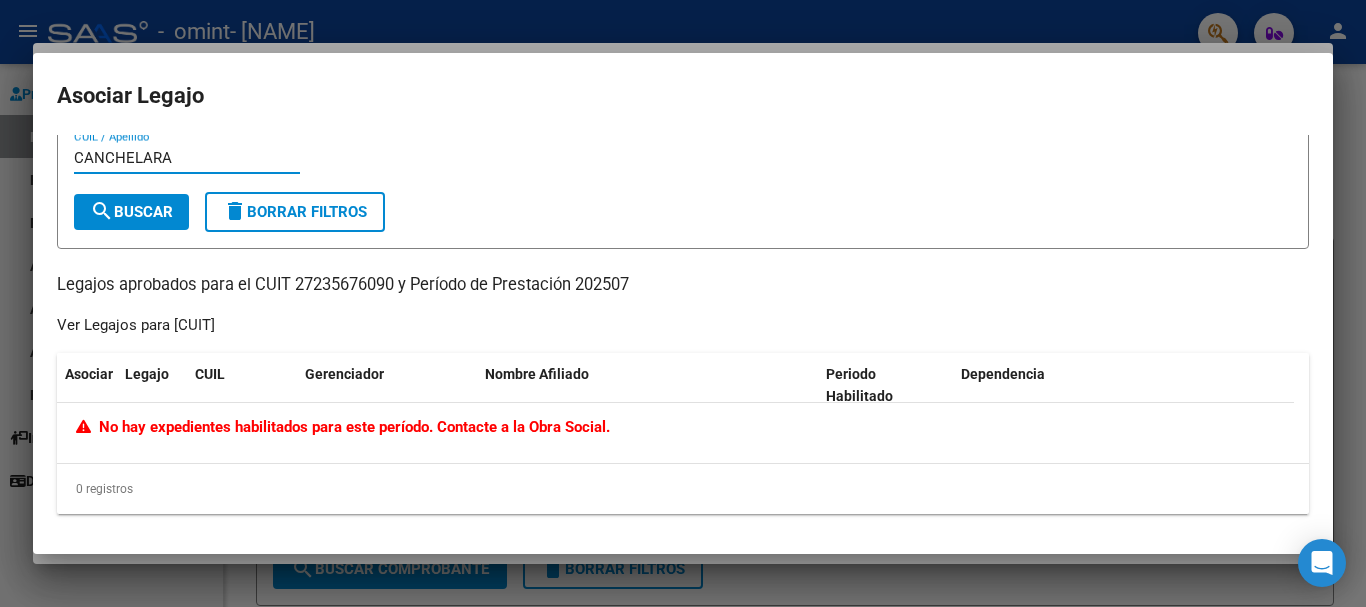 scroll, scrollTop: 9, scrollLeft: 0, axis: vertical 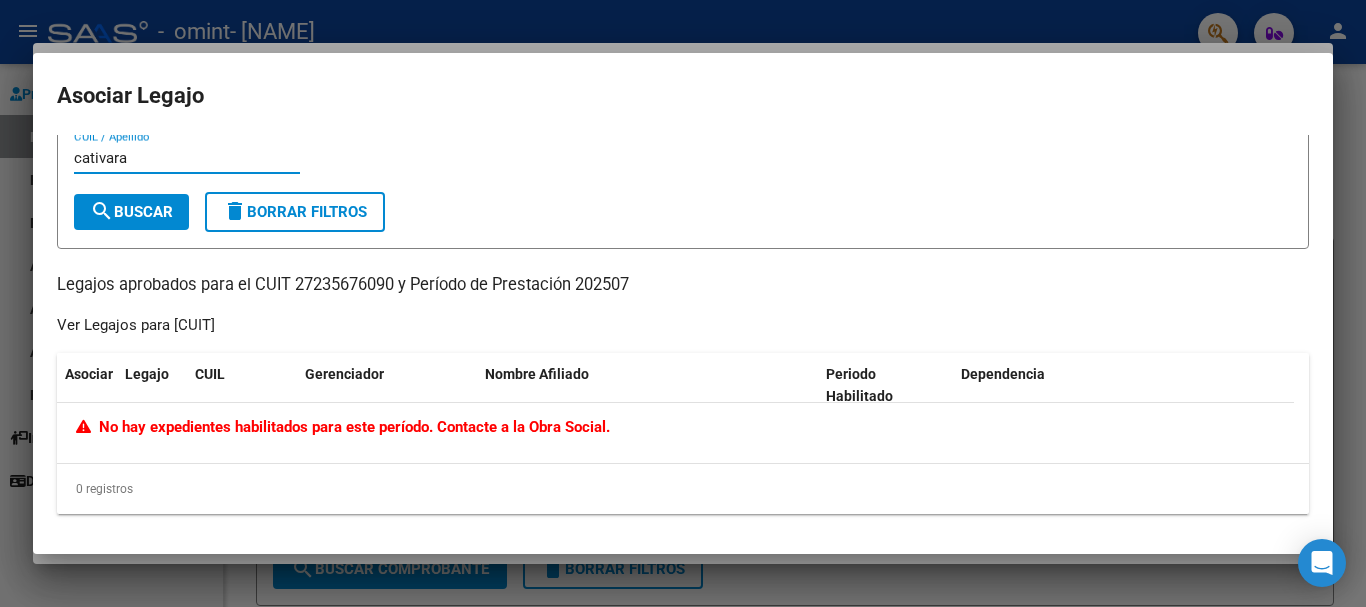 click on "cativara" at bounding box center (187, 158) 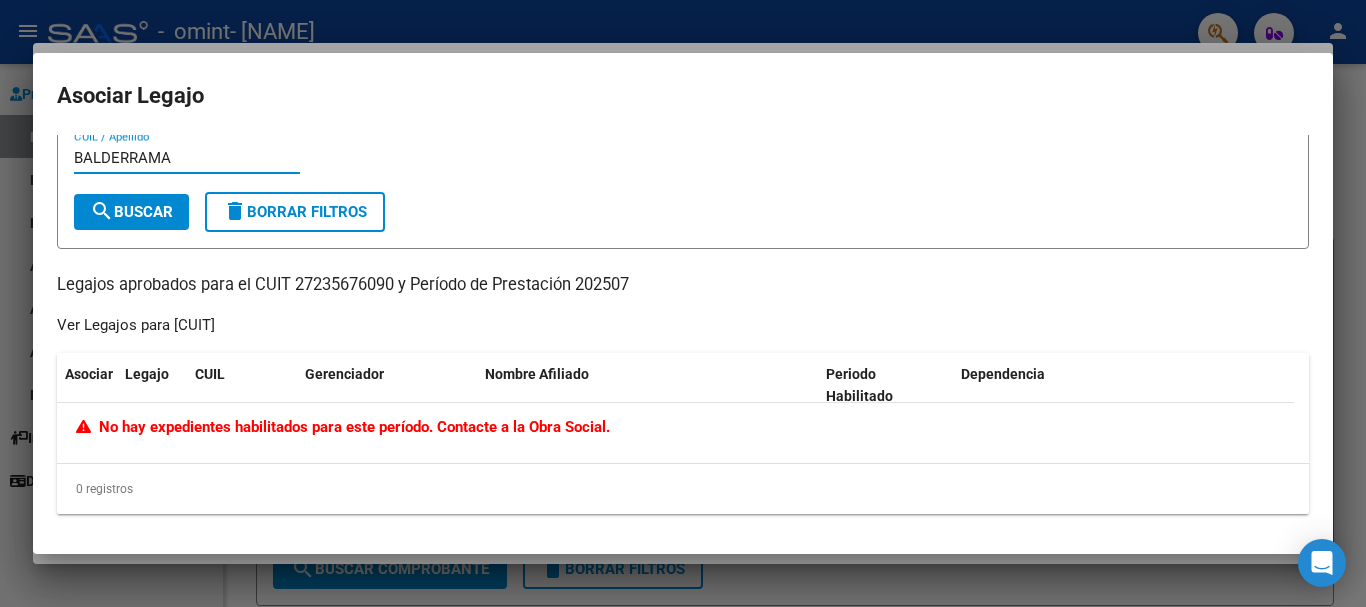 type on "BALDERRAMA" 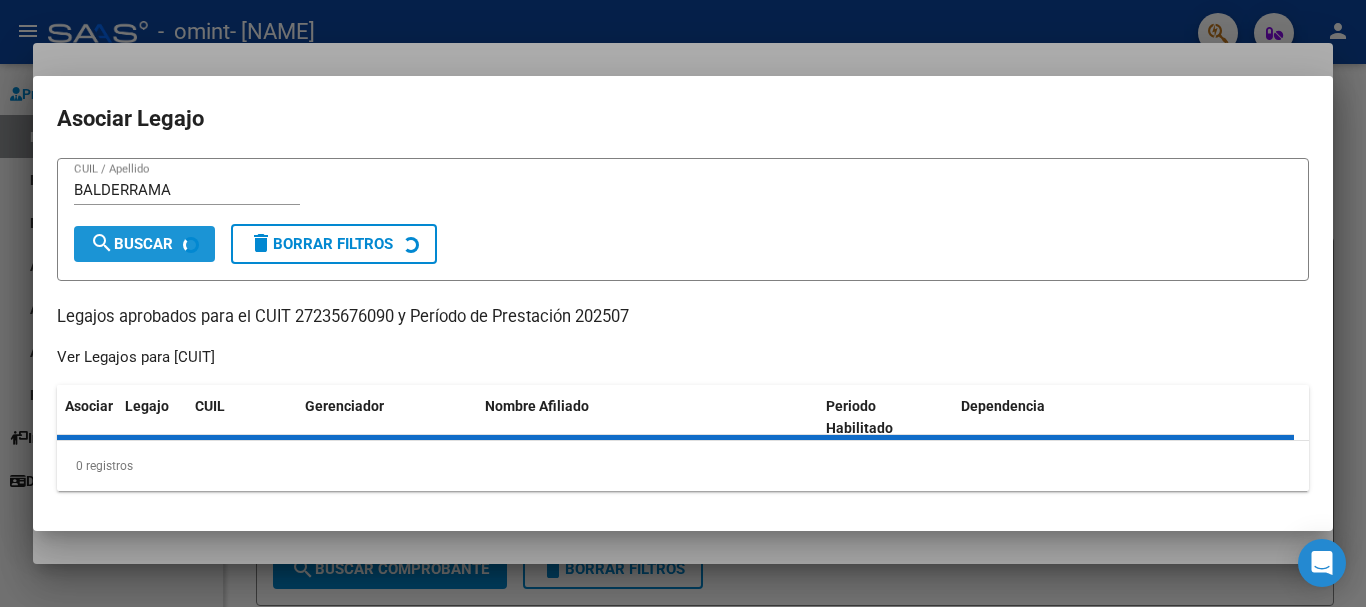 scroll, scrollTop: 0, scrollLeft: 0, axis: both 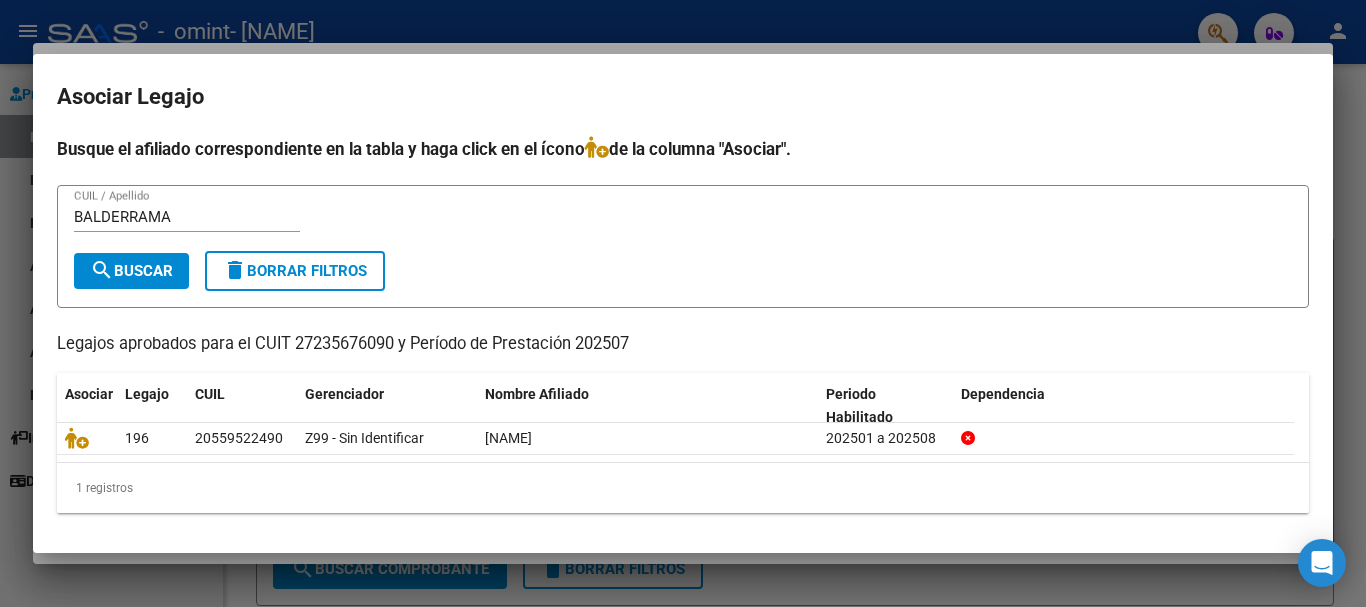 click on "search  Buscar" at bounding box center (131, 271) 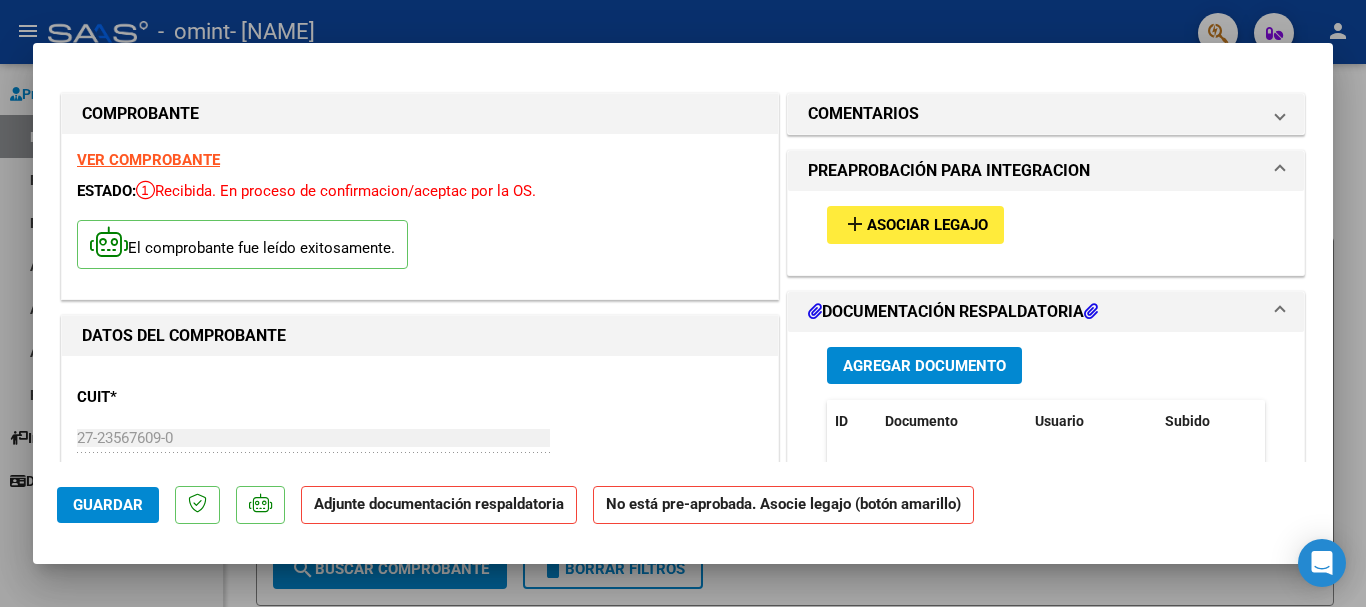 drag, startPoint x: 120, startPoint y: 503, endPoint x: 141, endPoint y: 517, distance: 25.23886 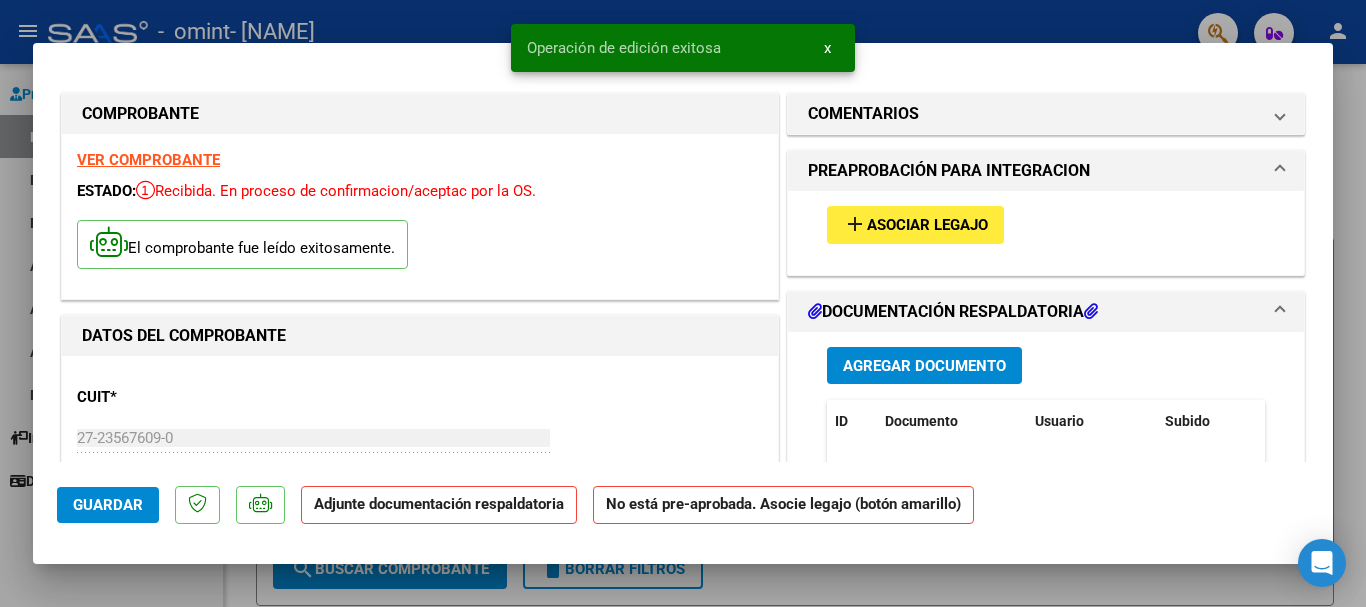 click at bounding box center (683, 303) 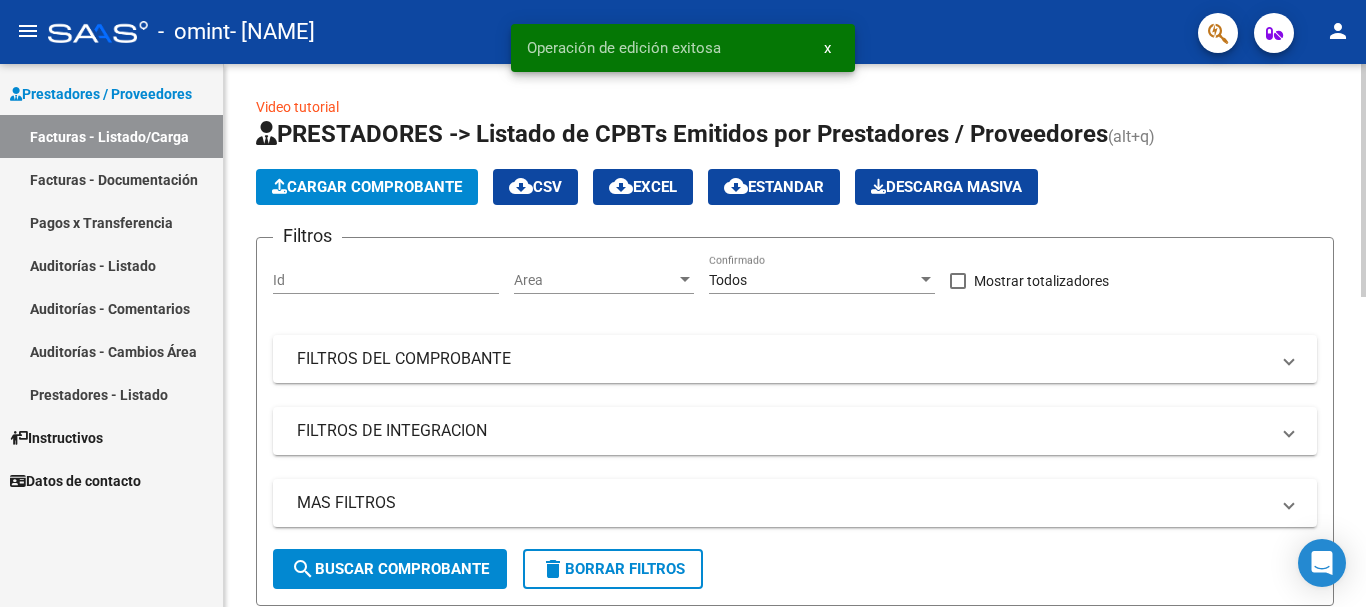 click on "Cargar Comprobante" 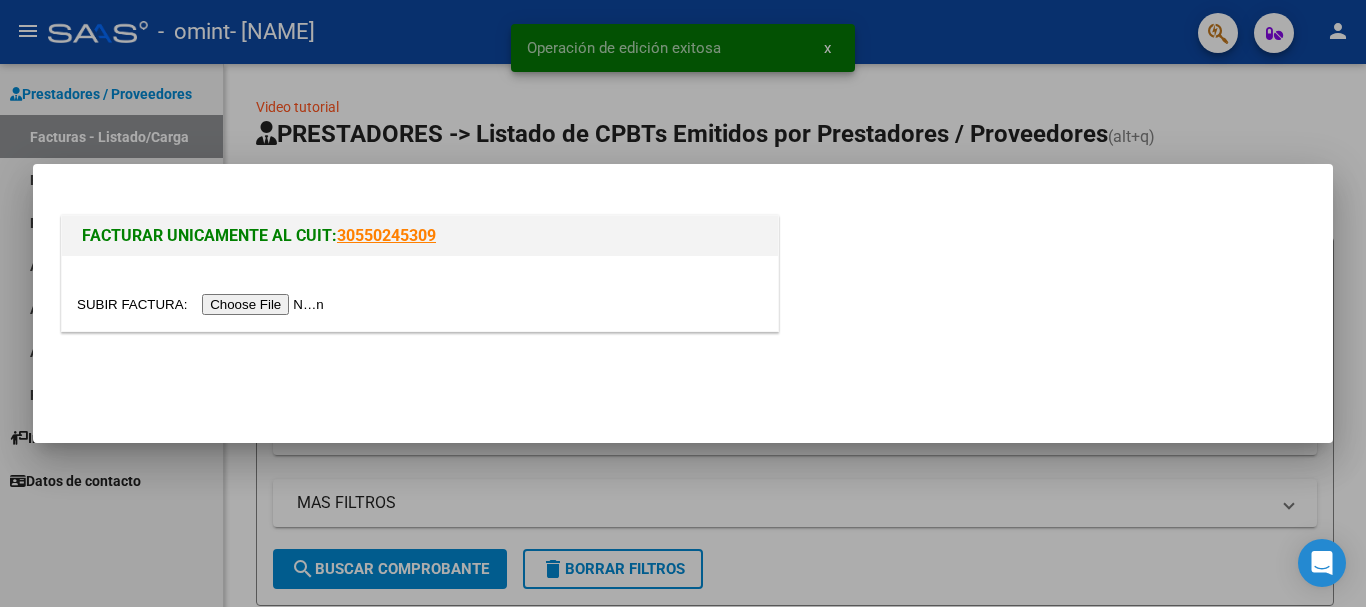 click at bounding box center [203, 304] 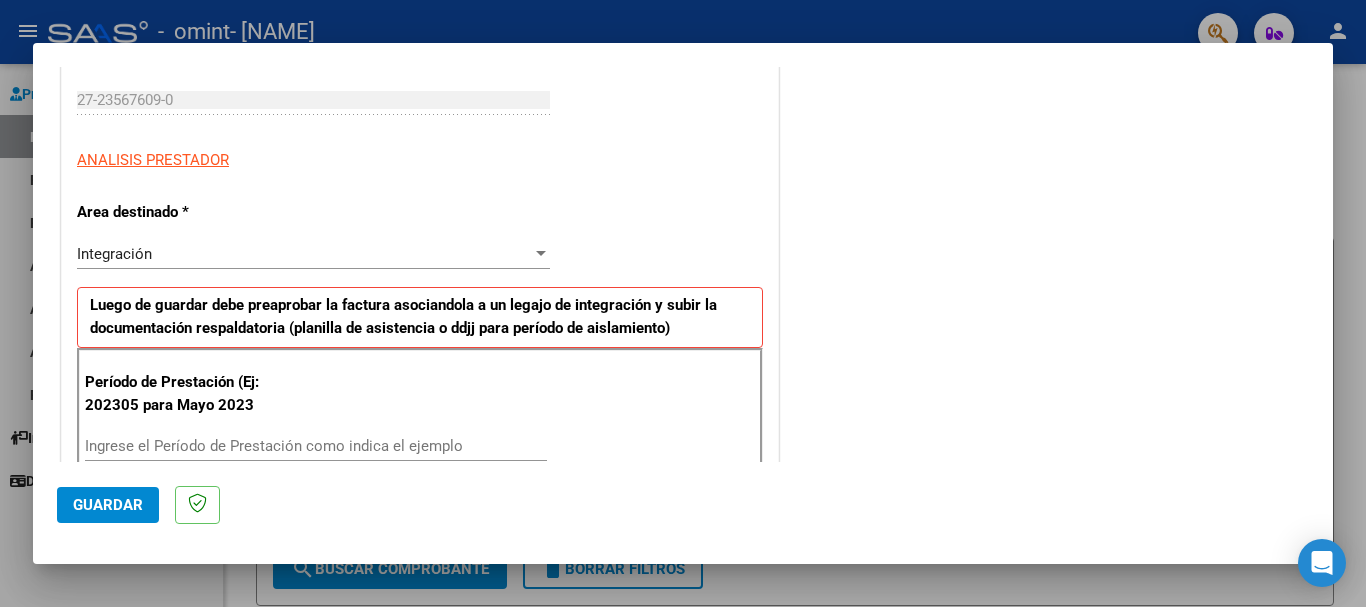 scroll, scrollTop: 500, scrollLeft: 0, axis: vertical 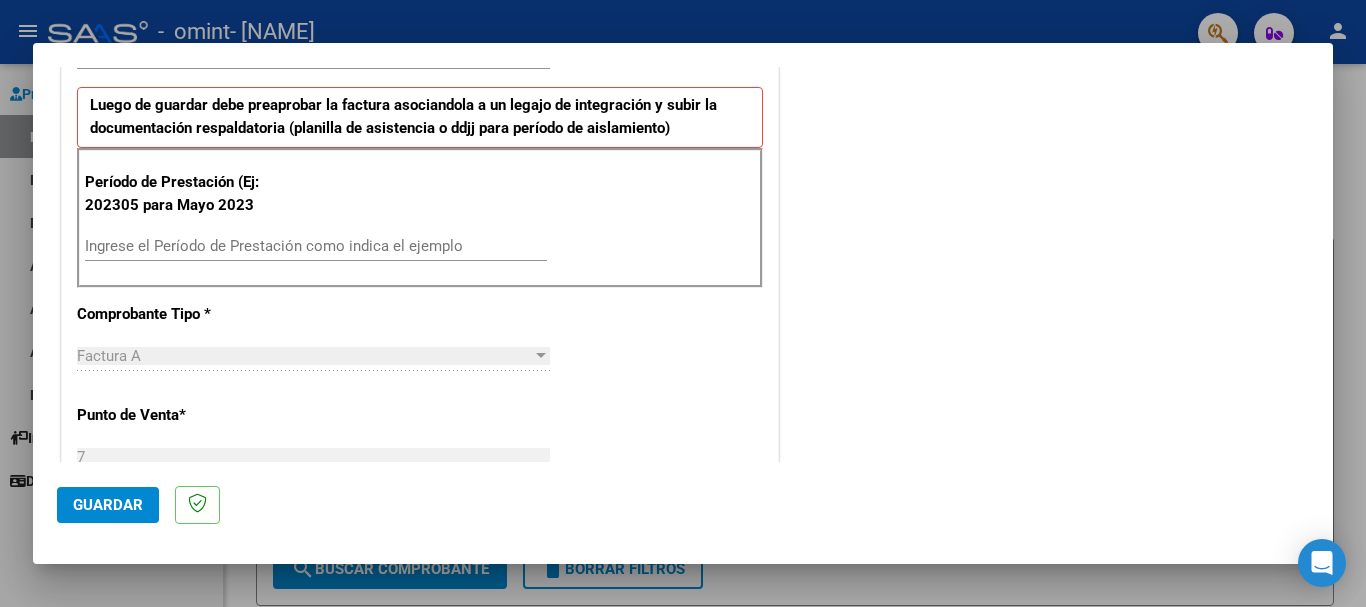 click on "Ingrese el Período de Prestación como indica el ejemplo" at bounding box center (316, 246) 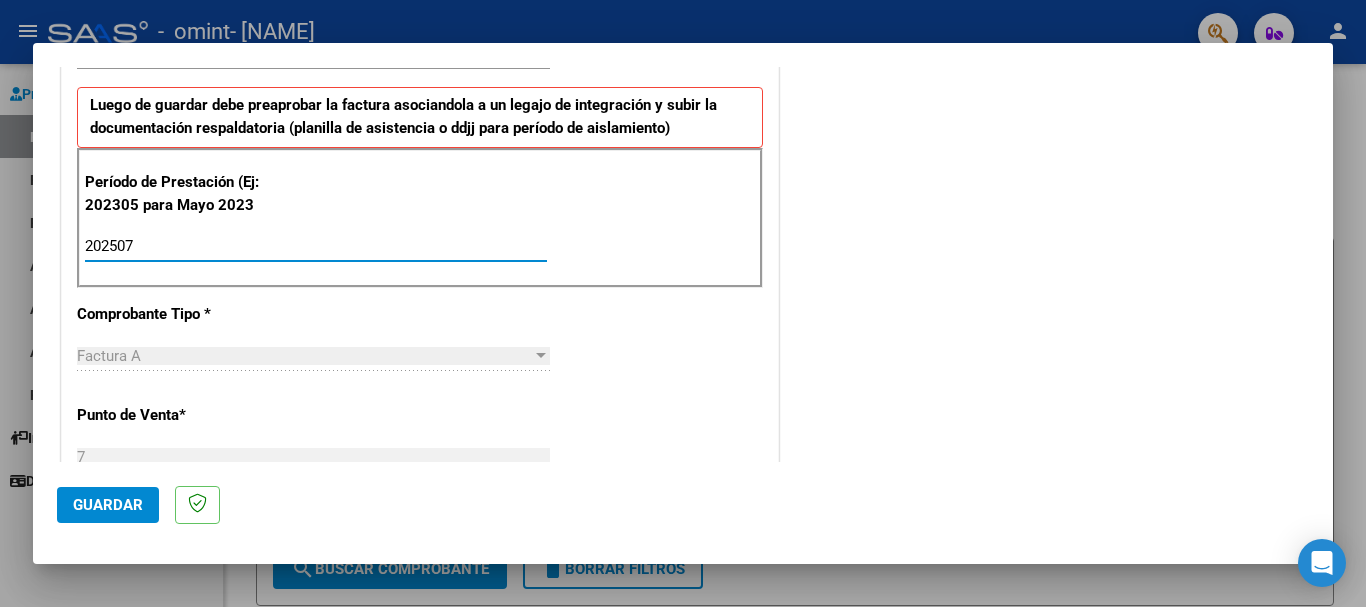 type on "202507" 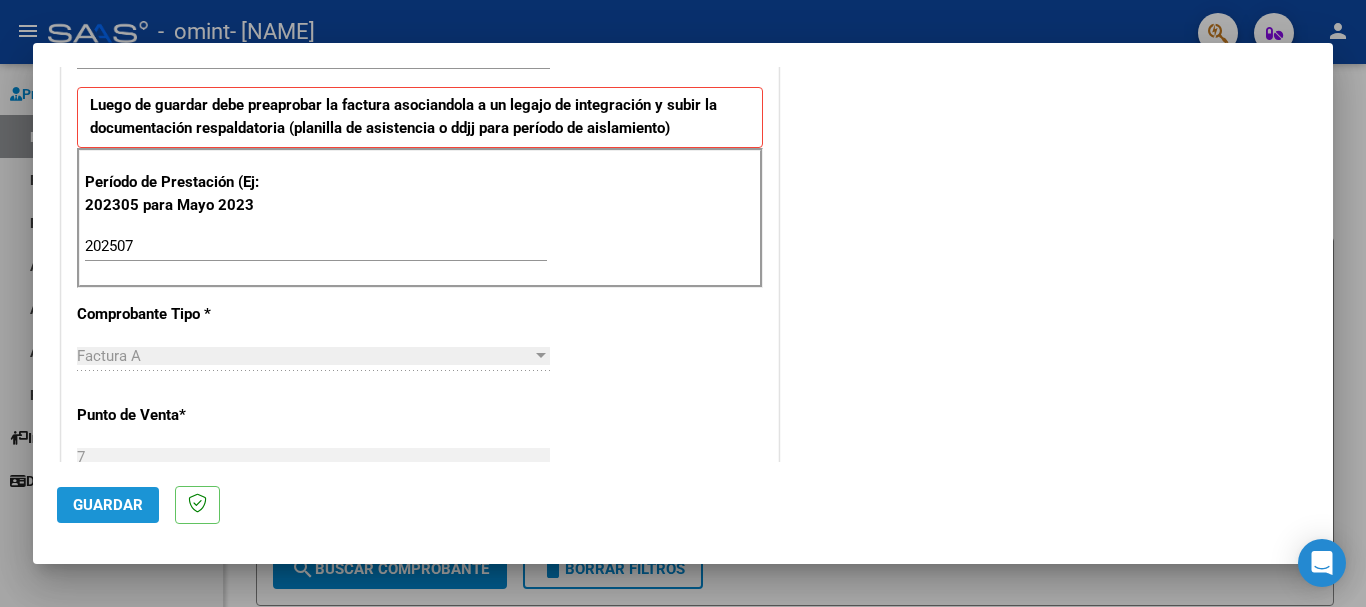 click on "Guardar" 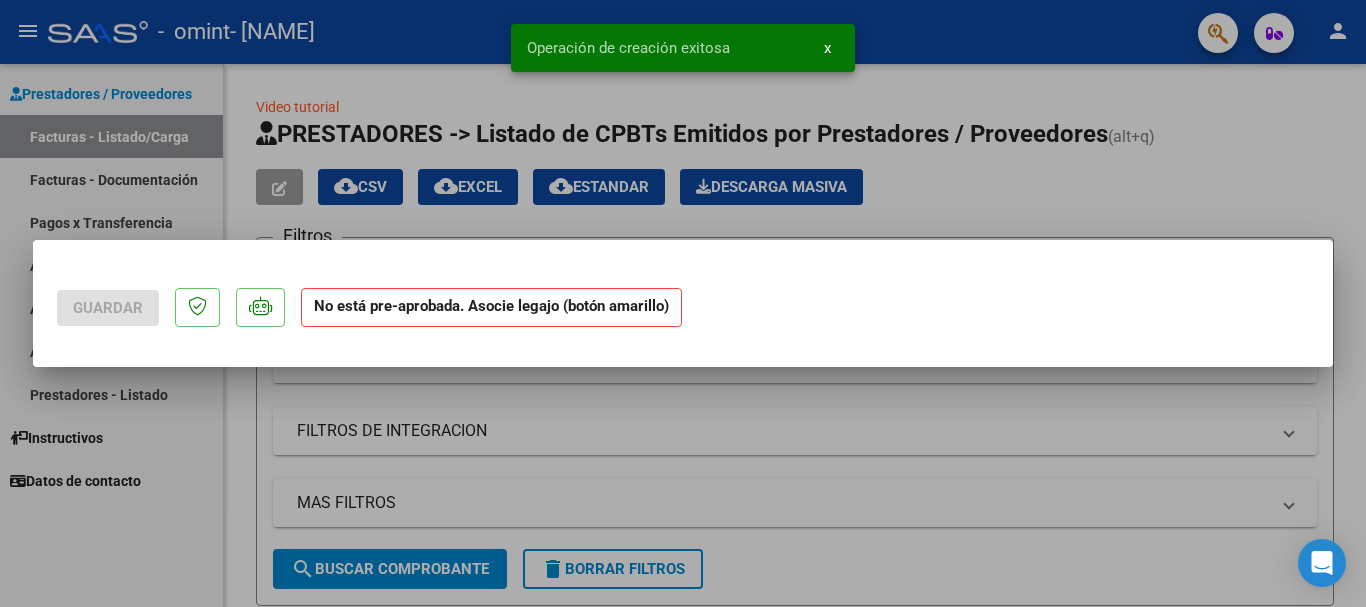 scroll, scrollTop: 0, scrollLeft: 0, axis: both 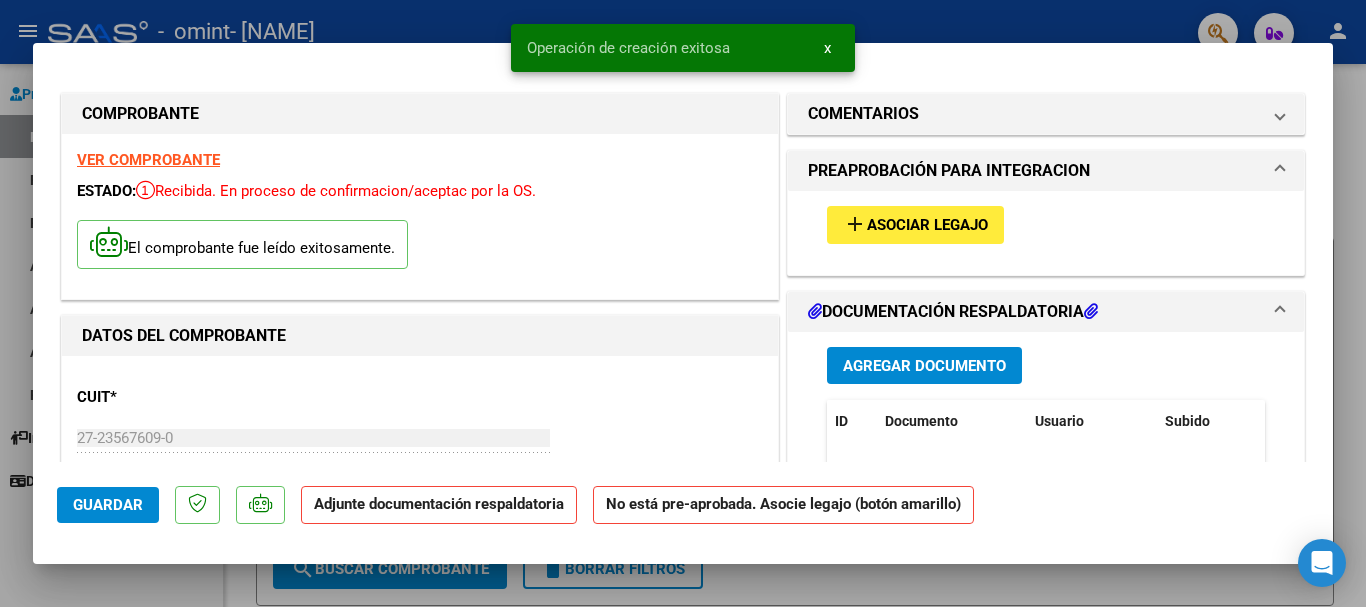 click on "Asociar Legajo" at bounding box center (927, 226) 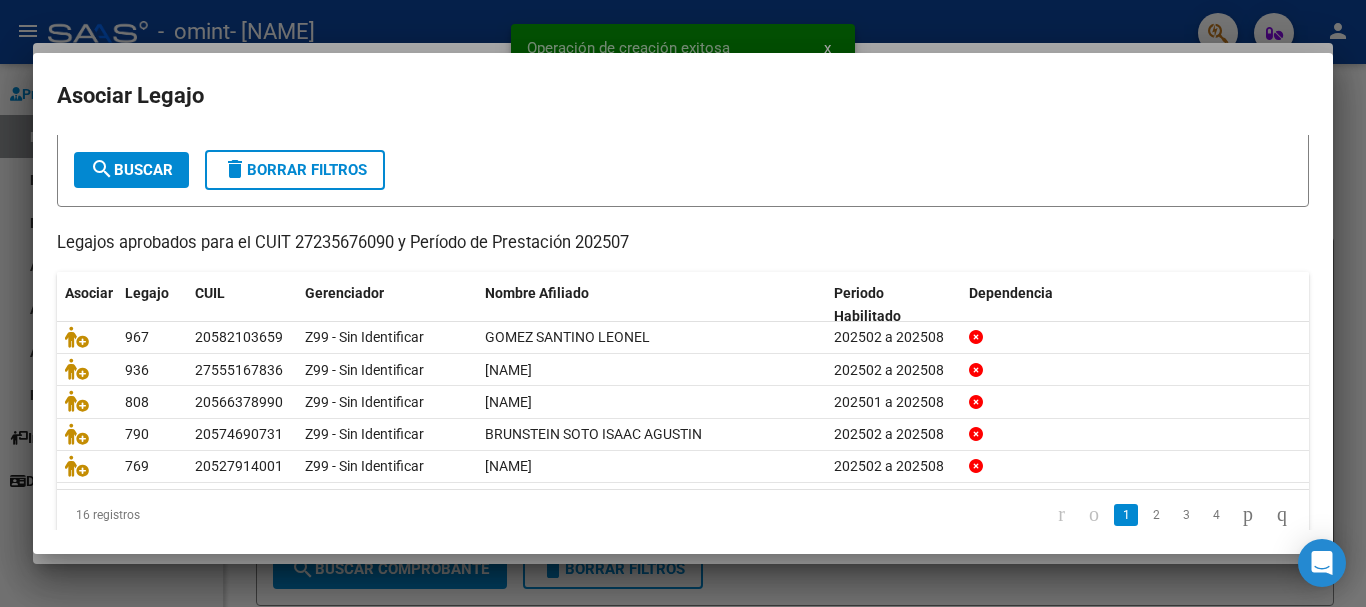 scroll, scrollTop: 131, scrollLeft: 0, axis: vertical 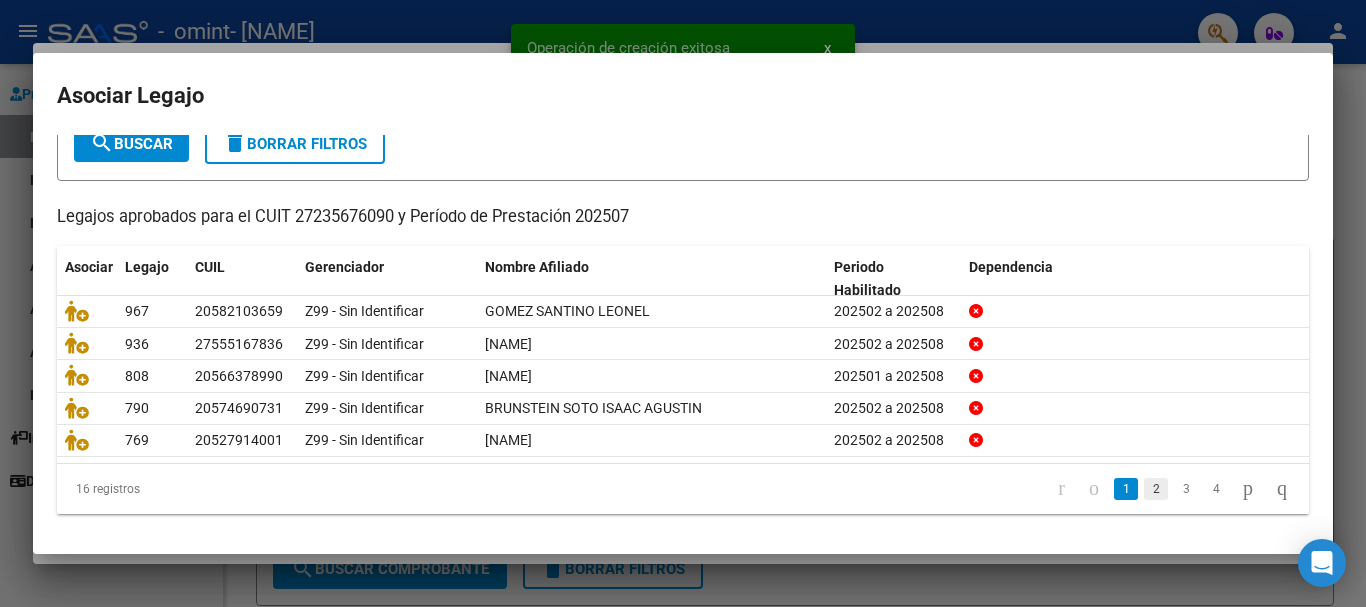 click on "2" 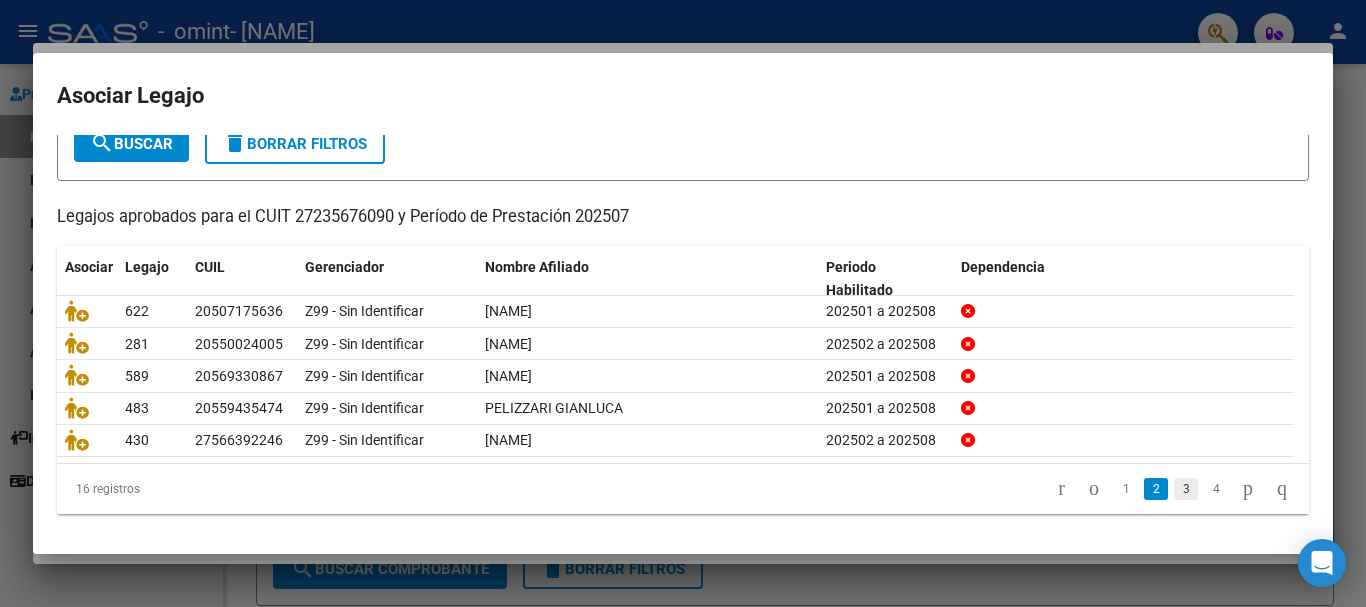 click on "3" 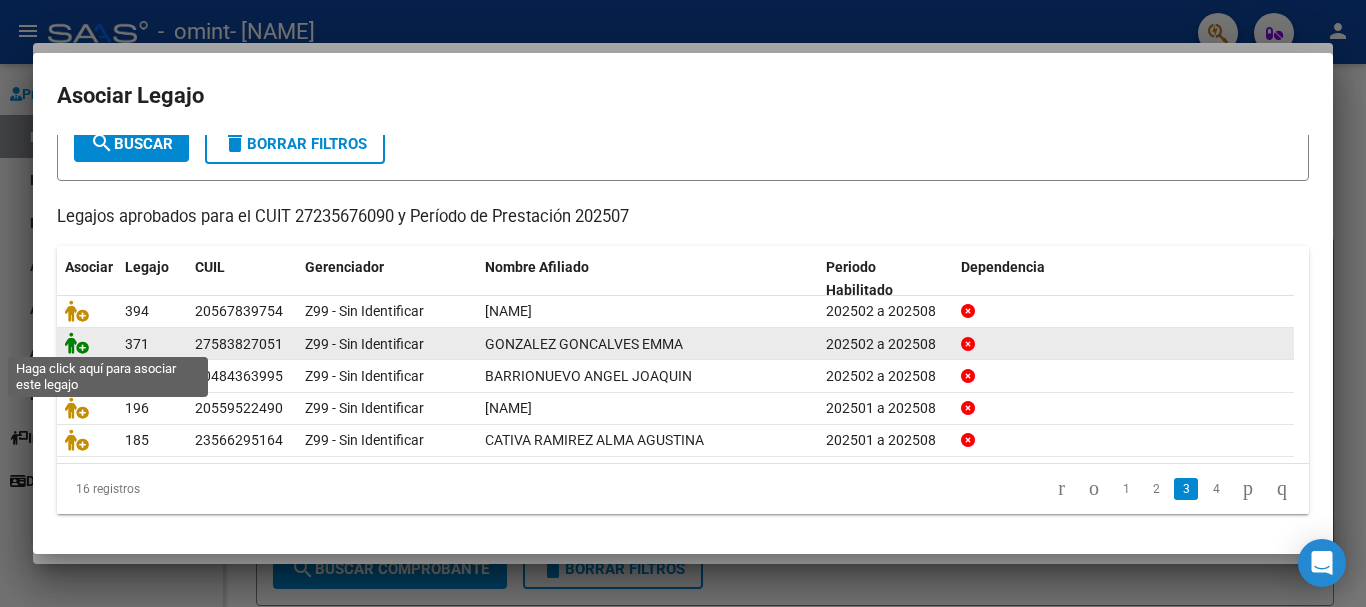 click 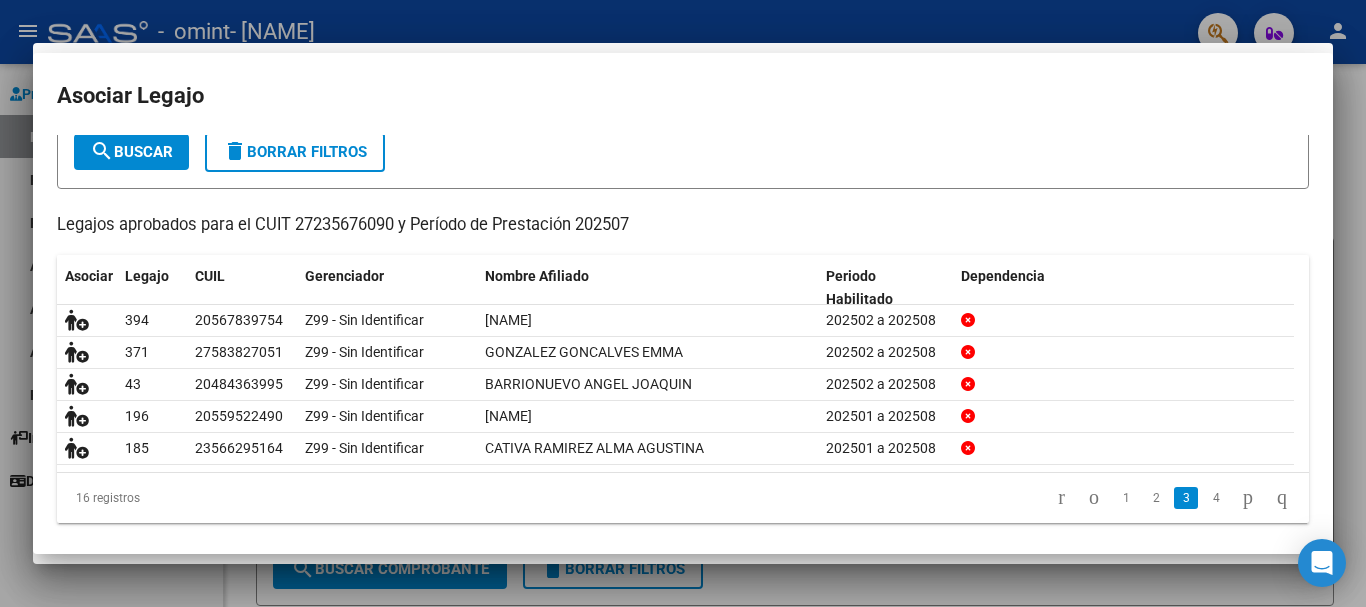 scroll, scrollTop: 144, scrollLeft: 0, axis: vertical 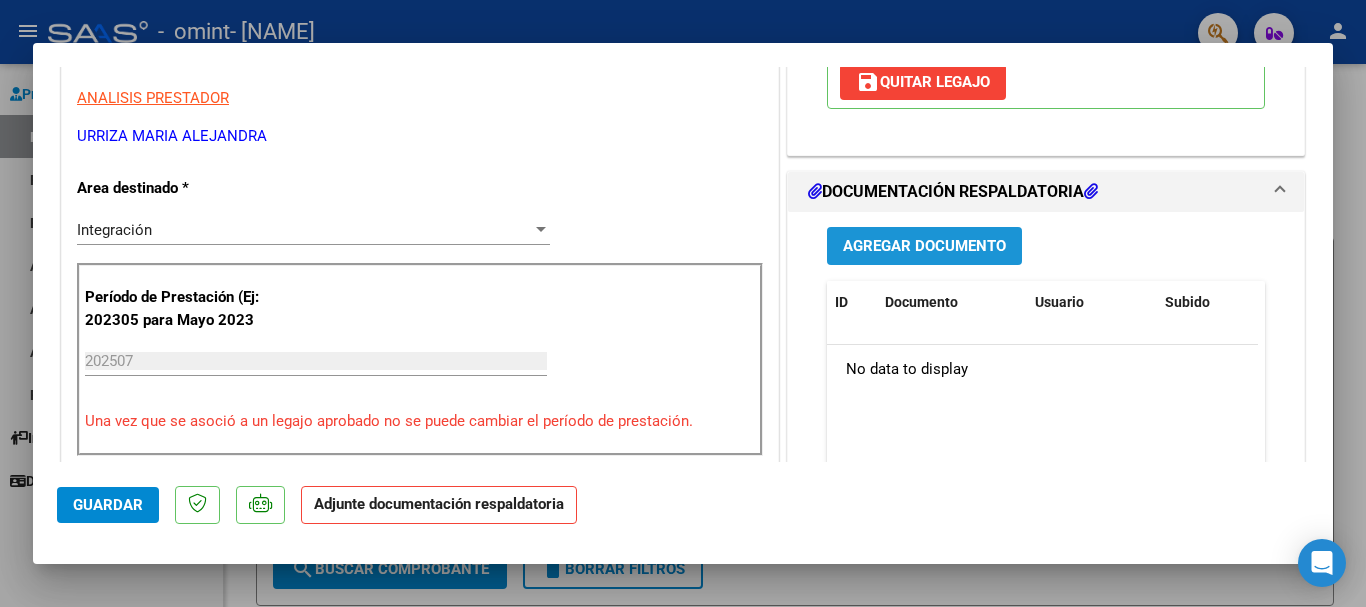click on "Agregar Documento" at bounding box center [924, 247] 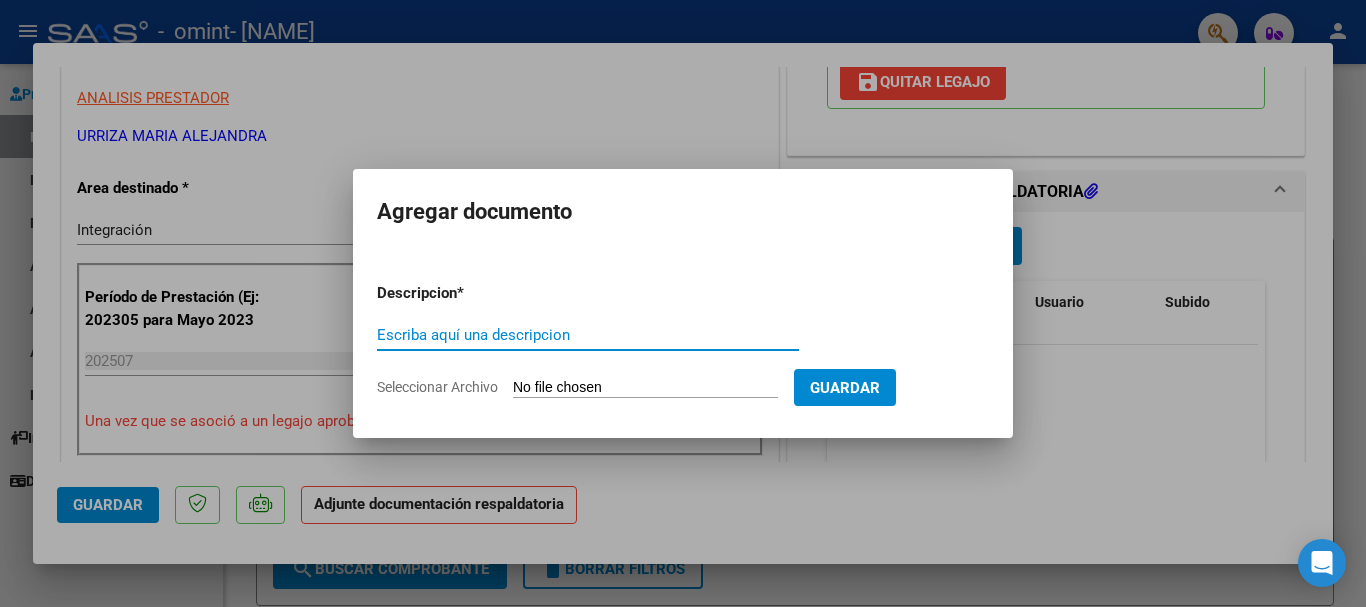 click on "Seleccionar Archivo" at bounding box center [645, 388] 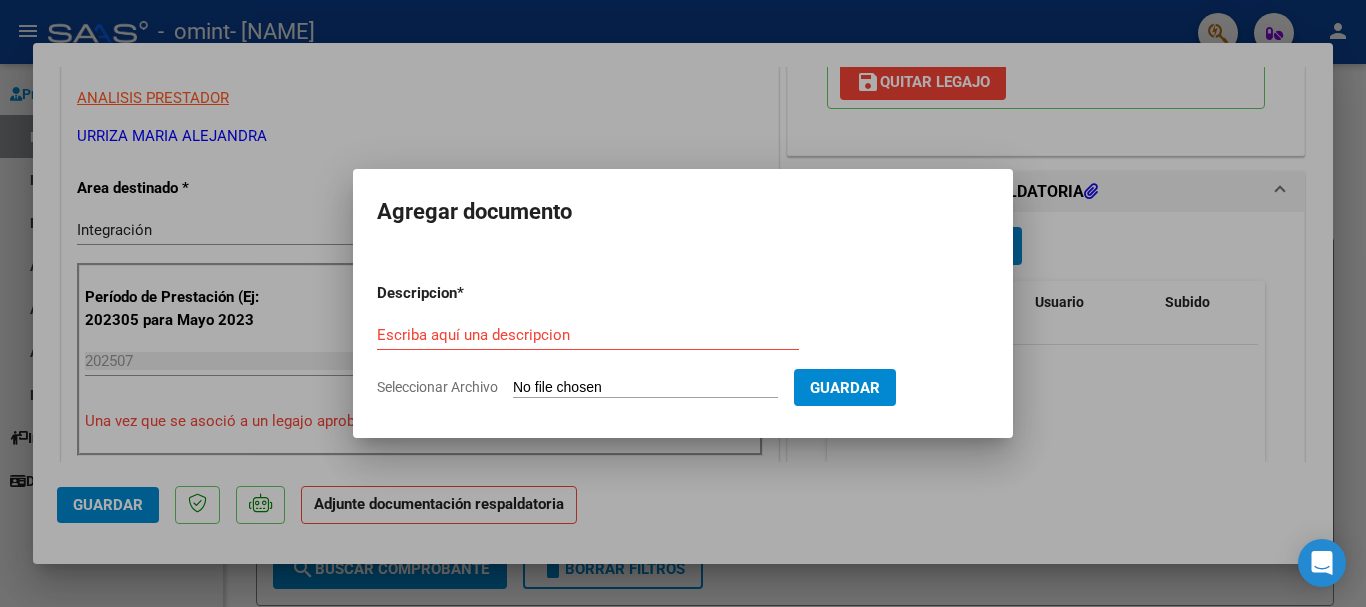 type on "C:\fakepath\[NAME] - JULIO2025.pdf" 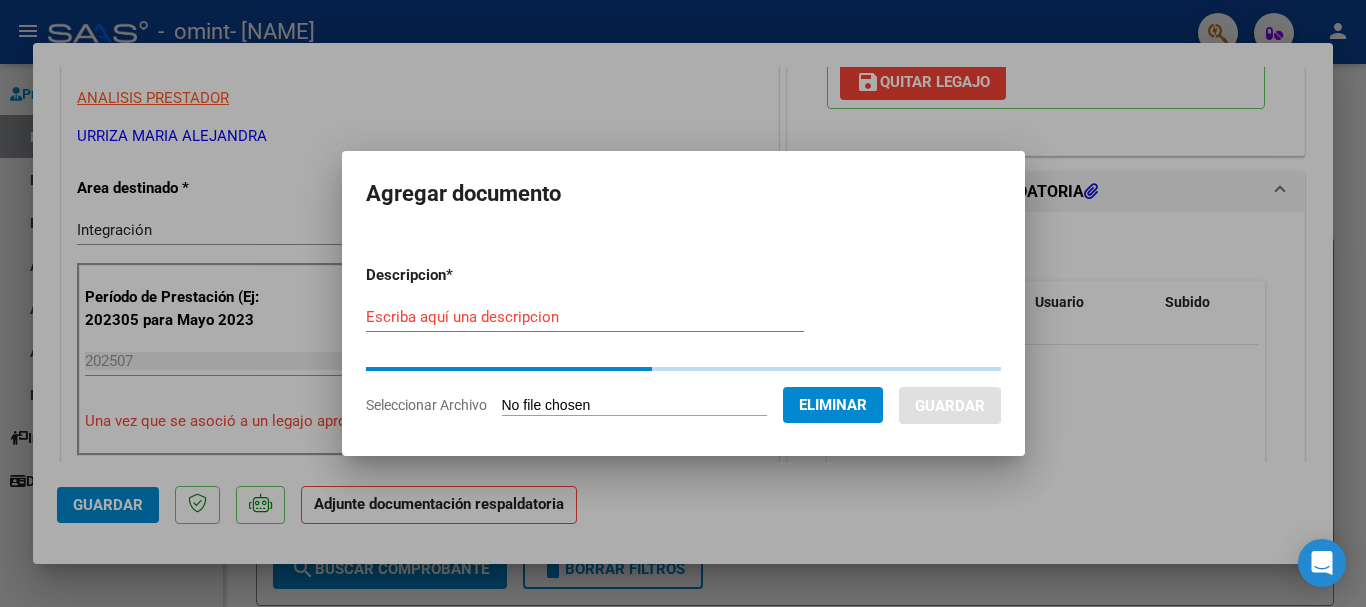 click on "Escriba aquí una descripcion" at bounding box center (585, 317) 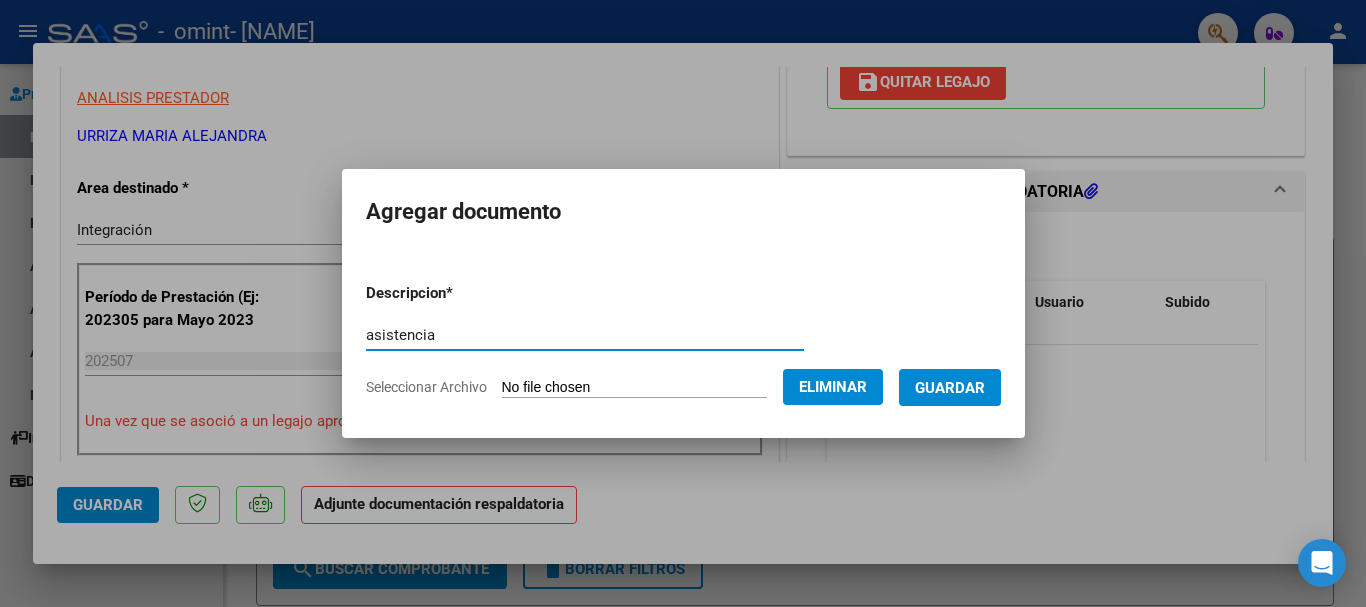 type on "asistencia" 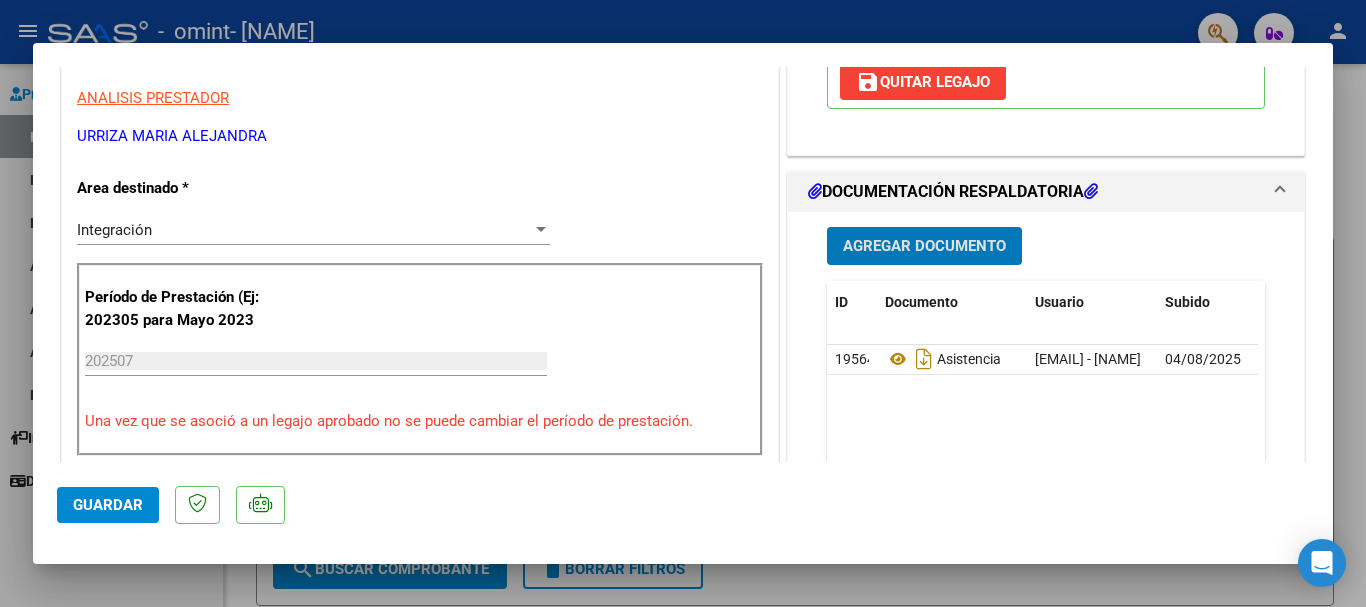 click on "Guardar" 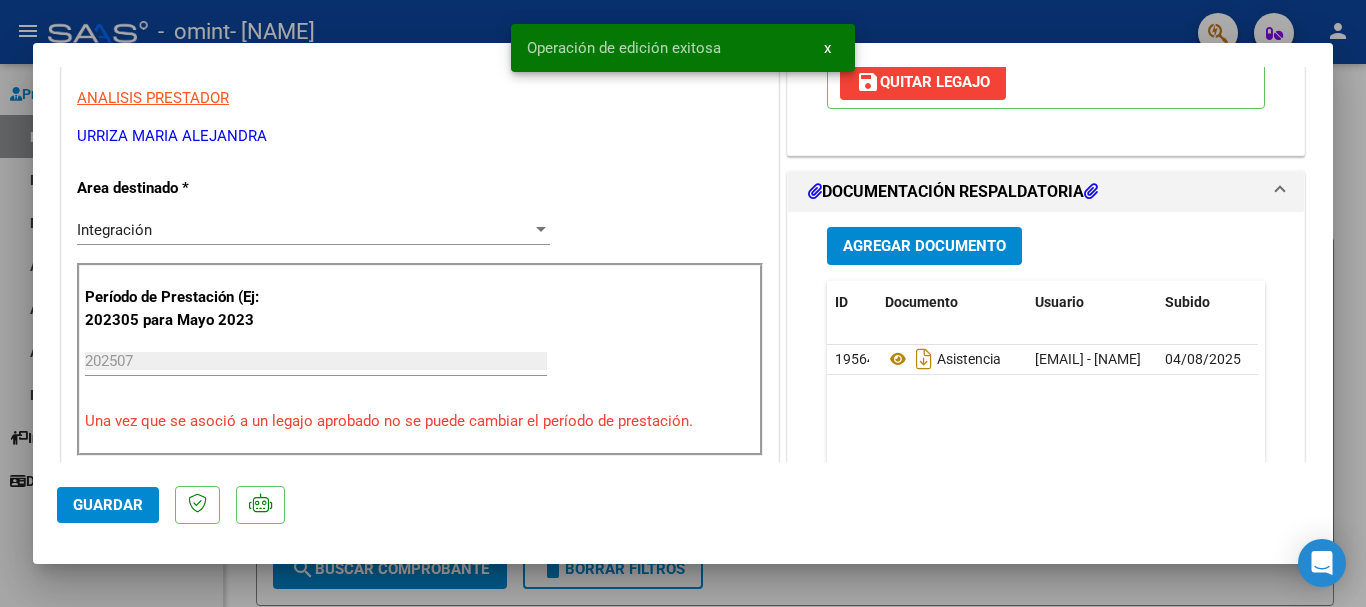 click at bounding box center (683, 303) 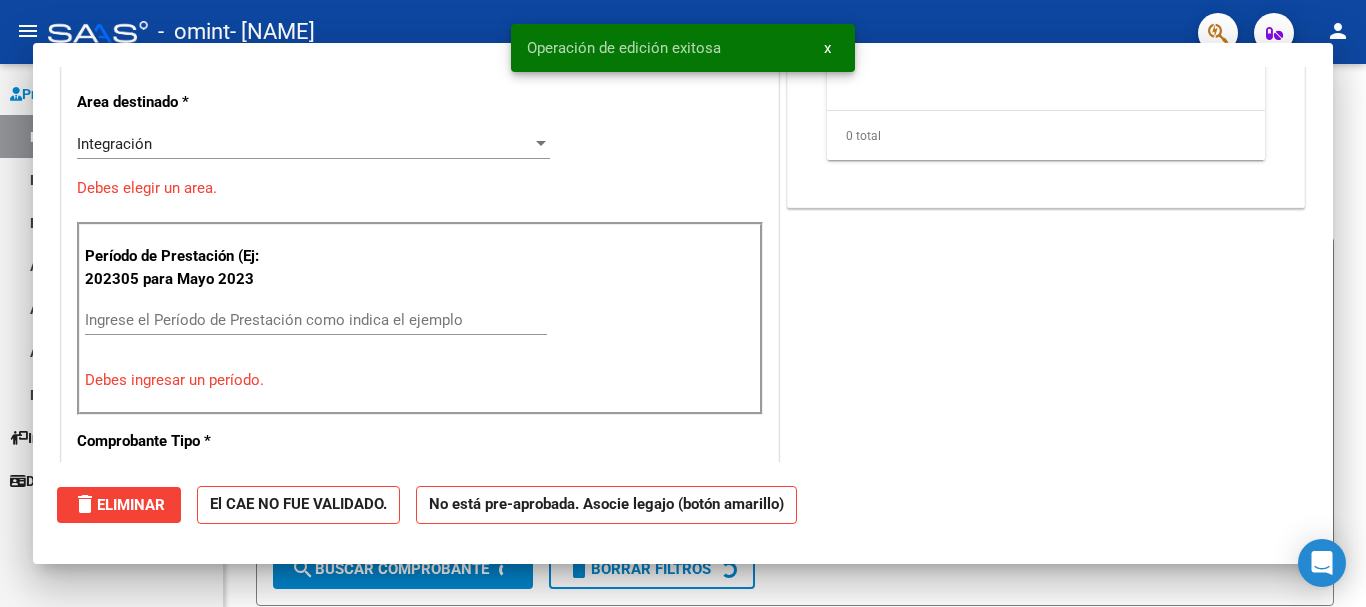scroll, scrollTop: 339, scrollLeft: 0, axis: vertical 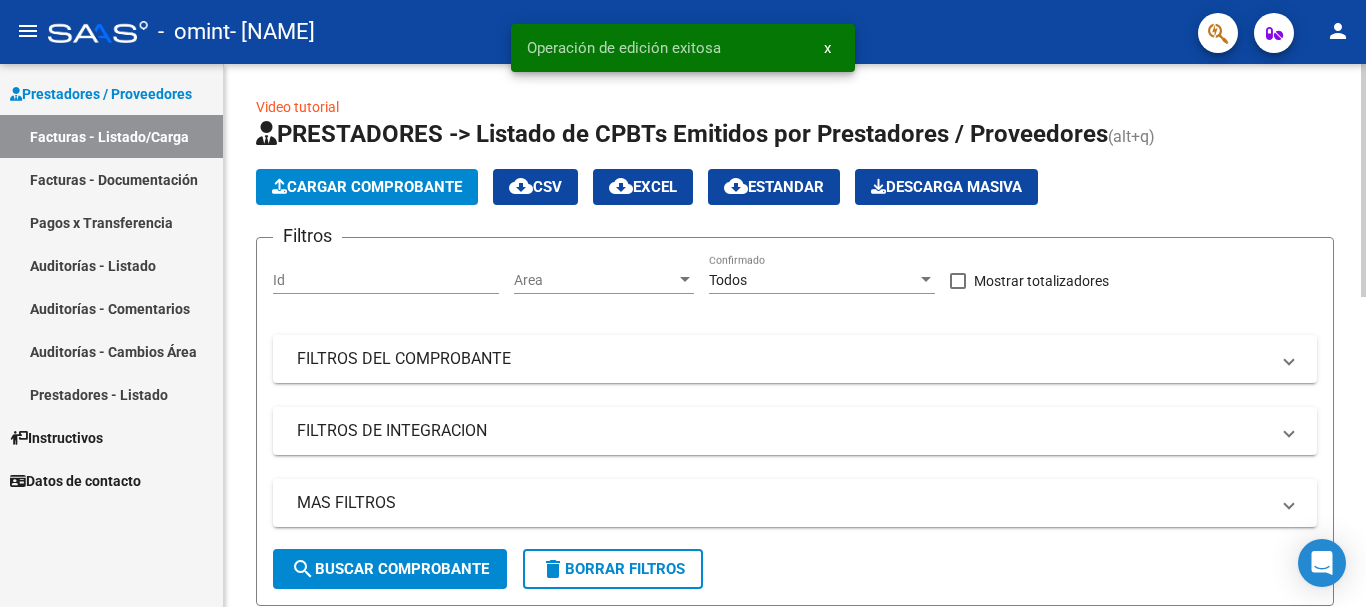 click on "PRESTADORES -> Listado de CPBTs Emitidos por Prestadores / Proveedores (alt+q)   Cargar Comprobante
cloud_download  CSV  cloud_download  EXCEL  cloud_download  Estandar   Descarga Masiva
Filtros Id Area Area Todos Confirmado   Mostrar totalizadores   FILTROS DEL COMPROBANTE  Comprobante Tipo Comprobante Tipo Start date – End date Fec. Comprobante Desde / Hasta Días Emisión Desde(cant. días) Días Emisión Hasta(cant. días) CUIT / Razón Social Pto. Venta Nro. Comprobante Código SSS CAE Válido CAE Válido Todos Cargado Módulo Hosp. Todos Tiene facturacion Apócrifa Hospital Refes  FILTROS DE INTEGRACION  Período De Prestación Campos del Archivo de Rendición Devuelto x SSS (dr_envio) Todos Rendido x SSS (dr_envio) Tipo de Registro Tipo de Registro Período Presentación Período Presentación Campos del Legajo Asociado (preaprobación) Afiliado Legajo (cuil/nombre) Todos Solo facturas preaprobadas  MAS FILTROS  Todos Con Doc. Respaldatoria Todos Con Trazabilidad Todos Asociado a Expediente Sur" 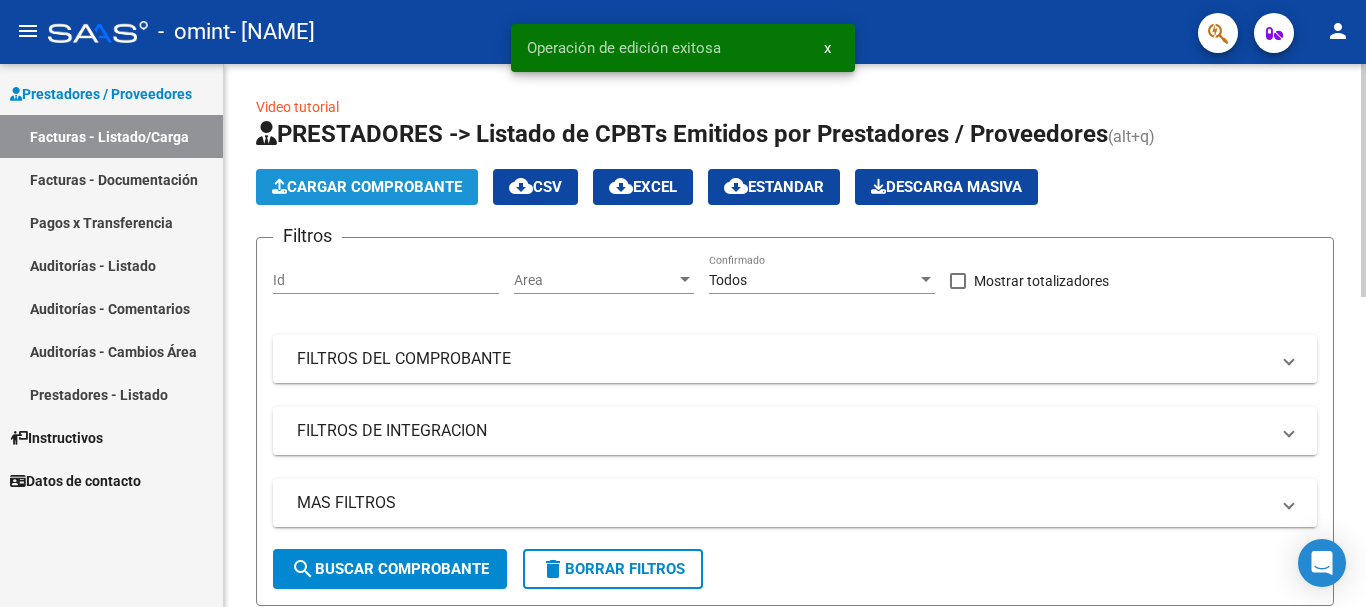 click on "Cargar Comprobante" 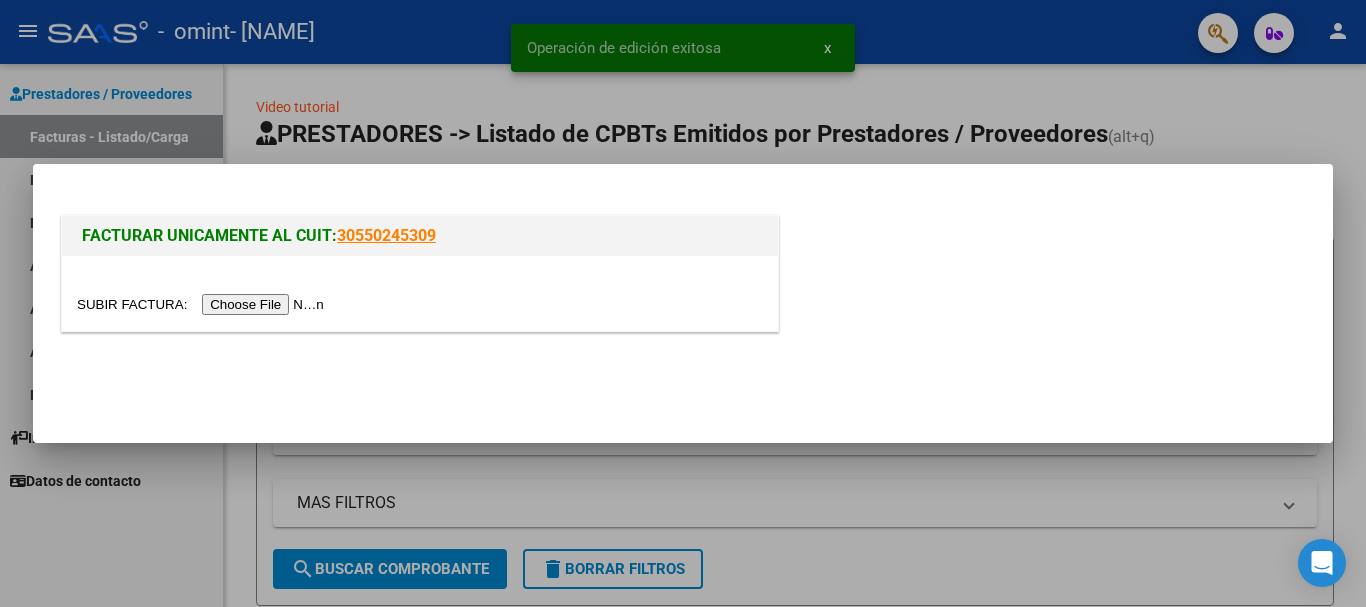 click at bounding box center (203, 304) 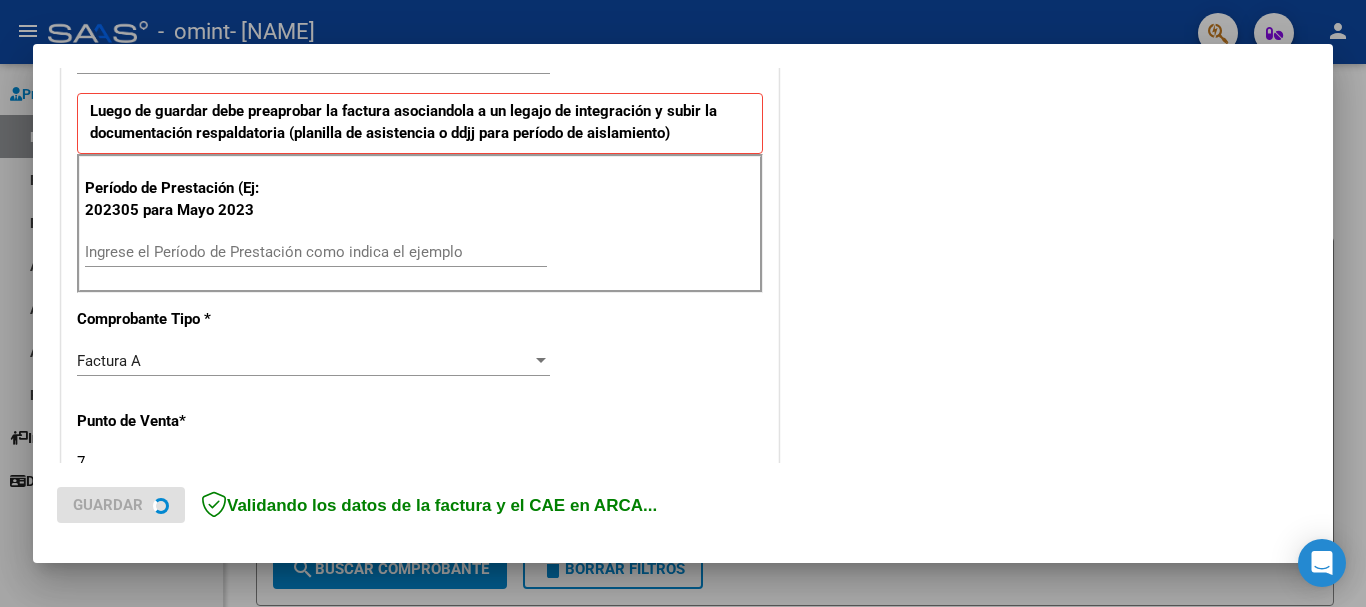 scroll, scrollTop: 500, scrollLeft: 0, axis: vertical 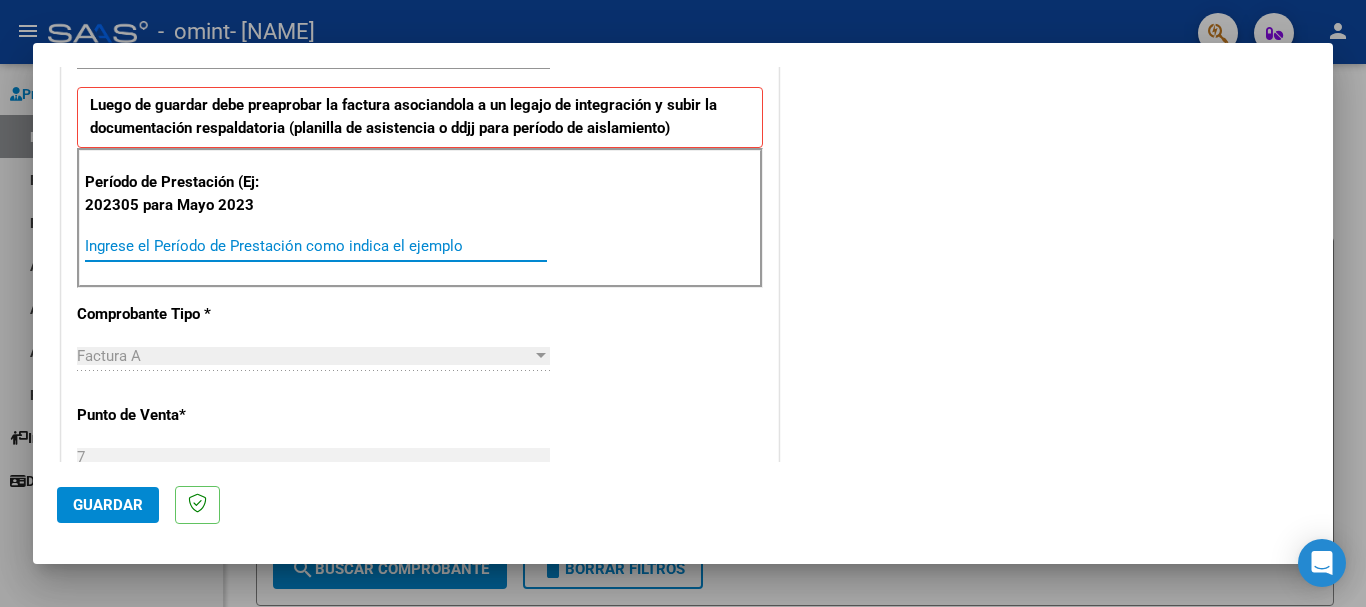 click on "Ingrese el Período de Prestación como indica el ejemplo" at bounding box center (316, 246) 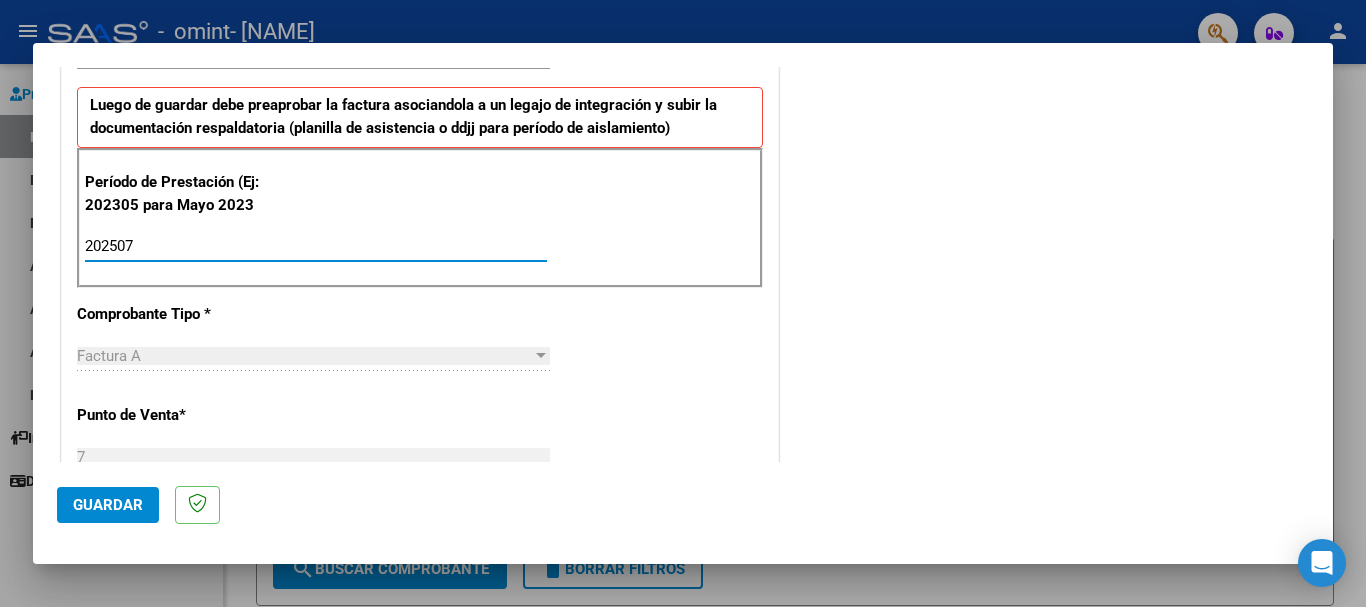 type on "202507" 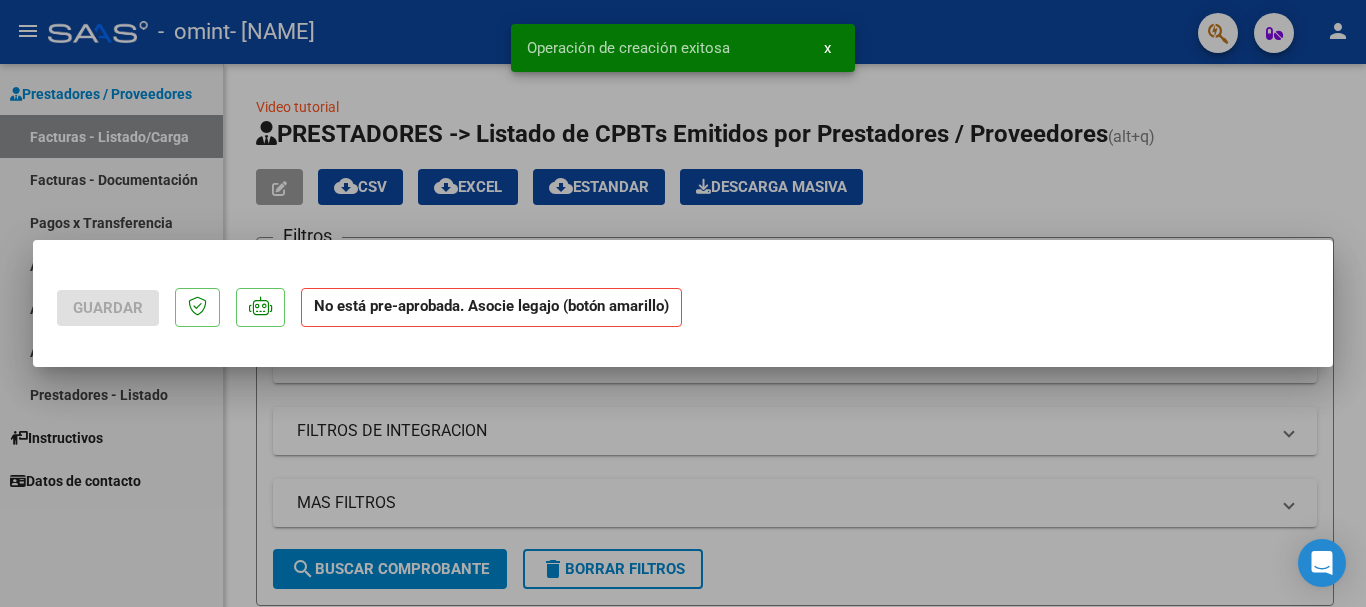 scroll, scrollTop: 0, scrollLeft: 0, axis: both 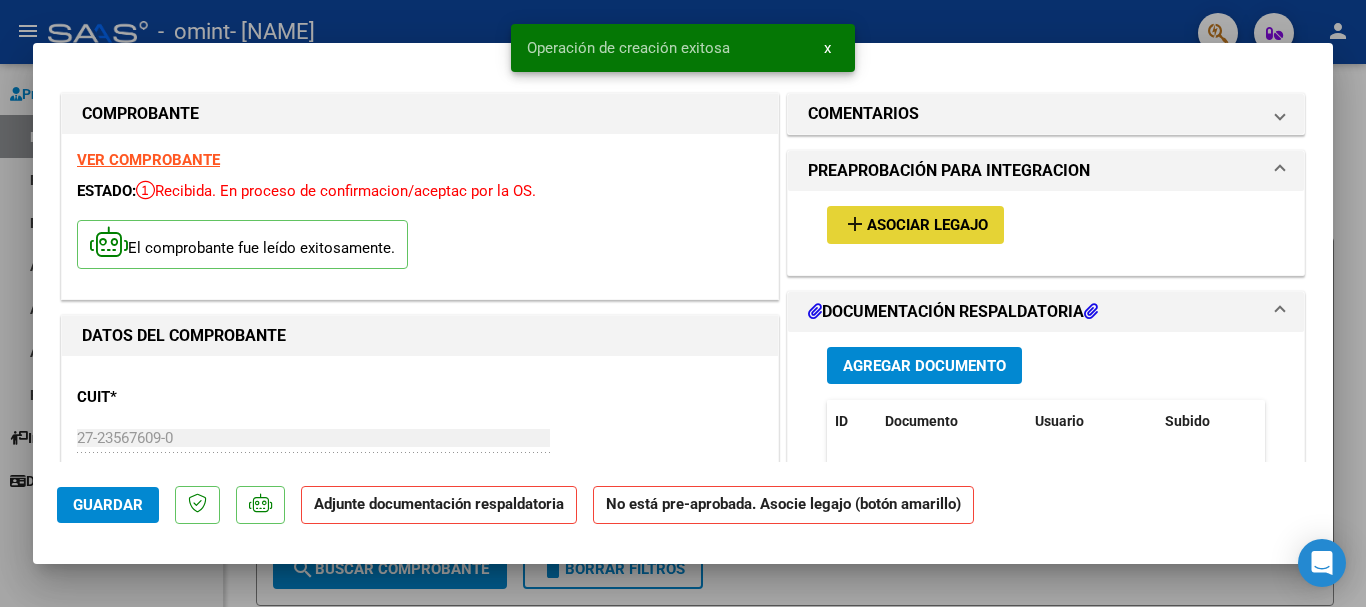 click on "Asociar Legajo" at bounding box center [927, 226] 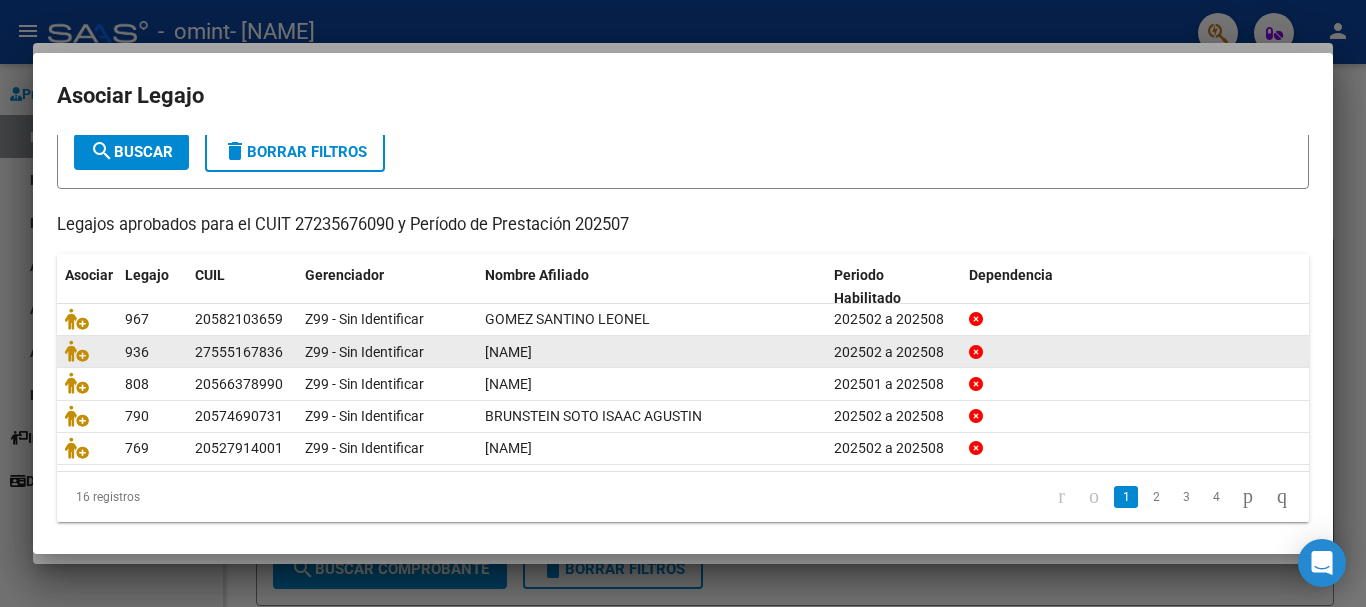 scroll, scrollTop: 131, scrollLeft: 0, axis: vertical 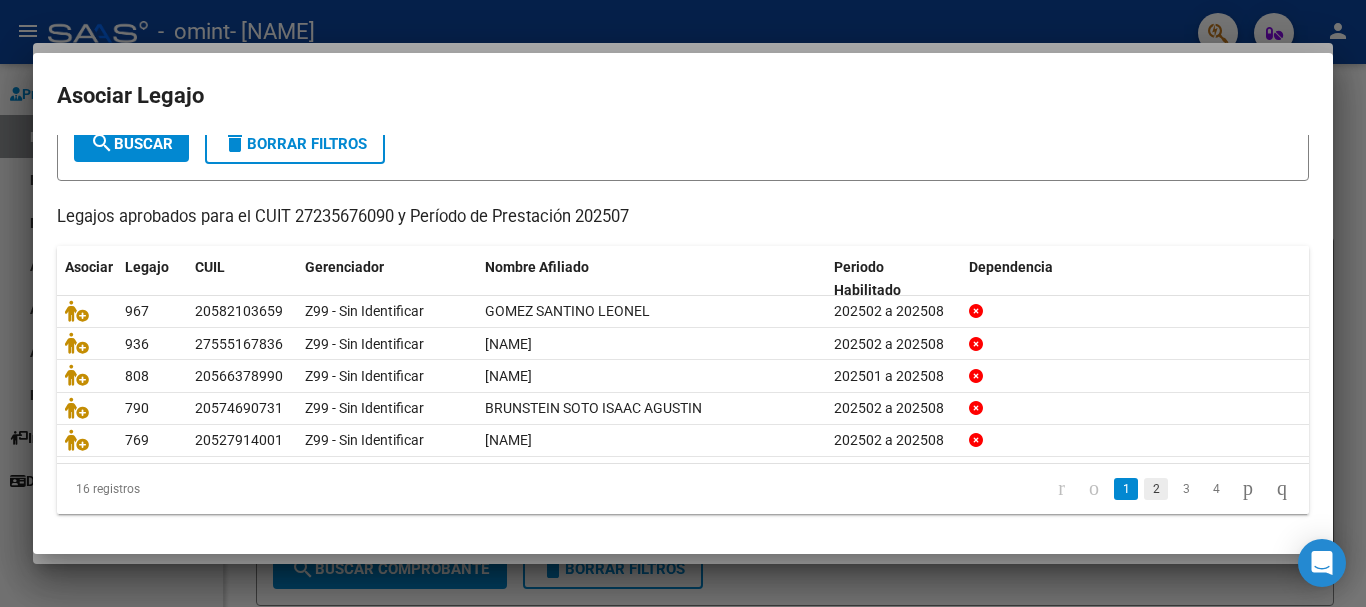 click on "2" 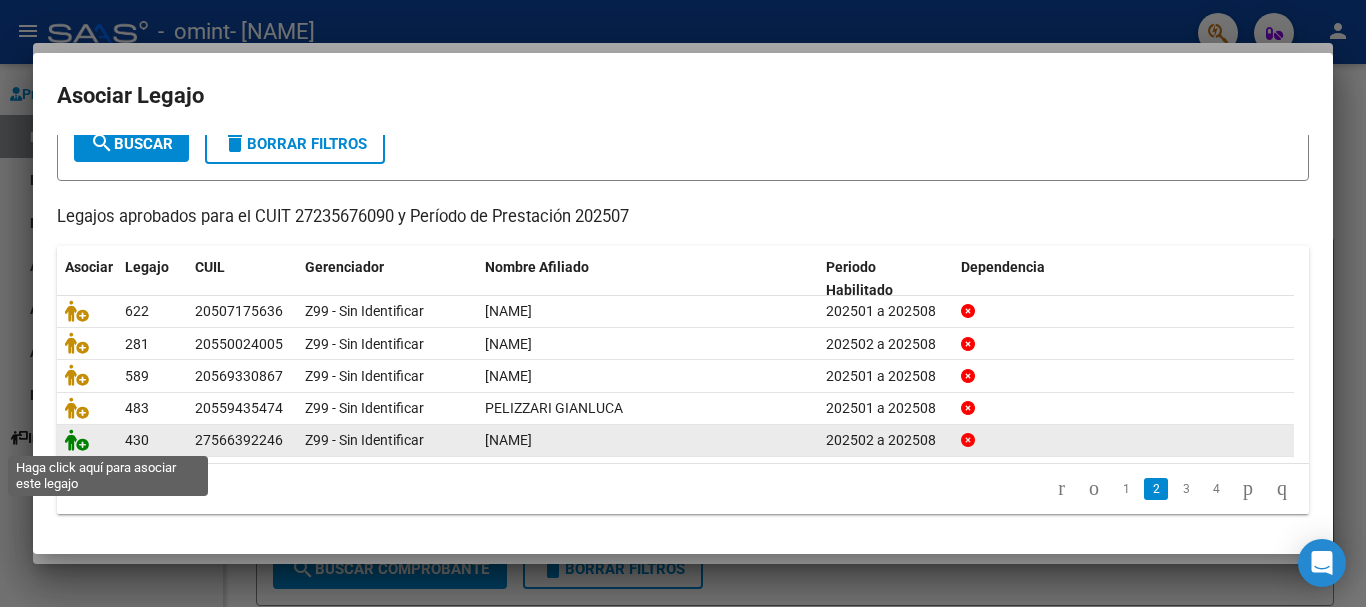 click 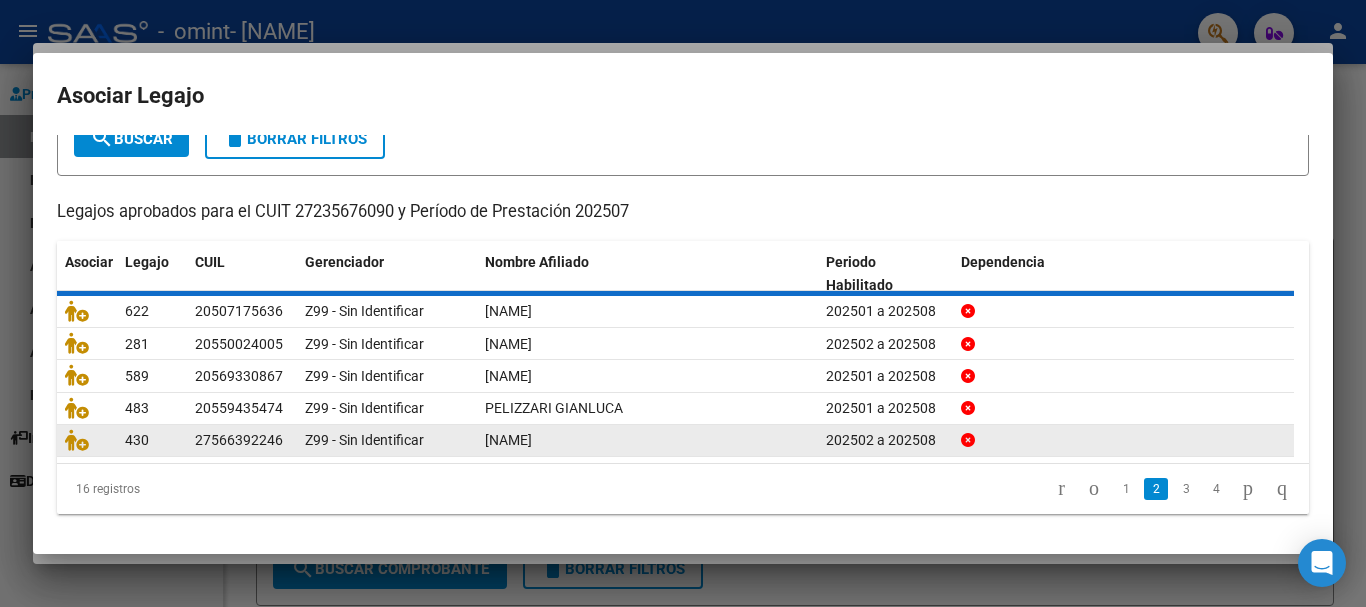 scroll, scrollTop: 0, scrollLeft: 0, axis: both 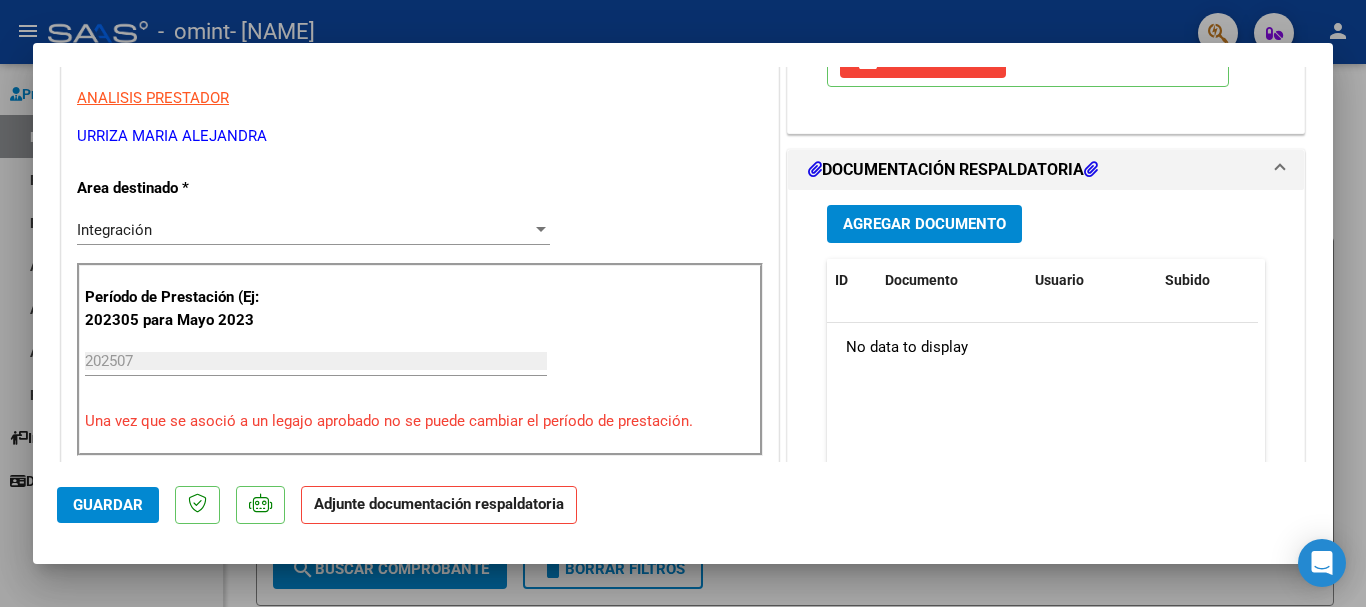 click on "Agregar Documento" at bounding box center (924, 225) 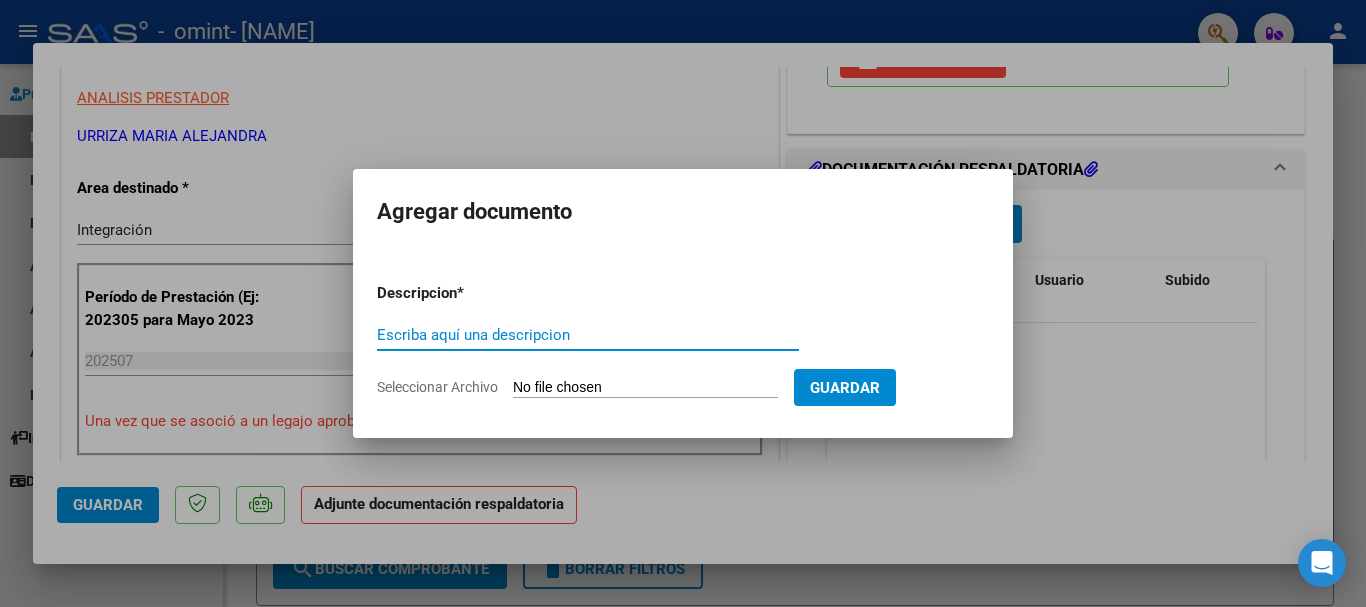 click on "Seleccionar Archivo" at bounding box center [645, 388] 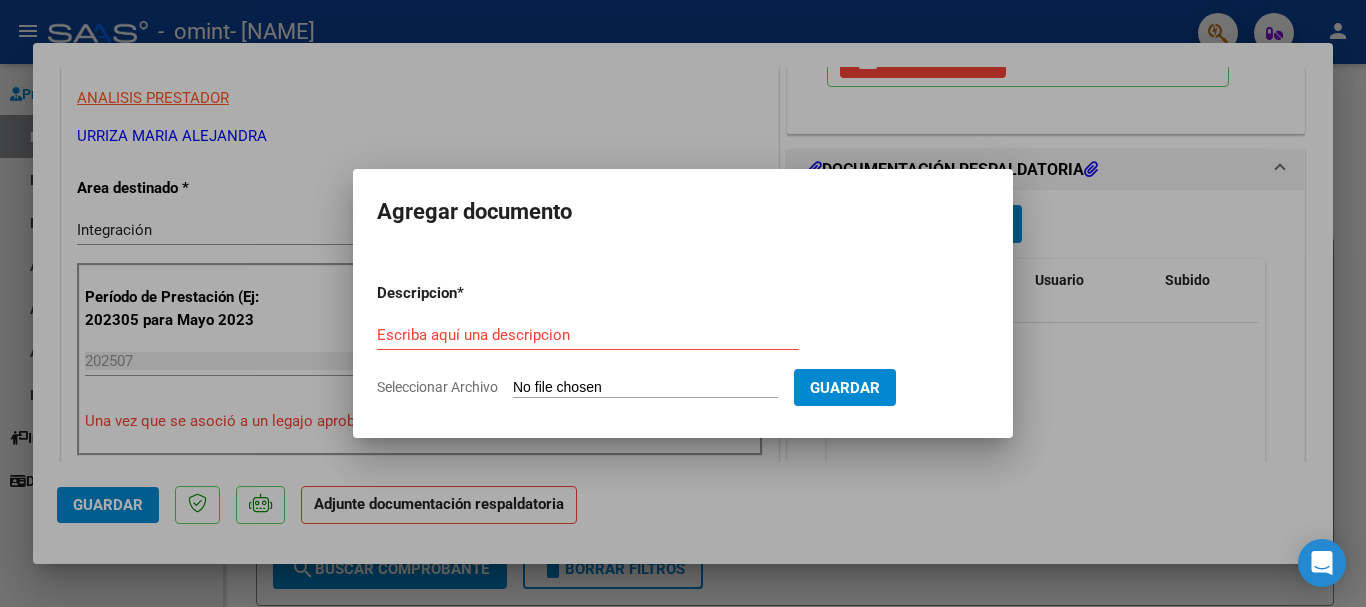 type on "C:\fakepath\ASIST JULIO [NAME].pdf" 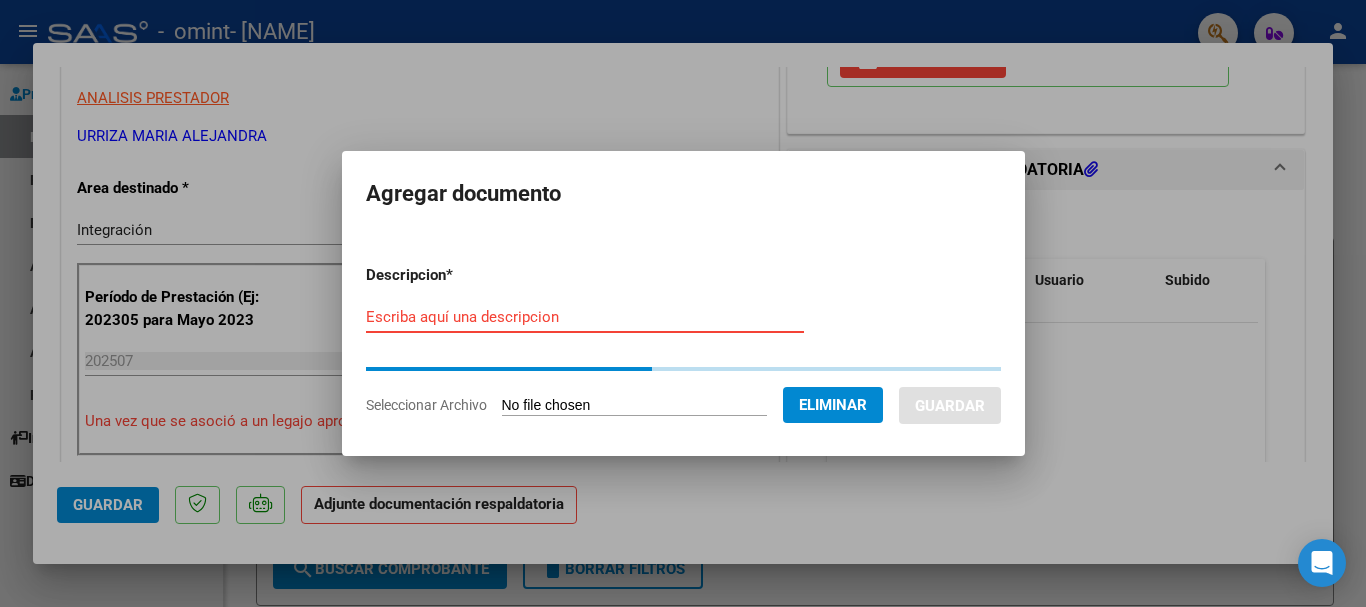 click on "Escriba aquí una descripcion" at bounding box center (585, 317) 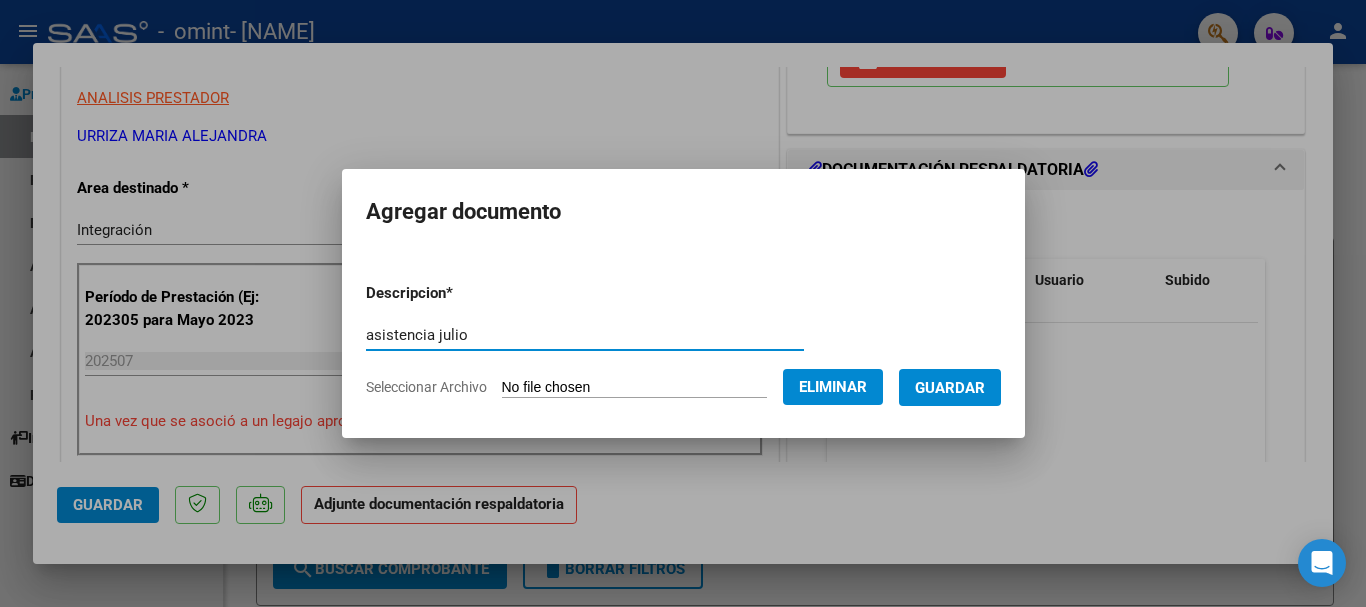 type on "asistencia julio" 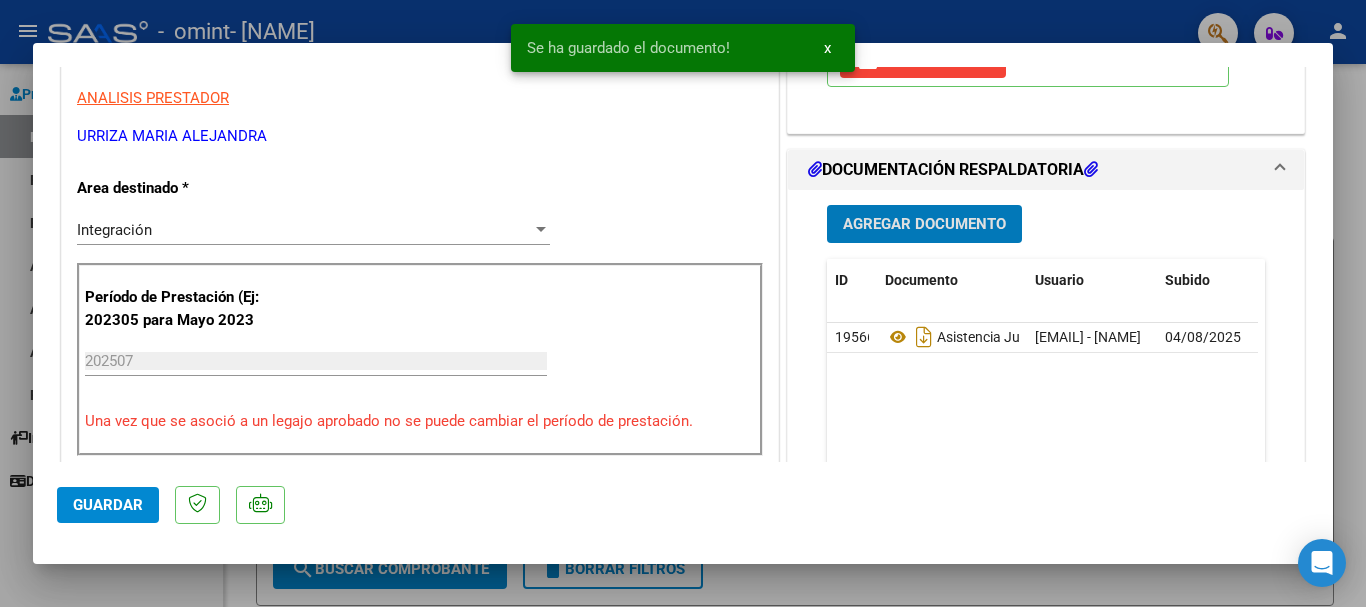 click on "Guardar" 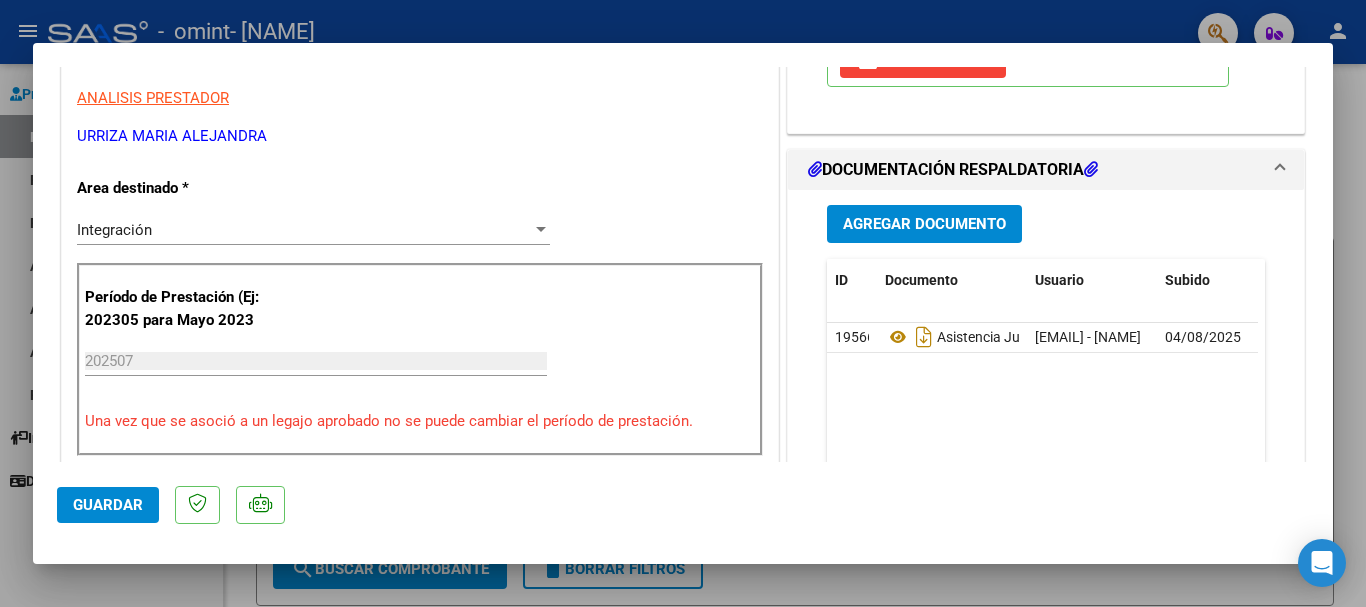 drag, startPoint x: 134, startPoint y: 508, endPoint x: 129, endPoint y: 517, distance: 10.29563 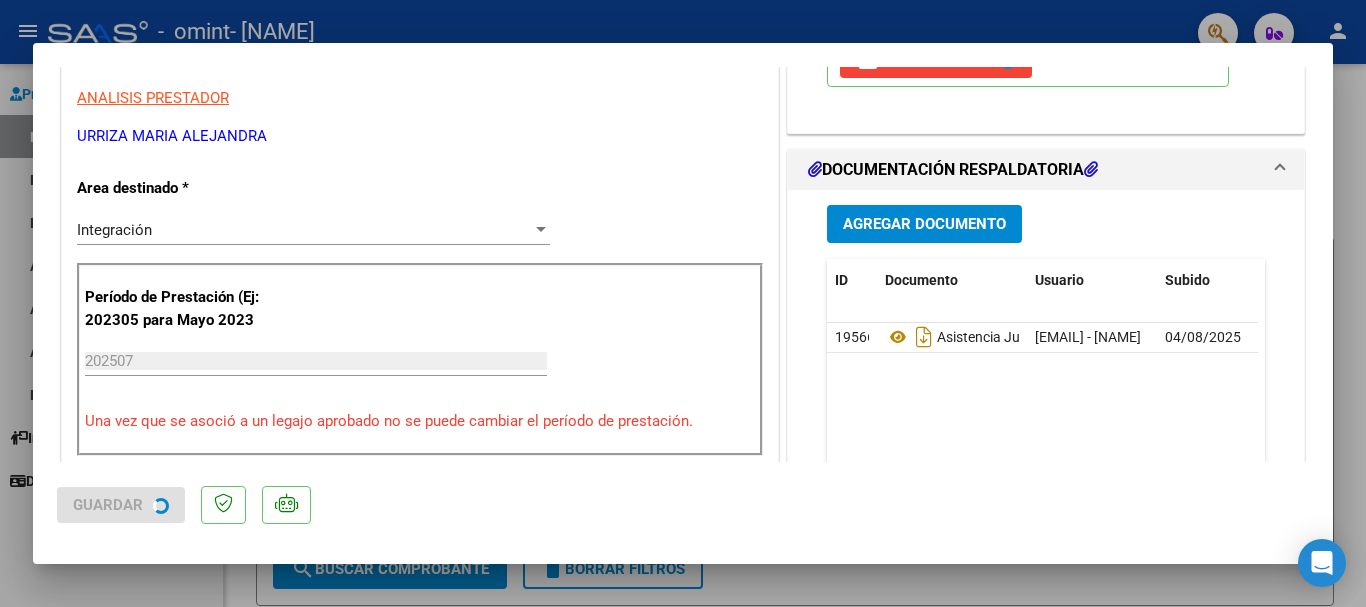 click at bounding box center [683, 303] 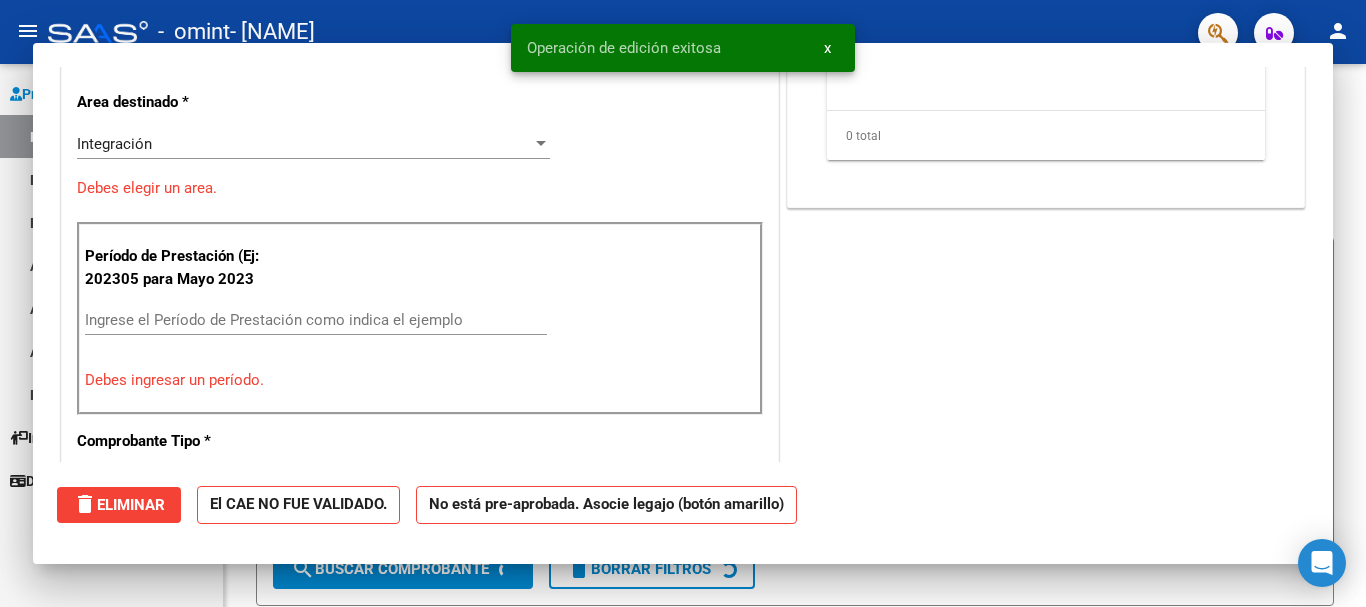 scroll, scrollTop: 339, scrollLeft: 0, axis: vertical 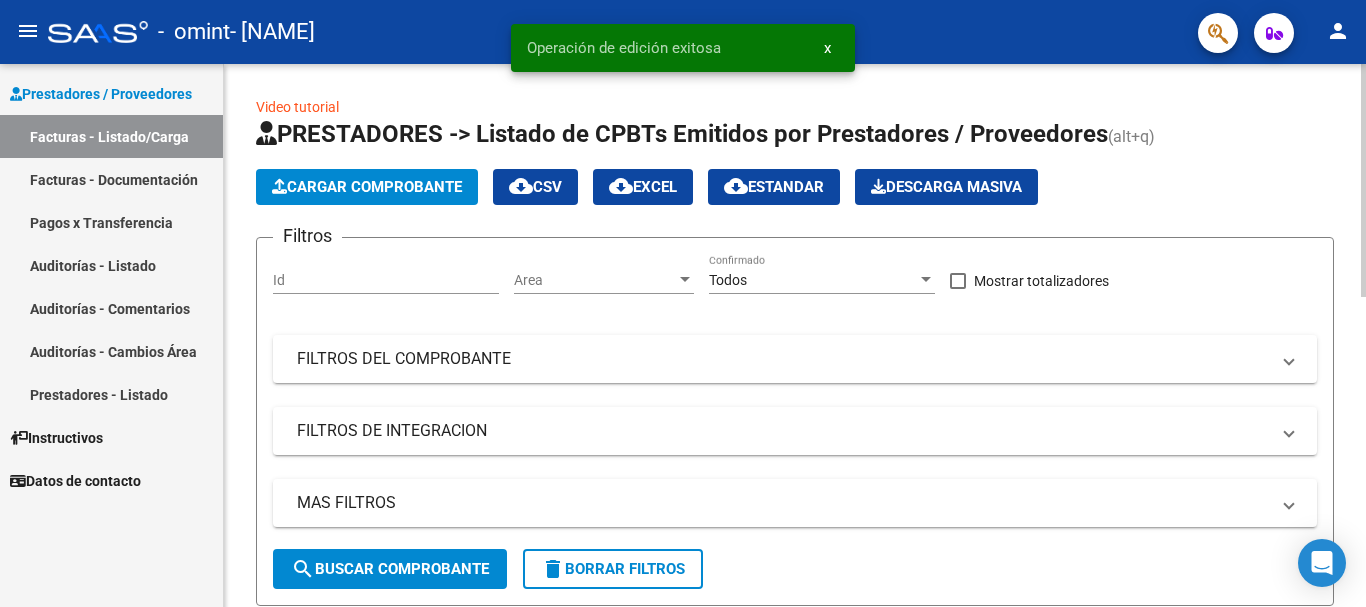 click on "Cargar Comprobante" 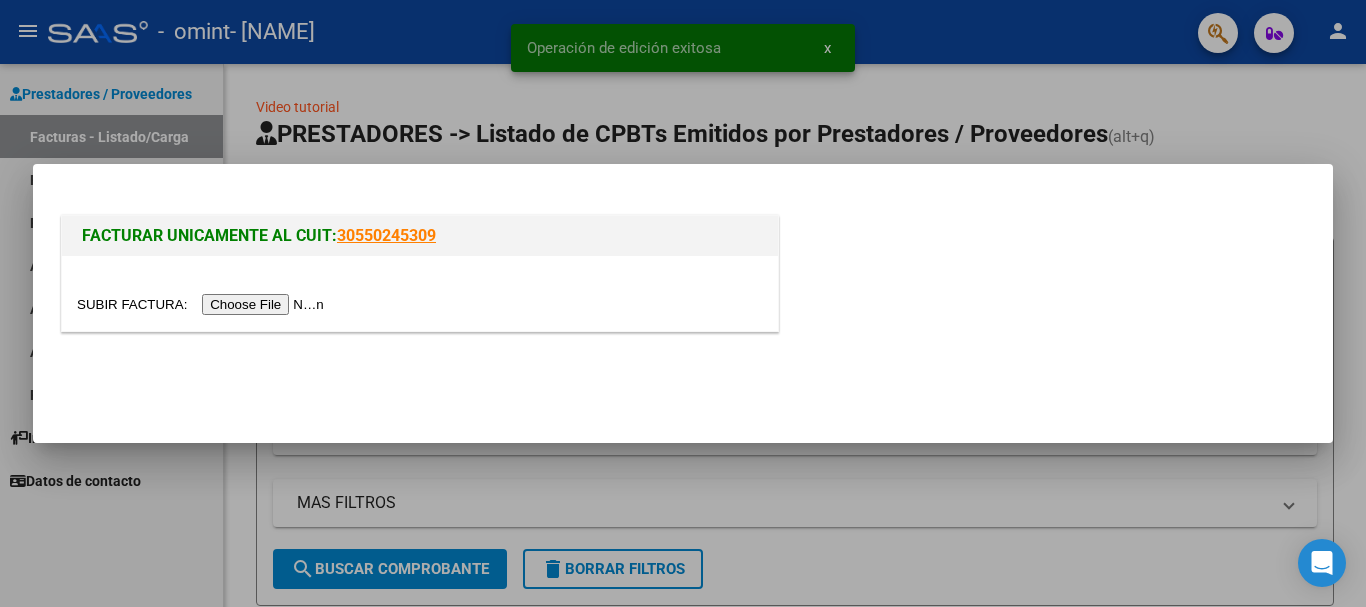 click at bounding box center [203, 304] 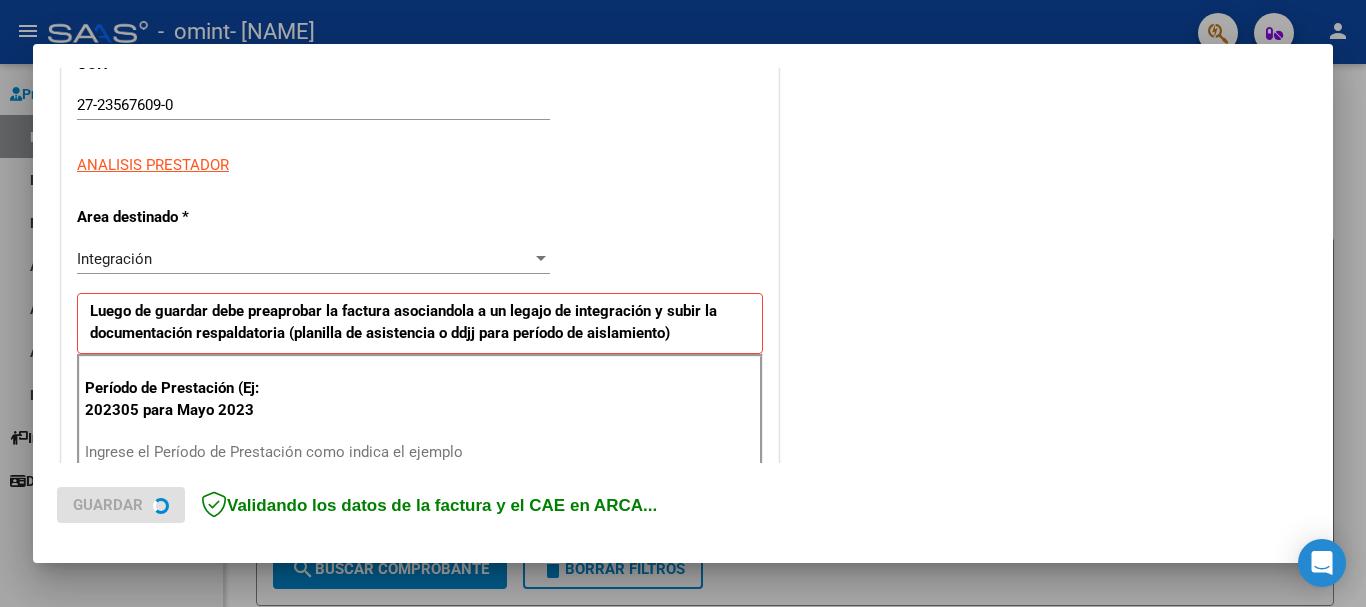 scroll, scrollTop: 300, scrollLeft: 0, axis: vertical 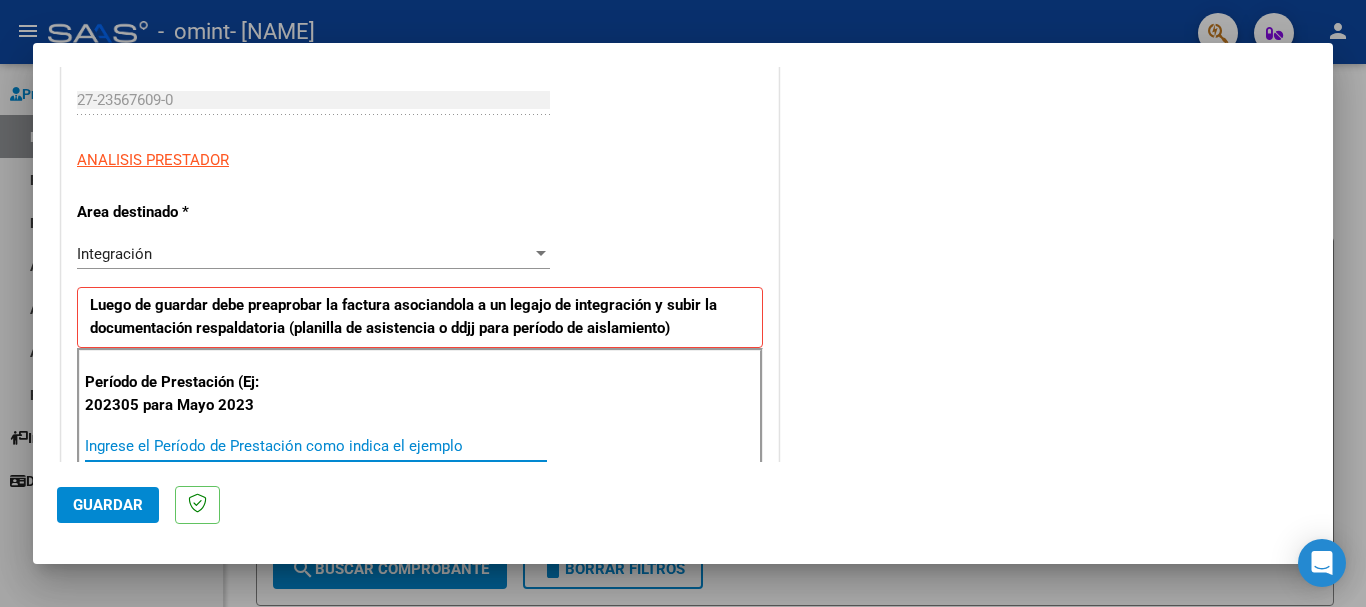 click on "Ingrese el Período de Prestación como indica el ejemplo" at bounding box center [316, 446] 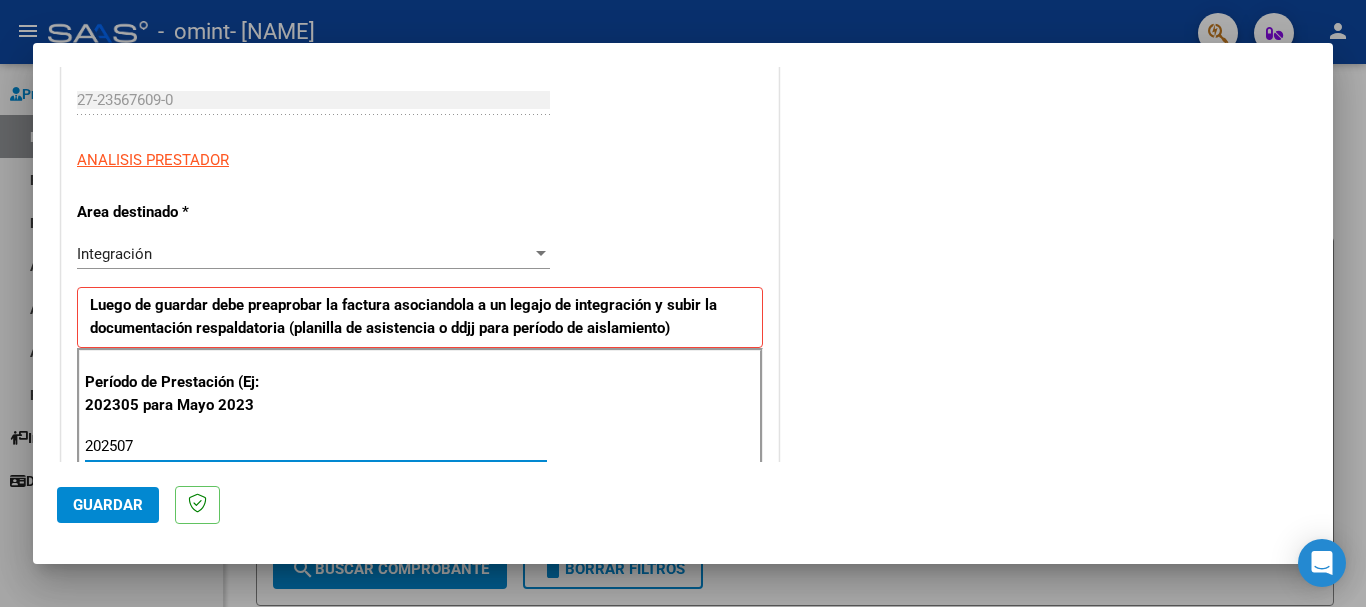 type on "202507" 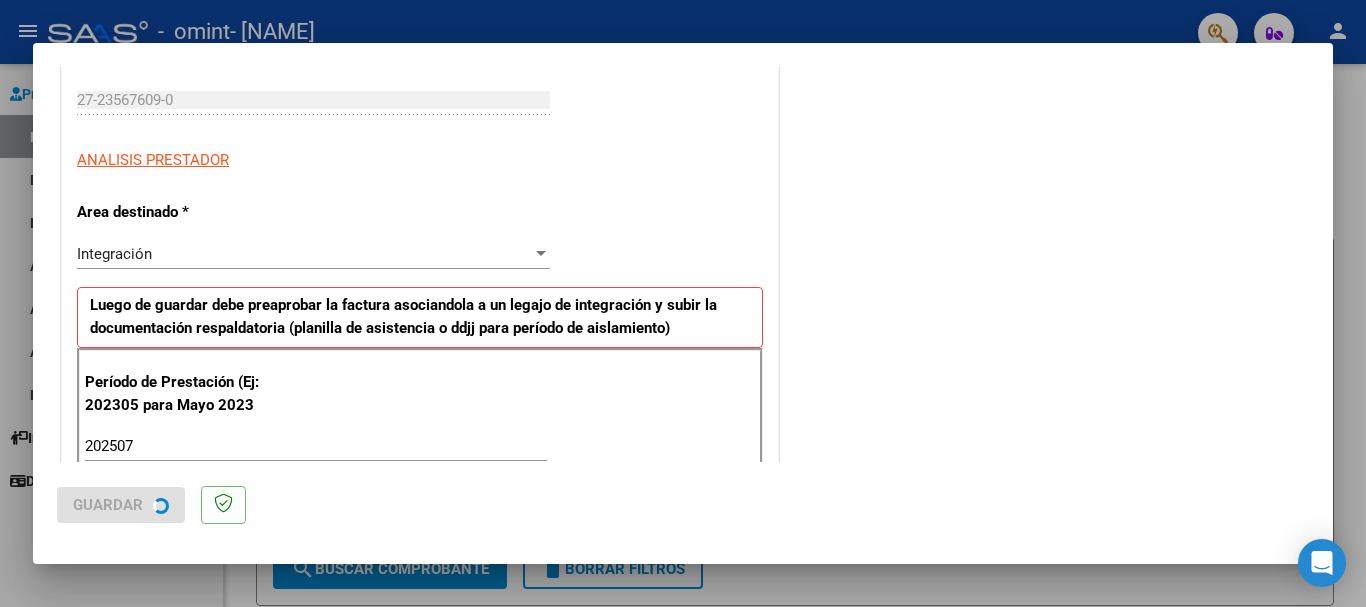 scroll, scrollTop: 0, scrollLeft: 0, axis: both 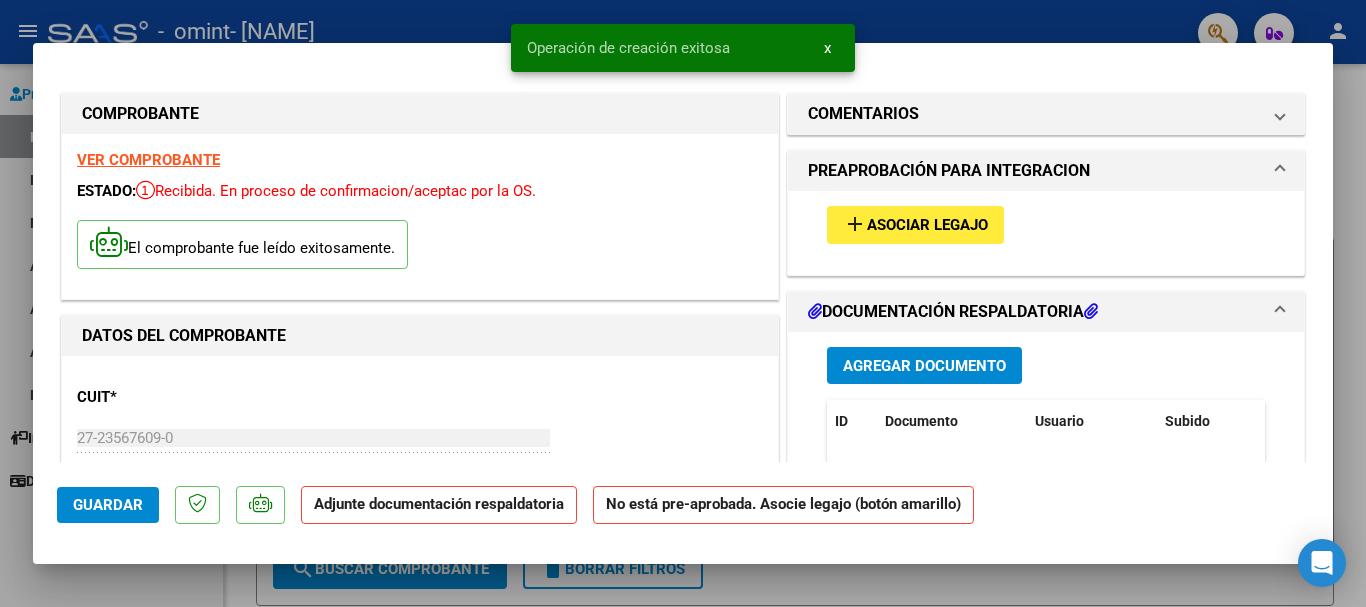 click on "Asociar Legajo" at bounding box center (927, 226) 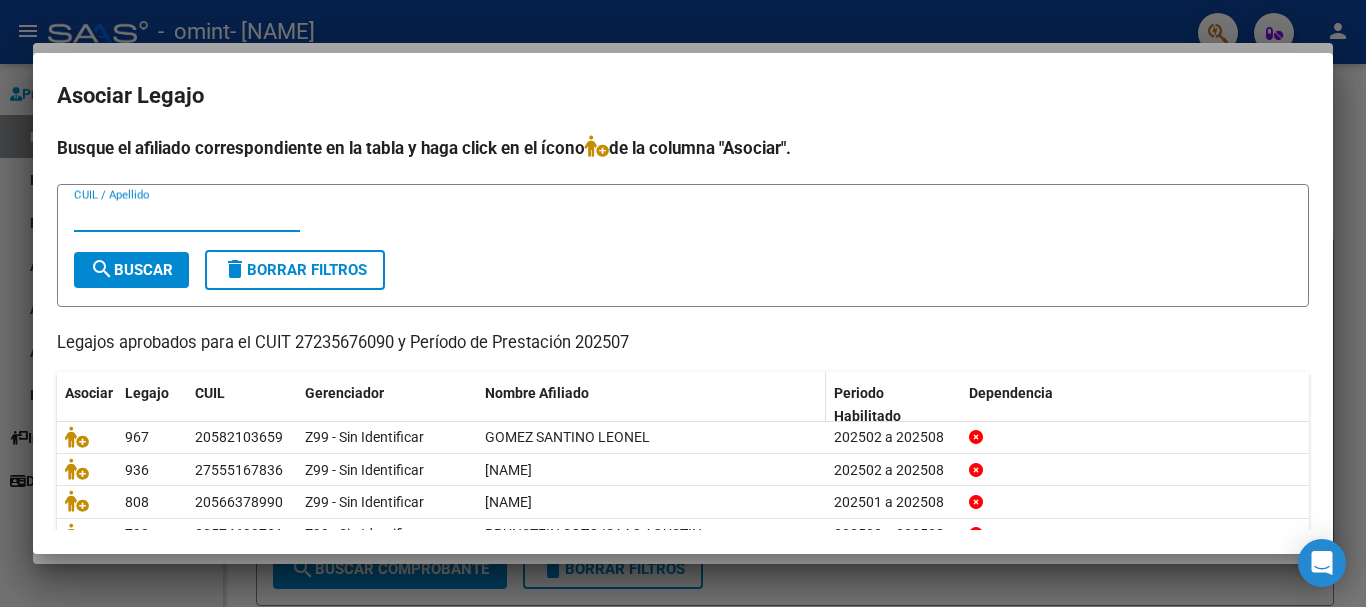 scroll, scrollTop: 100, scrollLeft: 0, axis: vertical 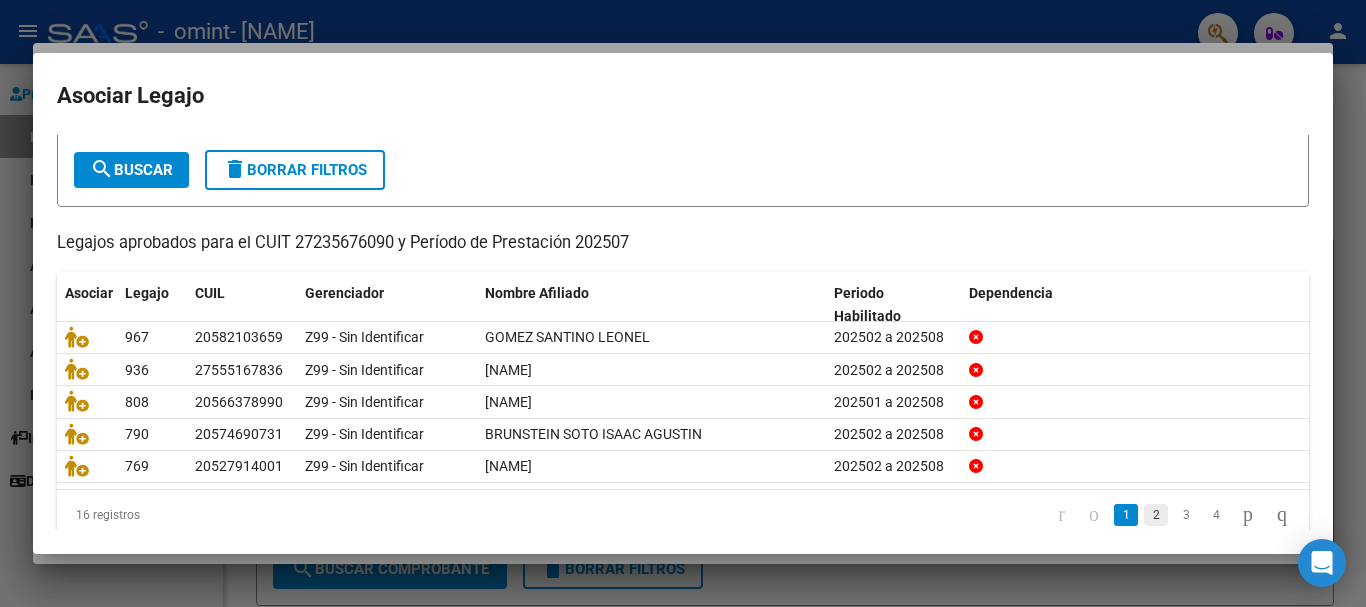 click on "2" 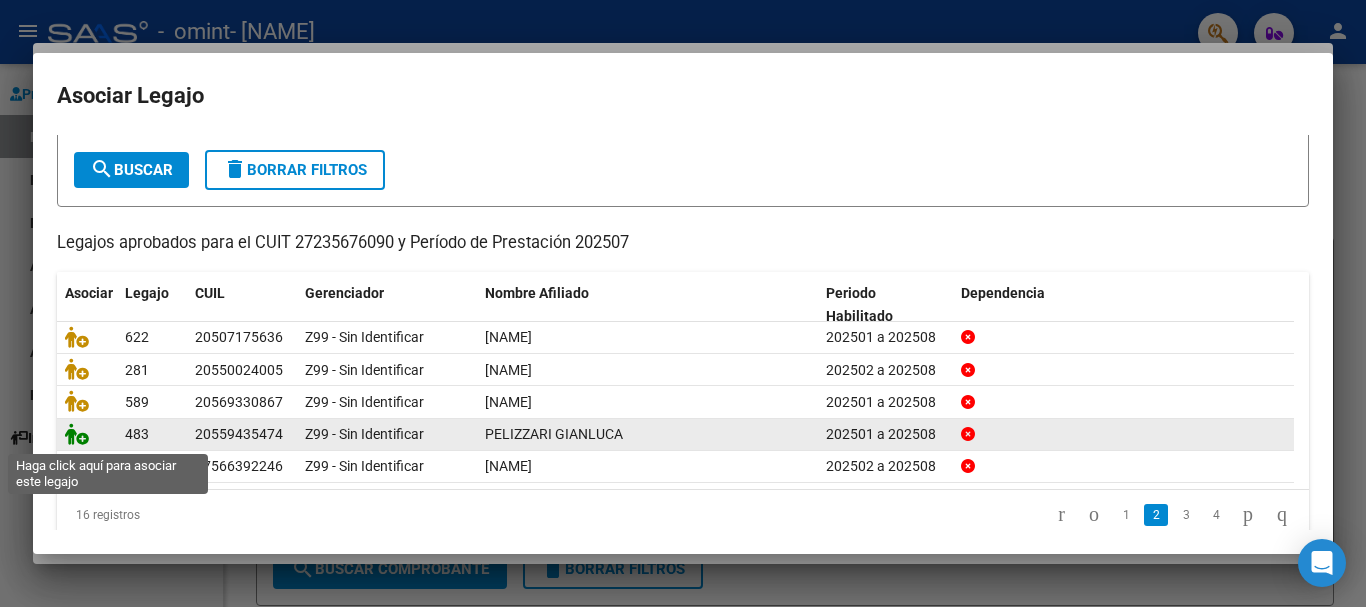 click 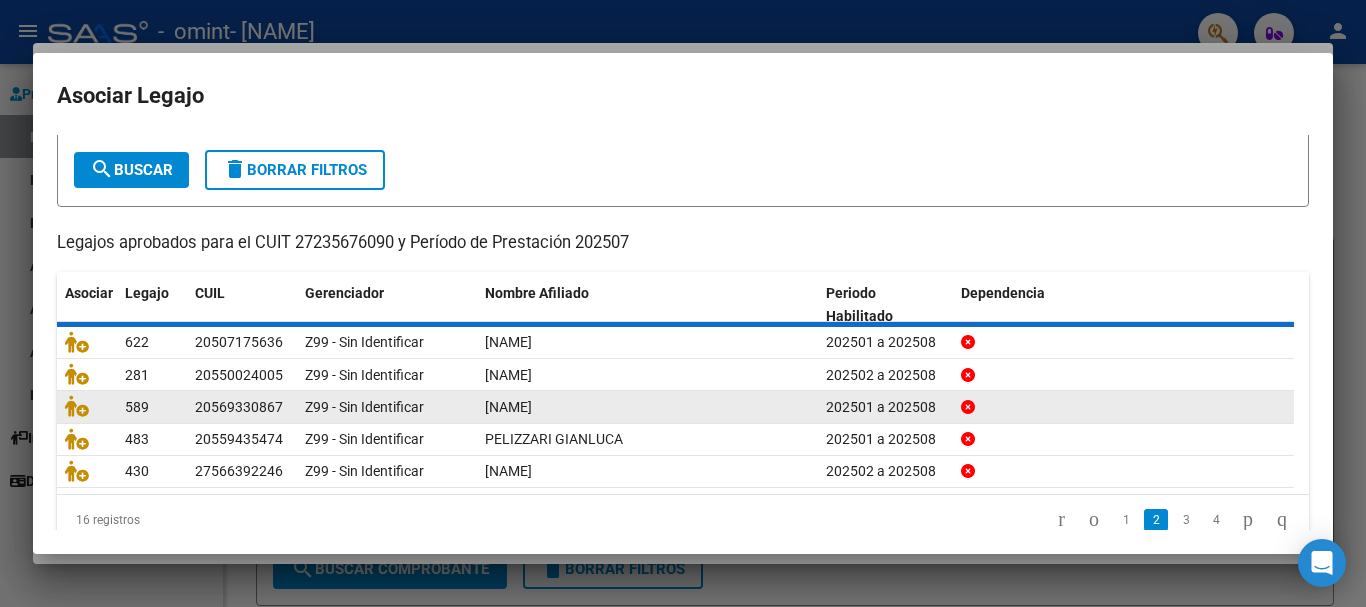 scroll, scrollTop: 0, scrollLeft: 0, axis: both 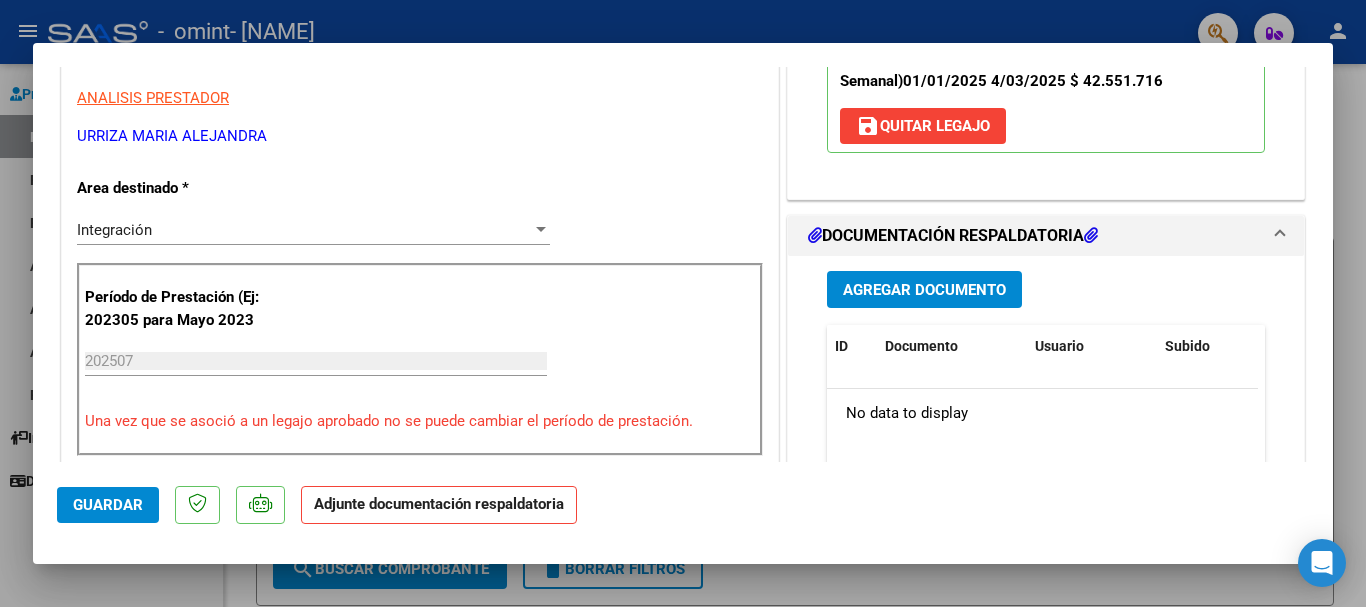 click on "Agregar Documento" at bounding box center (924, 291) 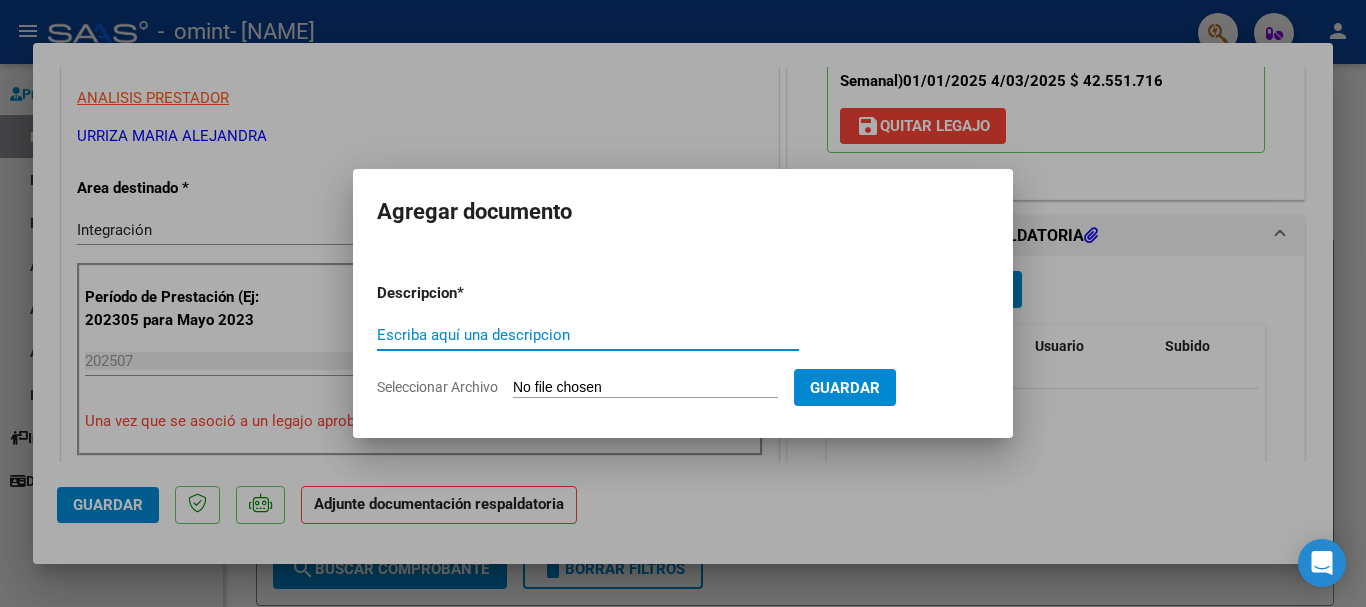 click on "Seleccionar Archivo" at bounding box center (645, 388) 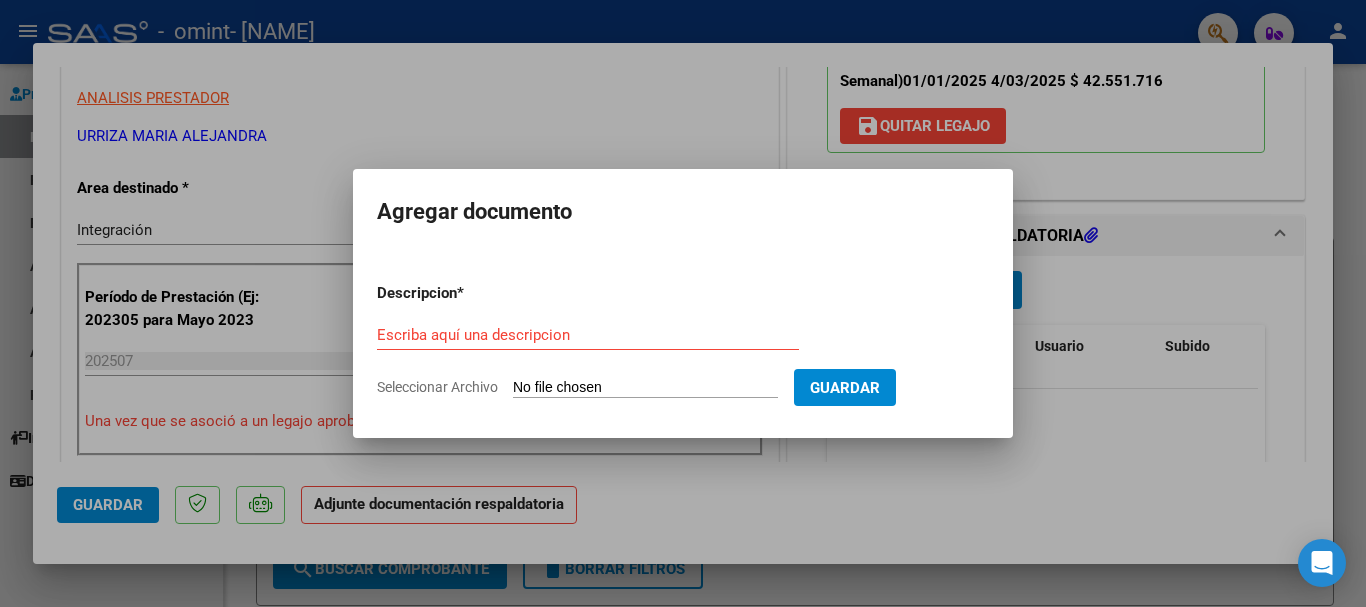 type on "C:\fakepath\Asist.SAIE JULIO  [NAME].pdf" 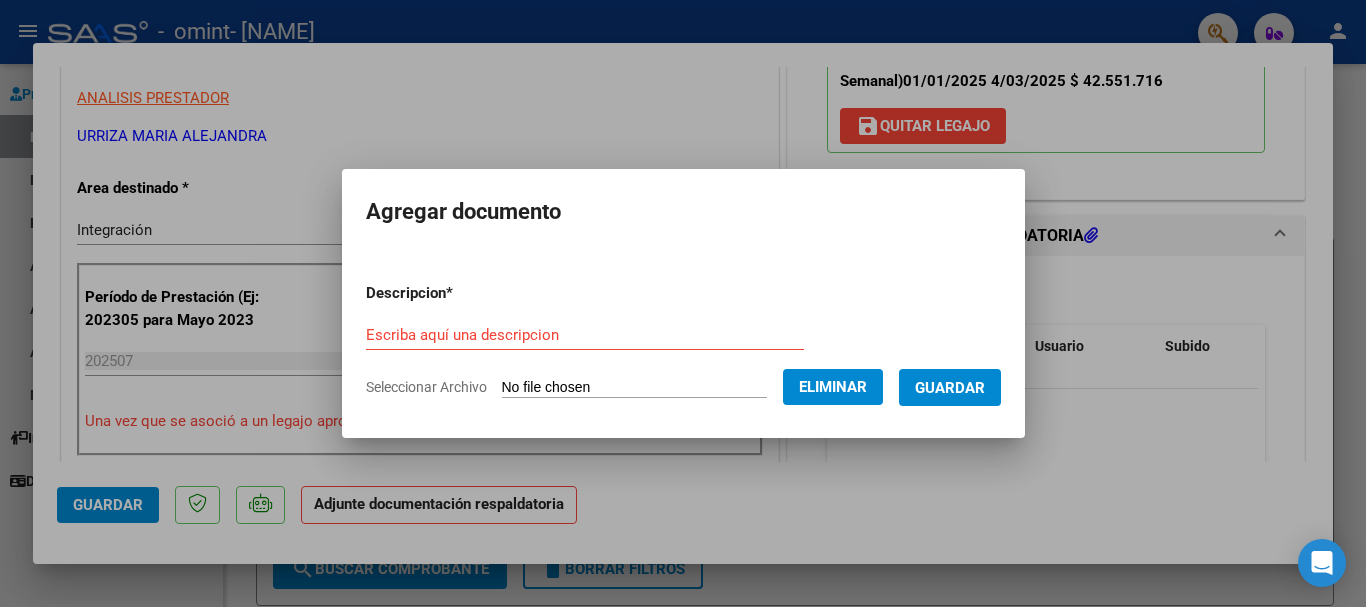 click on "Descripcion  *   Escriba aquí una descripcion  Seleccionar Archivo Eliminar Guardar" at bounding box center [683, 340] 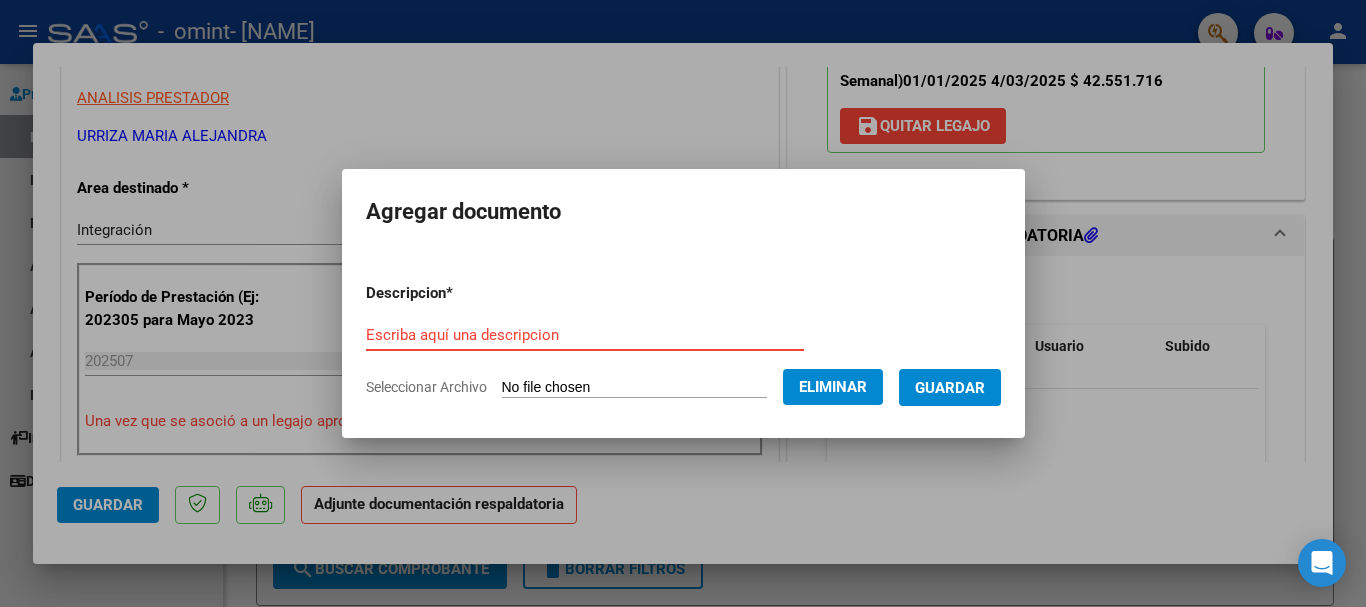click on "Escriba aquí una descripcion" at bounding box center [585, 335] 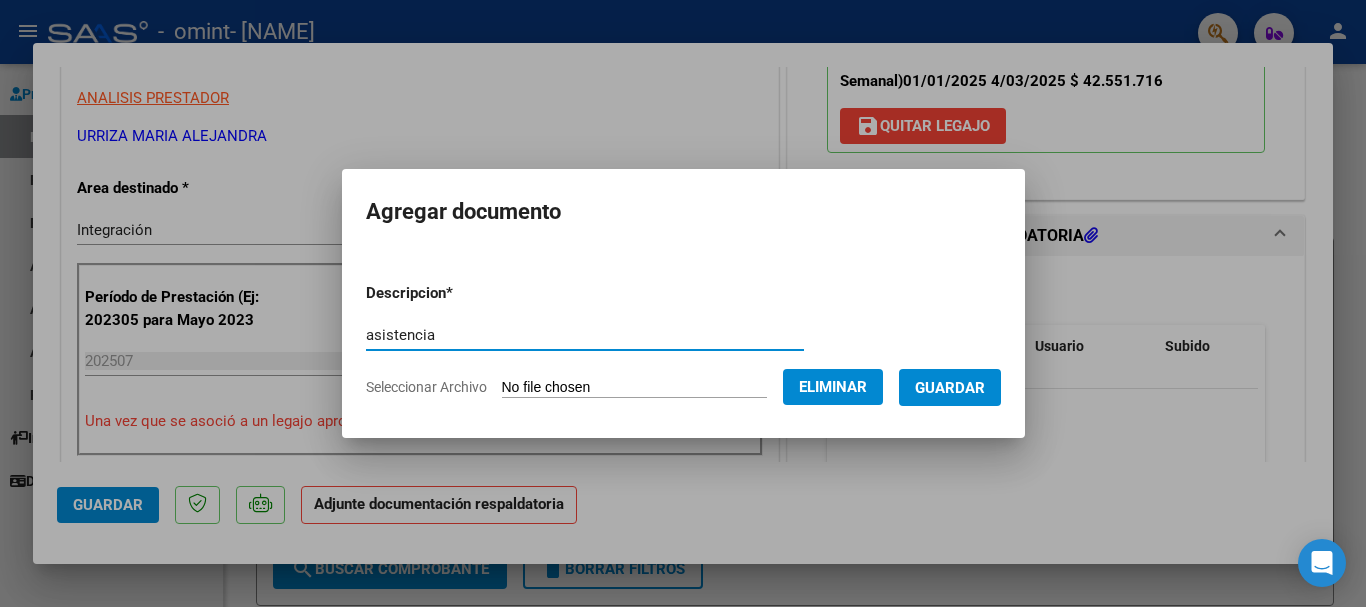 type on "asistencia" 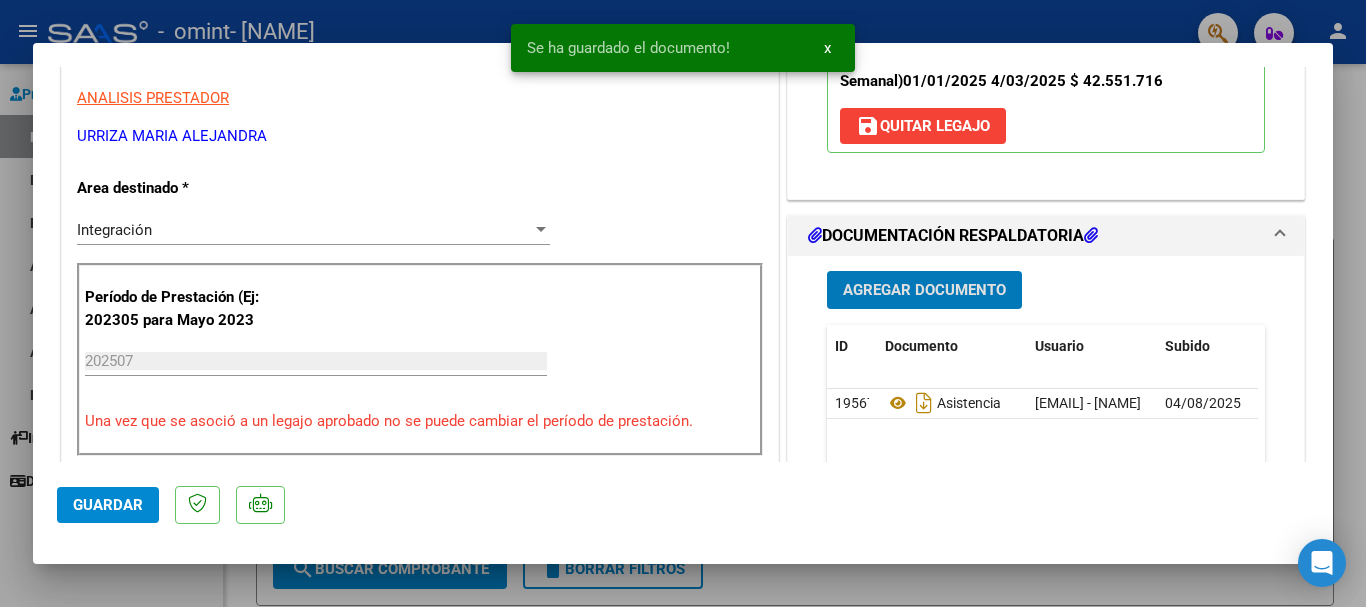 drag, startPoint x: 140, startPoint y: 519, endPoint x: 245, endPoint y: 416, distance: 147.085 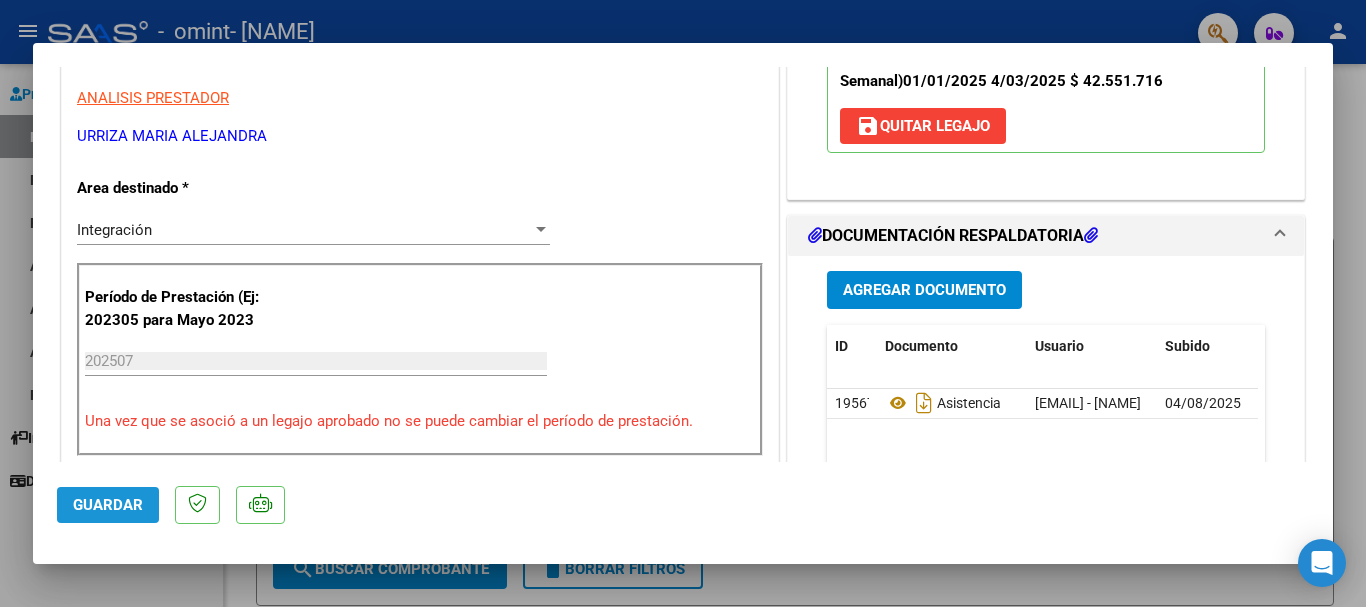drag, startPoint x: 127, startPoint y: 500, endPoint x: 125, endPoint y: 510, distance: 10.198039 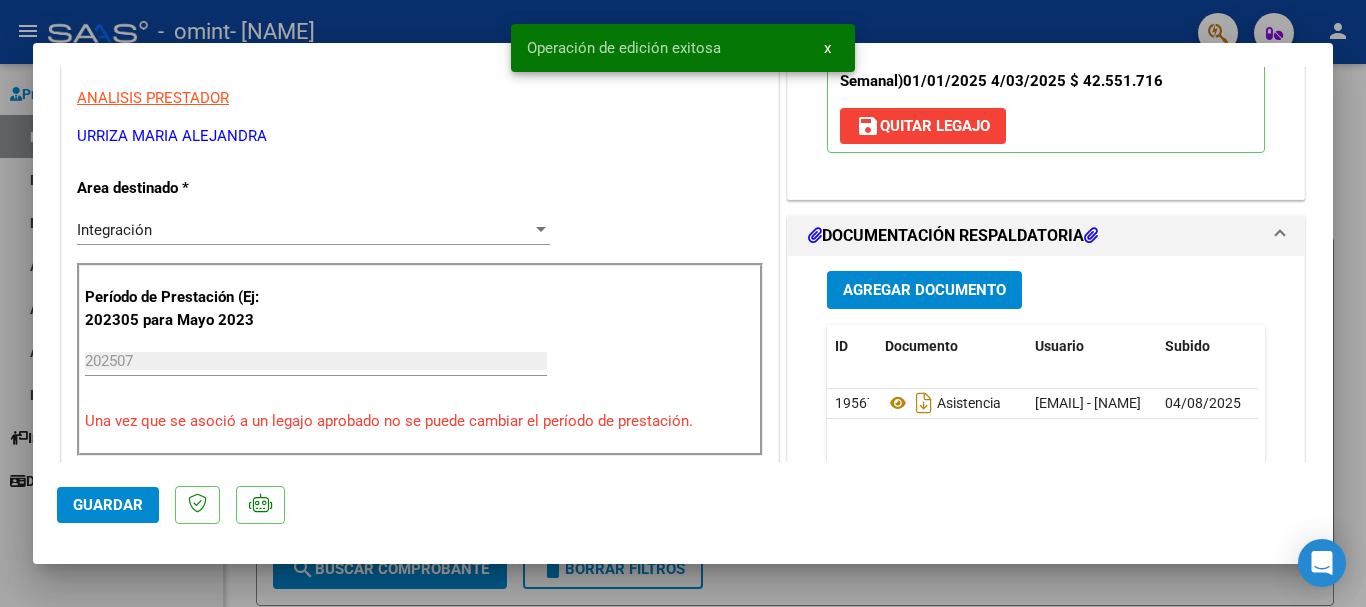 click at bounding box center [683, 303] 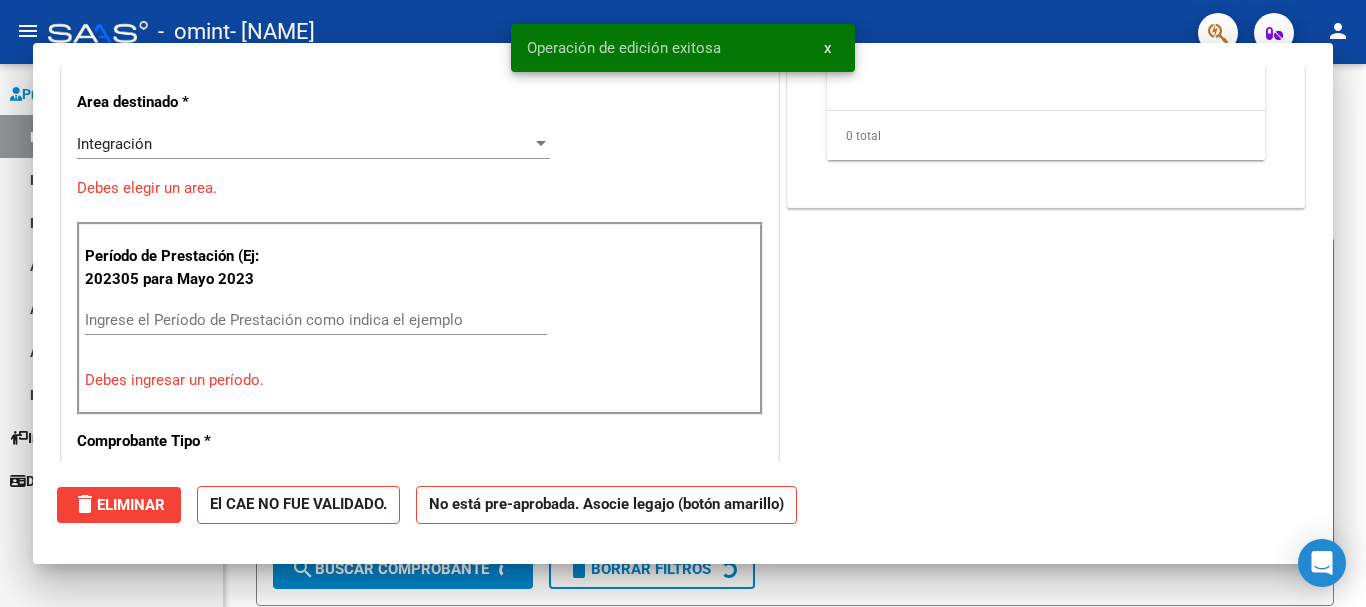 scroll, scrollTop: 339, scrollLeft: 0, axis: vertical 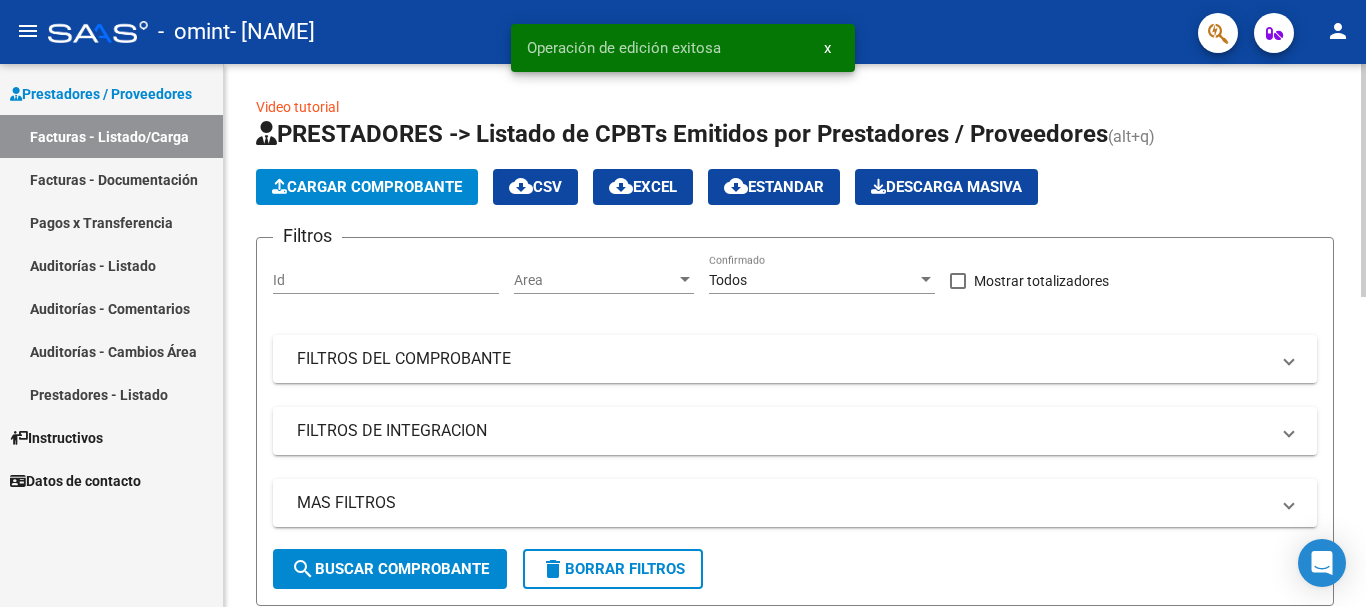 click on "Cargar Comprobante" 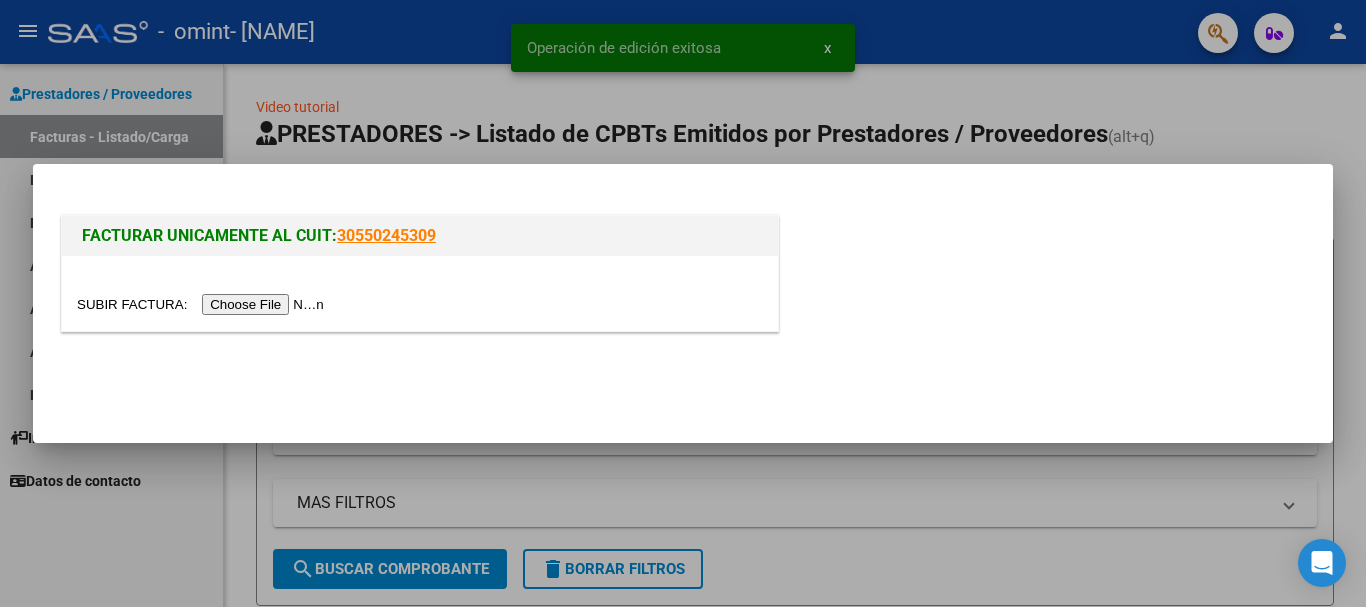 click at bounding box center [203, 304] 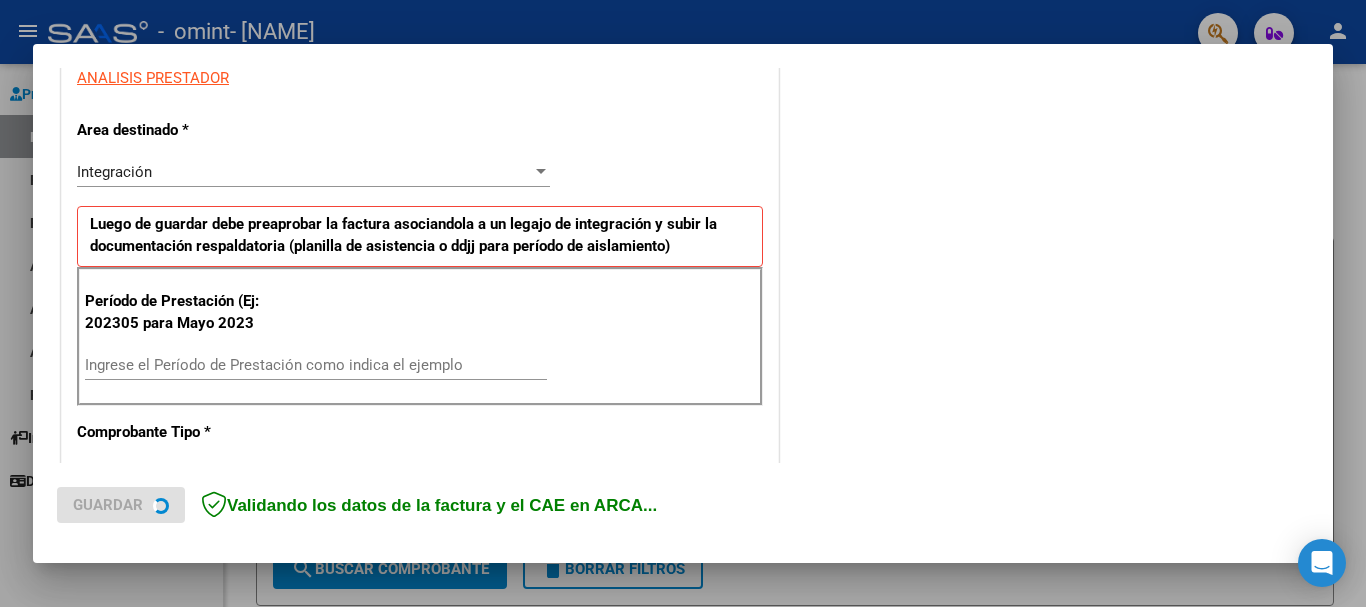 scroll, scrollTop: 400, scrollLeft: 0, axis: vertical 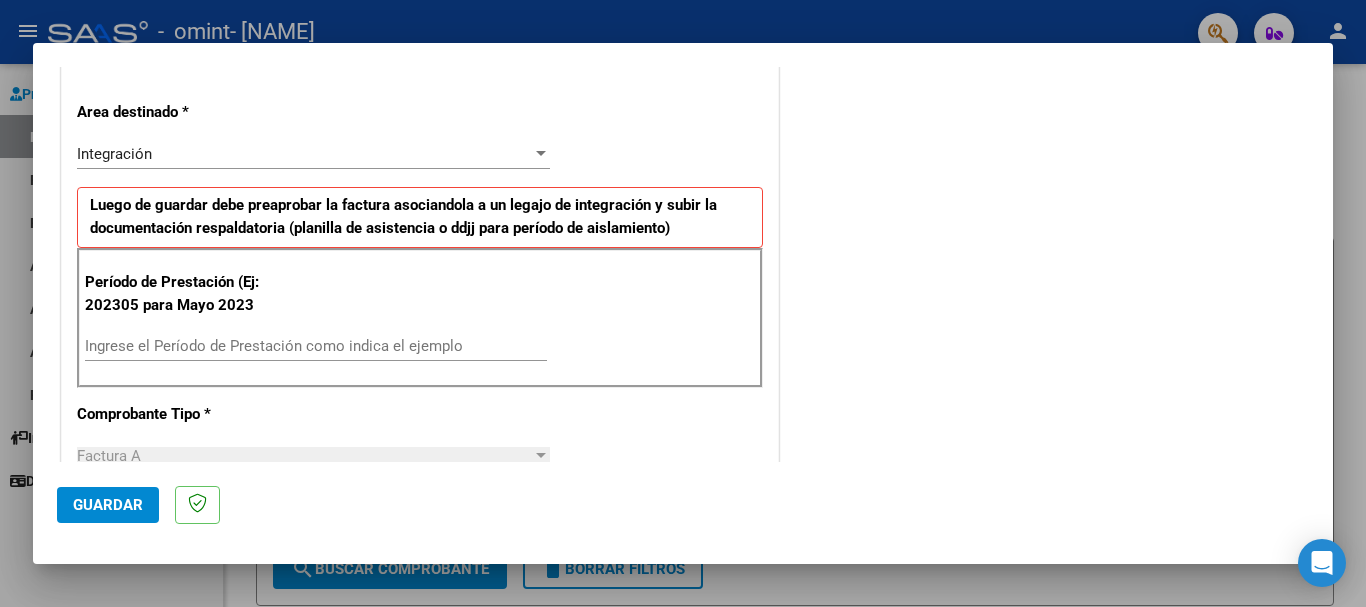 click on "Ingrese el Período de Prestación como indica el ejemplo" at bounding box center (316, 346) 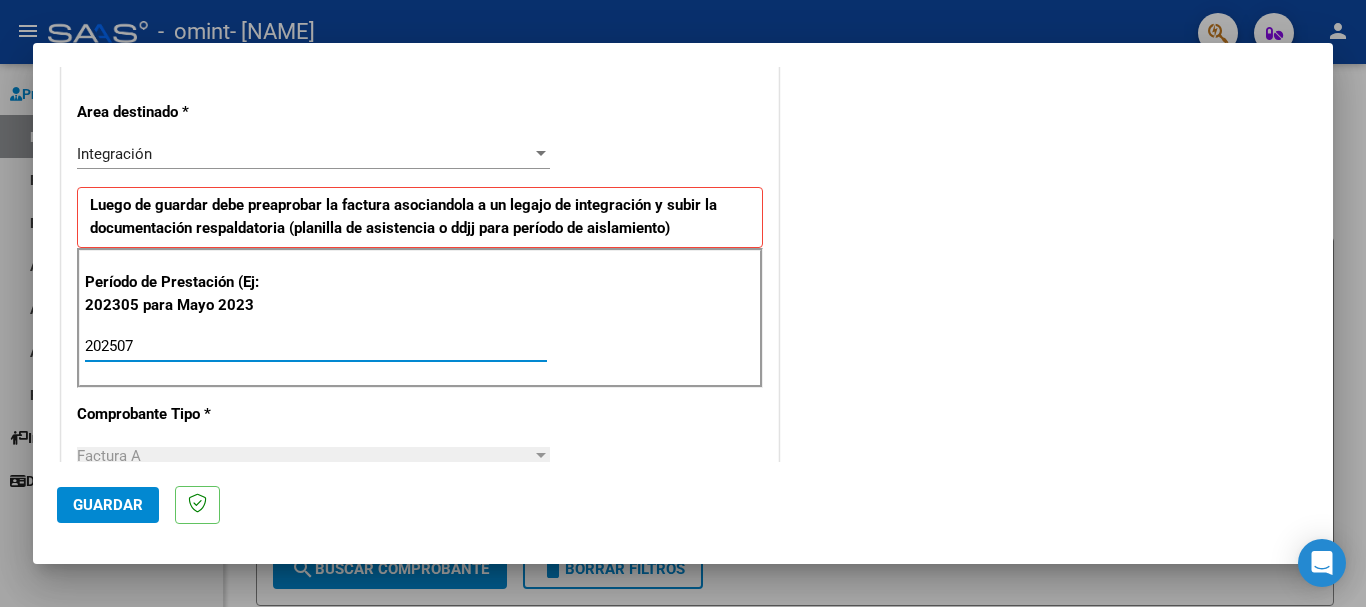 type on "202507" 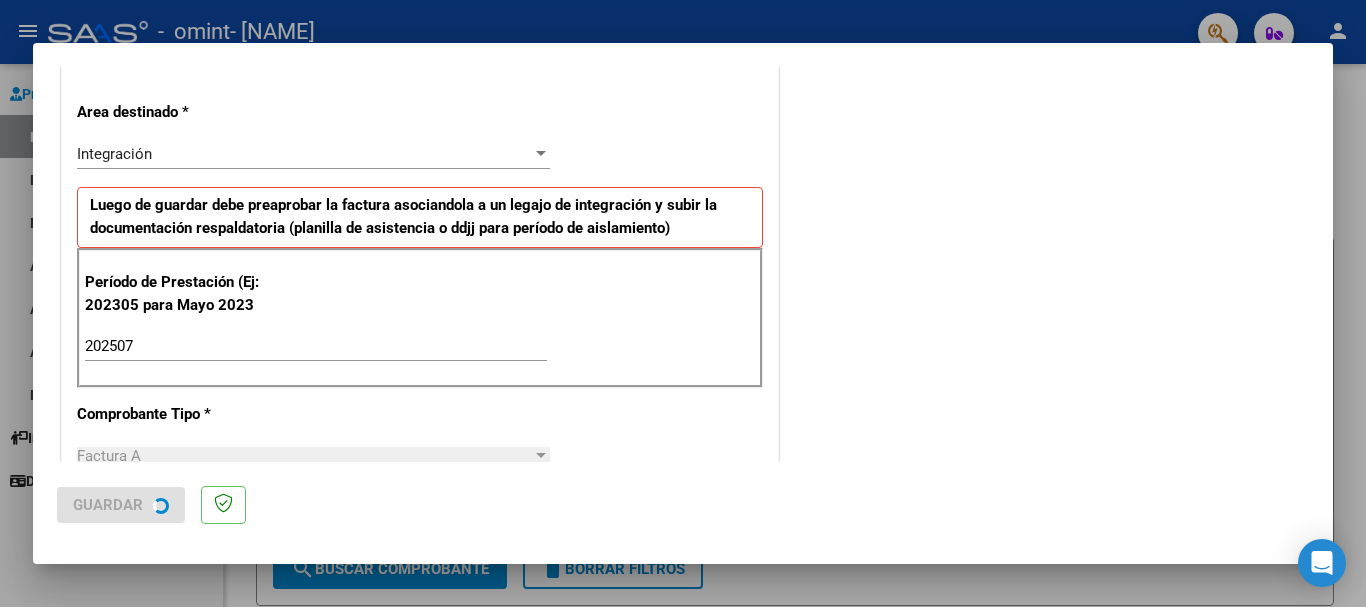 scroll, scrollTop: 0, scrollLeft: 0, axis: both 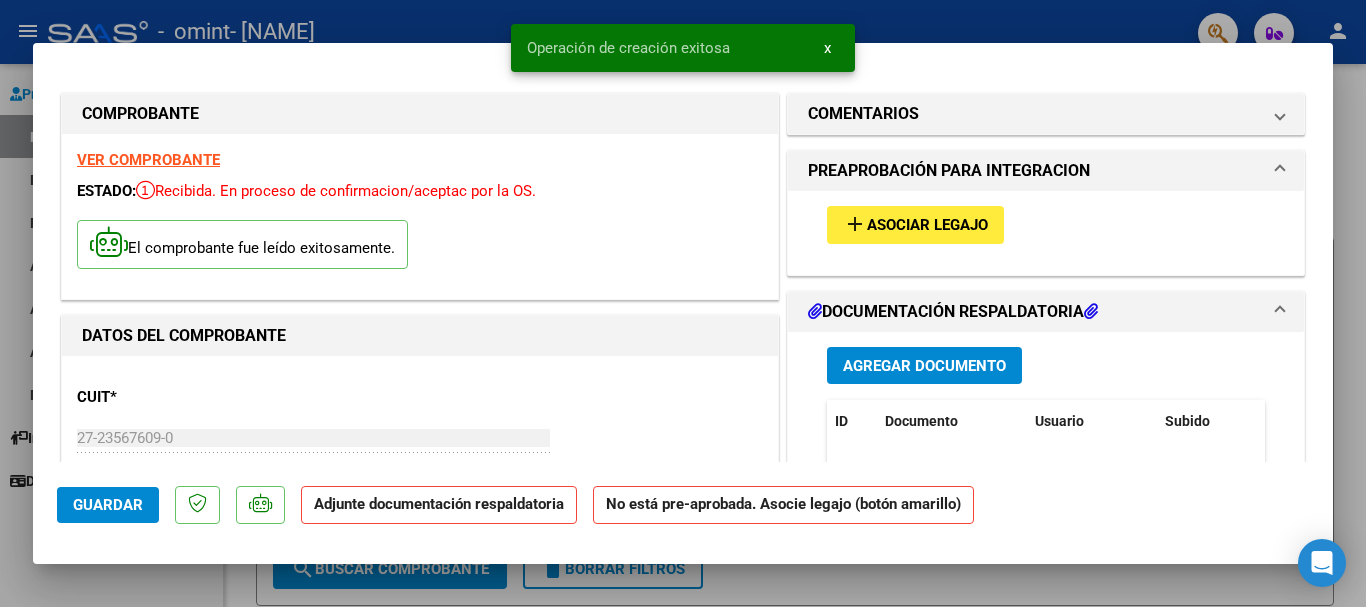 click on "Asociar Legajo" at bounding box center [927, 226] 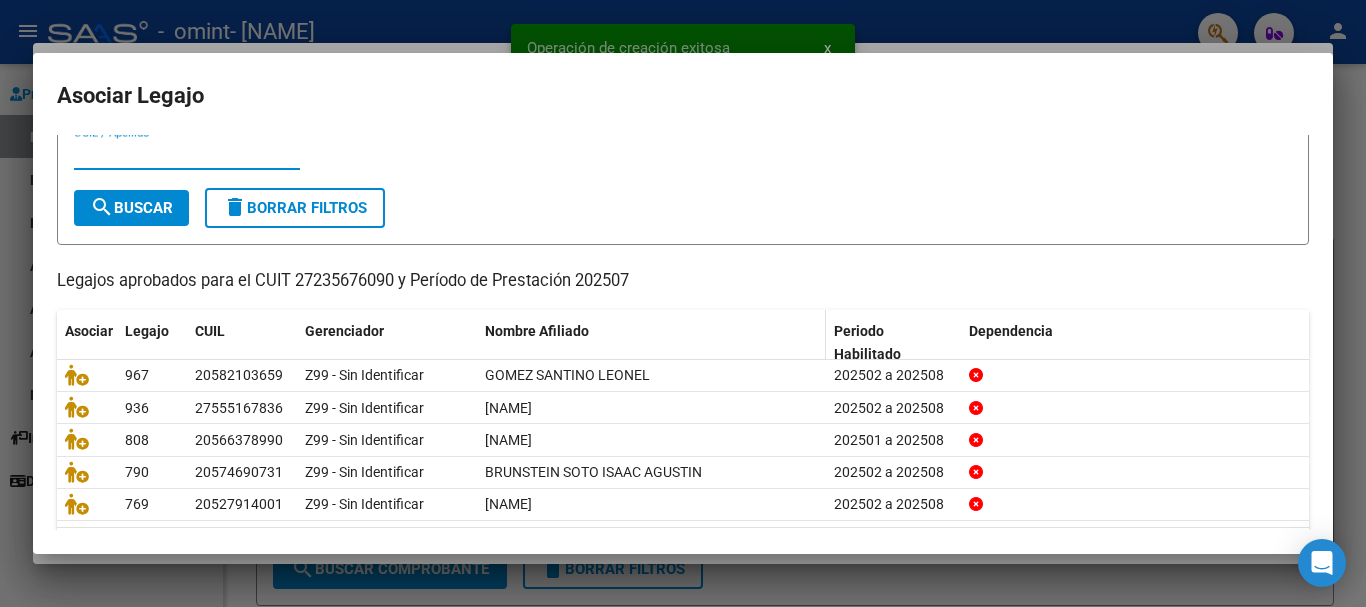 scroll, scrollTop: 131, scrollLeft: 0, axis: vertical 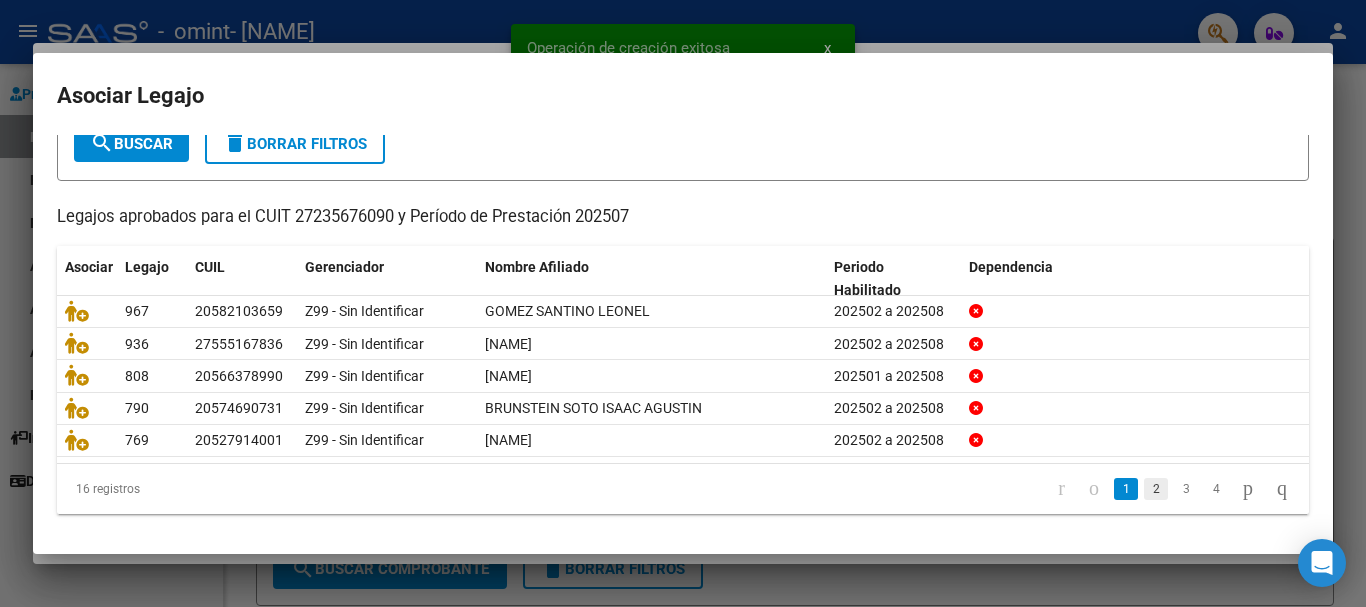 click on "2" 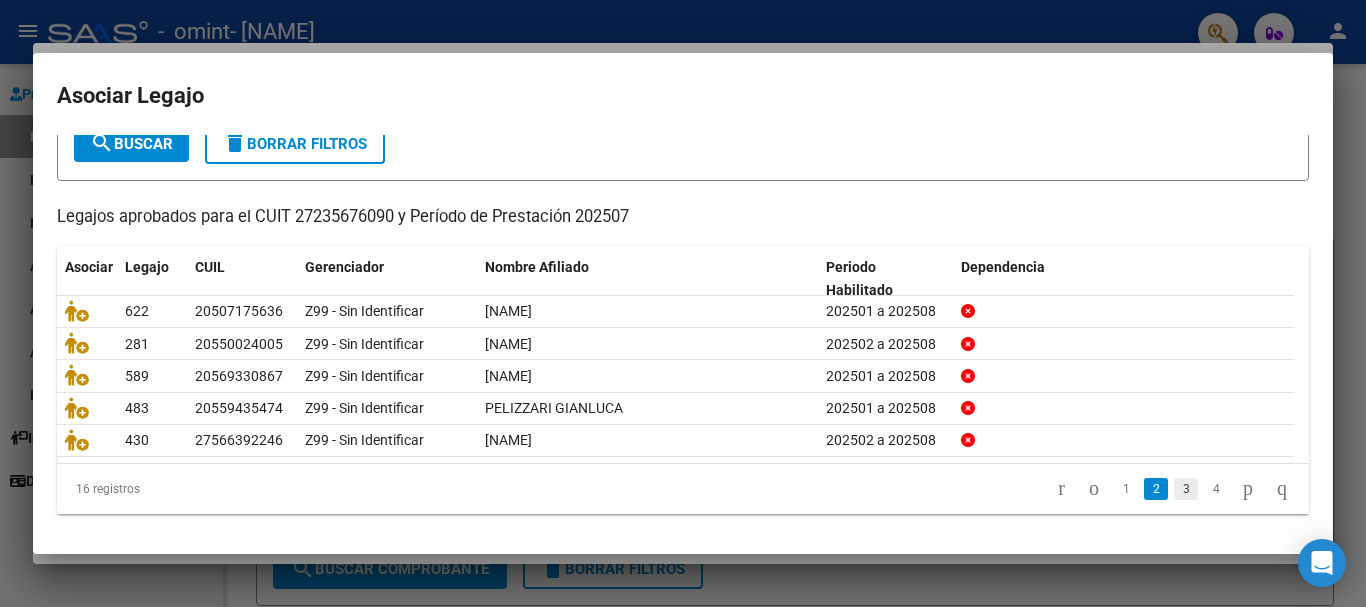 click on "3" 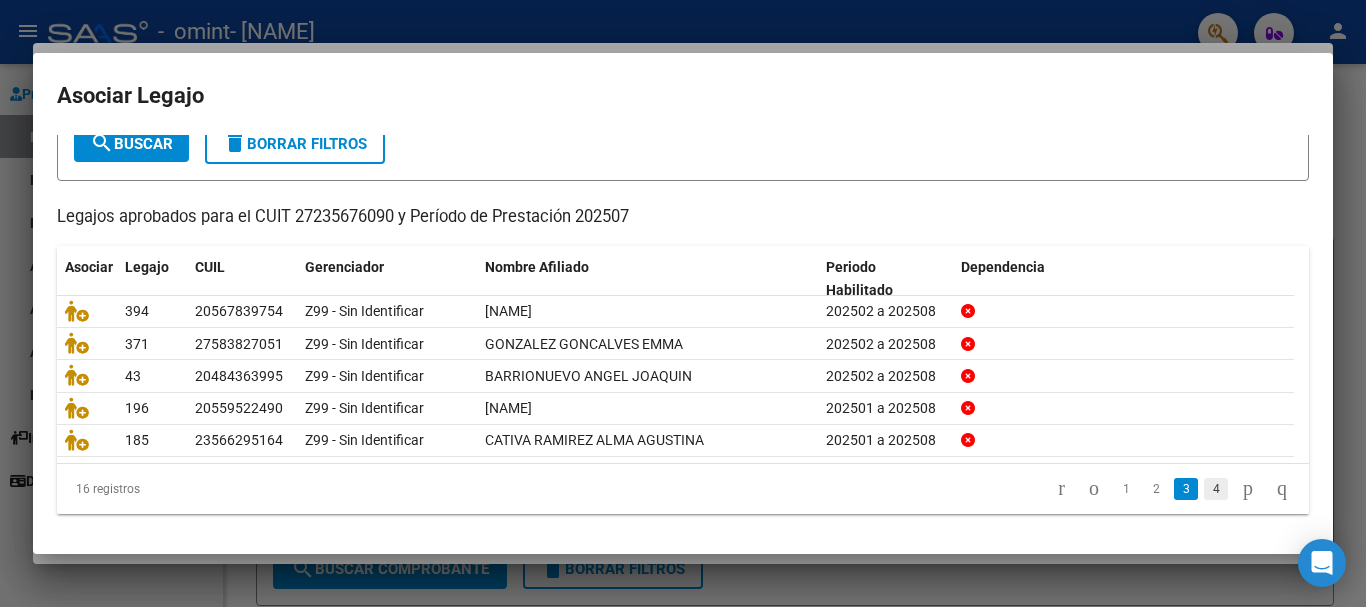 click on "4" 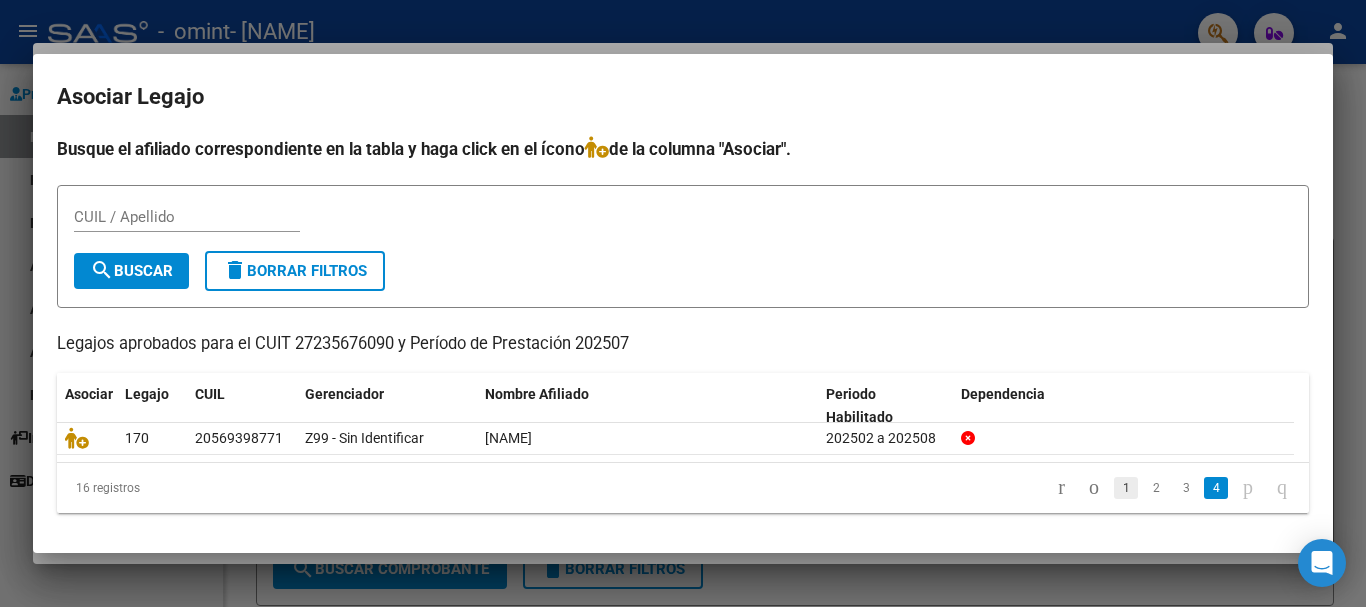 scroll, scrollTop: 0, scrollLeft: 0, axis: both 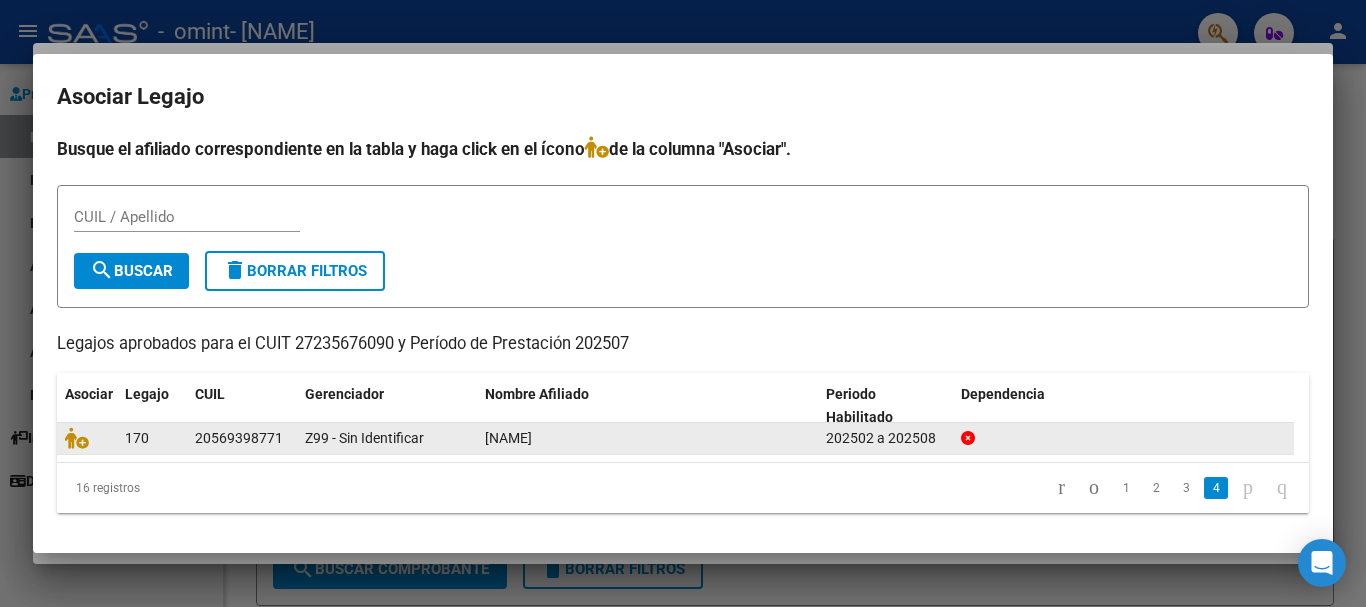 click on "[NAME]" 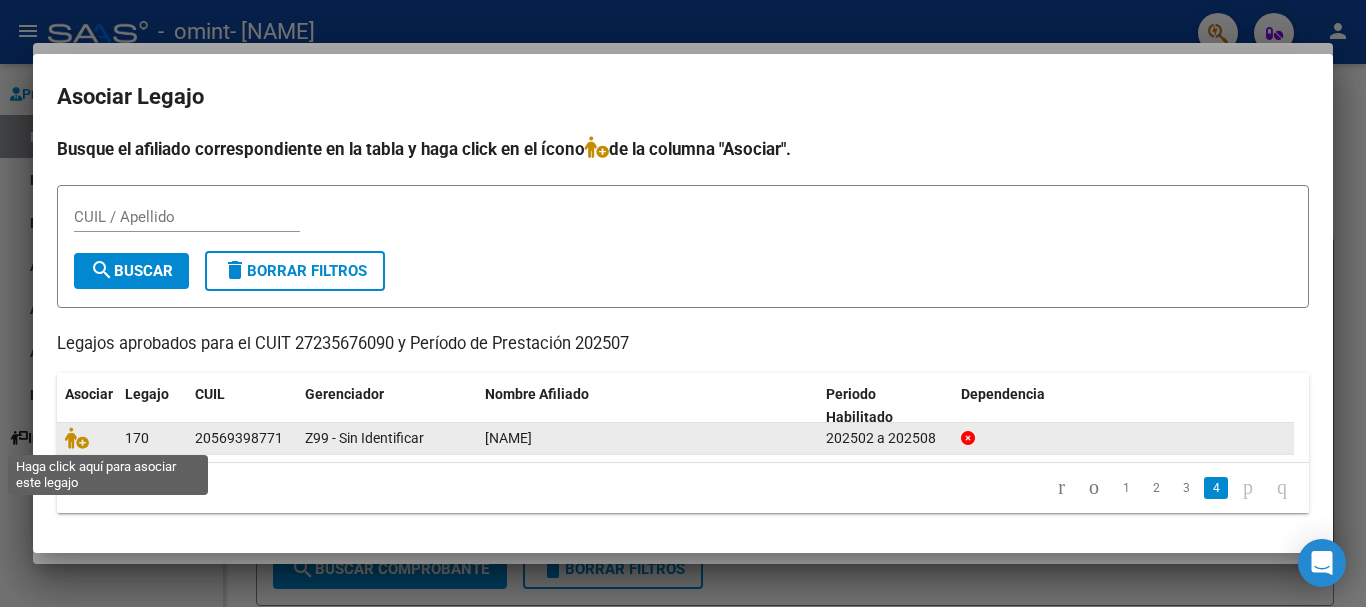 drag, startPoint x: 75, startPoint y: 438, endPoint x: 111, endPoint y: 439, distance: 36.013885 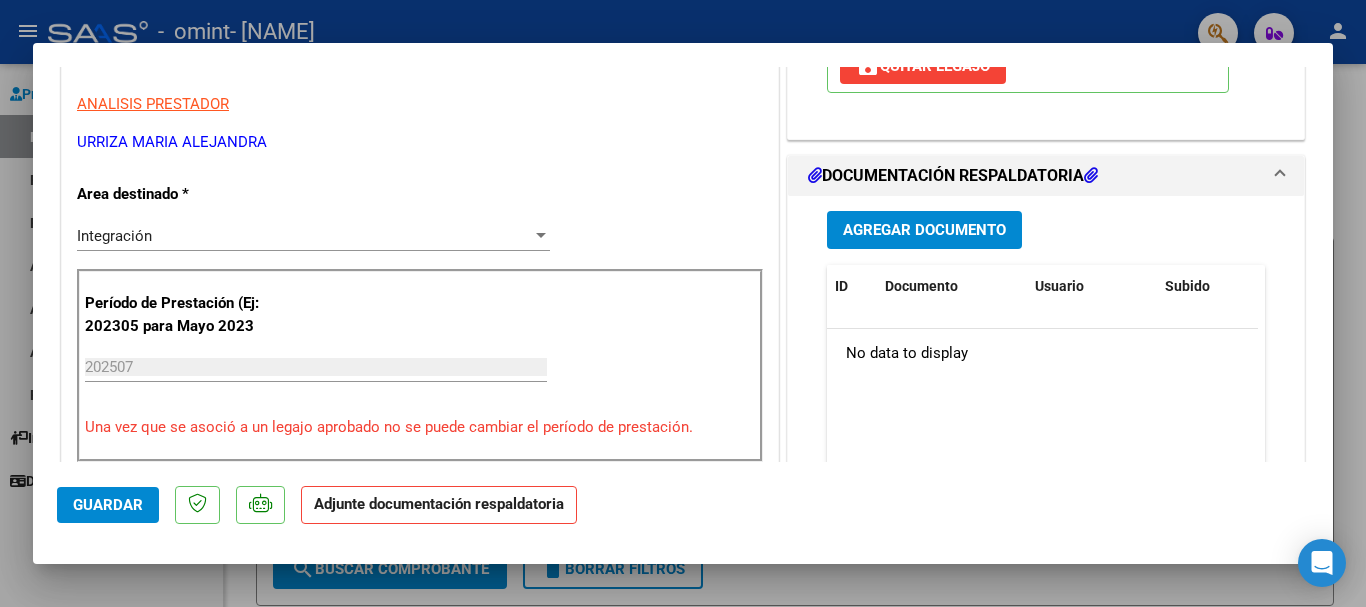 scroll, scrollTop: 400, scrollLeft: 0, axis: vertical 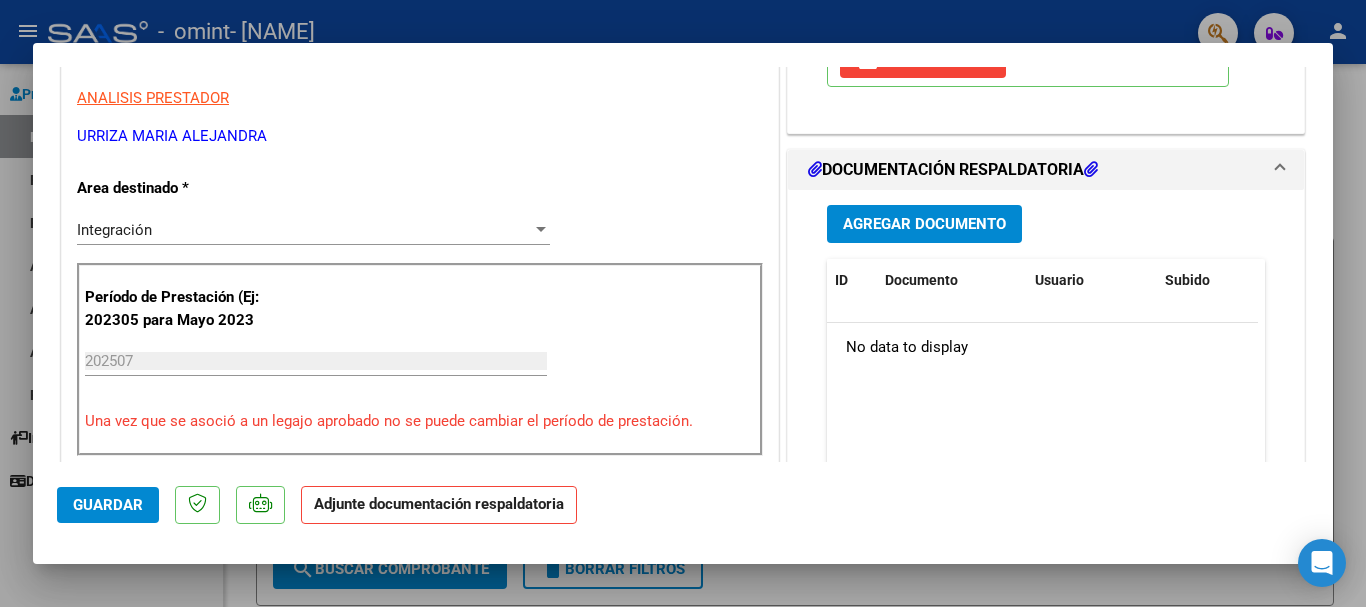 click on "Agregar Documento" at bounding box center (924, 225) 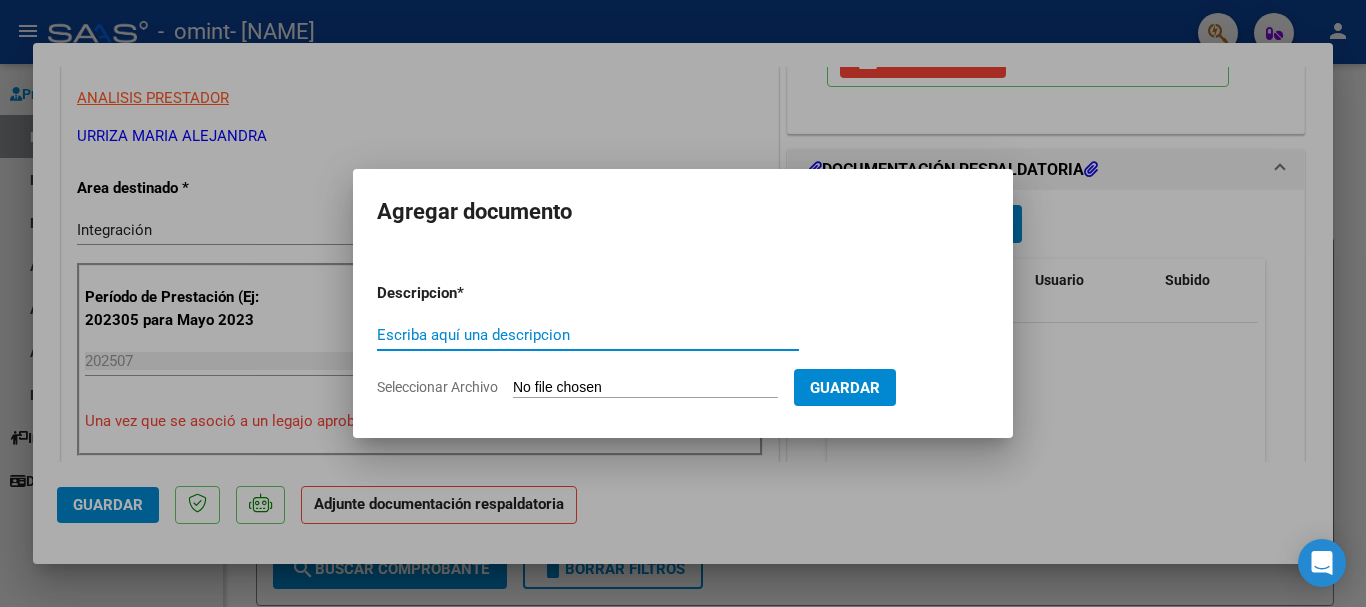click on "Seleccionar Archivo" at bounding box center [645, 388] 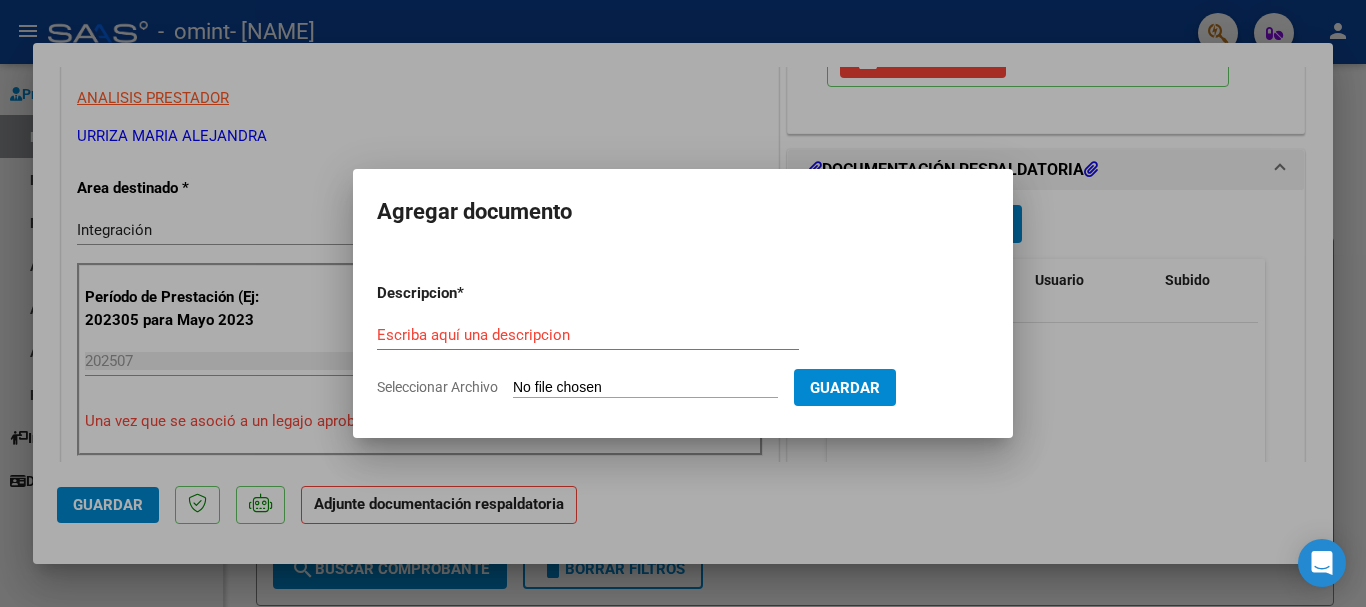 type on "C:\fakepath\[NAME] - JULIO2025.pdf" 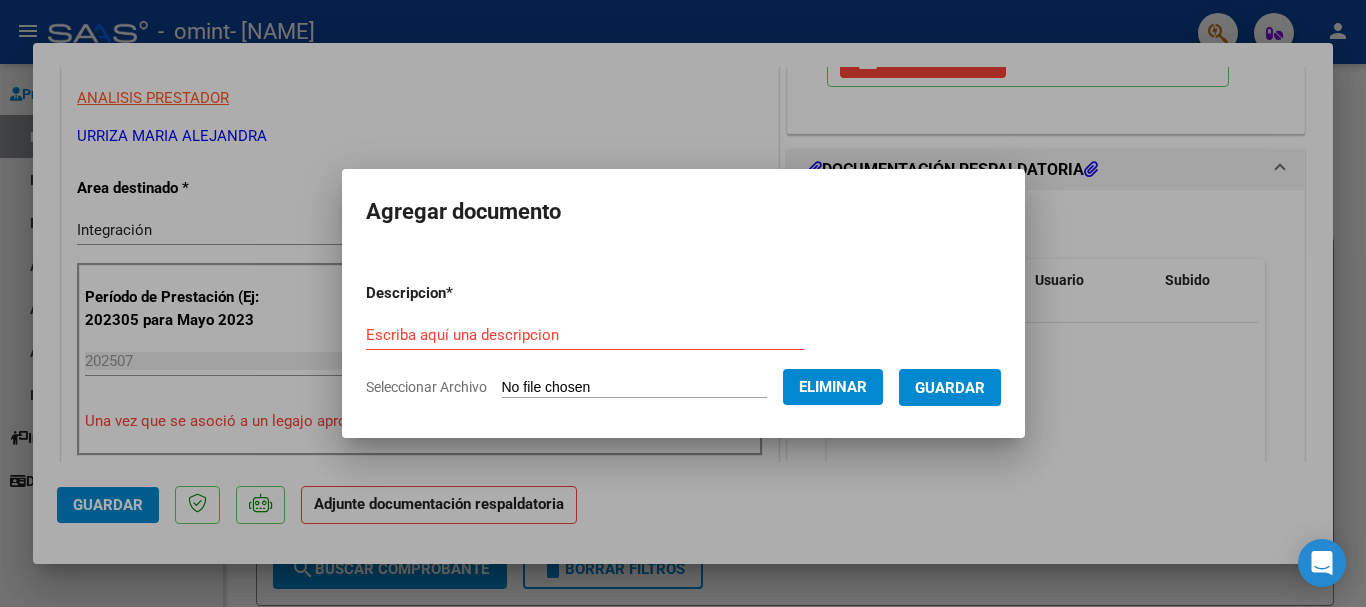 click on "Escriba aquí una descripcion" at bounding box center (585, 335) 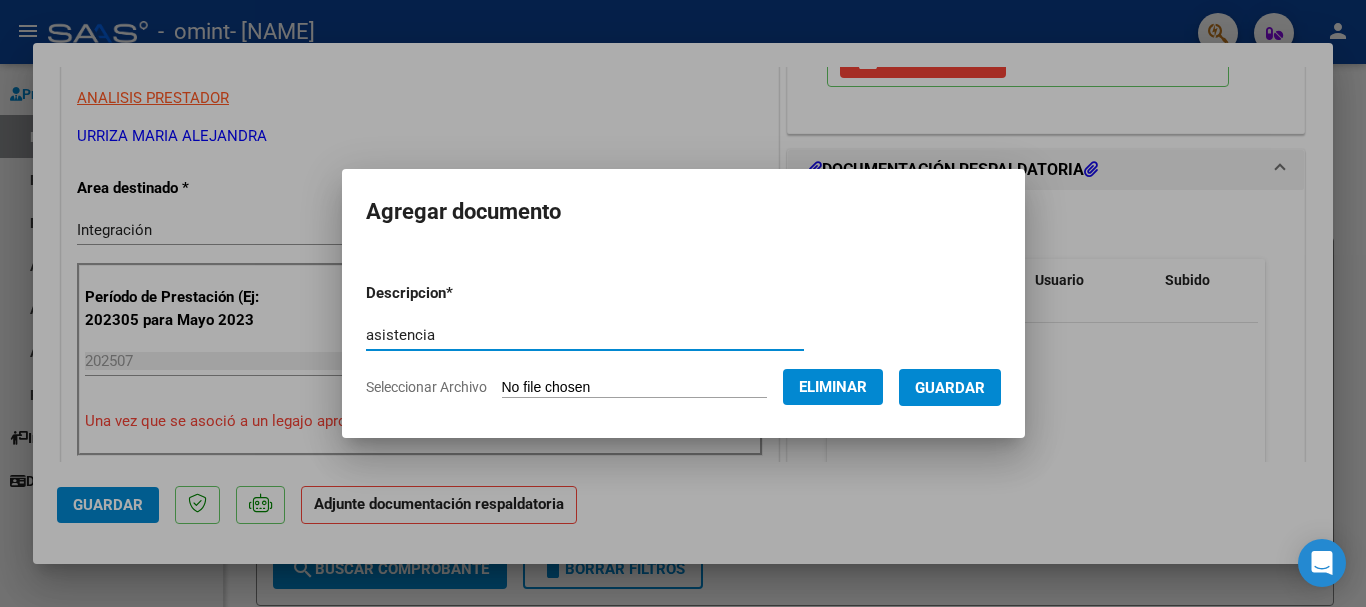 type on "asistencia" 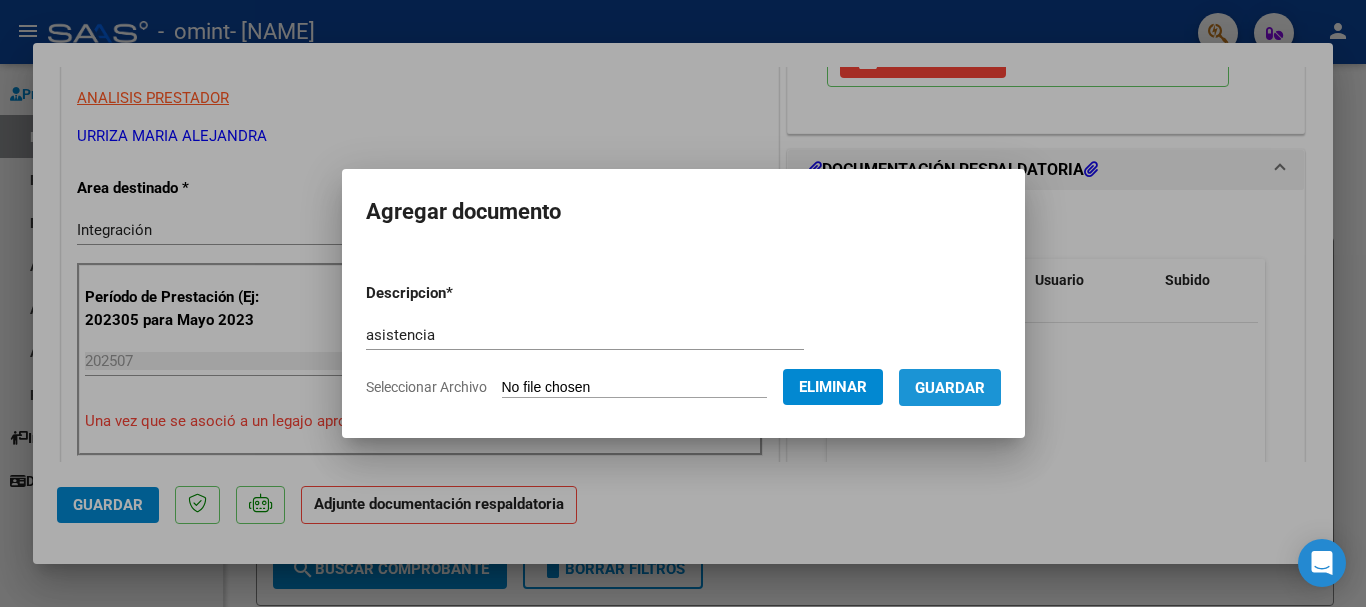 click on "Guardar" at bounding box center (950, 388) 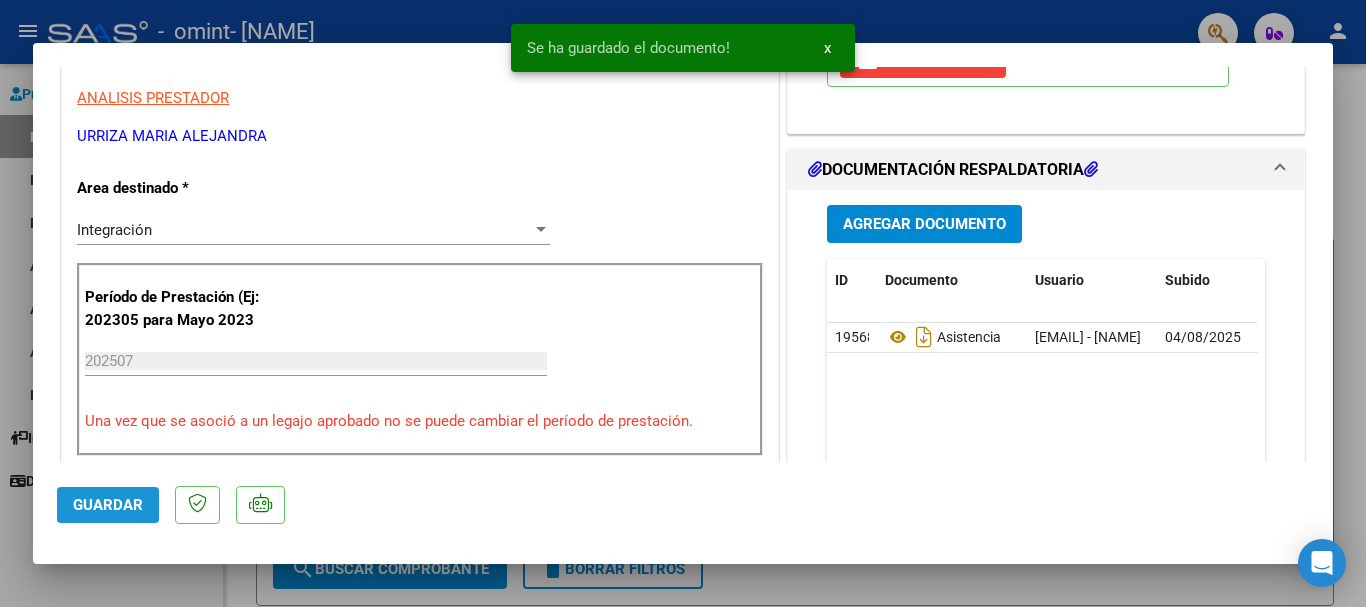 click on "Guardar" 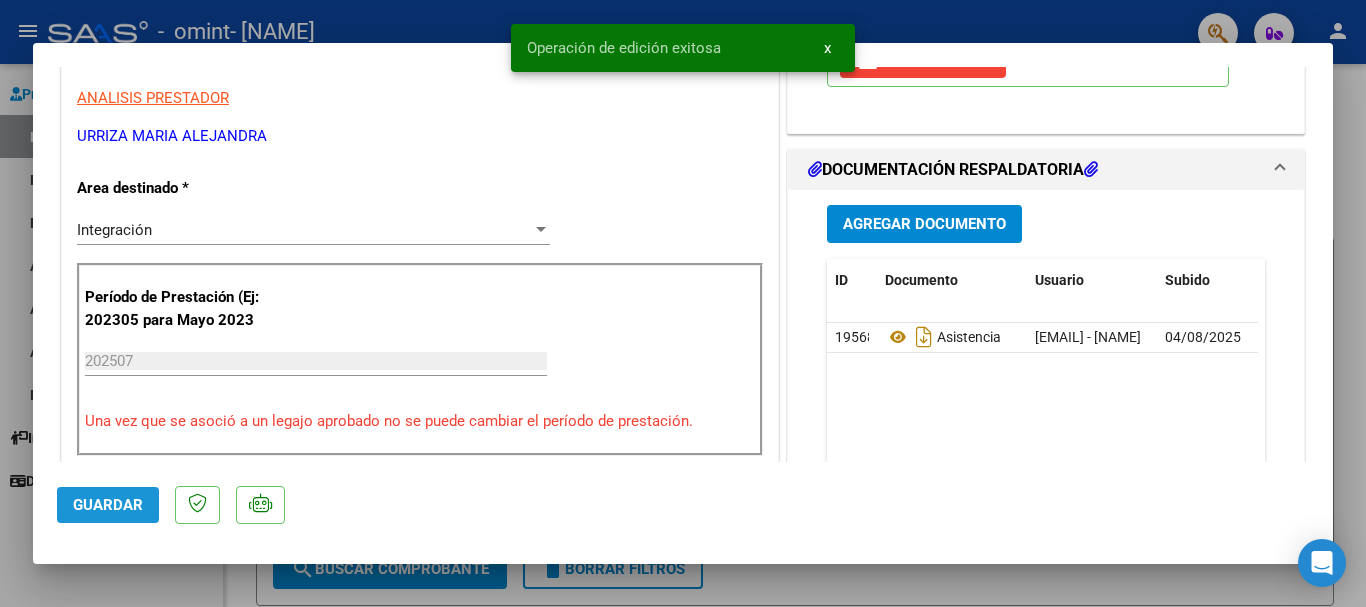 click on "Guardar" 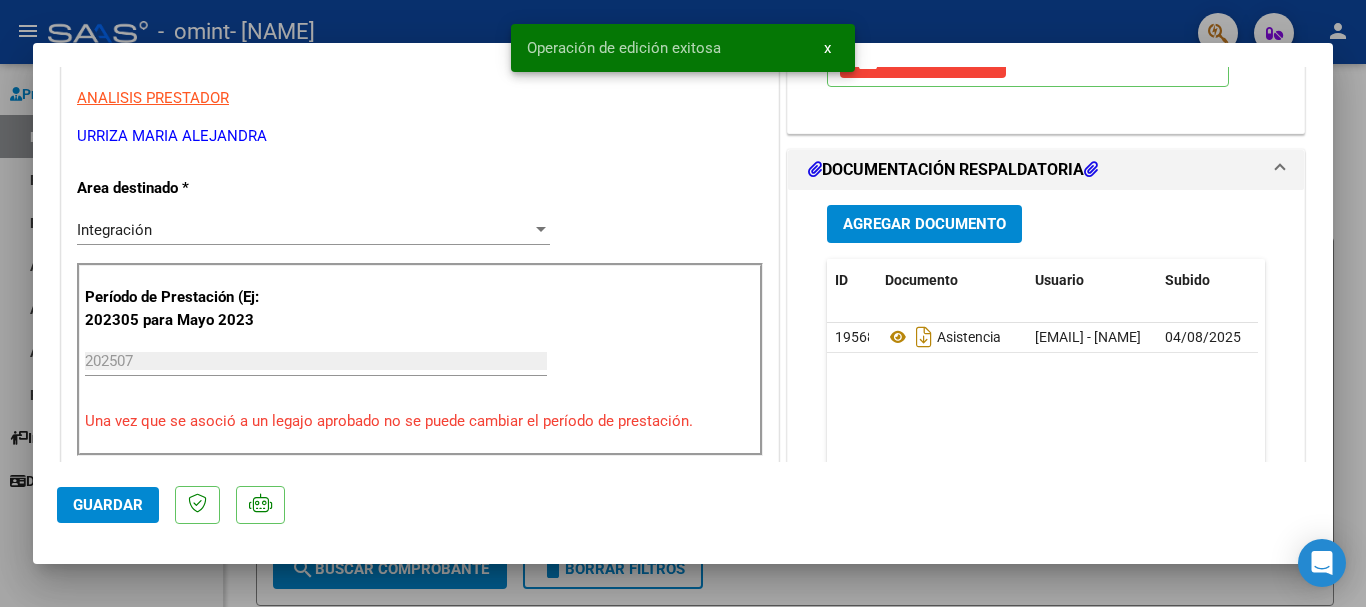 drag, startPoint x: 147, startPoint y: 590, endPoint x: 220, endPoint y: 469, distance: 141.31525 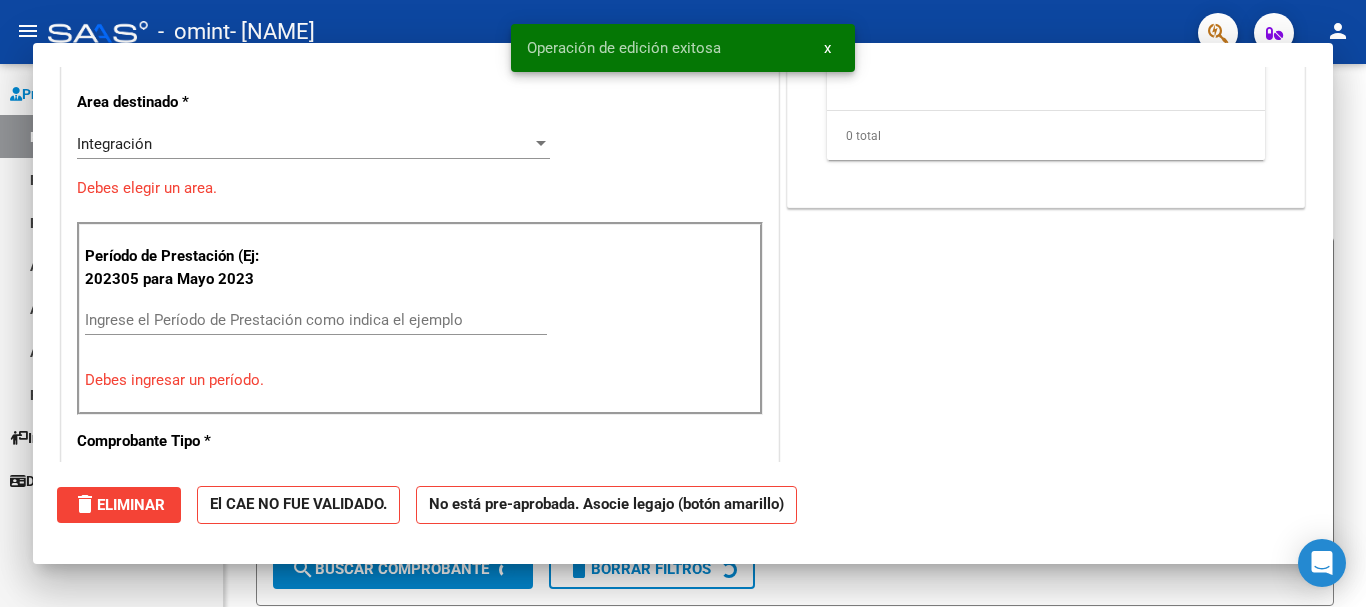 scroll, scrollTop: 339, scrollLeft: 0, axis: vertical 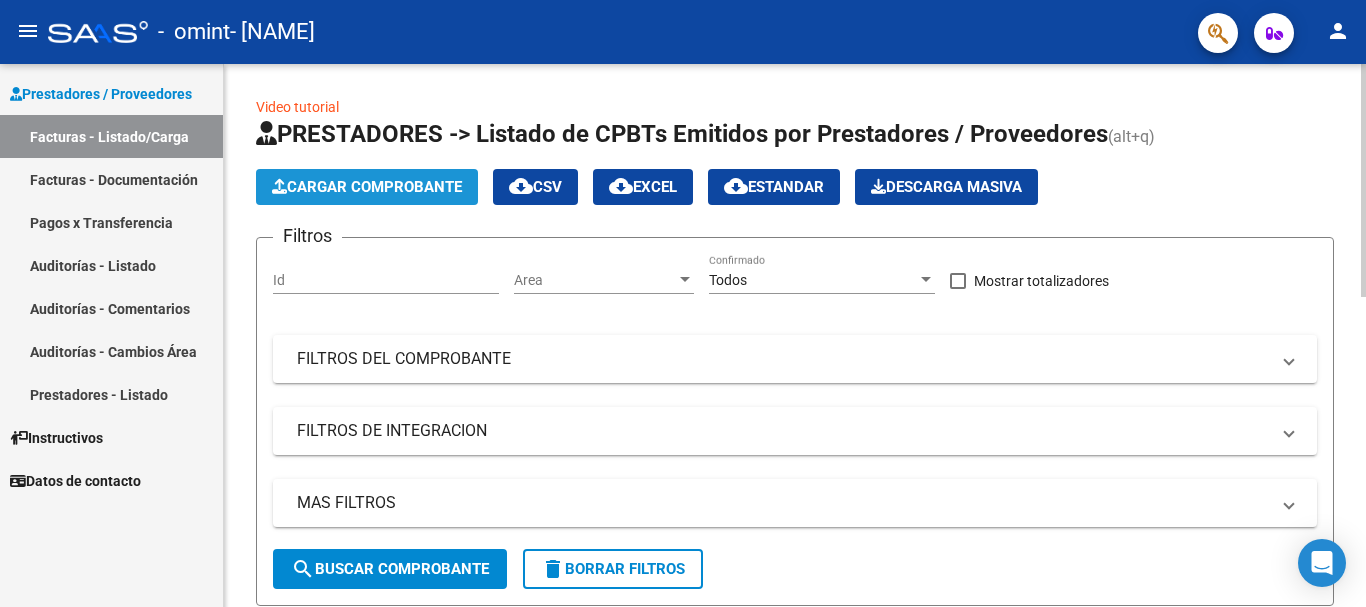 click on "Cargar Comprobante" 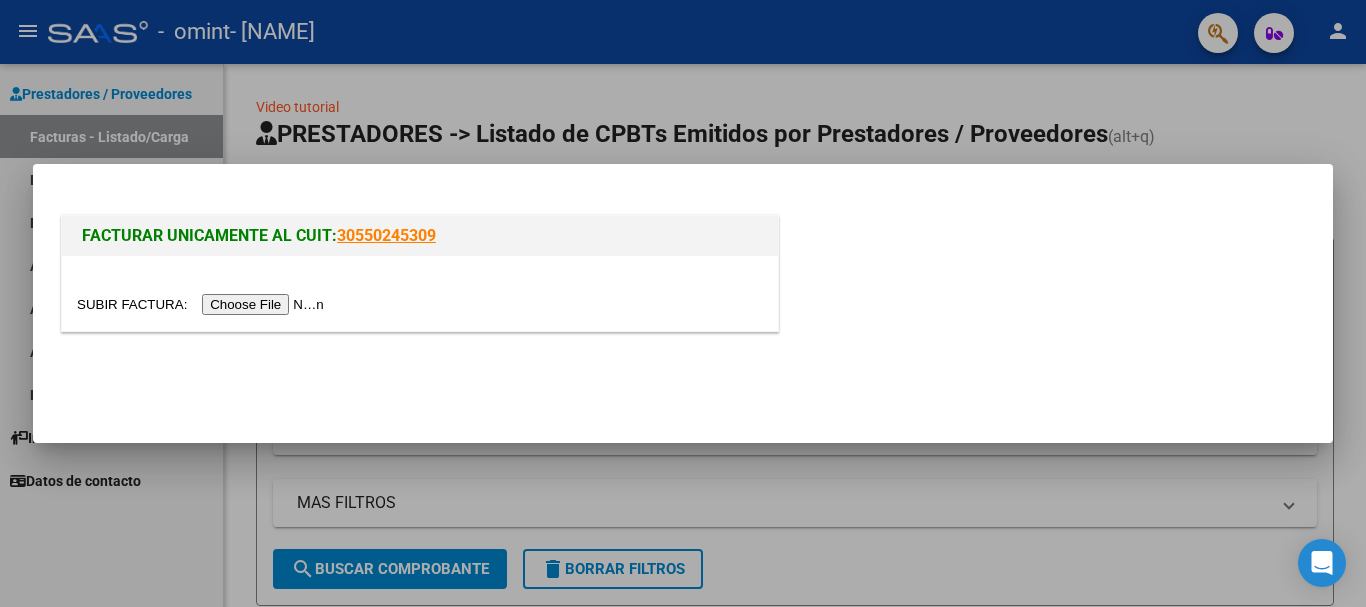 click at bounding box center [203, 304] 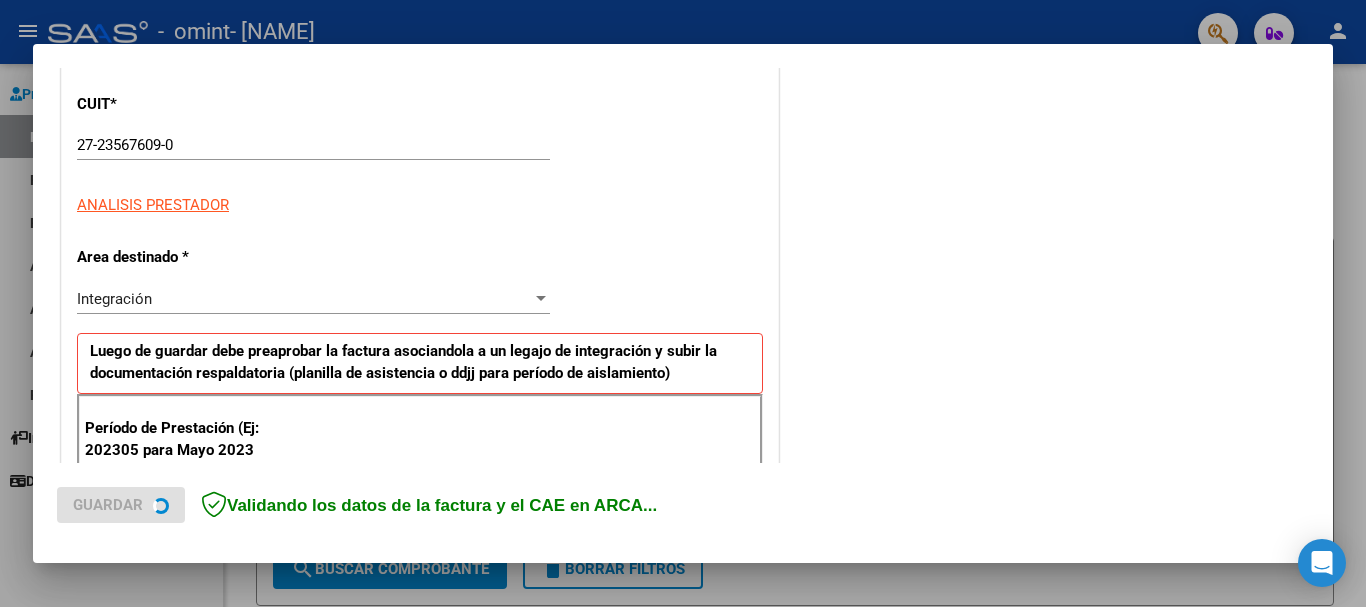 scroll, scrollTop: 300, scrollLeft: 0, axis: vertical 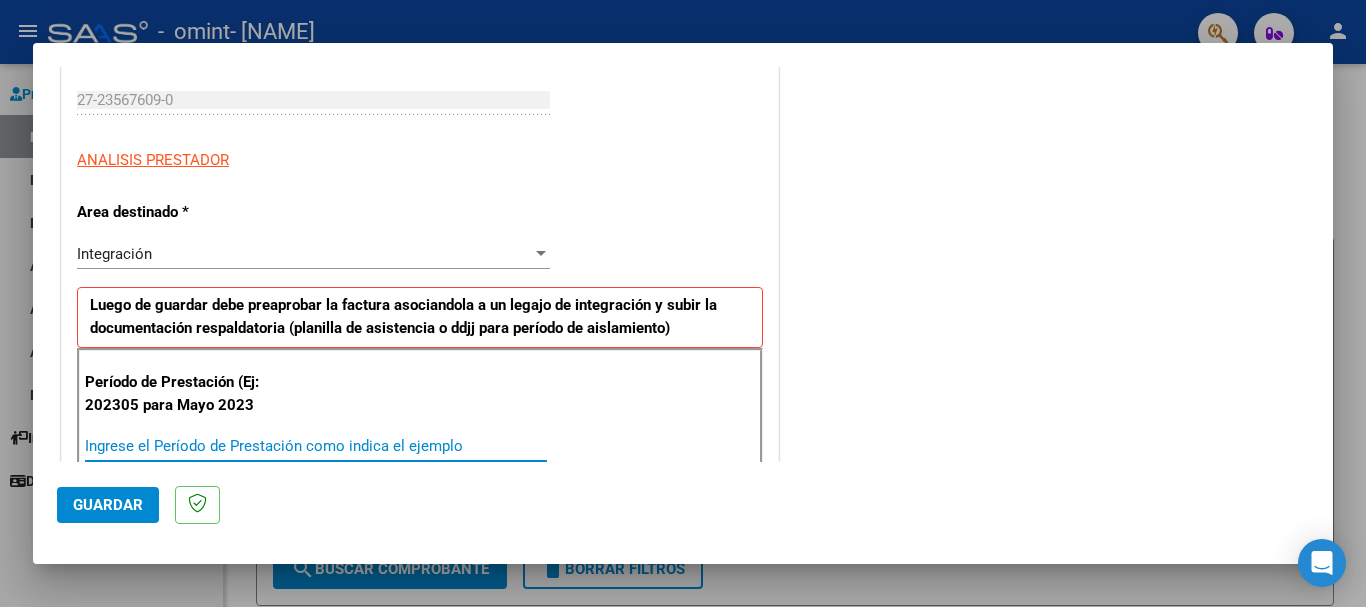 click on "Ingrese el Período de Prestación como indica el ejemplo" at bounding box center (316, 446) 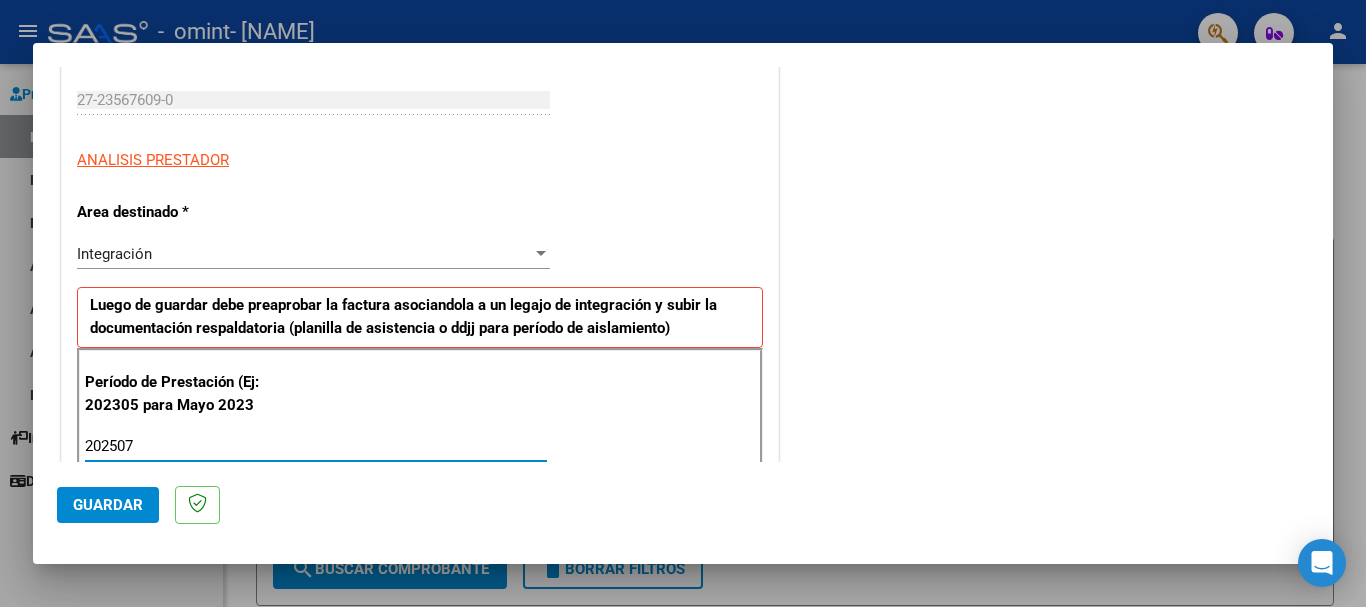 type on "202507" 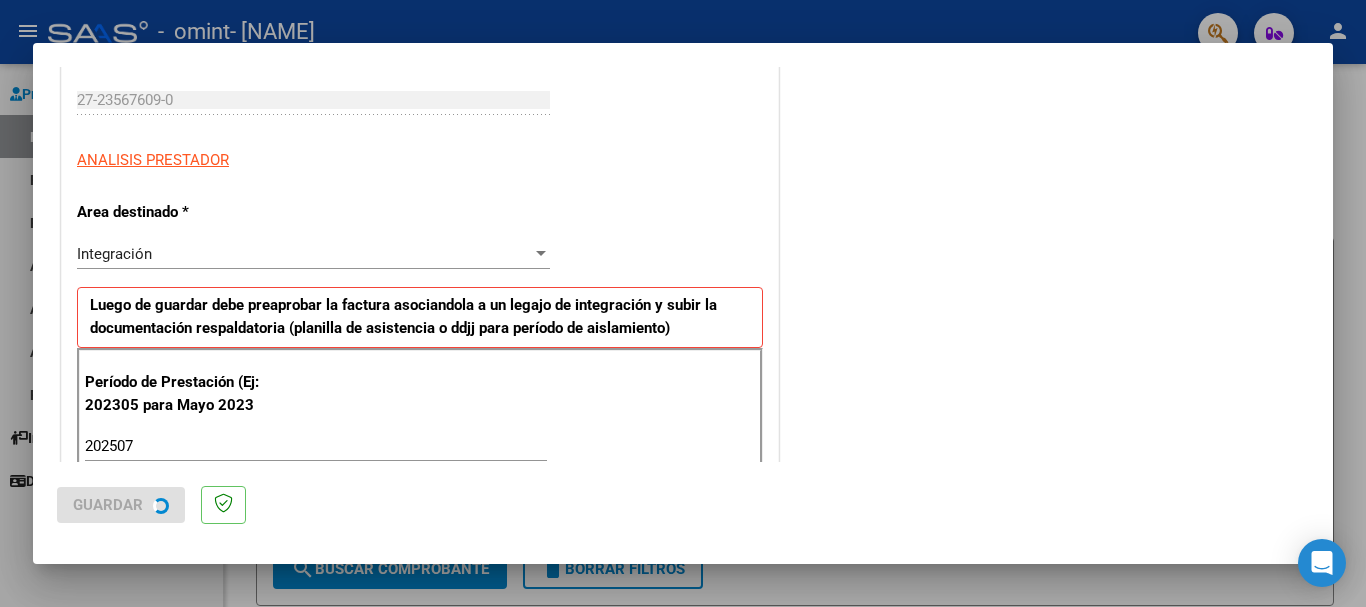 scroll, scrollTop: 0, scrollLeft: 0, axis: both 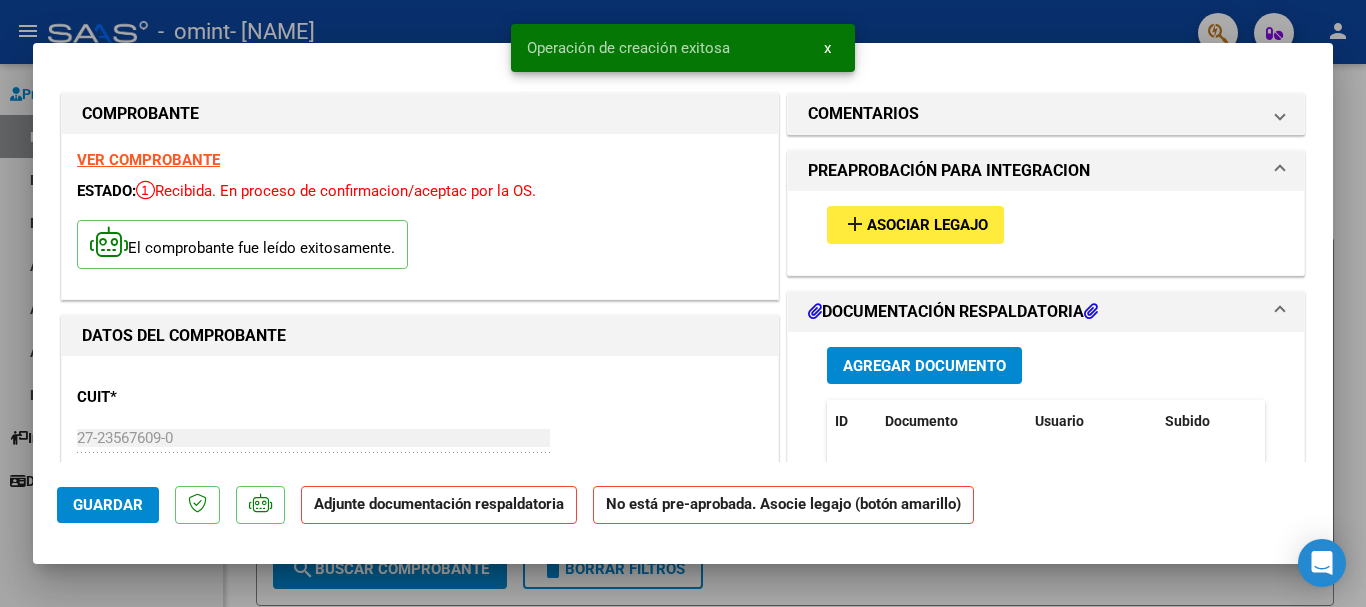 click on "Asociar Legajo" at bounding box center [927, 226] 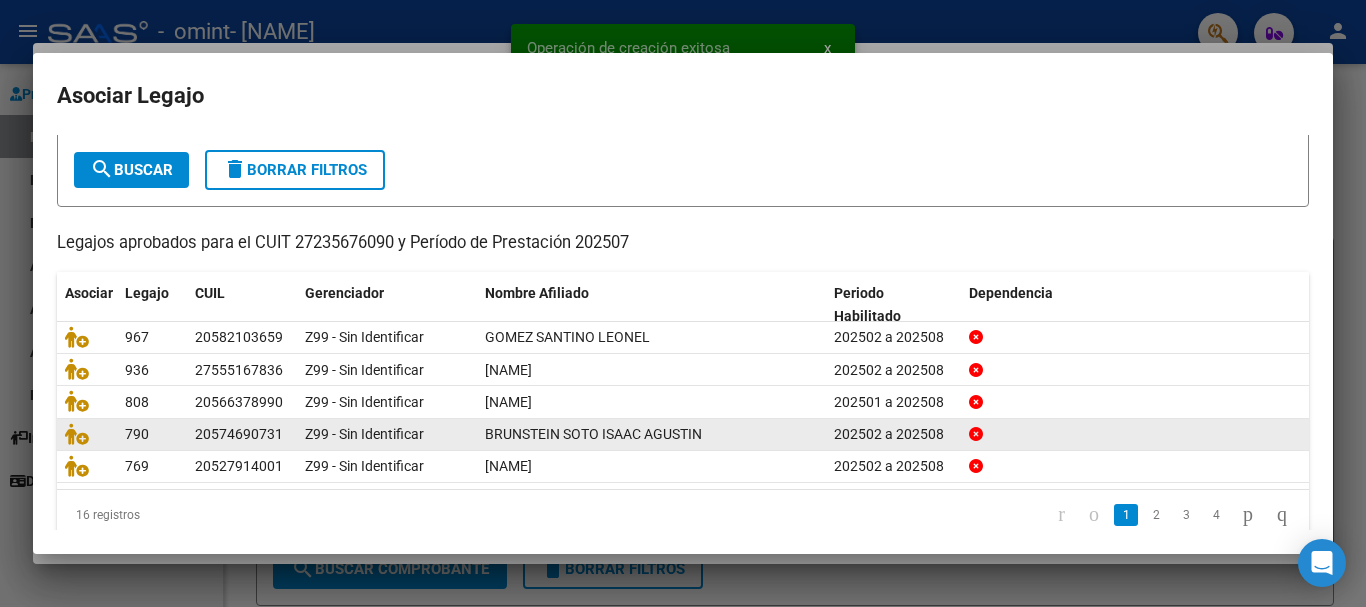 scroll, scrollTop: 131, scrollLeft: 0, axis: vertical 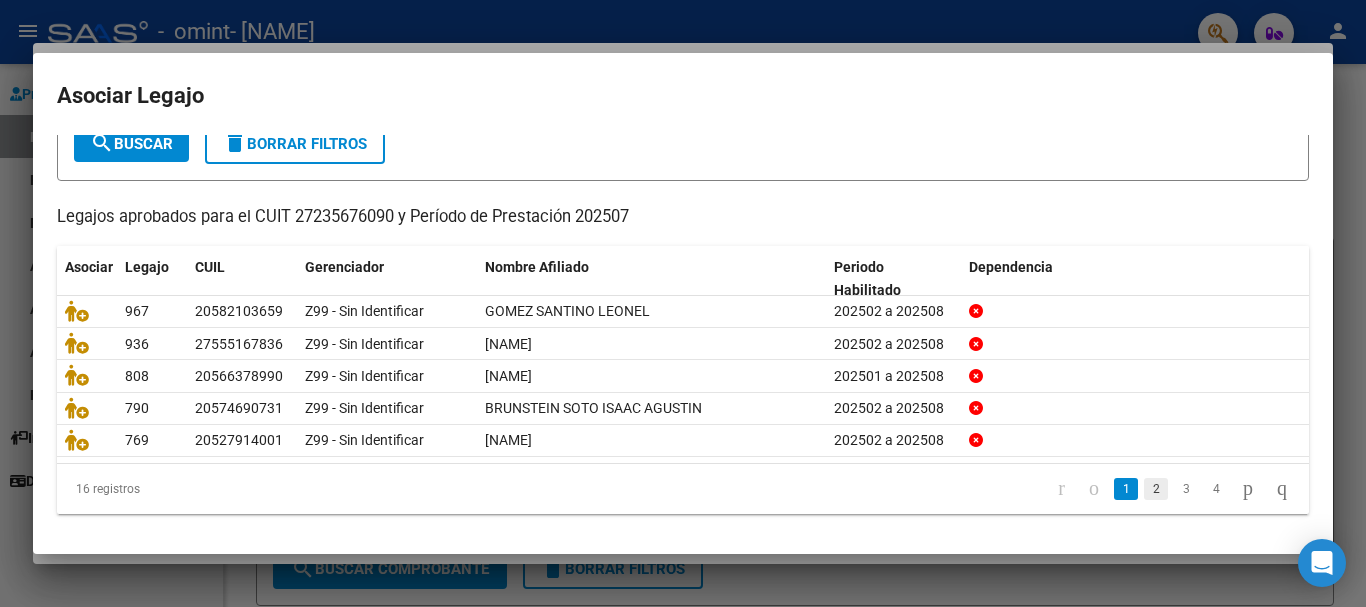 click on "2" 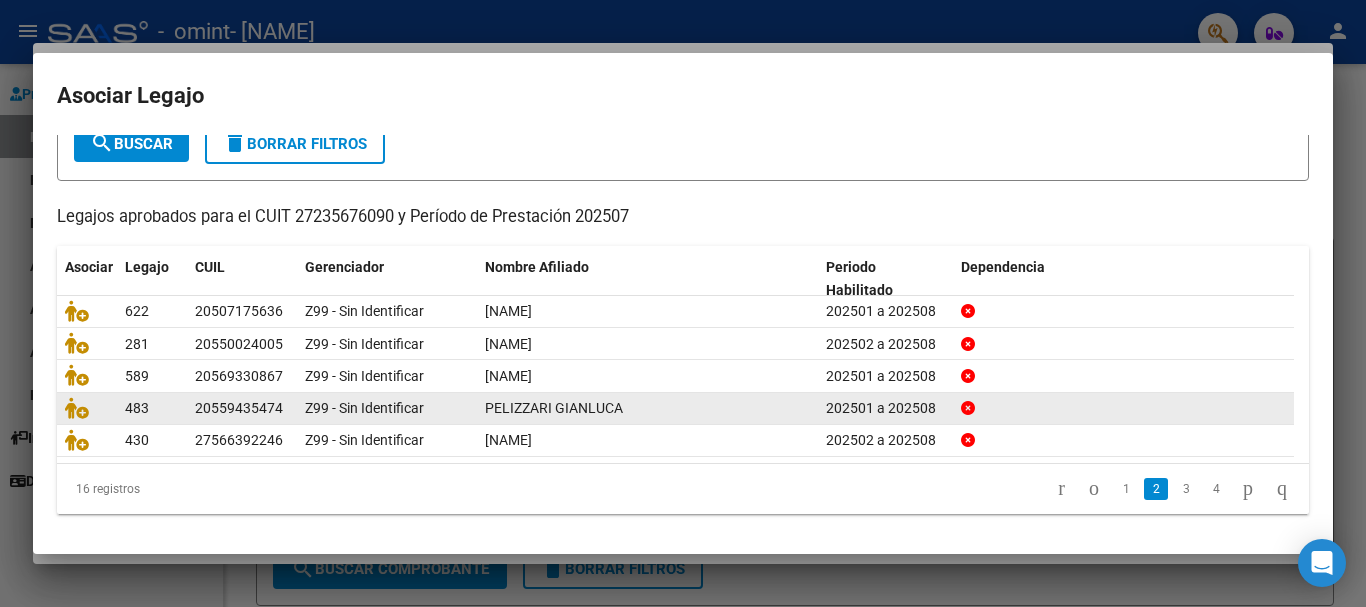 click on "3" 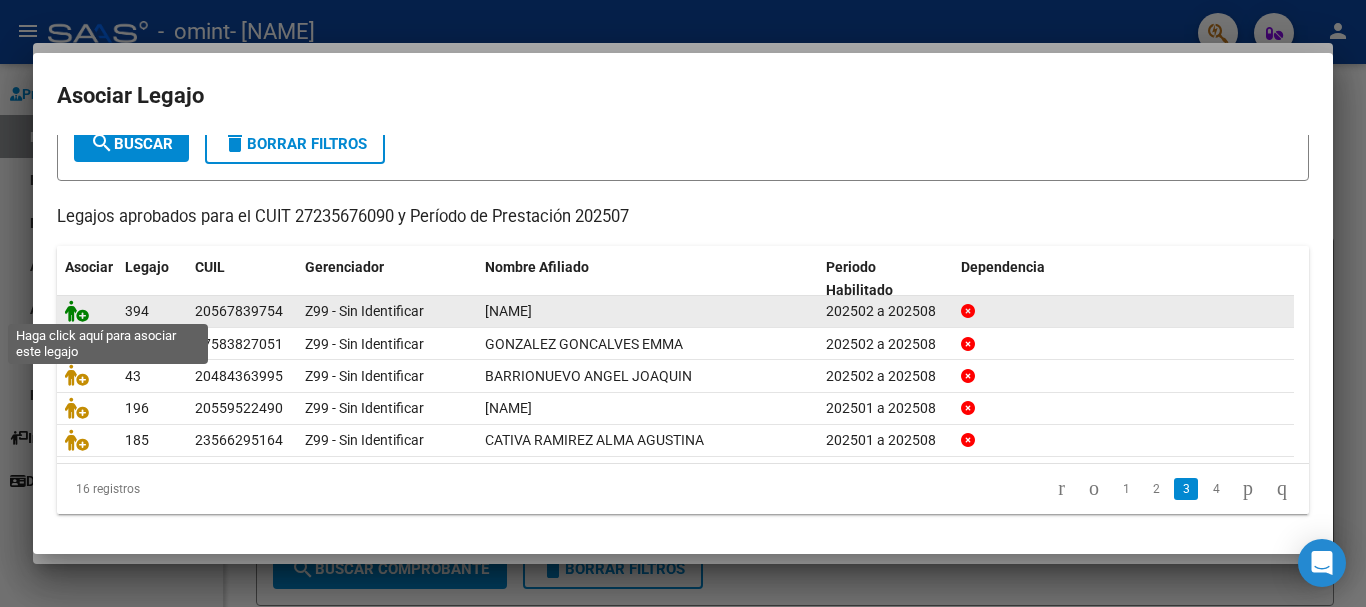 click 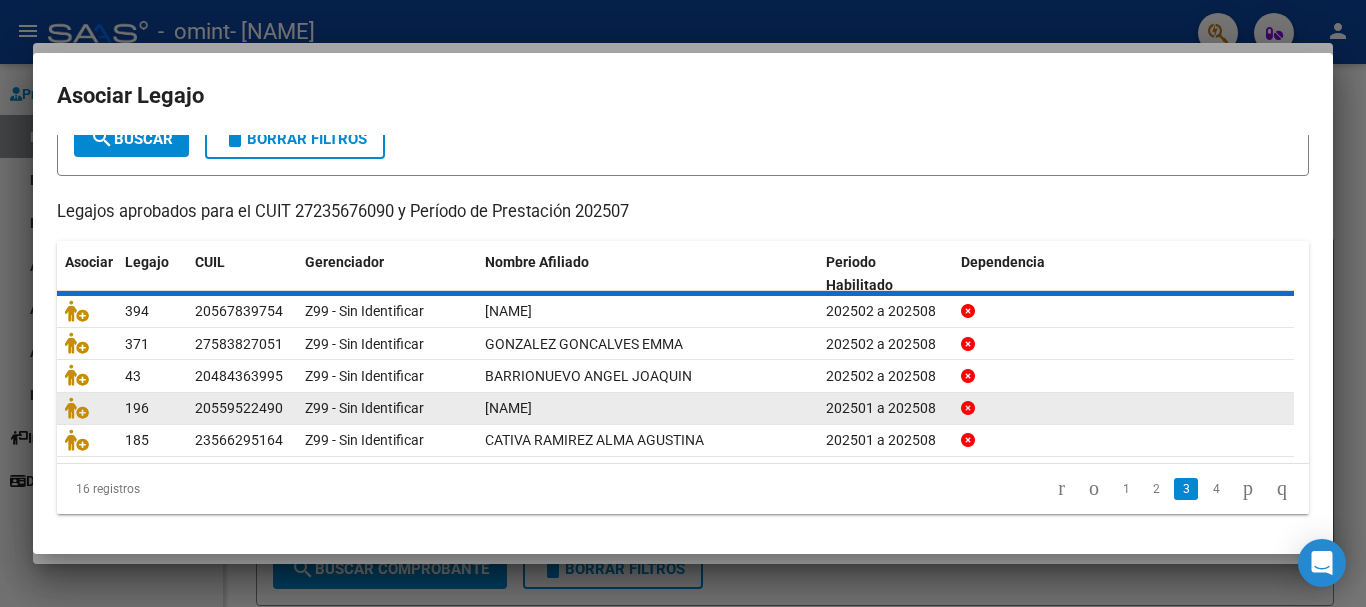 scroll, scrollTop: 0, scrollLeft: 0, axis: both 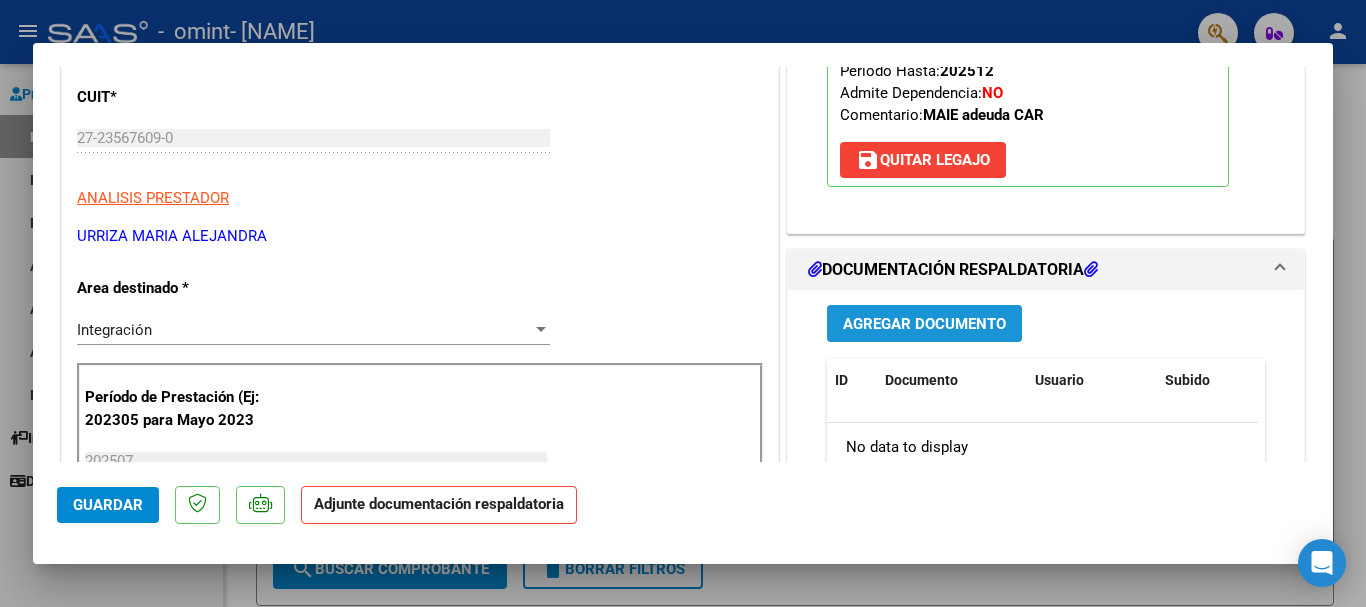 click on "Agregar Documento" at bounding box center [924, 323] 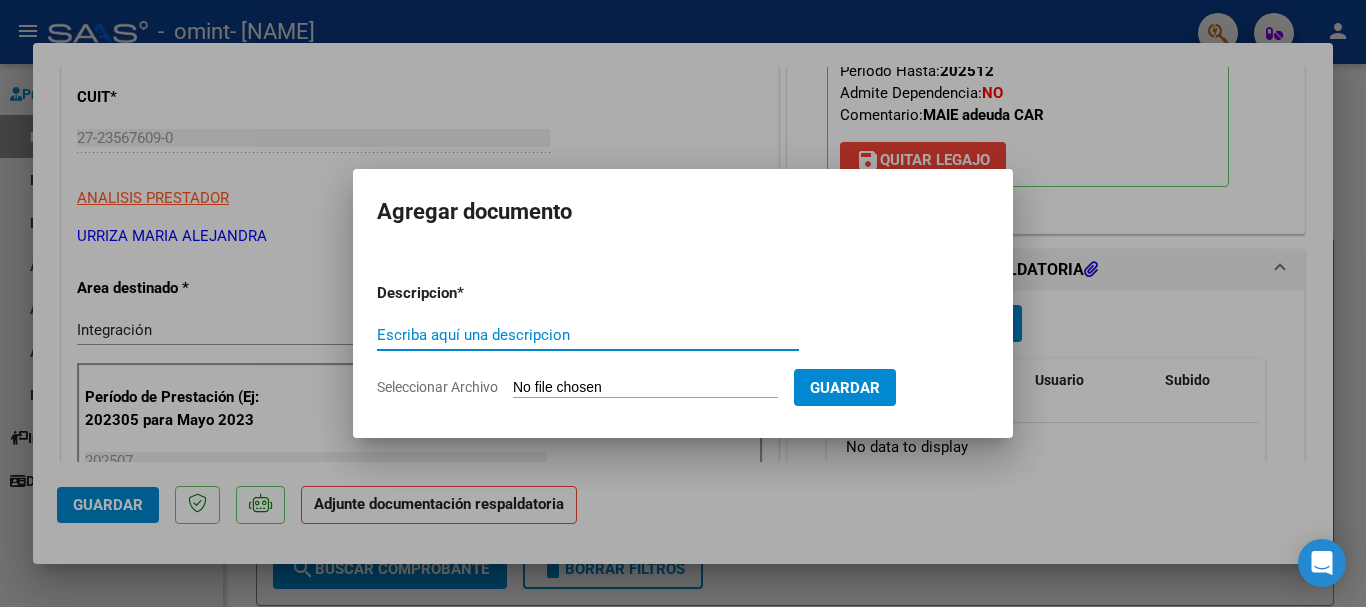 click on "Seleccionar Archivo" at bounding box center (645, 388) 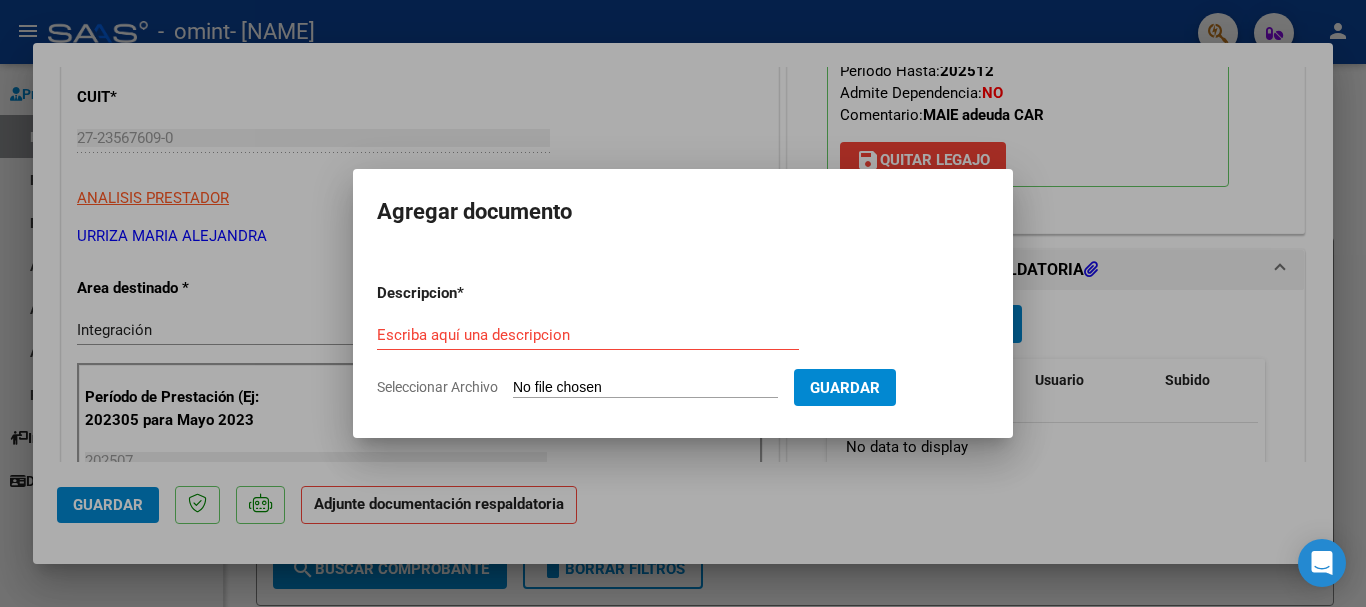 type on "C:\fakepath\ASIST JULIO [NAME].pdf" 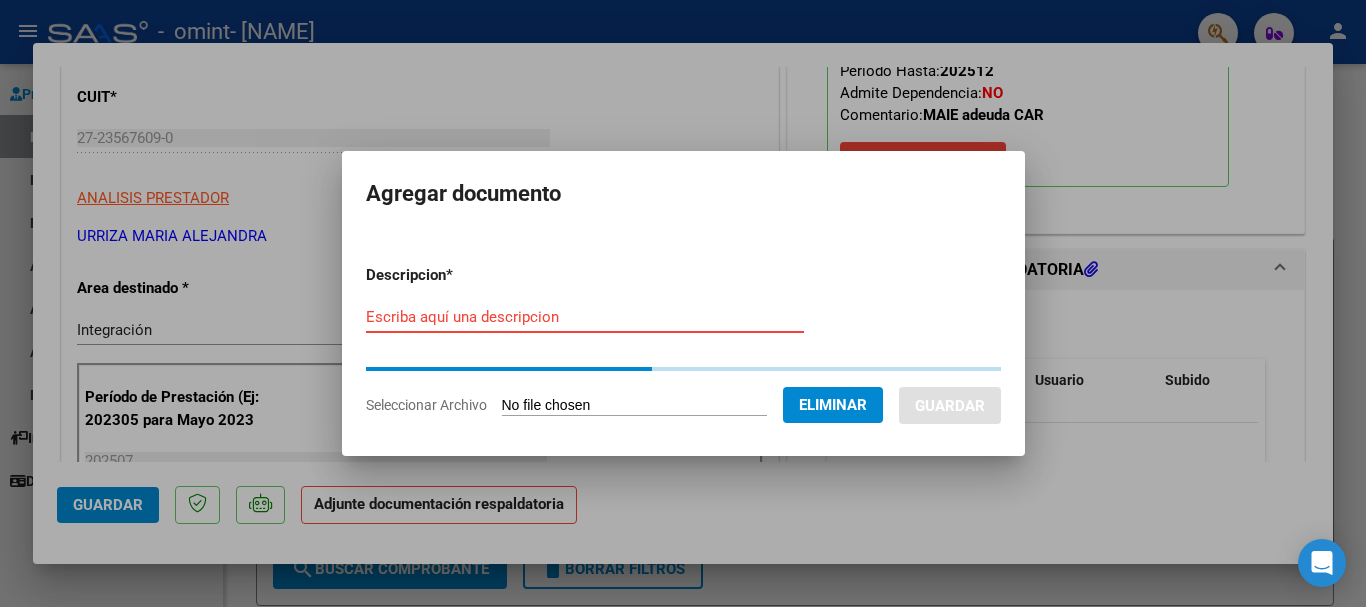 click on "Escriba aquí una descripcion" at bounding box center [585, 317] 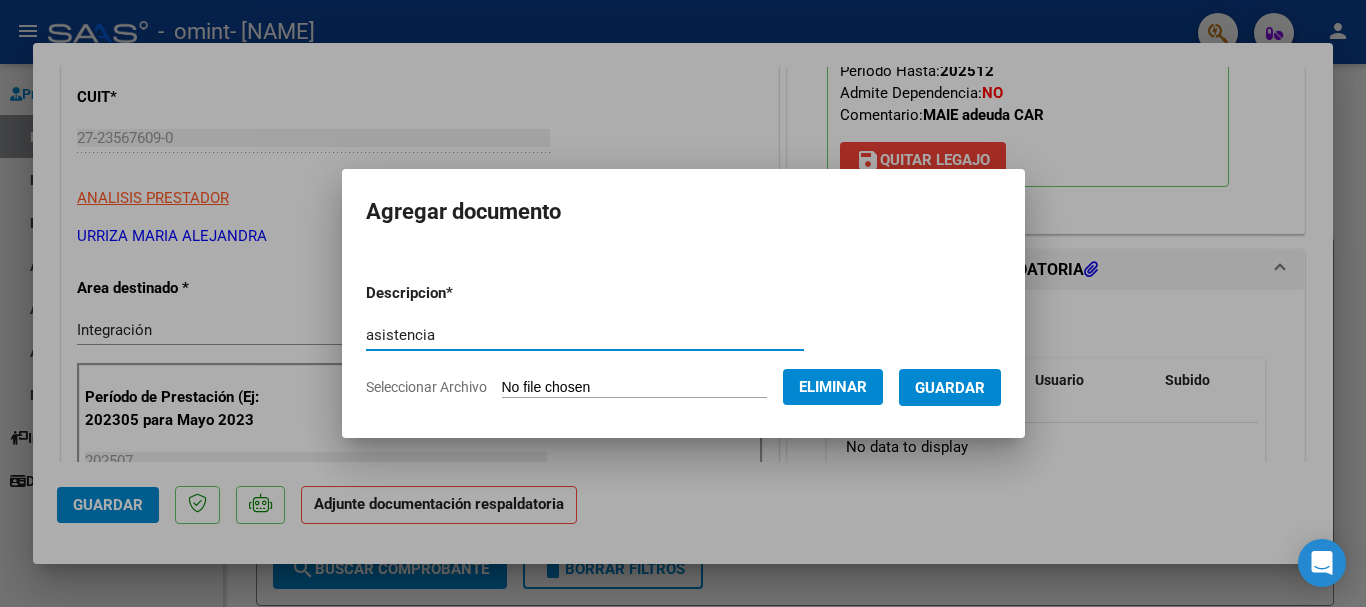 type on "asistencia" 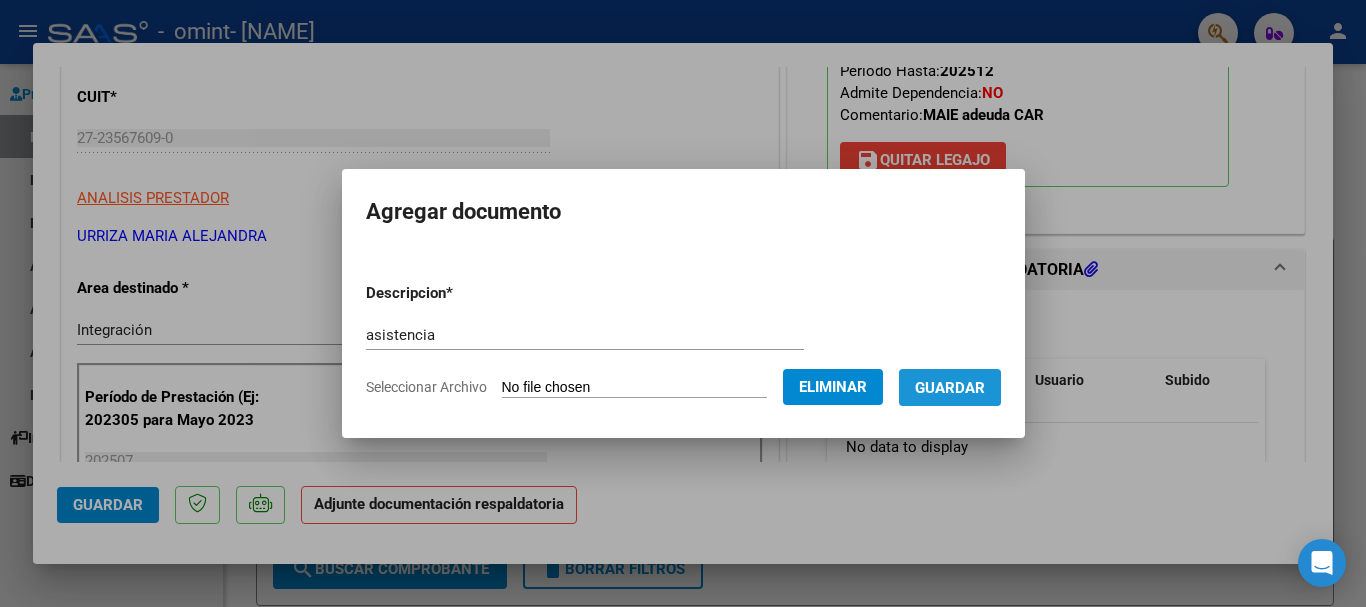 click on "Guardar" at bounding box center (950, 388) 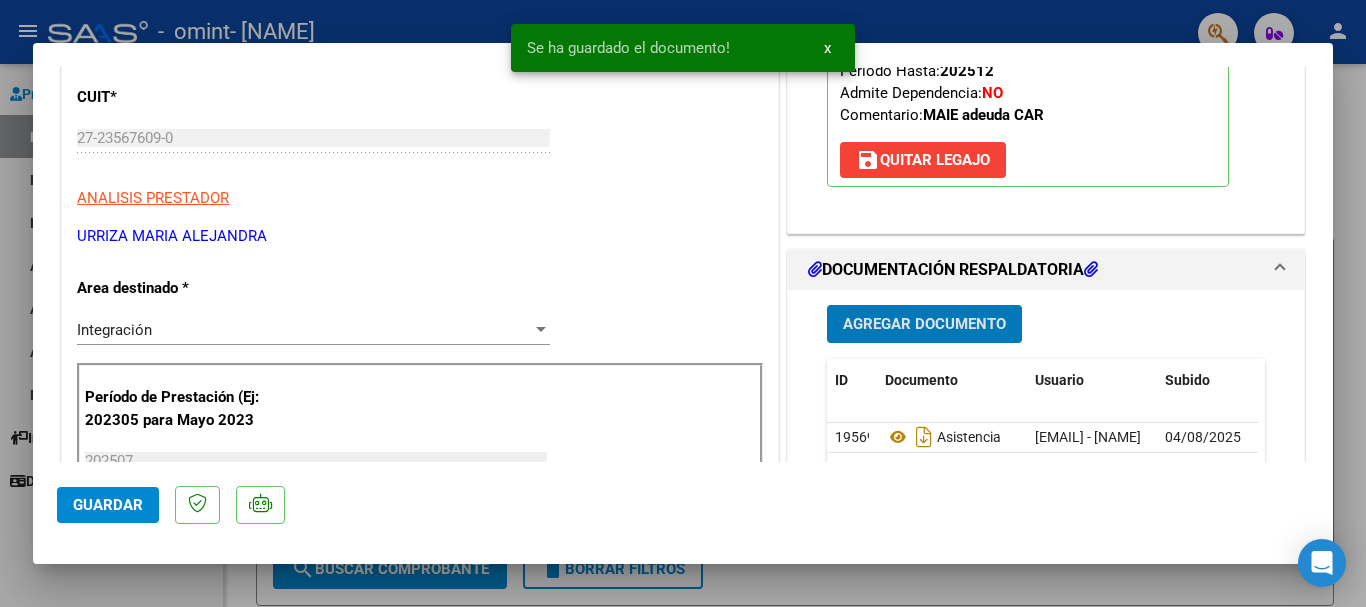 click on "Guardar" 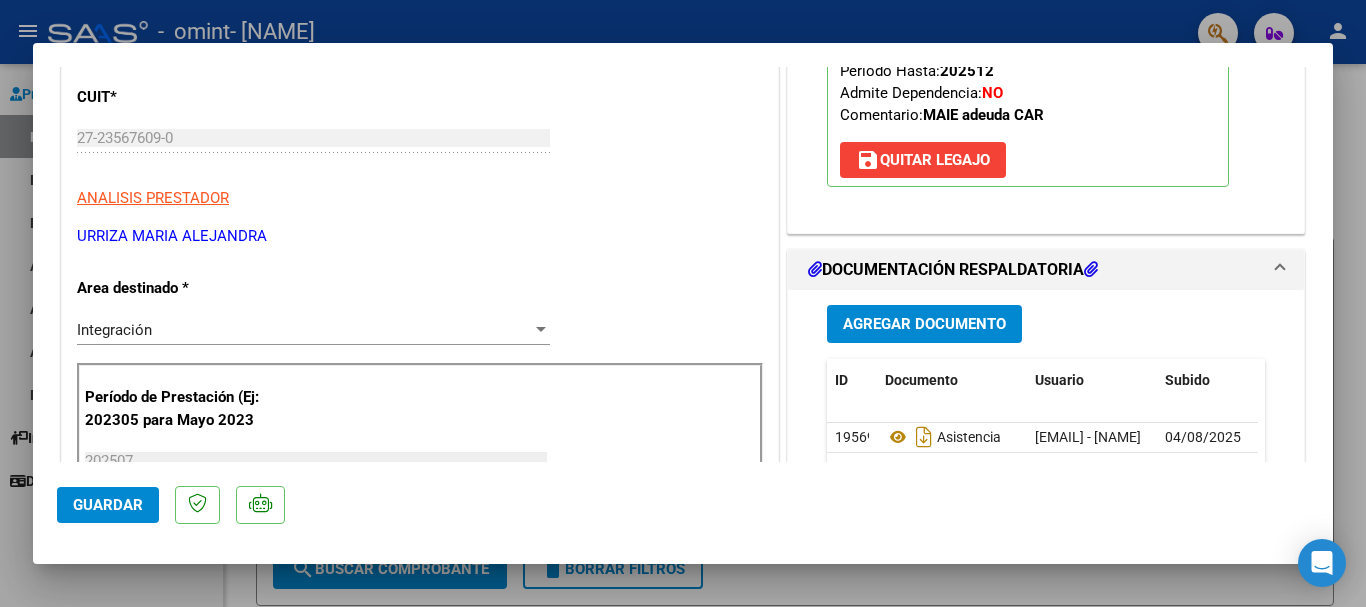drag, startPoint x: 133, startPoint y: 500, endPoint x: 121, endPoint y: 530, distance: 32.31099 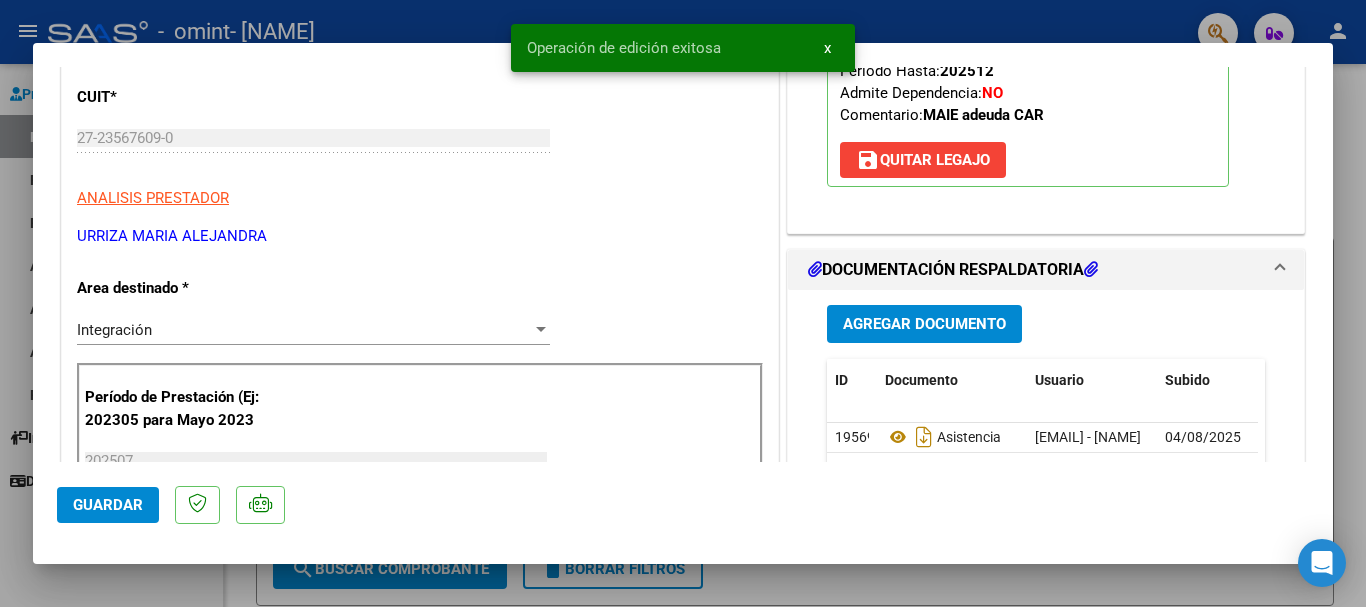 click on "COMPROBANTE VER COMPROBANTE       ESTADO:   Recibida. En proceso de confirmacion/aceptac por la OS.     El comprobante fue leído exitosamente.  DATOS DEL COMPROBANTE CUIT  *   [CUIT] Ingresar CUIT  ANALISIS PRESTADOR  URRIZA MARIA ALEJANDRA  ARCA Padrón  Area destinado * Integración Seleccionar Area Período de Prestación (Ej: 202305 para Mayo 2023    202507 Ingrese el Período de Prestación como indica el ejemplo   Una vez que se asoció a un legajo aprobado no se puede cambiar el período de prestación.   Comprobante Tipo * Factura A Seleccionar Tipo Punto de Venta  *   7 Ingresar el Nro.  Número  *   11621 Ingresar el Nro.  Monto  *   $ 479.161,17 Ingresar el monto  Fecha del Cpbt.  *   2025-08-01 Ingresar la fecha  CAE / CAEA (no ingrese CAI)    75310631765954 Ingresar el CAE o CAEA (no ingrese CAI)  Fecha de Vencimiento    Ingresar la fecha  Ref. Externa    Ingresar la ref.  N° Liquidación    Ingresar el N° Liquidación  COMENTARIOS Comentarios del Prestador / Gerenciador:  202507  NO" at bounding box center (683, 303) 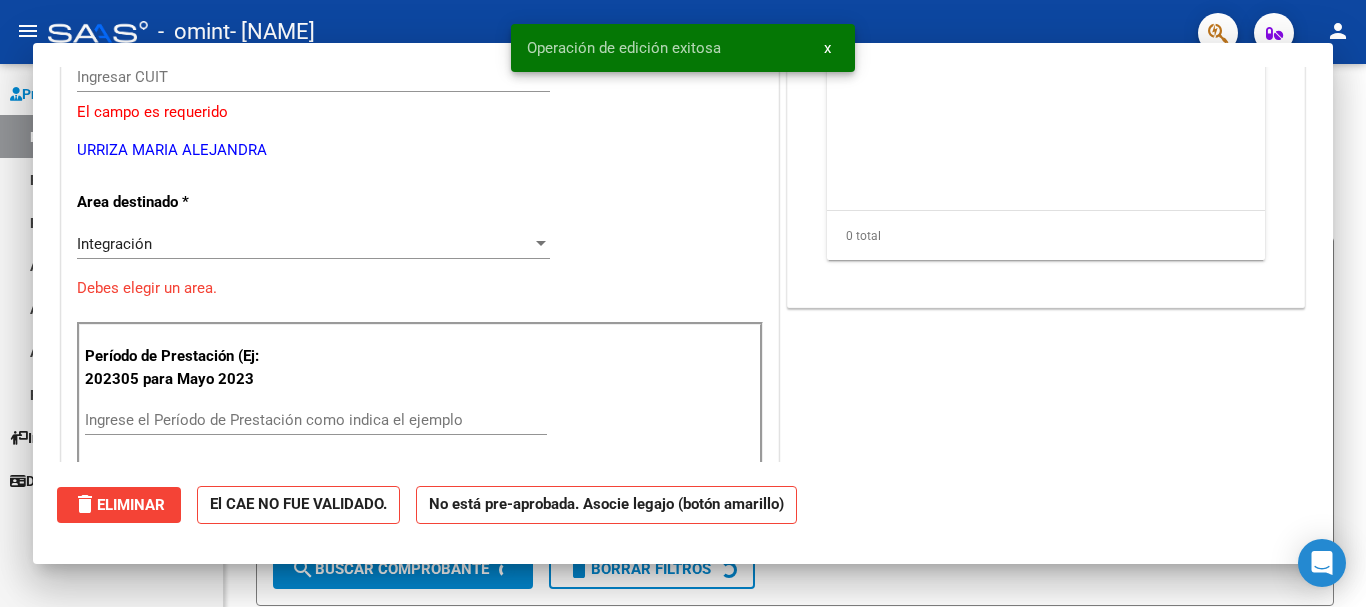 scroll, scrollTop: 0, scrollLeft: 0, axis: both 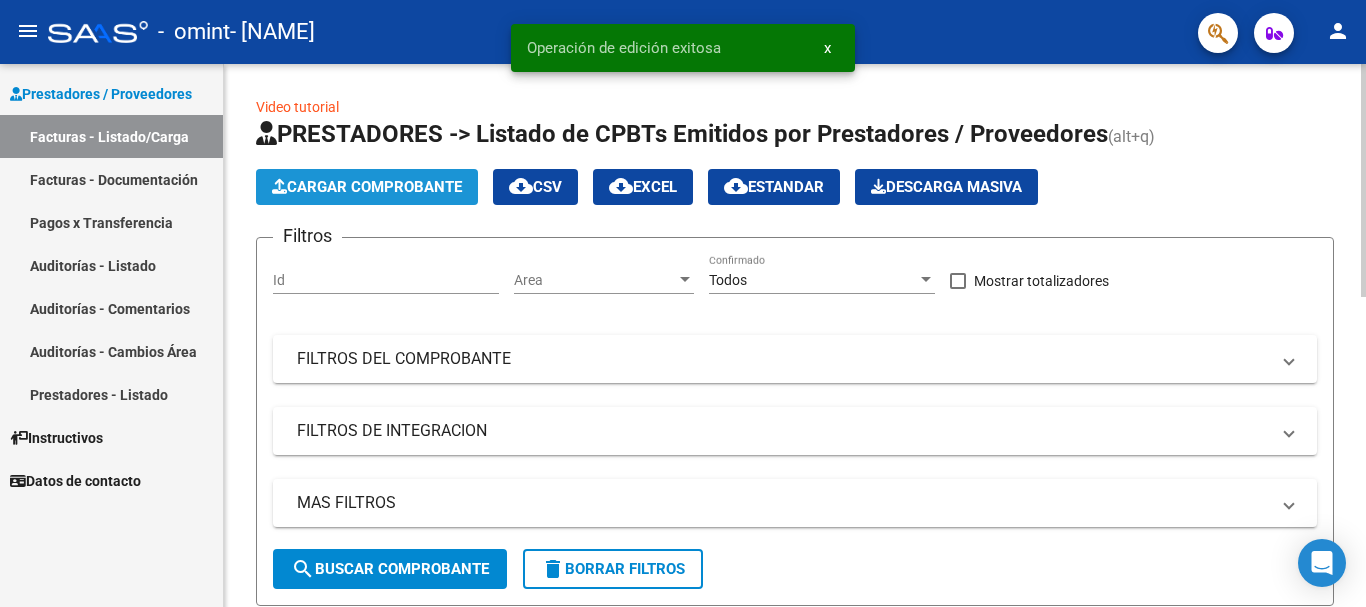 click on "Cargar Comprobante" 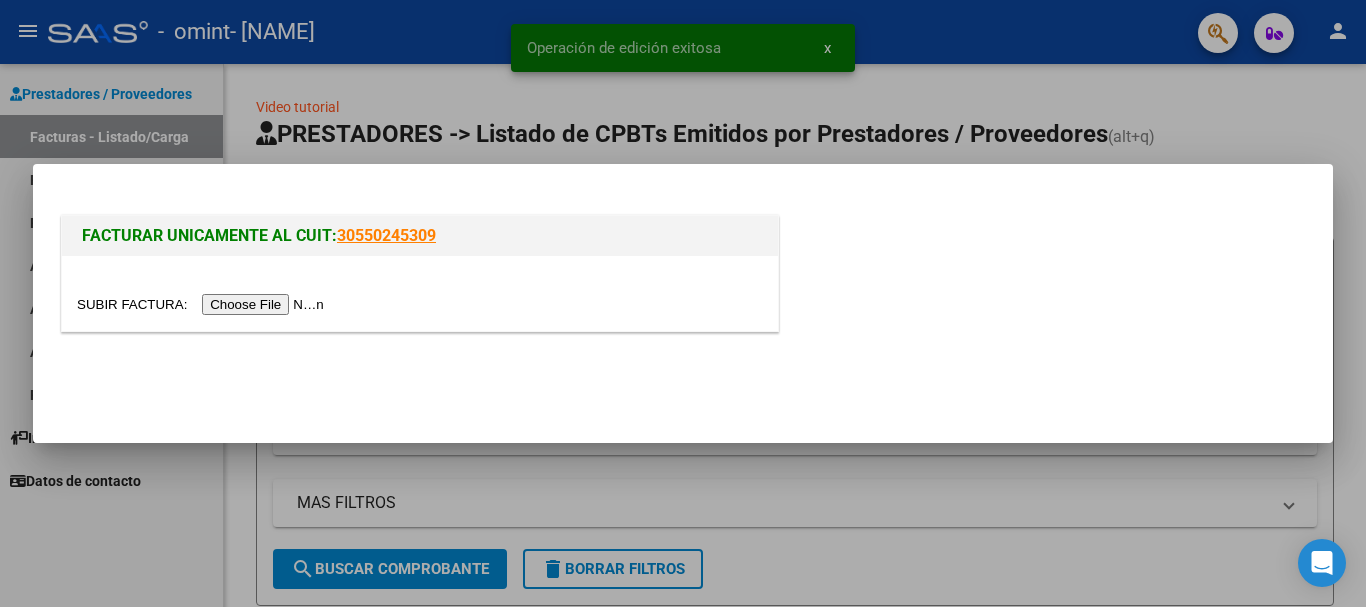 click at bounding box center [203, 304] 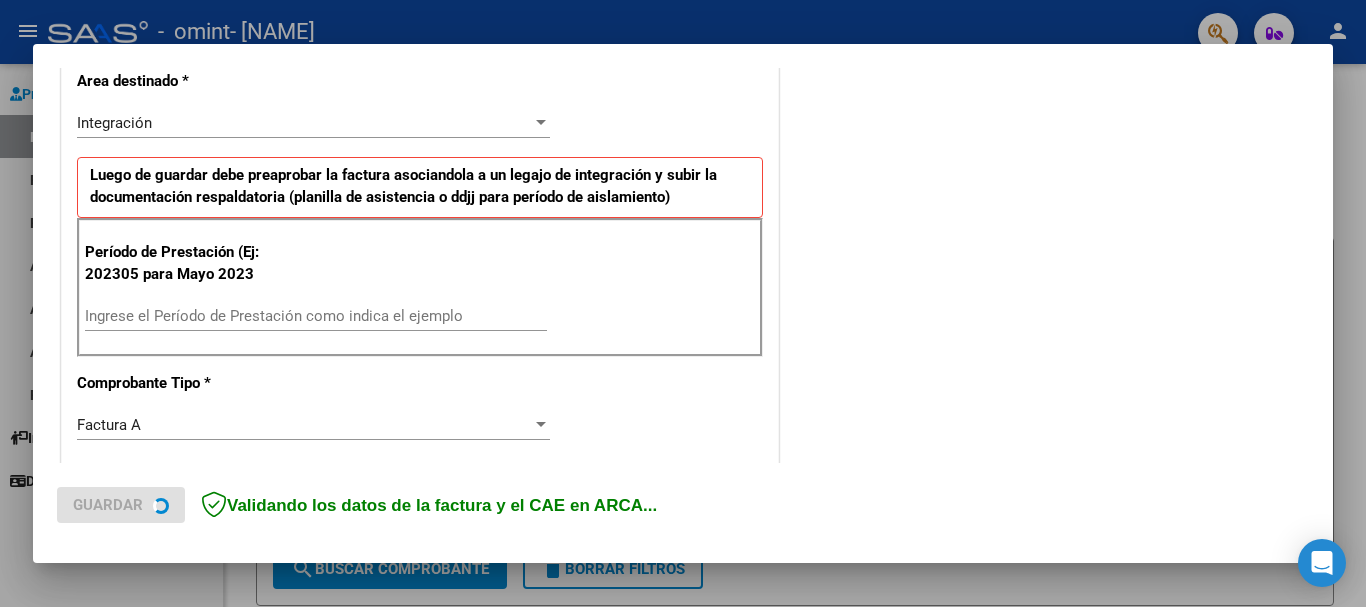scroll, scrollTop: 500, scrollLeft: 0, axis: vertical 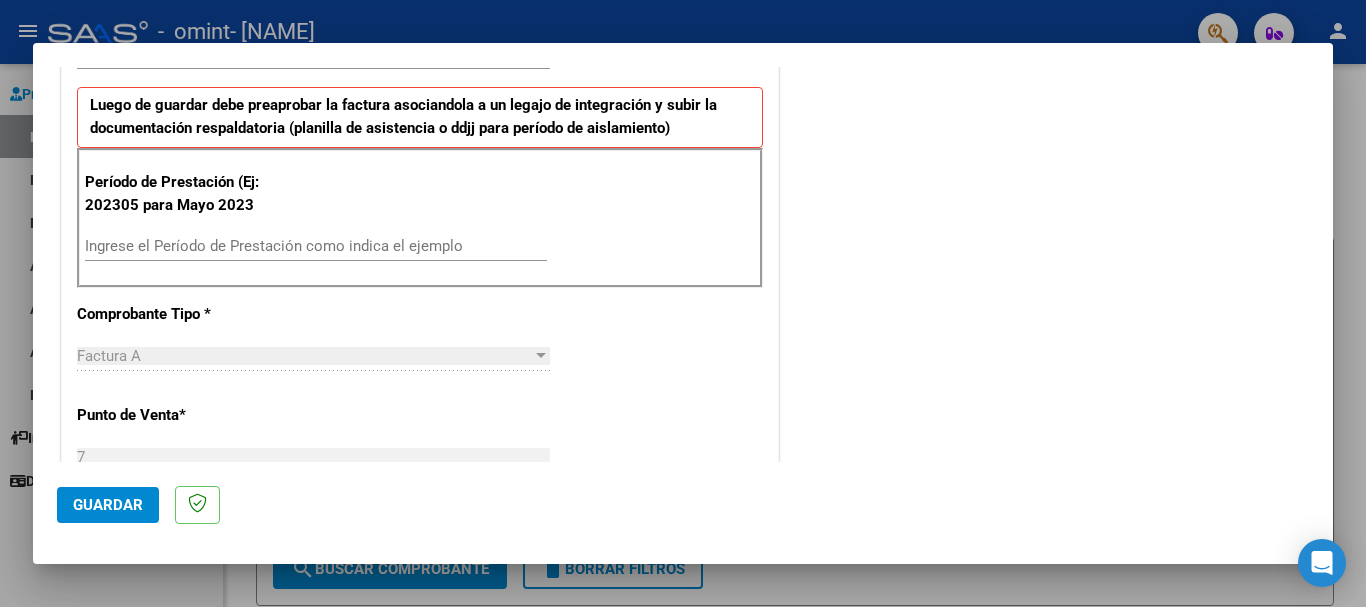 click on "Ingrese el Período de Prestación como indica el ejemplo" at bounding box center [316, 246] 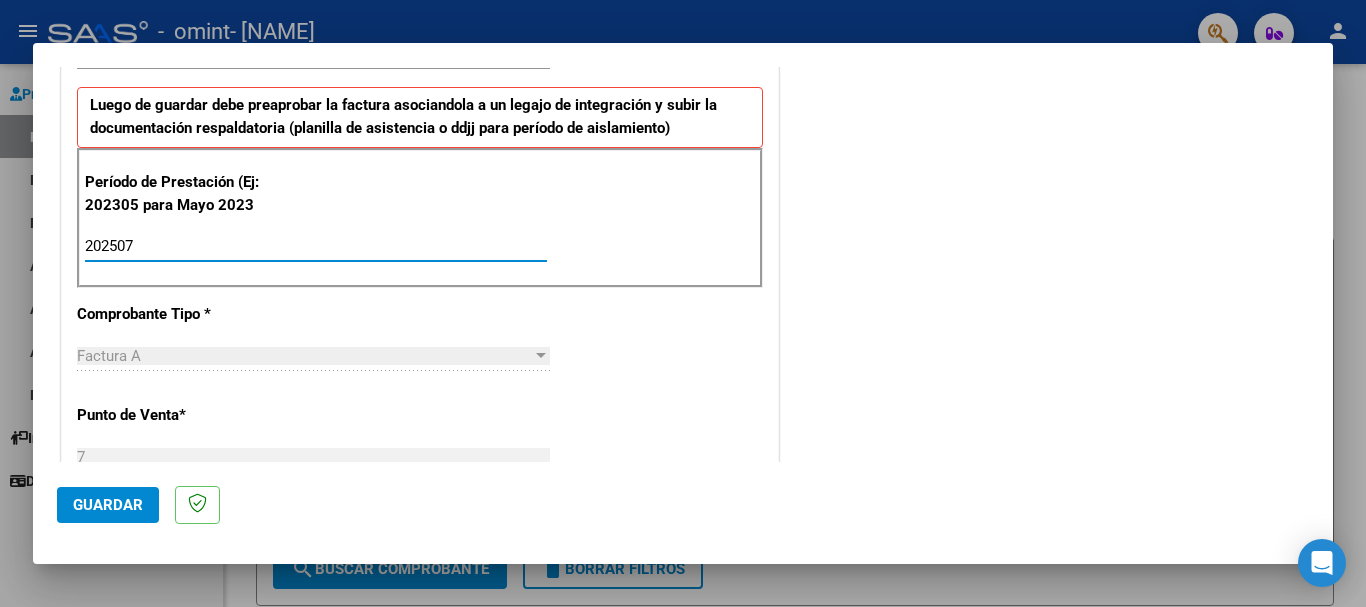 type on "202507" 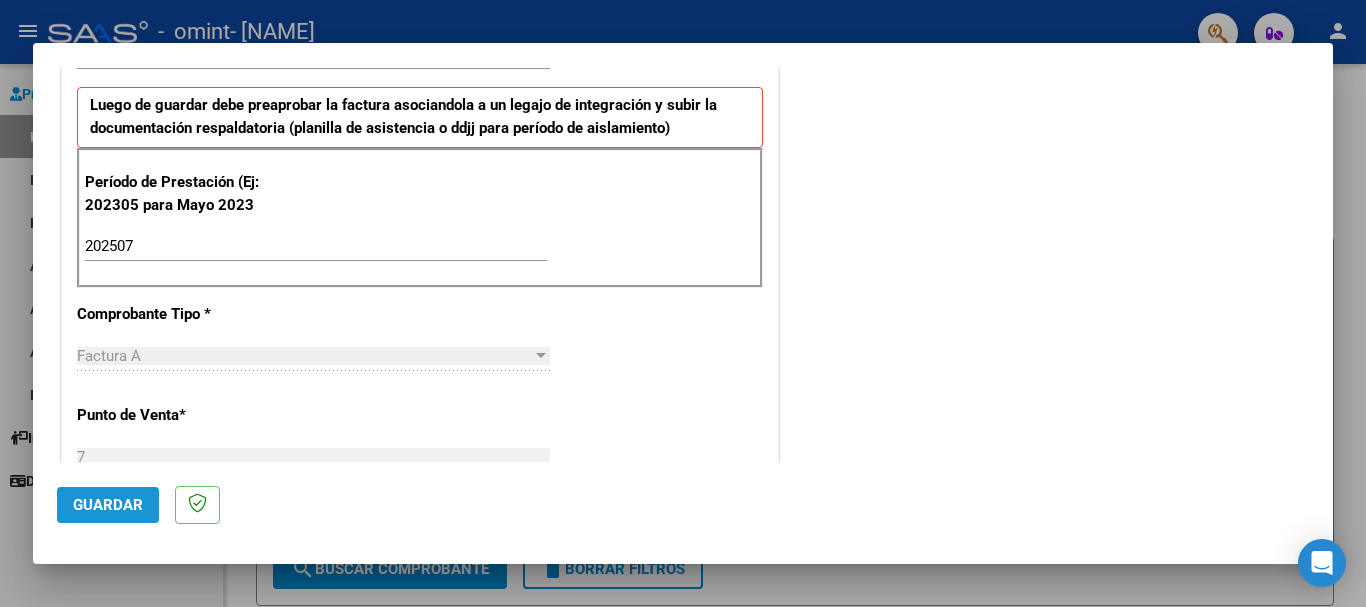 click on "Guardar" 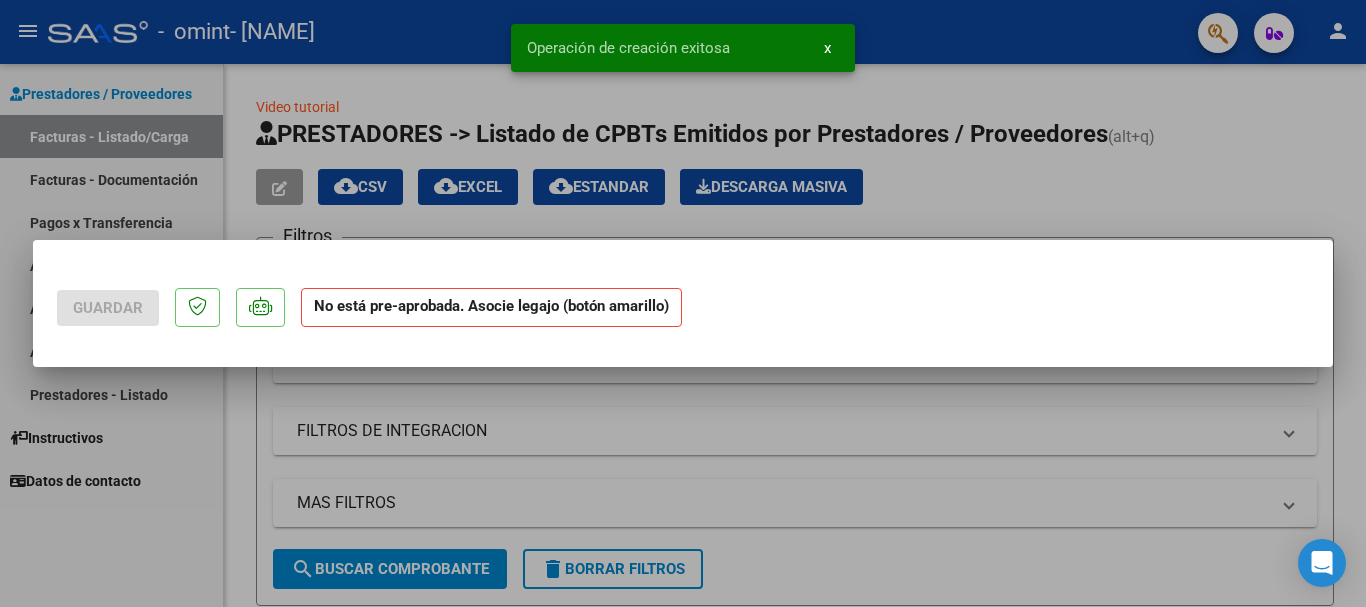 scroll, scrollTop: 0, scrollLeft: 0, axis: both 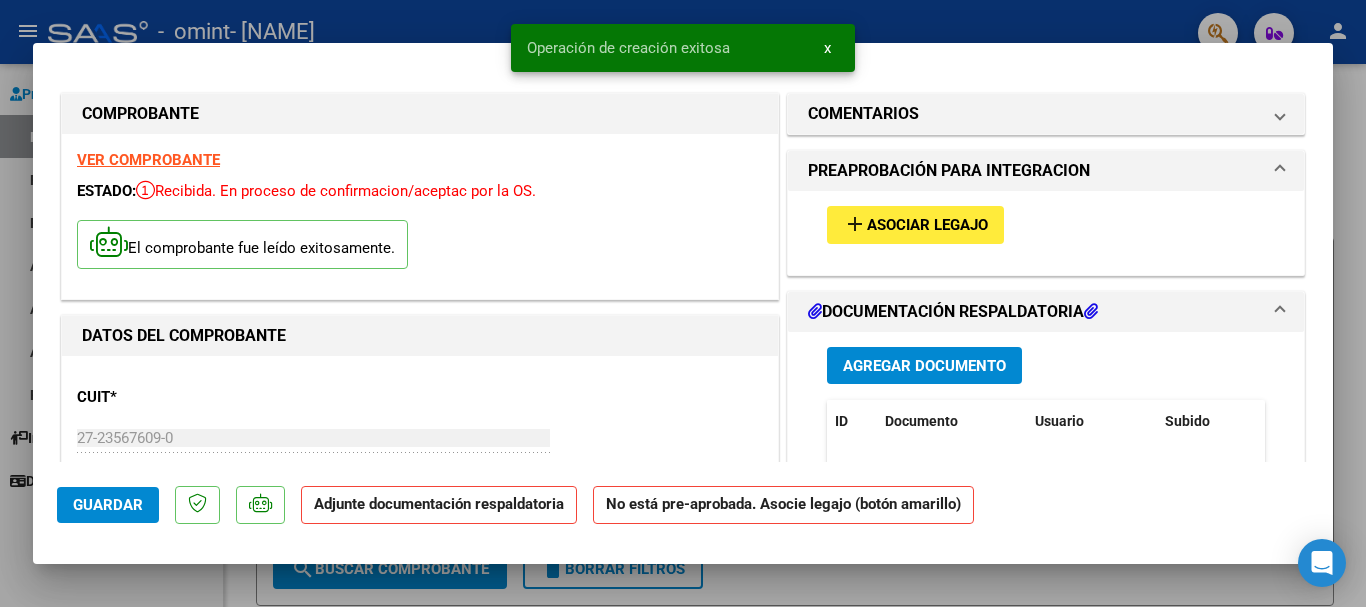click on "Asociar Legajo" at bounding box center [927, 226] 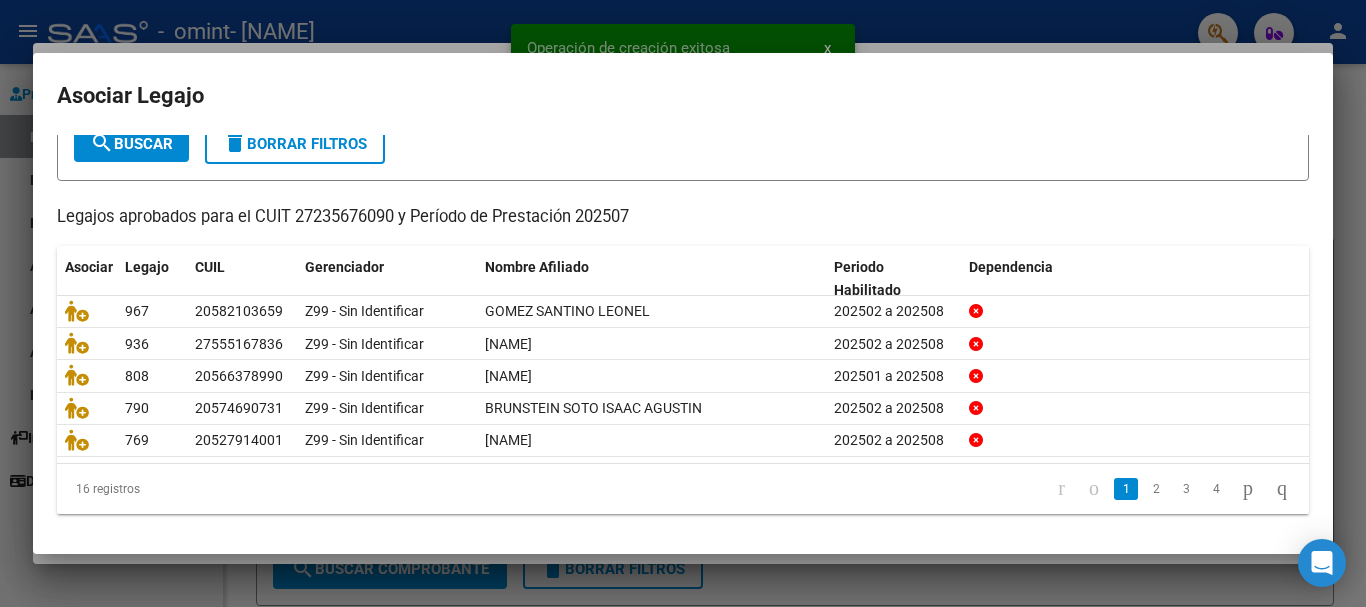 scroll, scrollTop: 131, scrollLeft: 0, axis: vertical 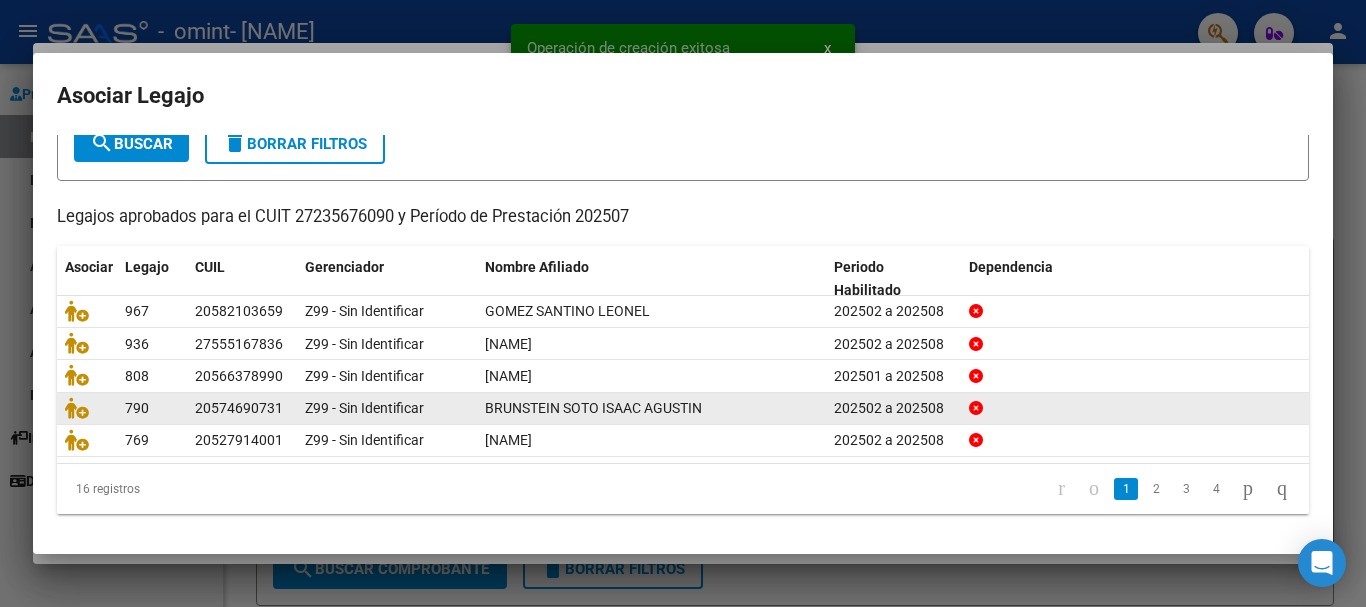 drag, startPoint x: 597, startPoint y: 403, endPoint x: 271, endPoint y: 408, distance: 326.03833 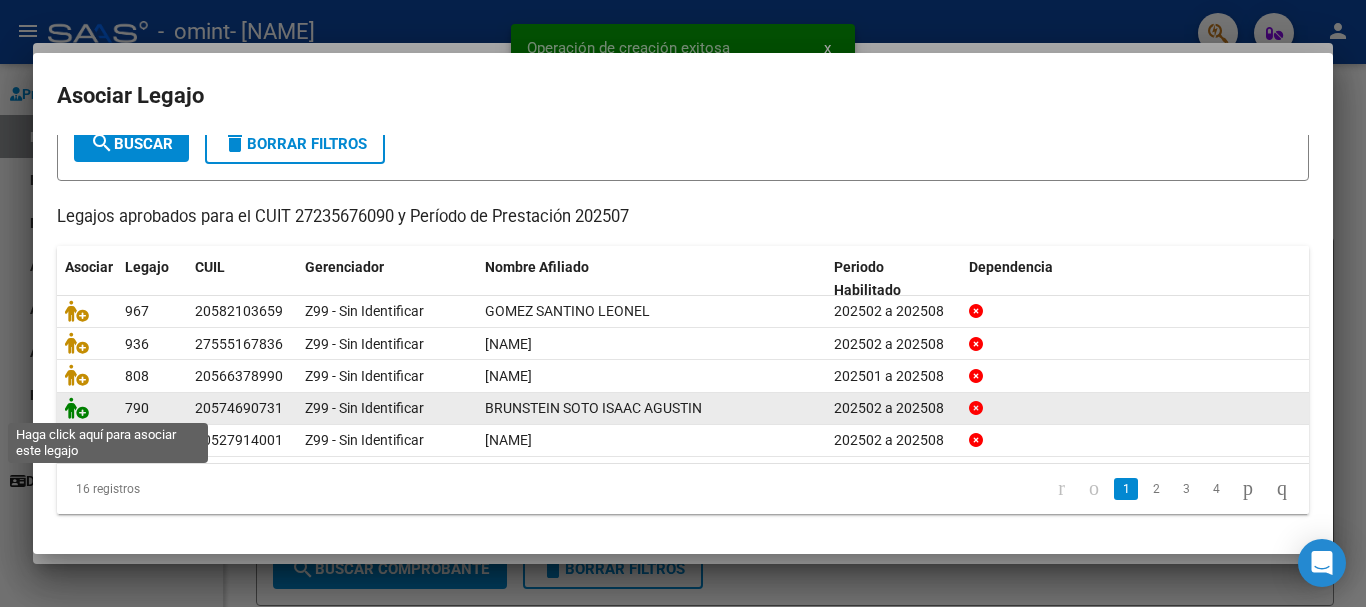 click 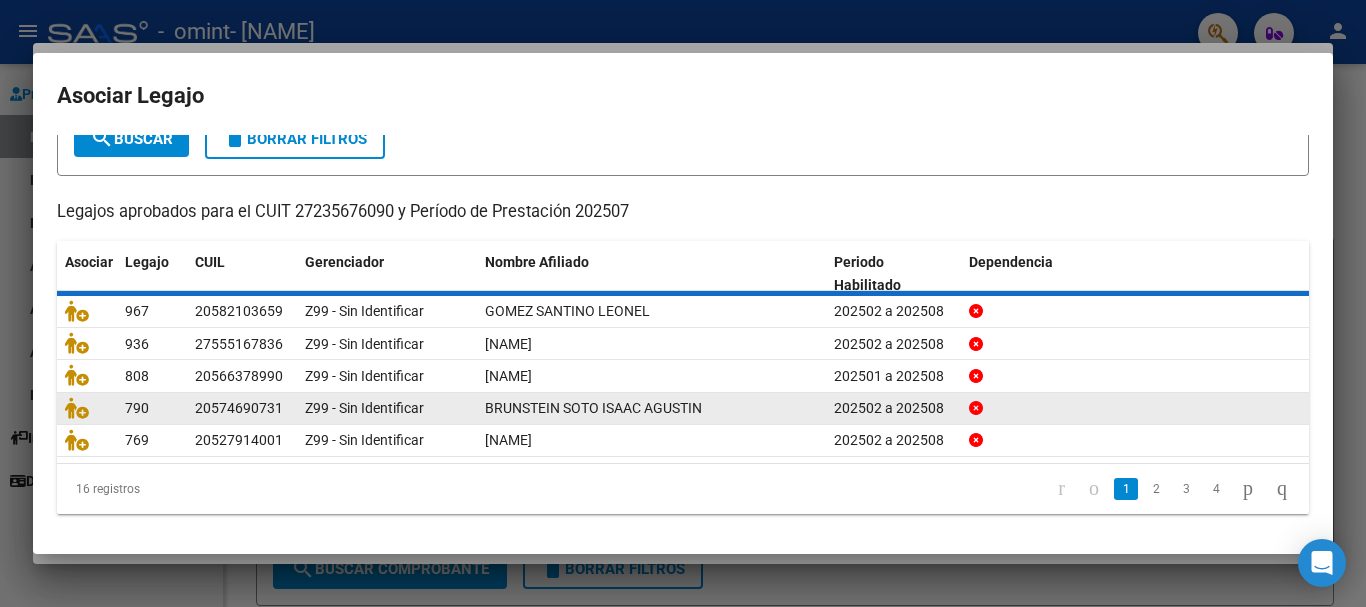 scroll, scrollTop: 0, scrollLeft: 0, axis: both 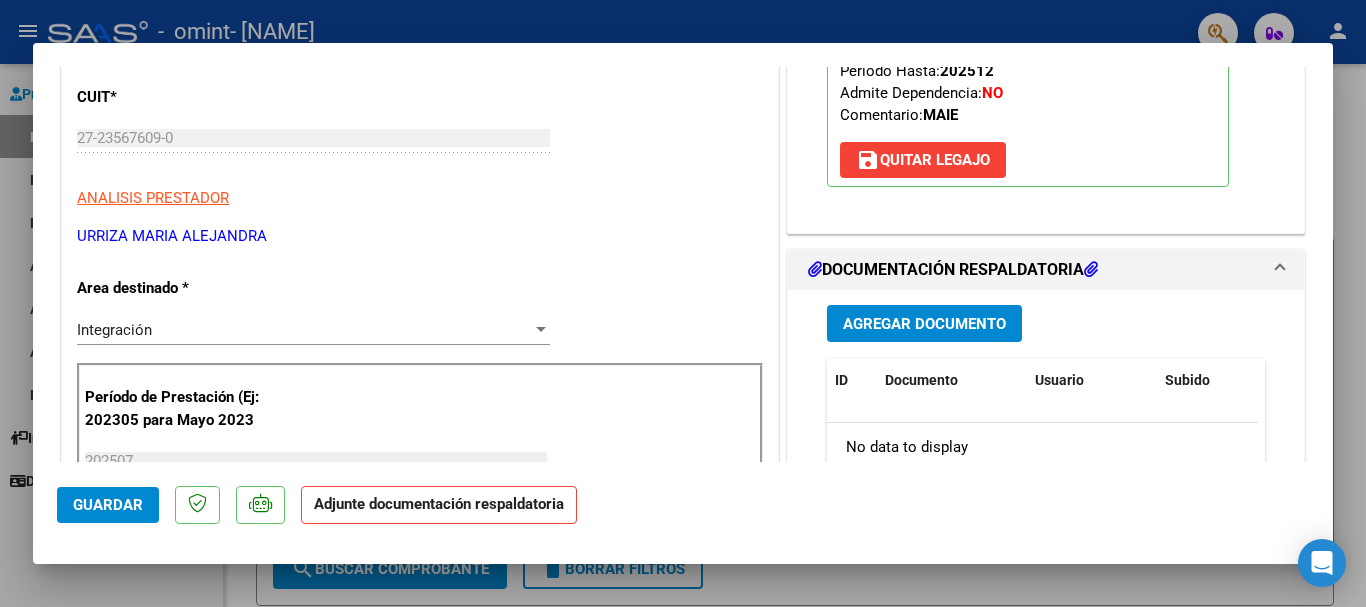 click on "Agregar Documento" at bounding box center (924, 323) 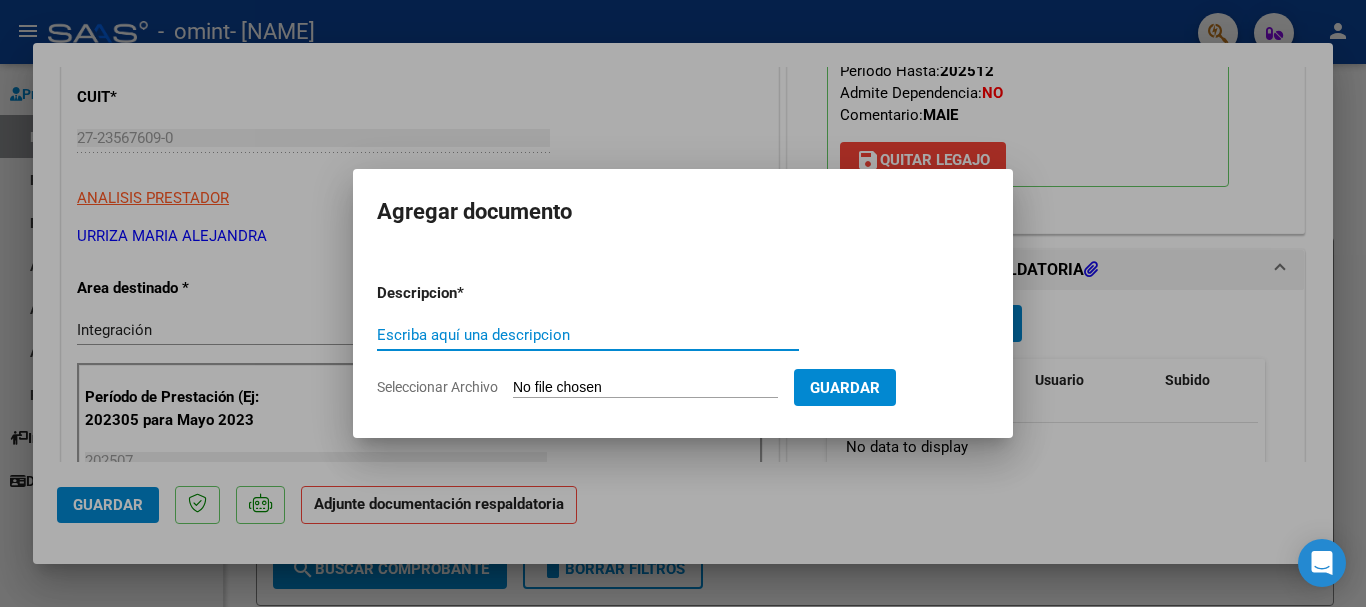 click on "Seleccionar Archivo" at bounding box center [645, 388] 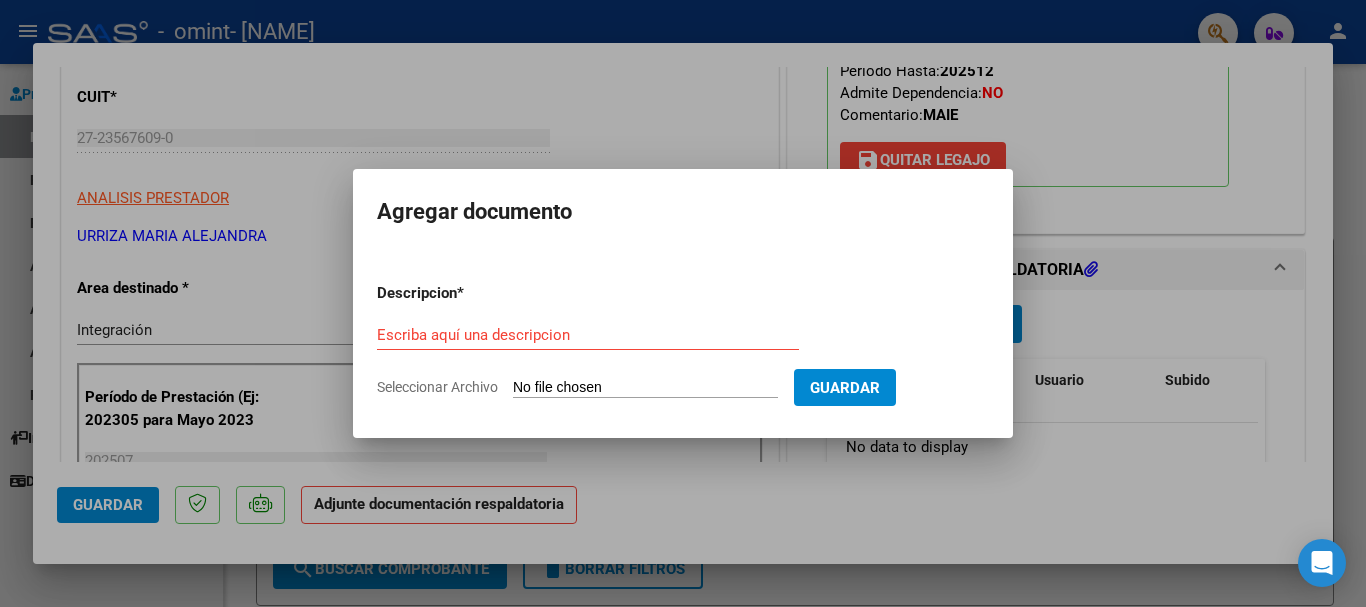 type on "C:\fakepath\ASIST JULIO [NAME] 2025 -07 (1).pdf" 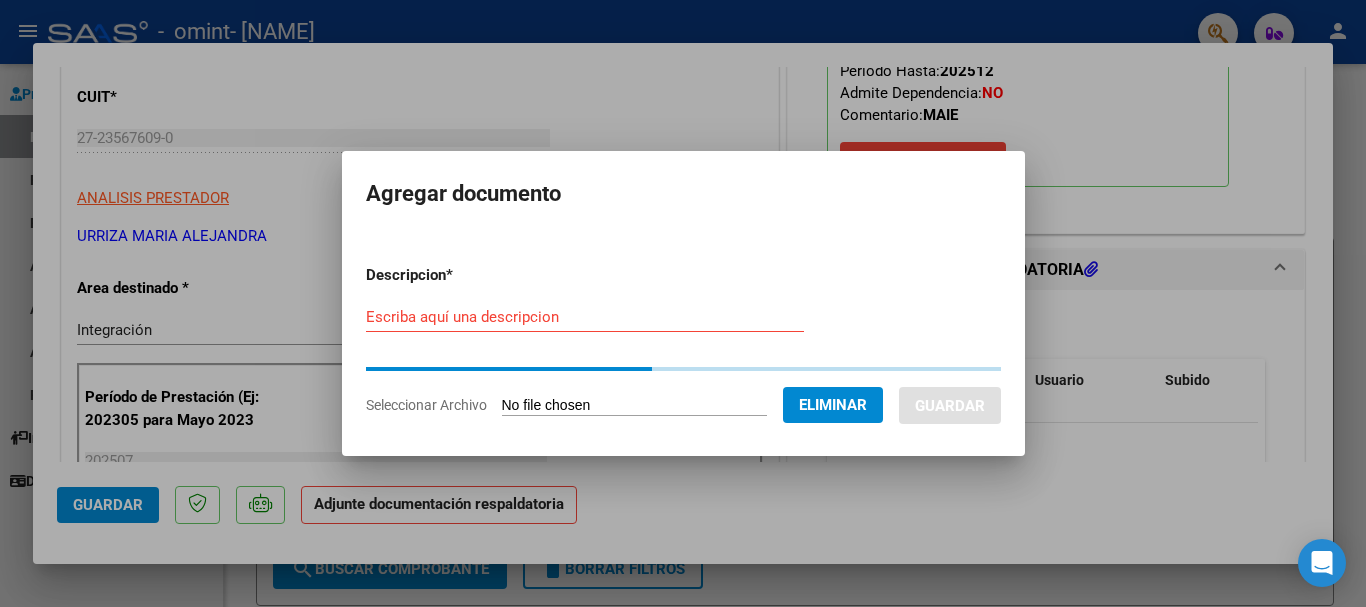 click on "Escriba aquí una descripcion" at bounding box center (585, 317) 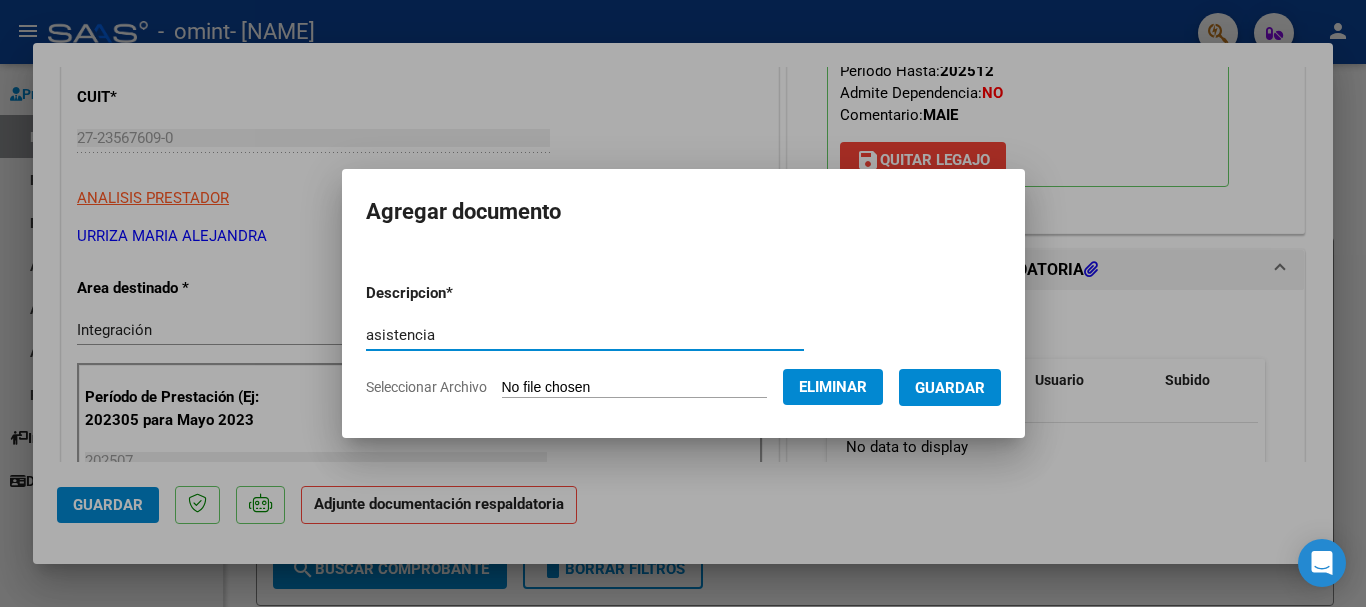 type on "asistencia" 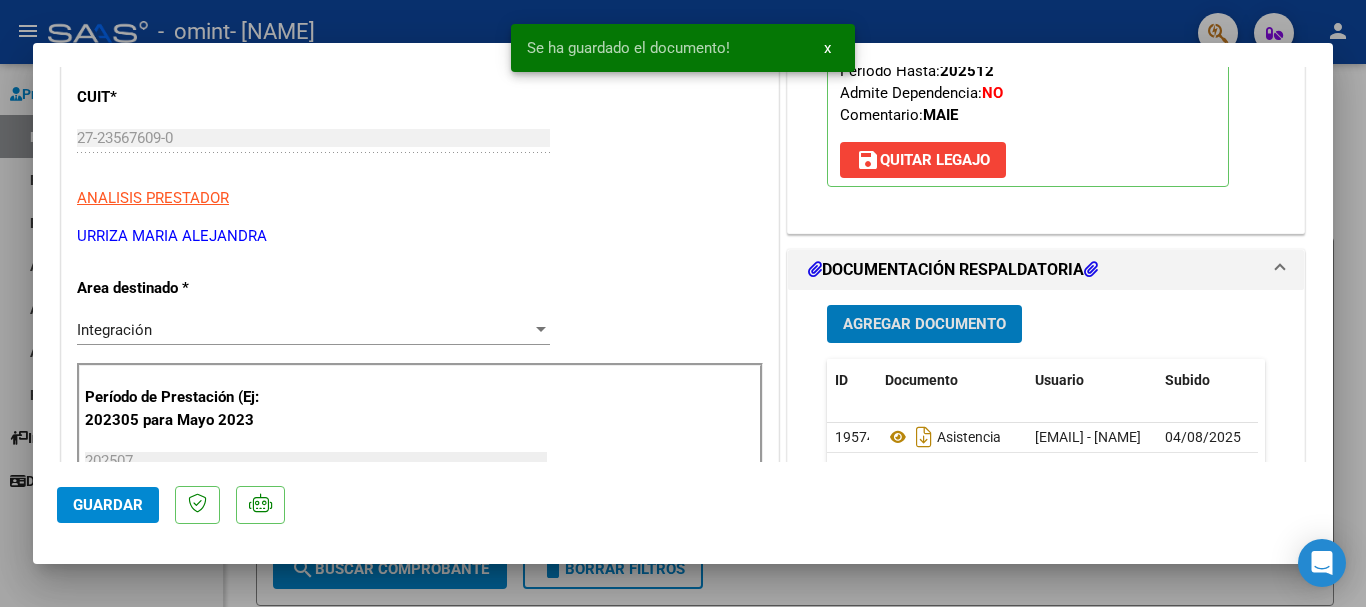 click on "Guardar" 